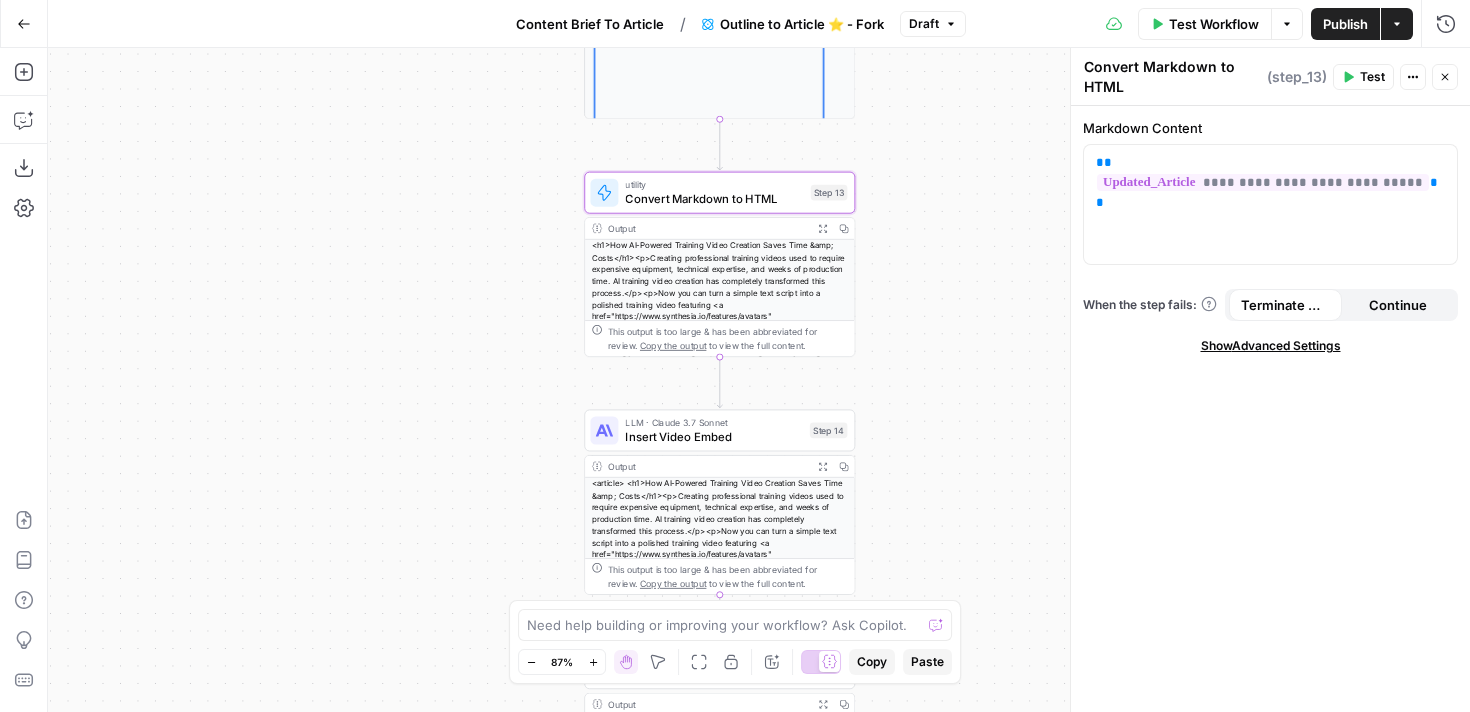 scroll, scrollTop: 0, scrollLeft: 0, axis: both 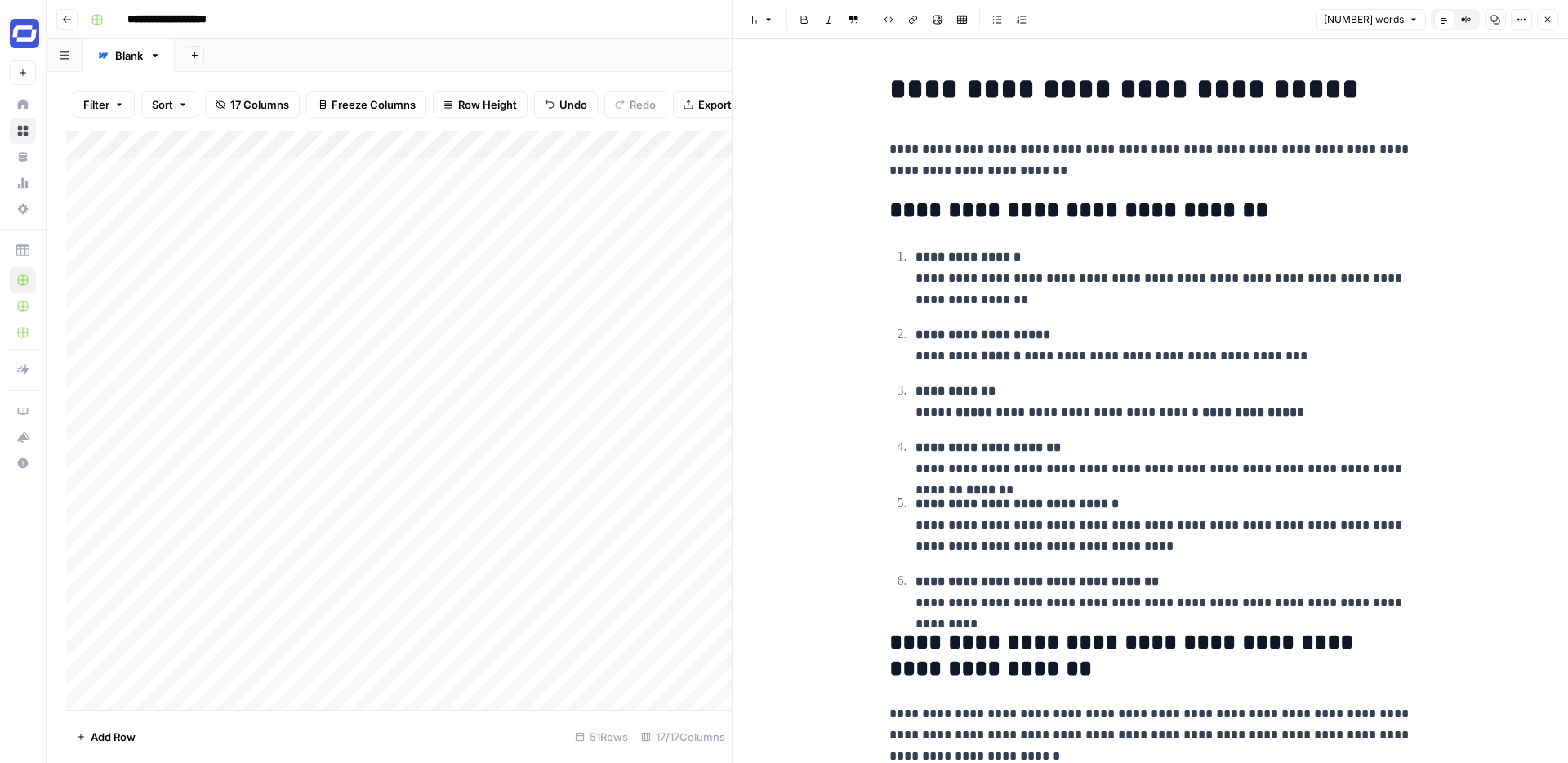 click 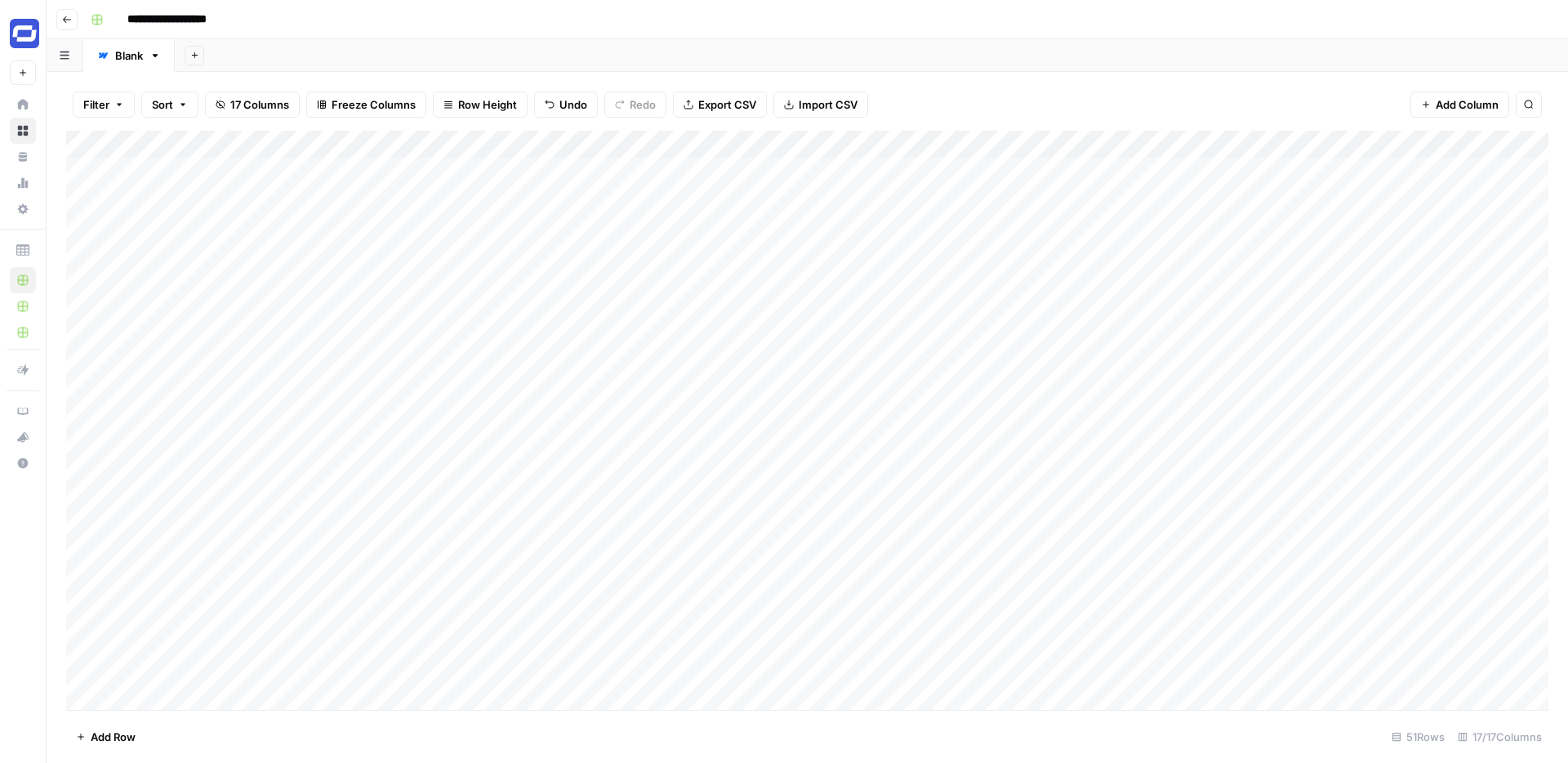 click on "Add Column" at bounding box center [807, 420] 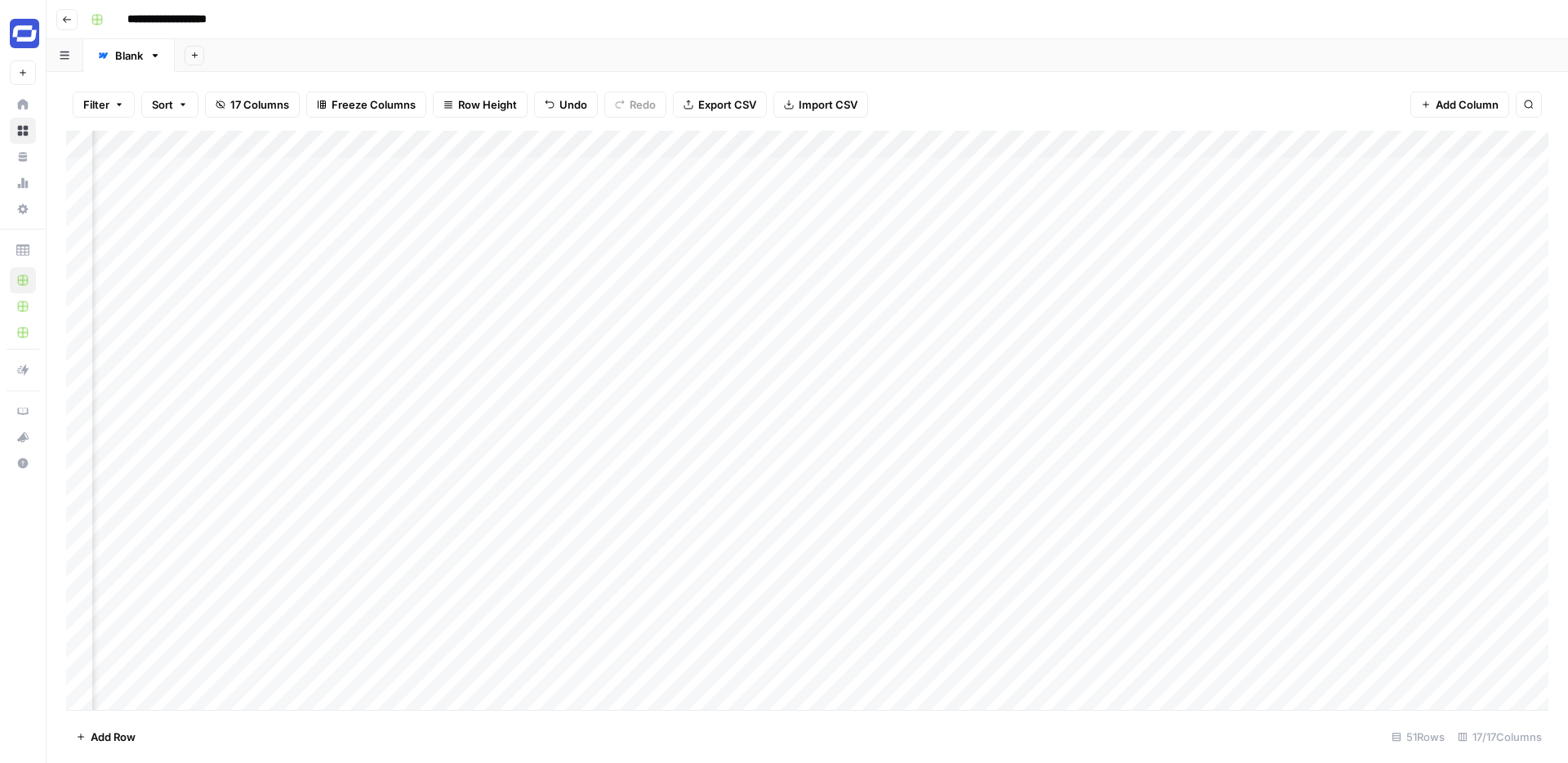 scroll, scrollTop: 2, scrollLeft: 1267, axis: both 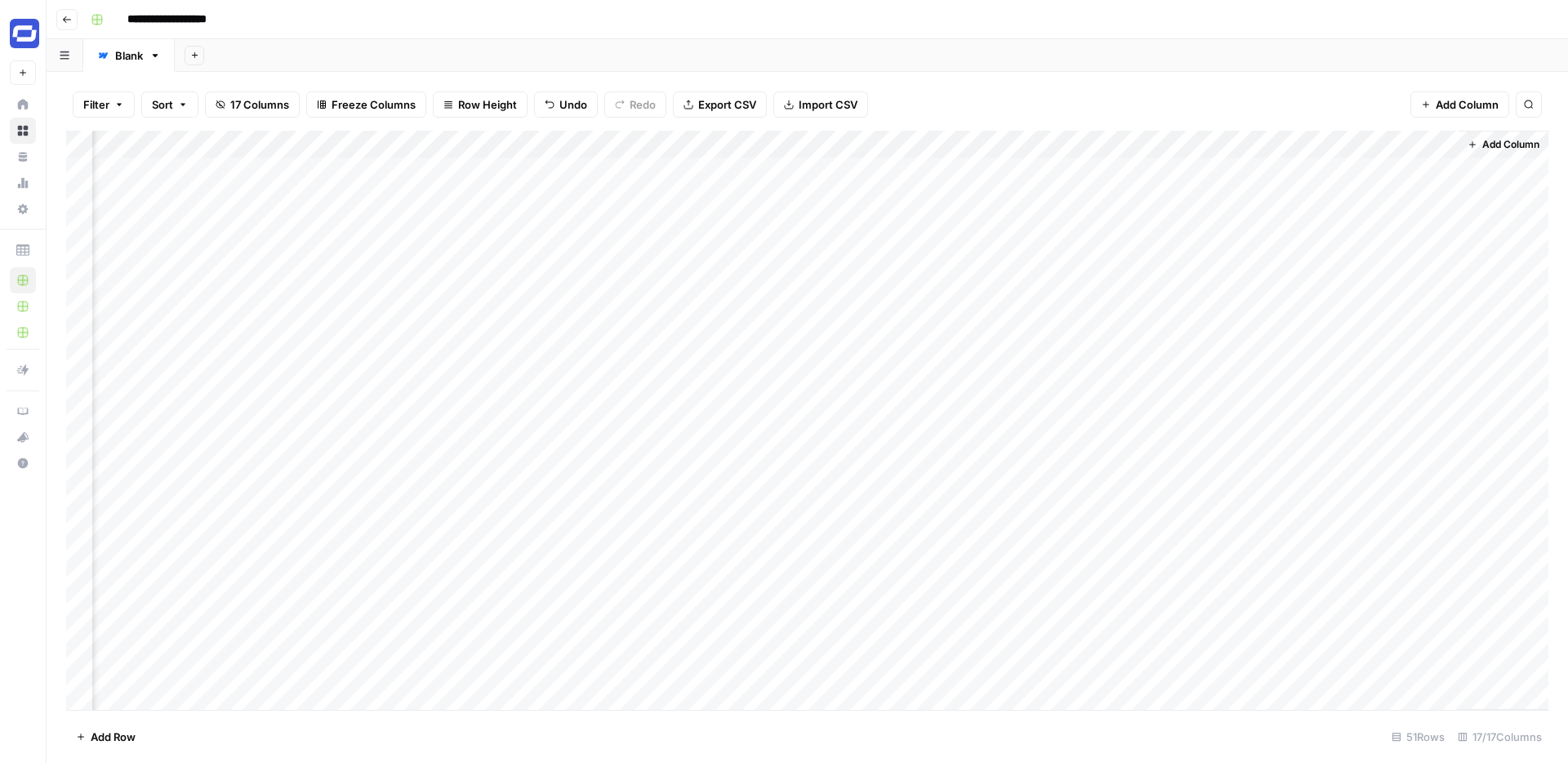 click on "Add Column" at bounding box center [1511, 145] 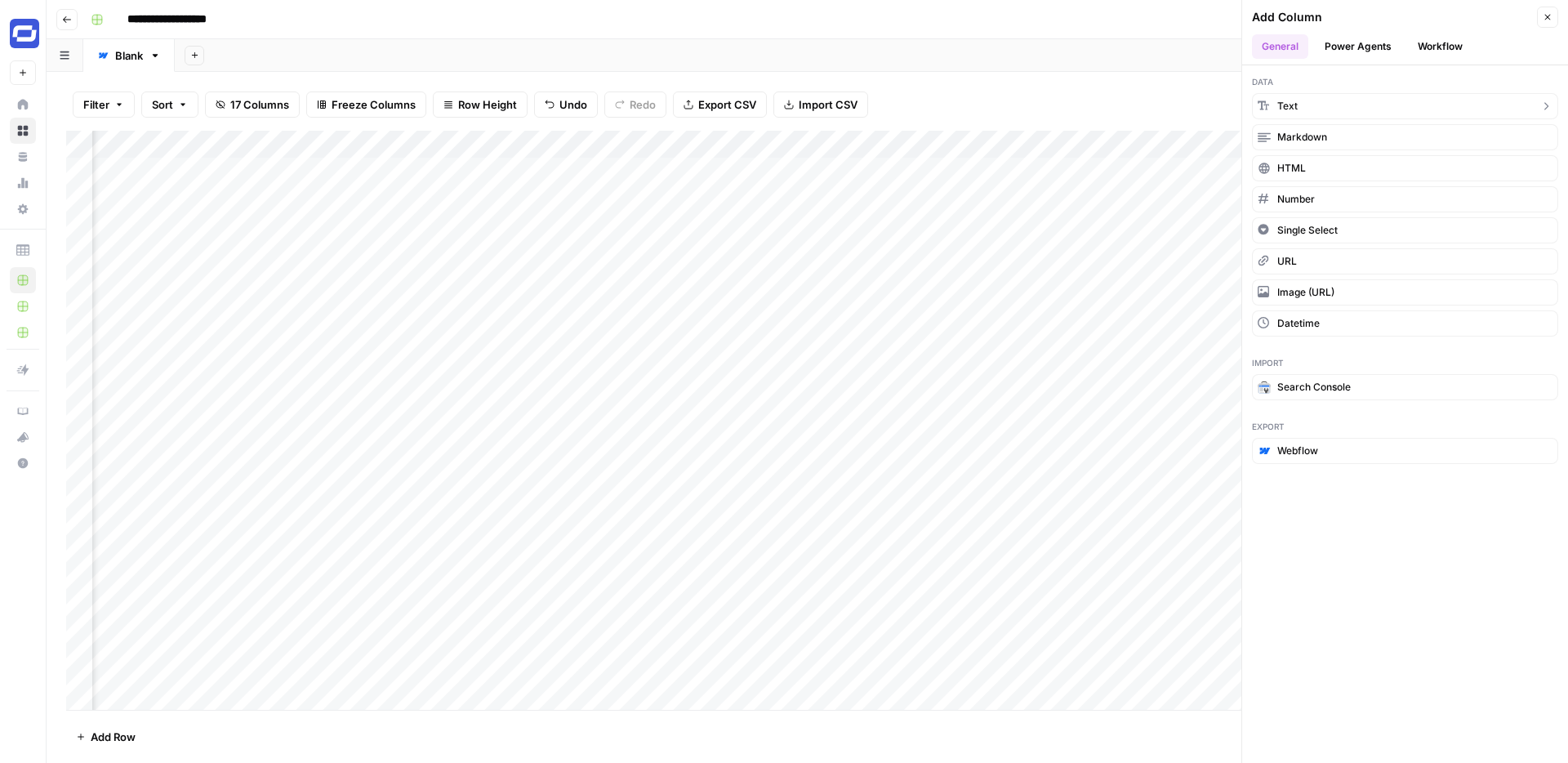 click on "text" at bounding box center (1405, 106) 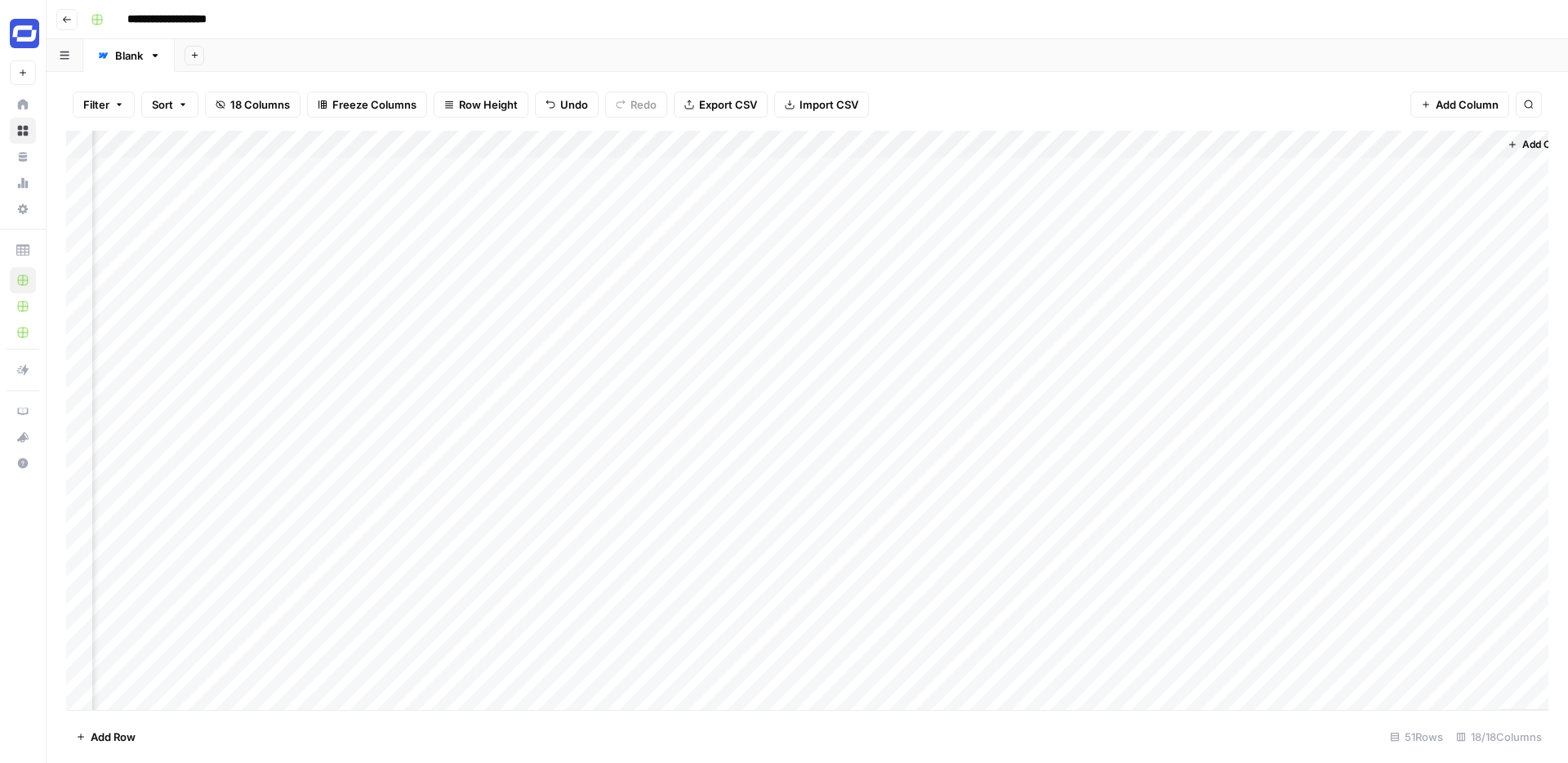 scroll, scrollTop: 2, scrollLeft: 1414, axis: both 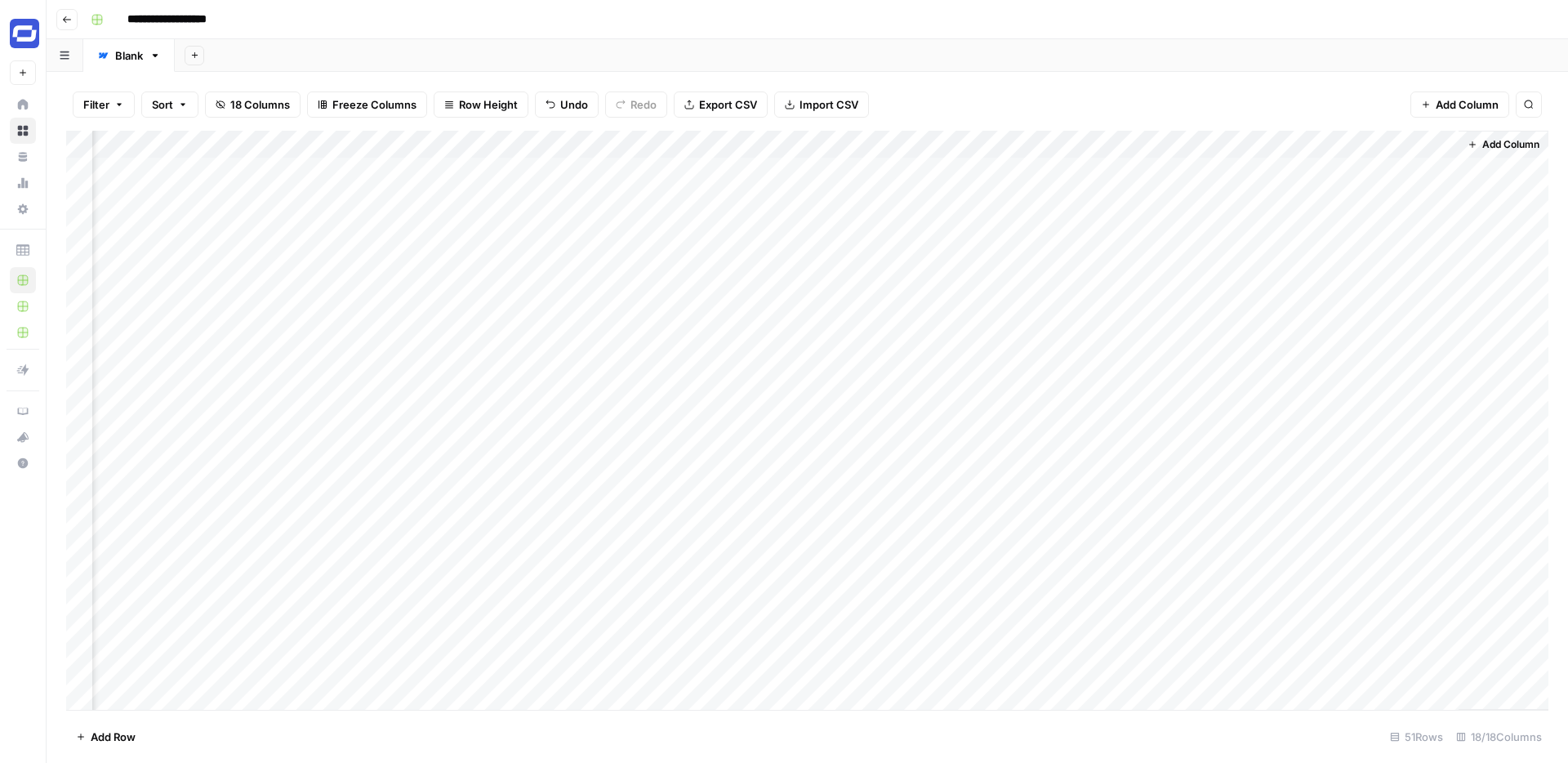 click on "Add Column" at bounding box center [807, 420] 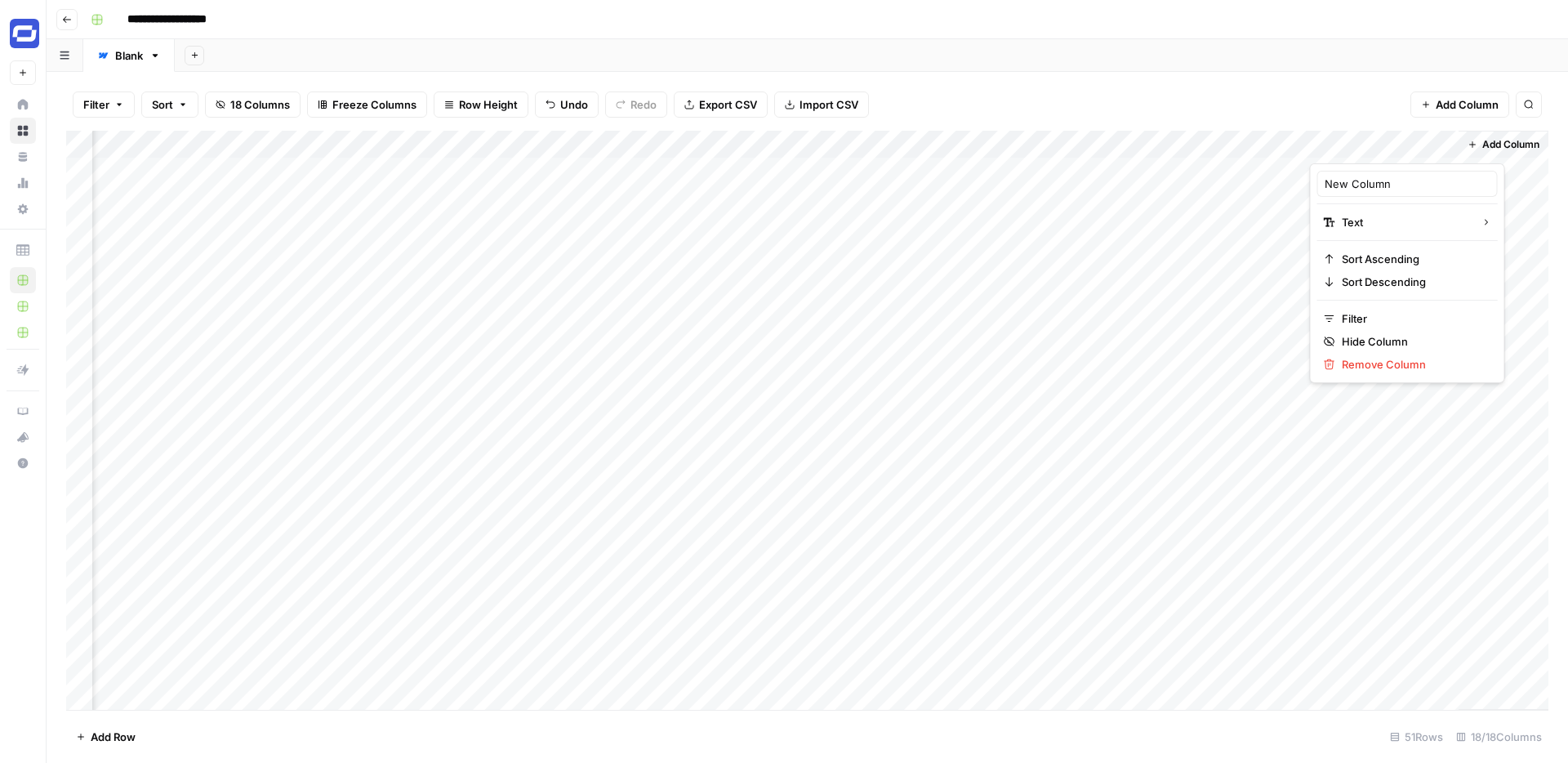 click at bounding box center [1383, 147] 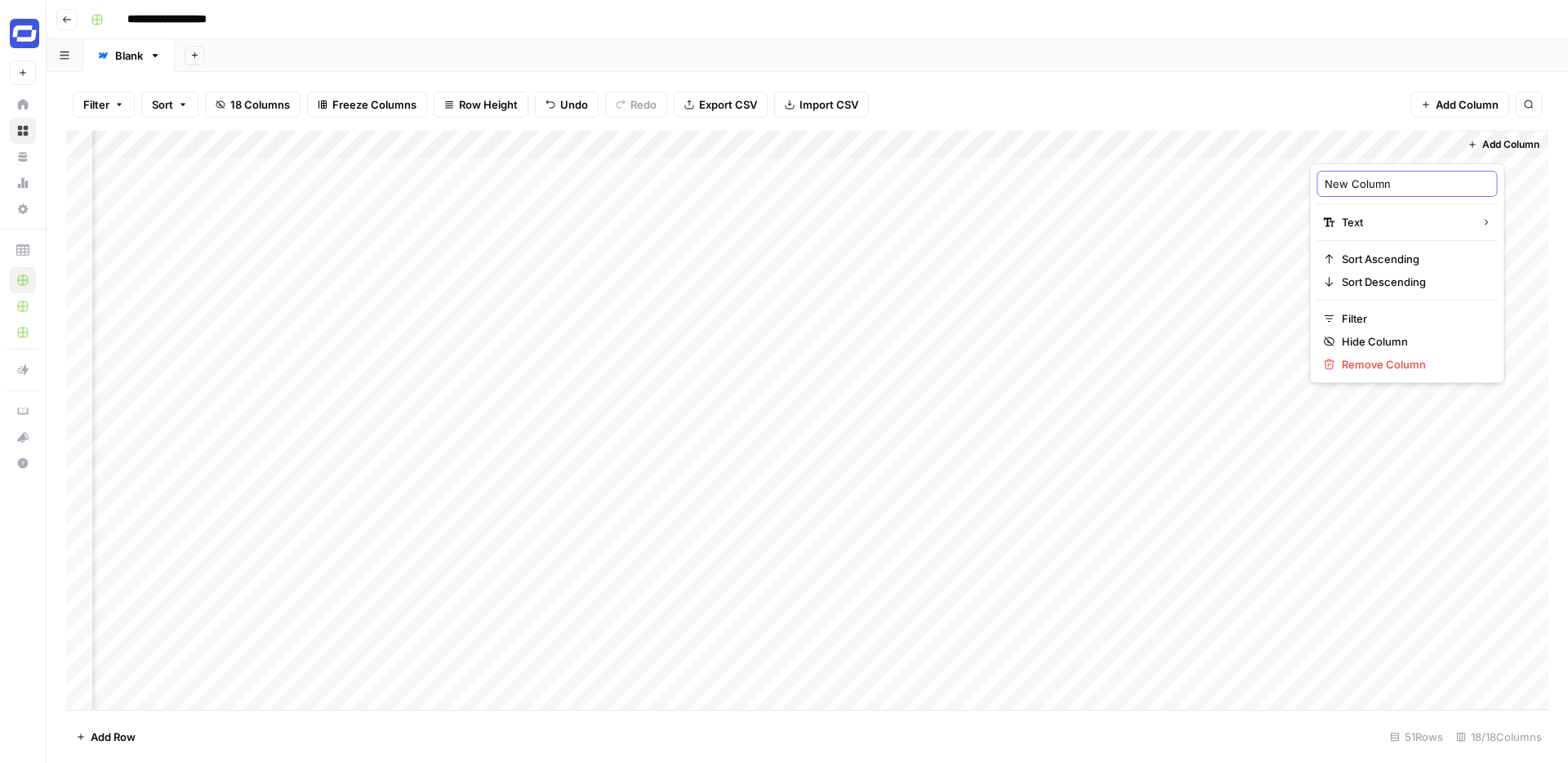click on "New Column" at bounding box center [1407, 184] 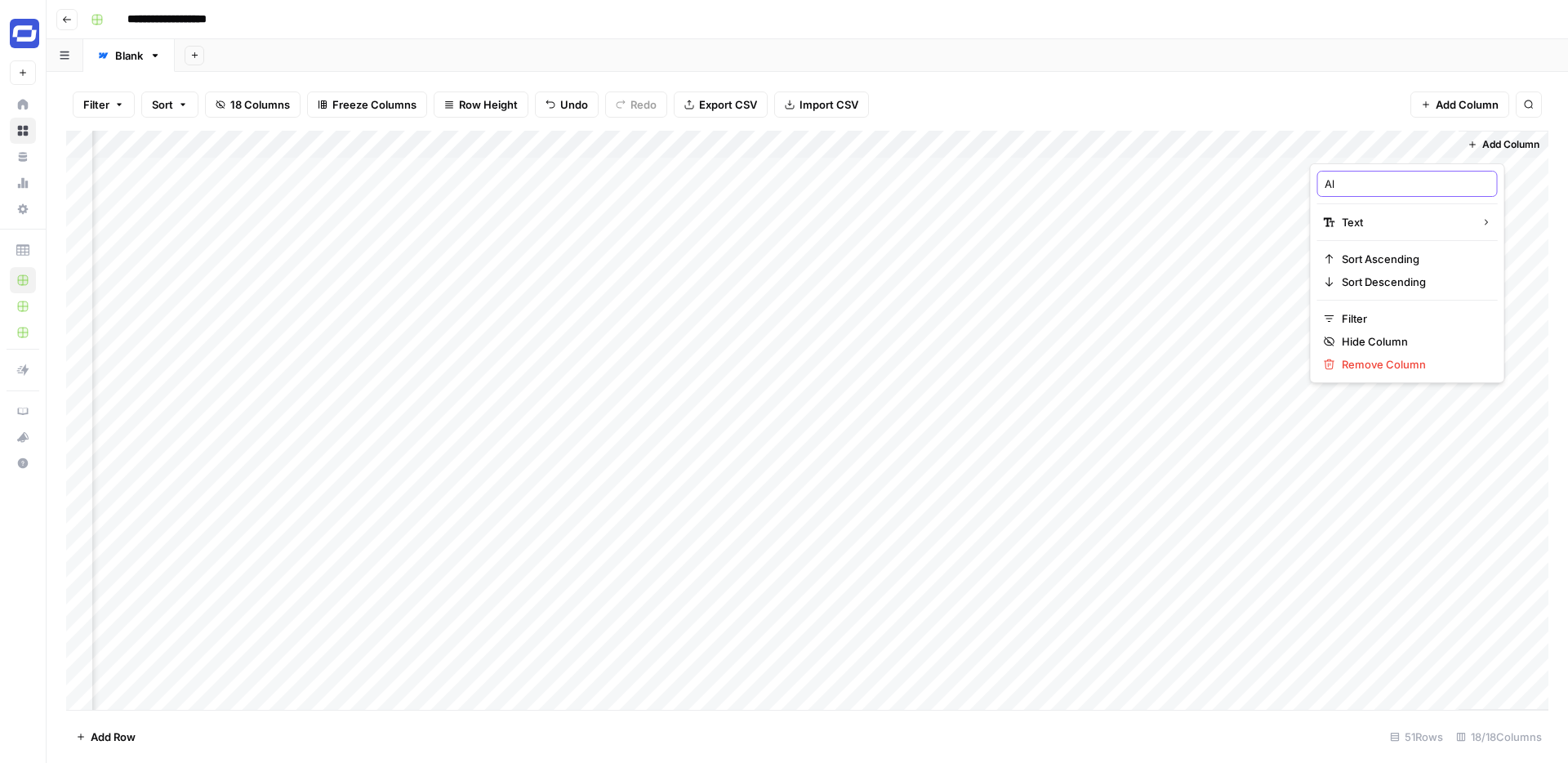 type on "A" 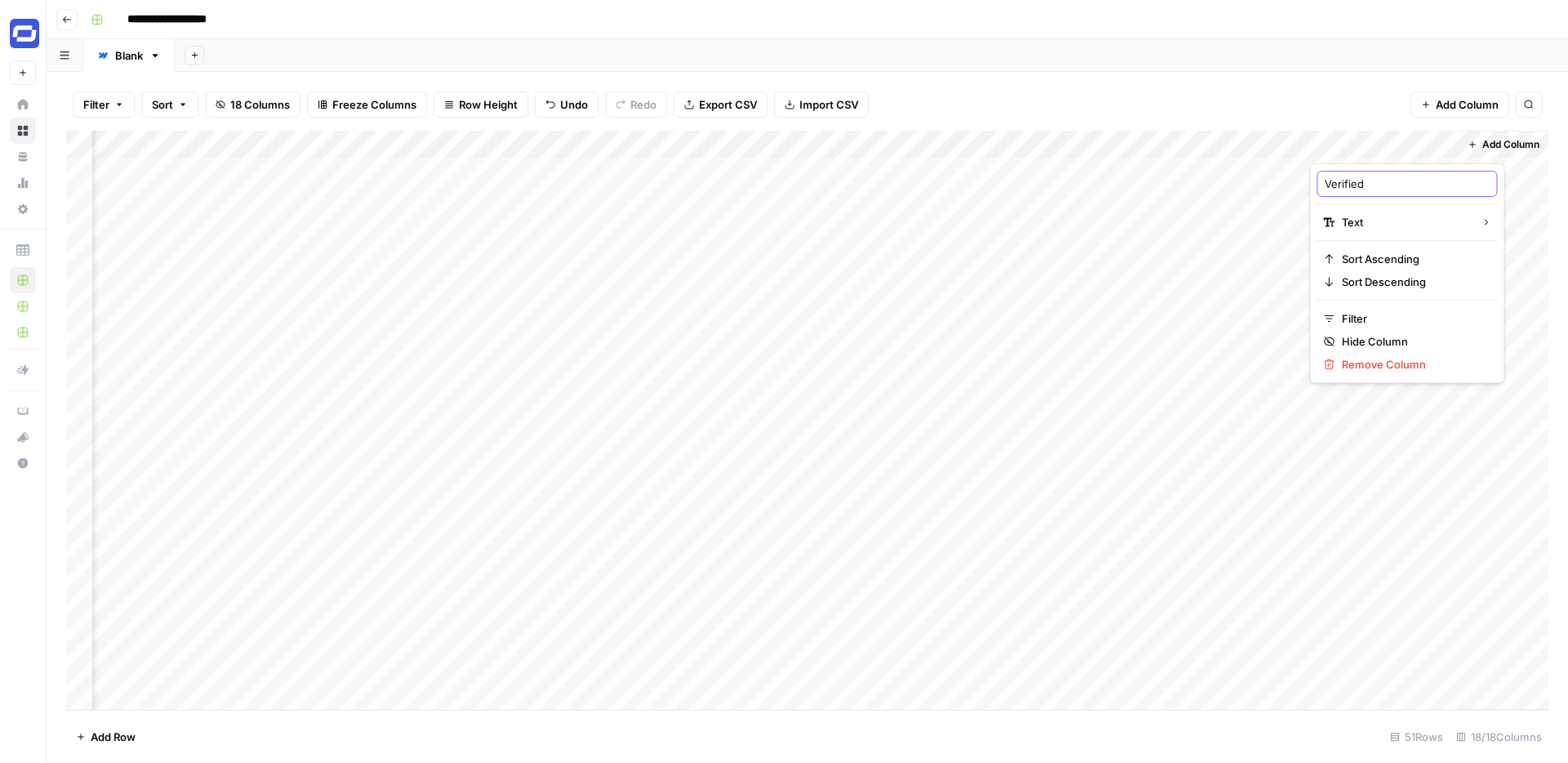 type on "Verified?" 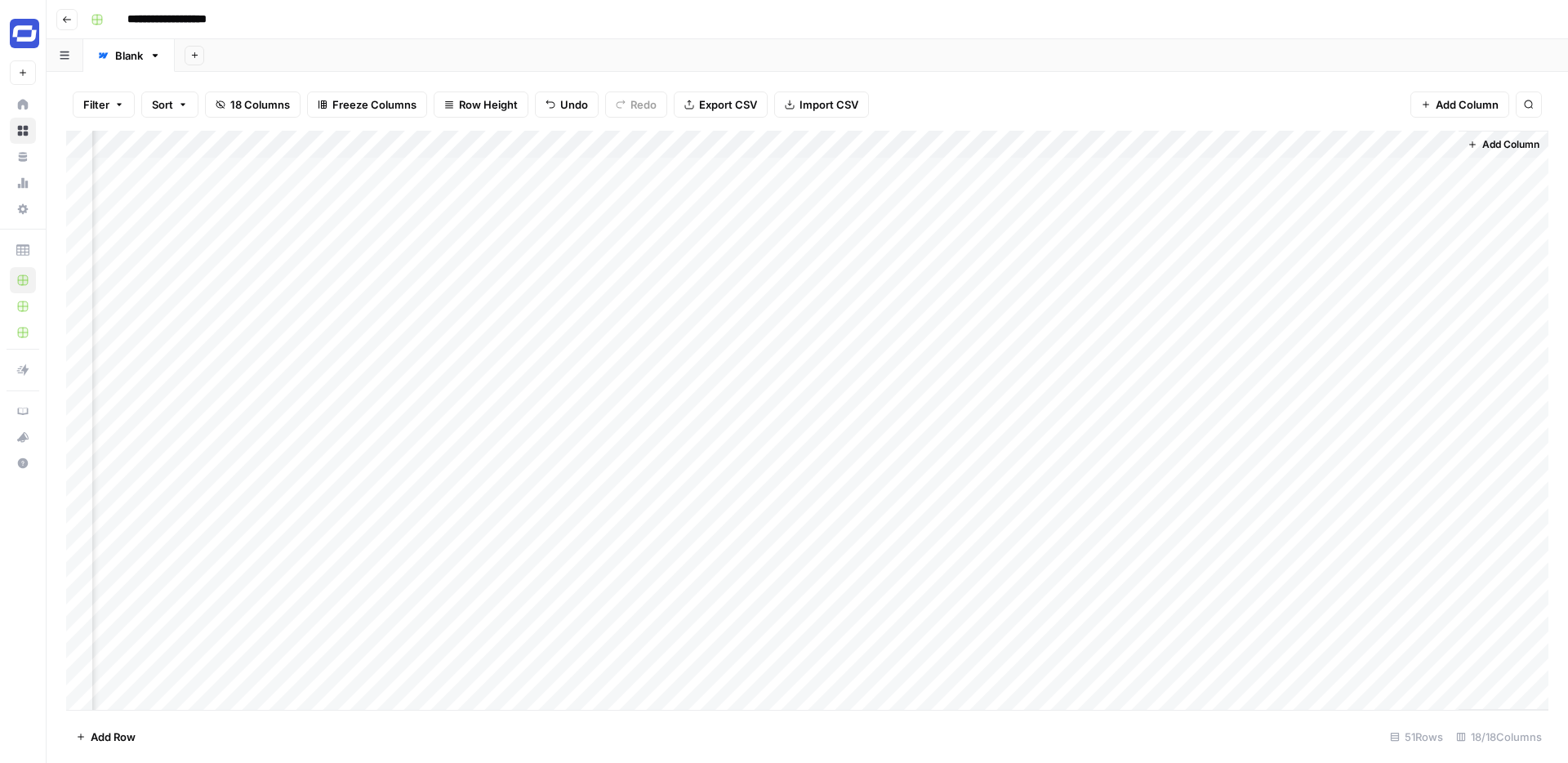 drag, startPoint x: 1401, startPoint y: 147, endPoint x: 541, endPoint y: 196, distance: 861.3948 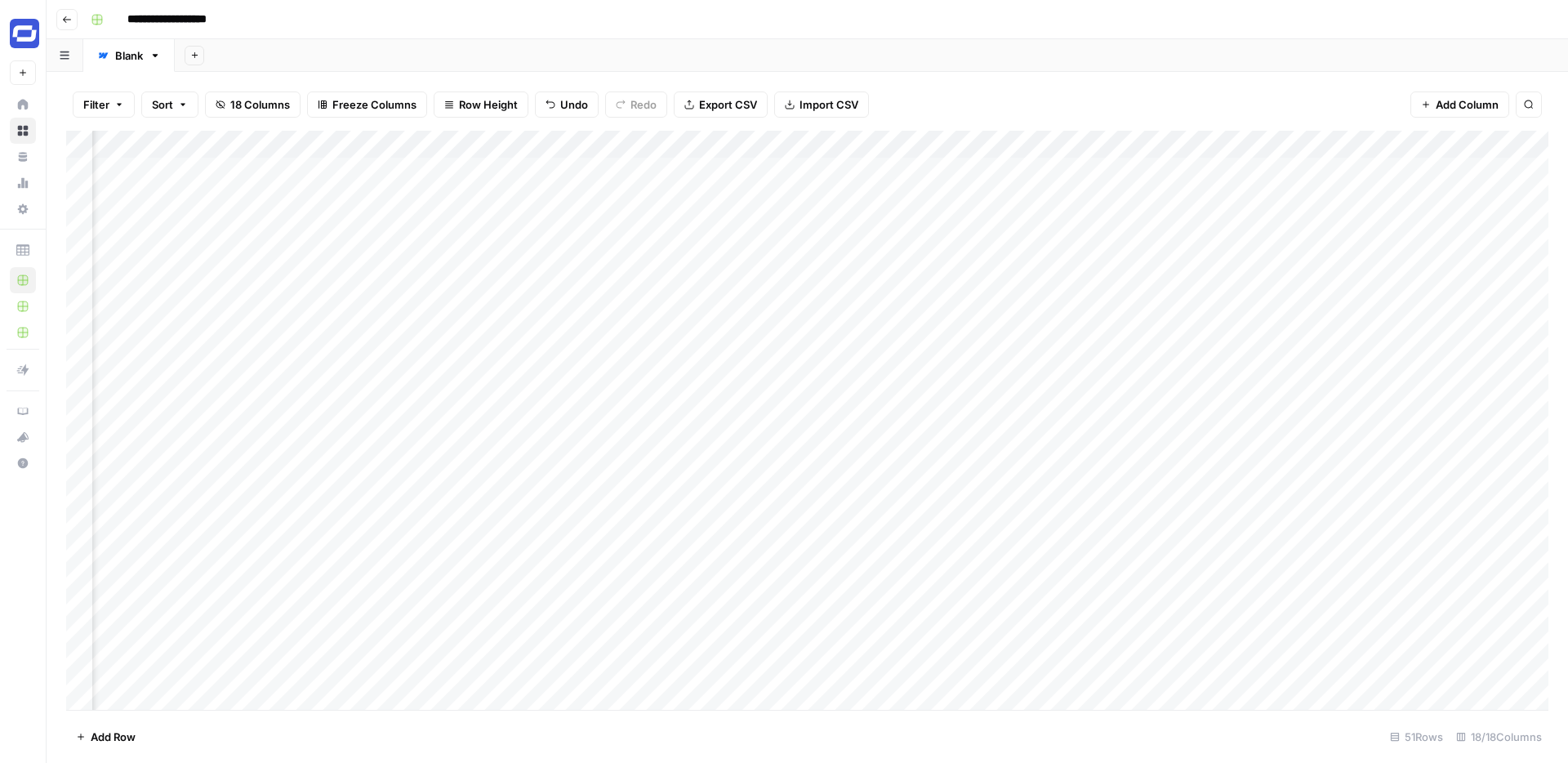 scroll, scrollTop: 2, scrollLeft: 792, axis: both 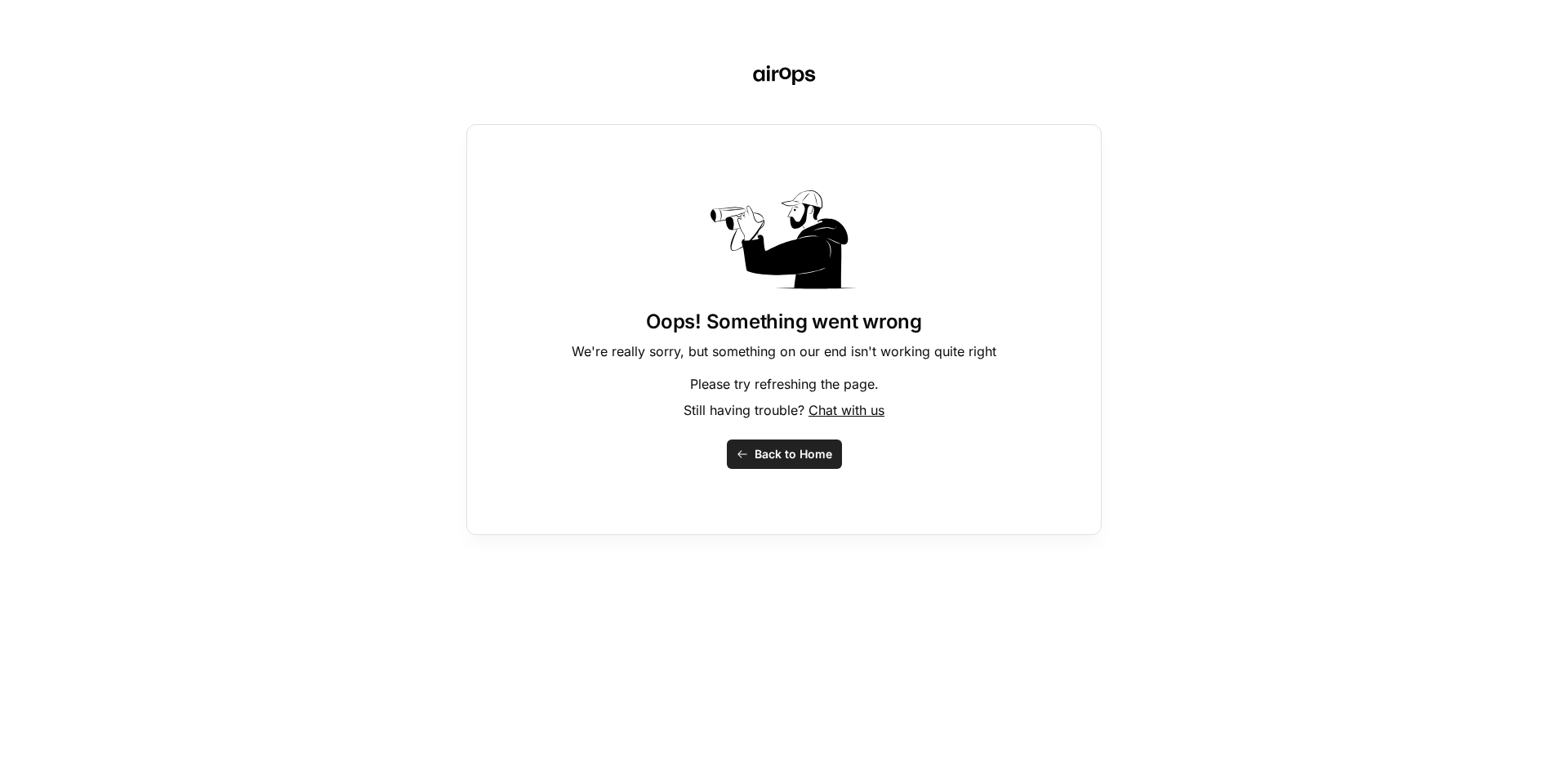 click on "Back to Home" at bounding box center [793, 454] 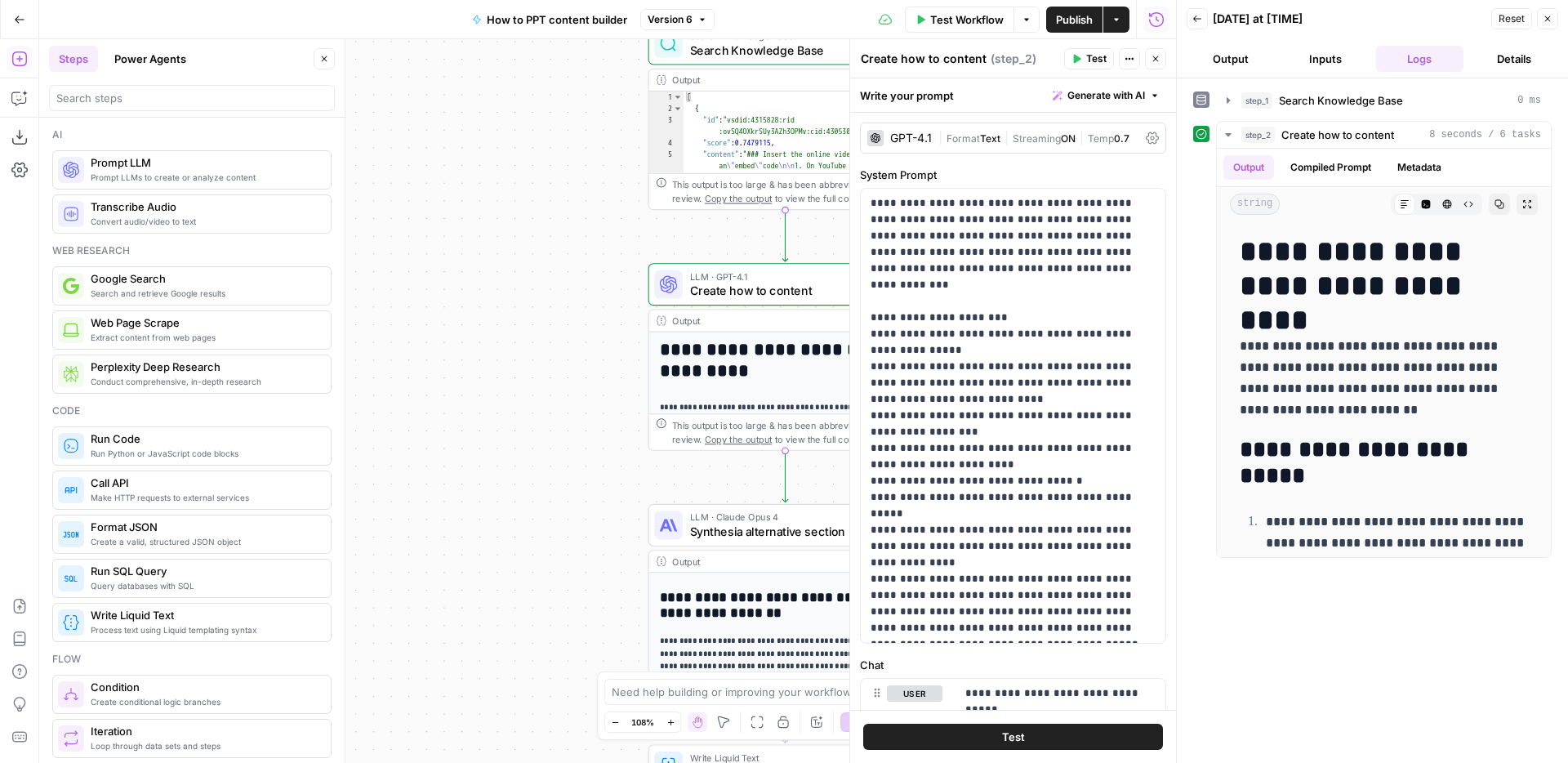 scroll, scrollTop: 0, scrollLeft: 0, axis: both 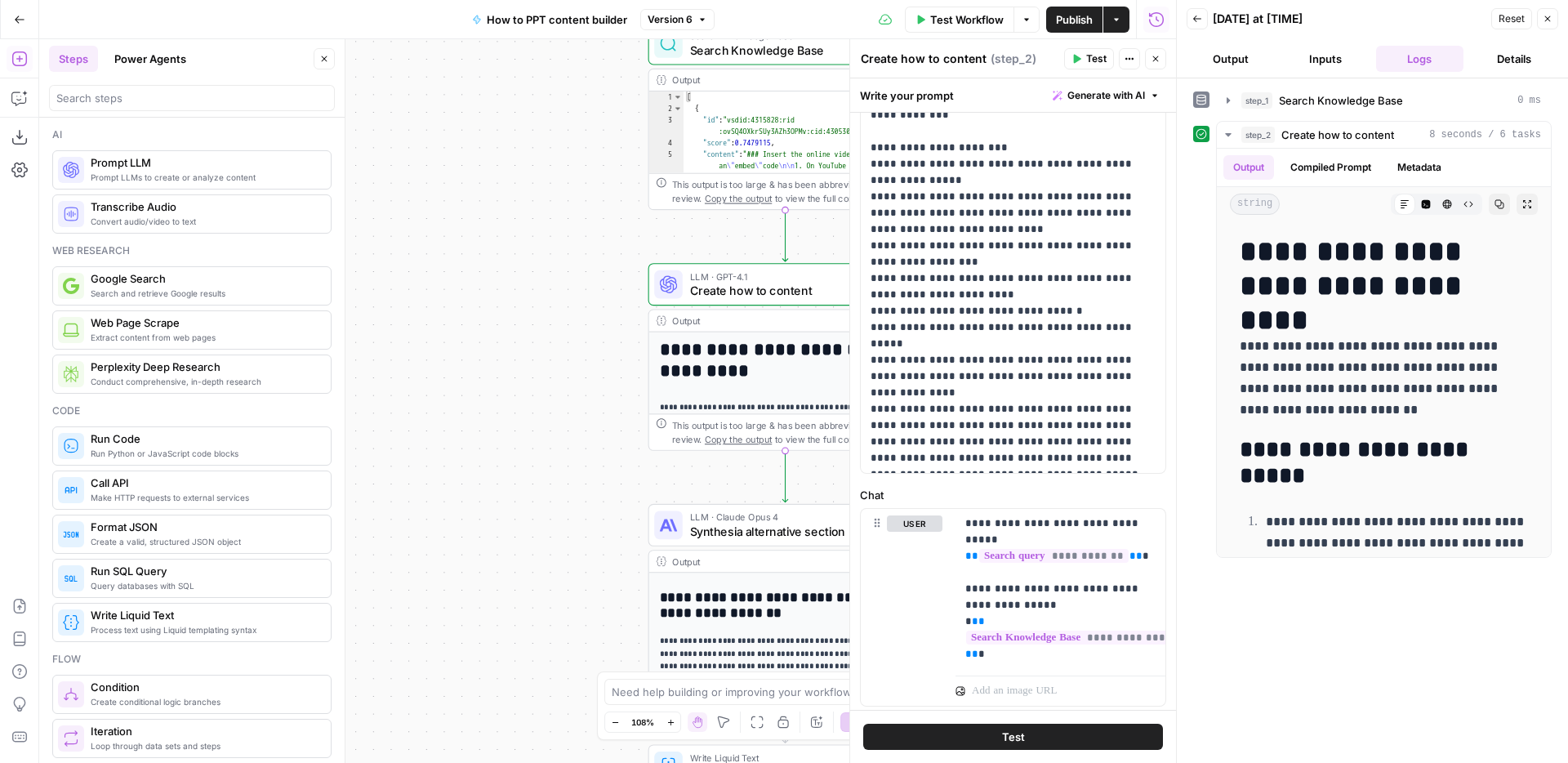 click on "Close" at bounding box center [1548, 19] 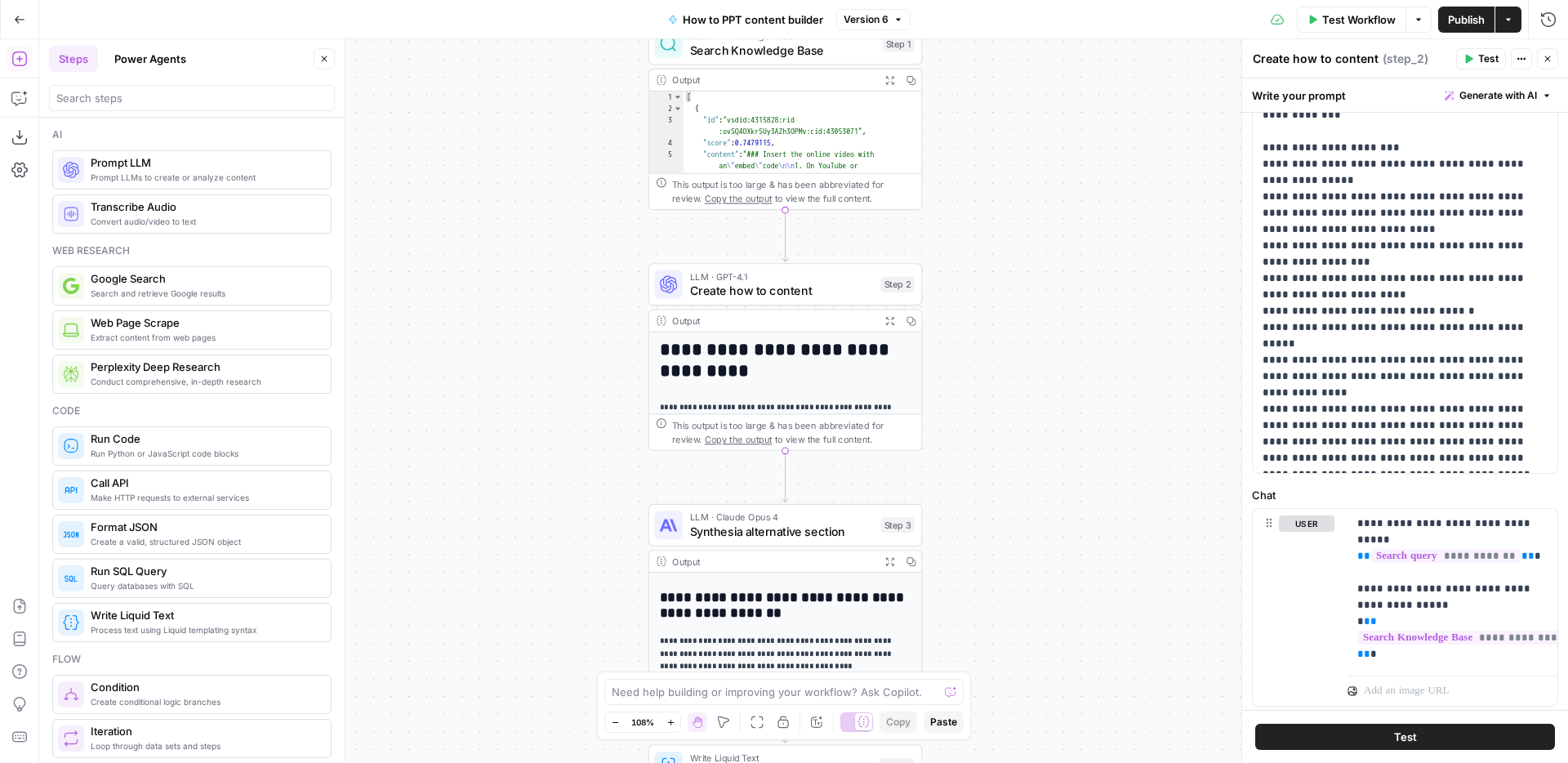 click 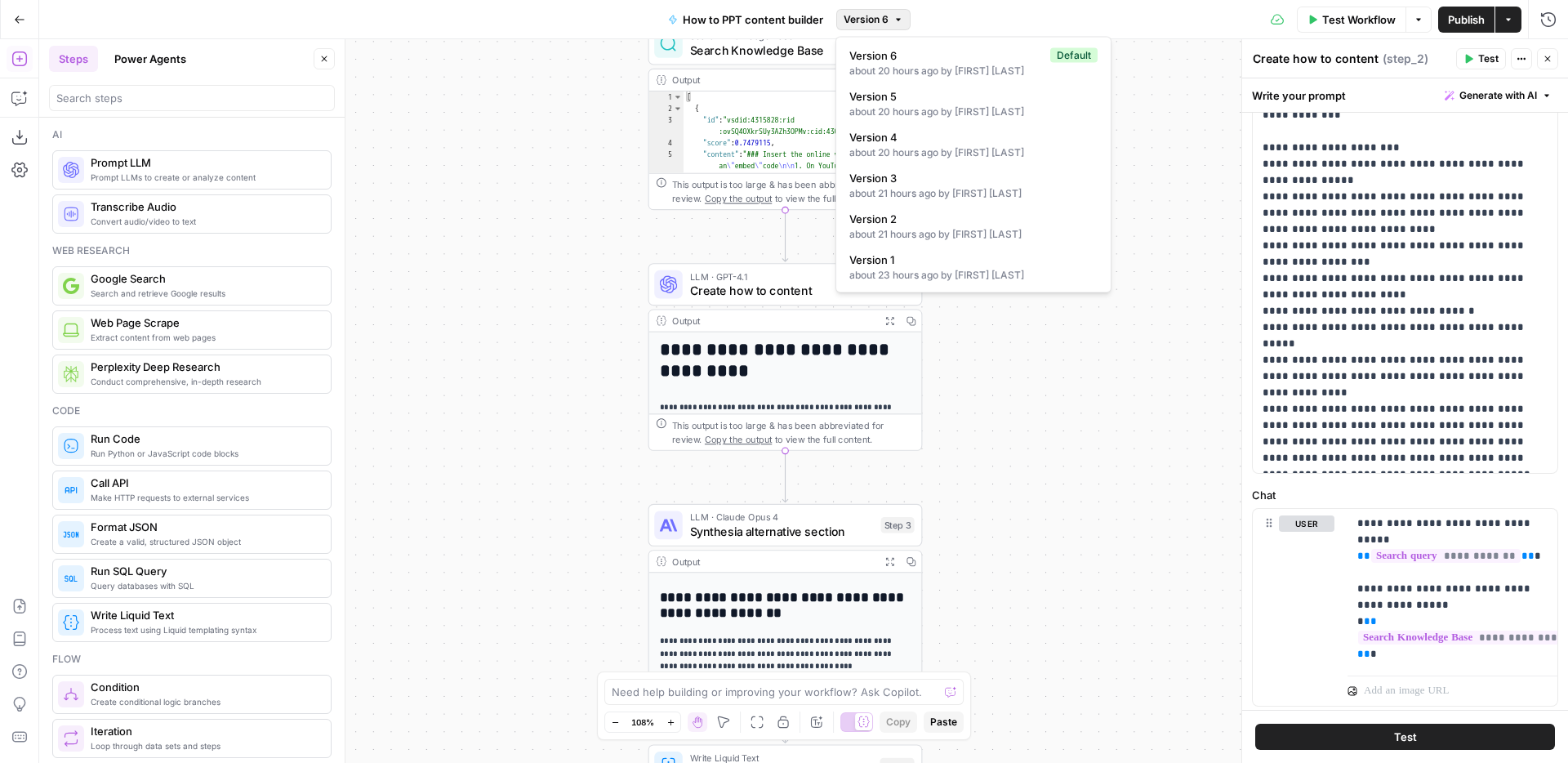 click on "Workflow Set Inputs Inputs Search Knowledge Base Search Knowledge Base Step 1 Output Expand Output Copy 1 2 3 4 5 [    {      "id" :  "vsdid:4315828:rid          :ovSQ4OXkrSUy3AZh3OPMv:cid:43053071" ,      "score" :  0.7479115 ,      "content" :  "### Insert the online video with           an  \" embed \"  code \n\n 1. On YouTube or           Vimeo, find the video that you want to           insert. \n\n 2. Below the video frame,           select Share, and then select Embed. (If           you neglect to select Embed, you'll end           up copying the wrong code.) \n\n 3. Right          -click the iFrame embed code and select           Copy. \n\n If the highlighted text that           you copy begins with  \" http \" , STOP.           It's the wrong code to copy. Return to           step 2 and select Embed. \n\n 4. In           PowerPoint, select the slide that you           want to add a video to." at bounding box center (804, 401) 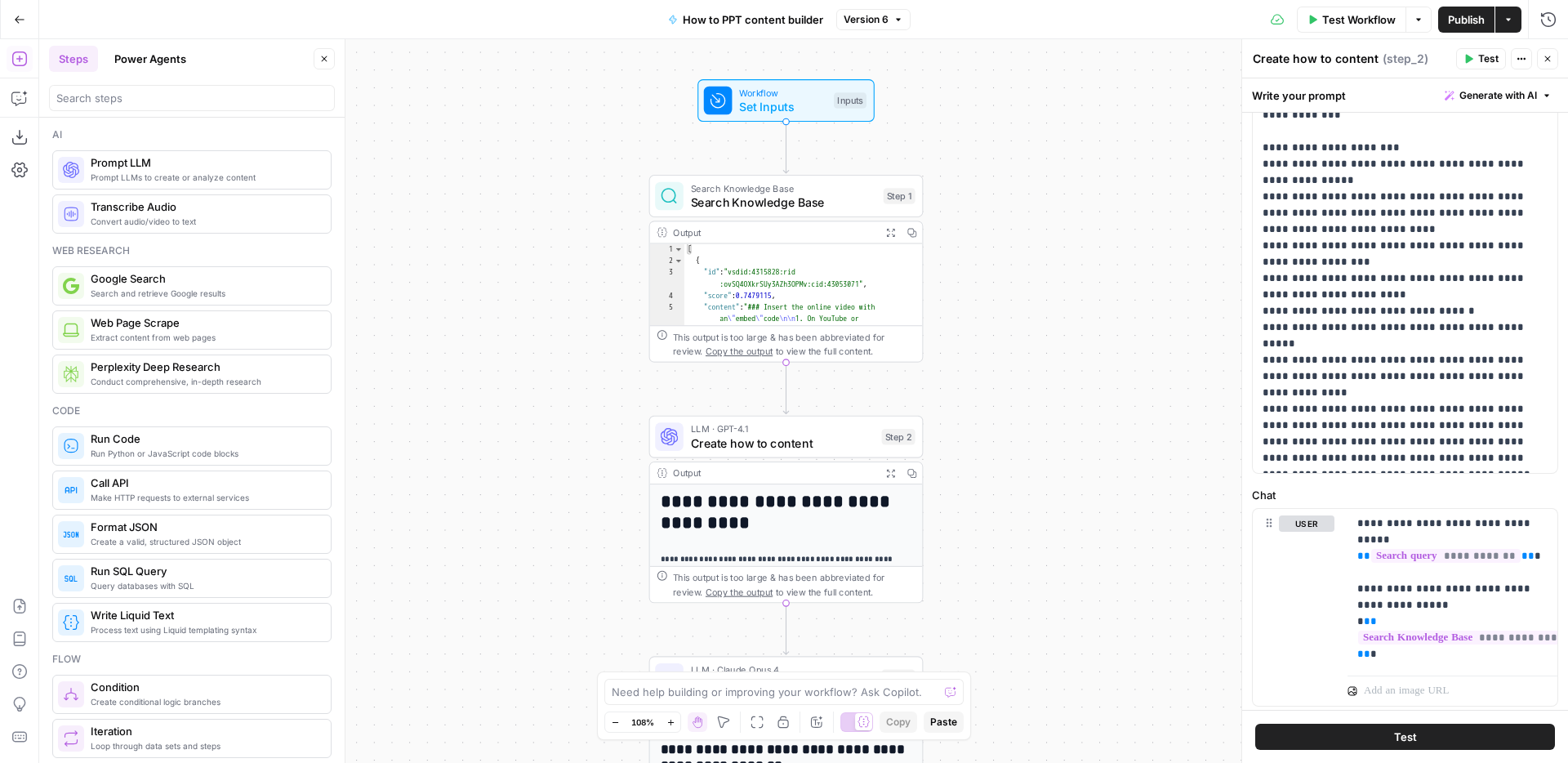 click 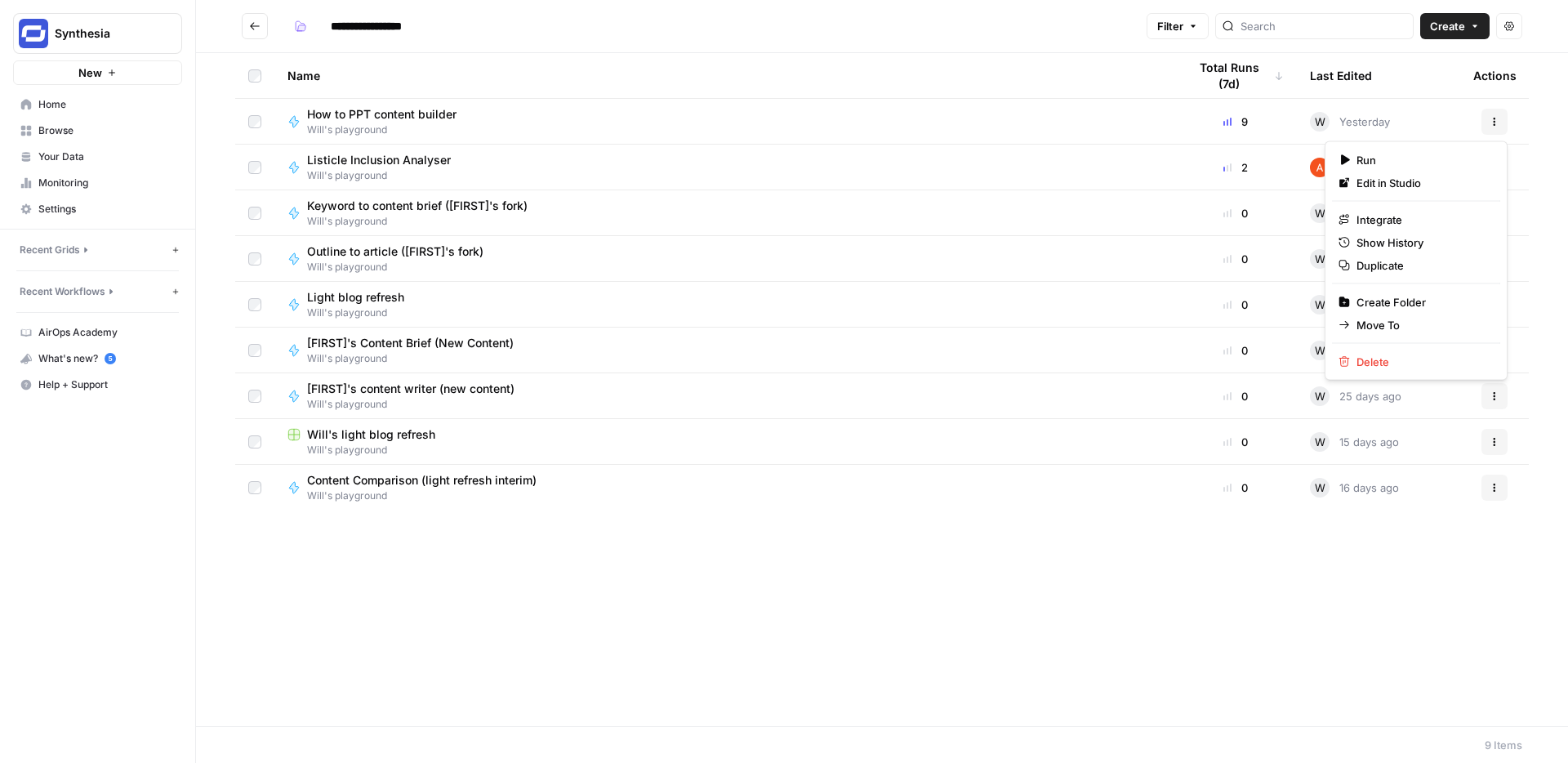 click on "Actions" at bounding box center [1494, 122] 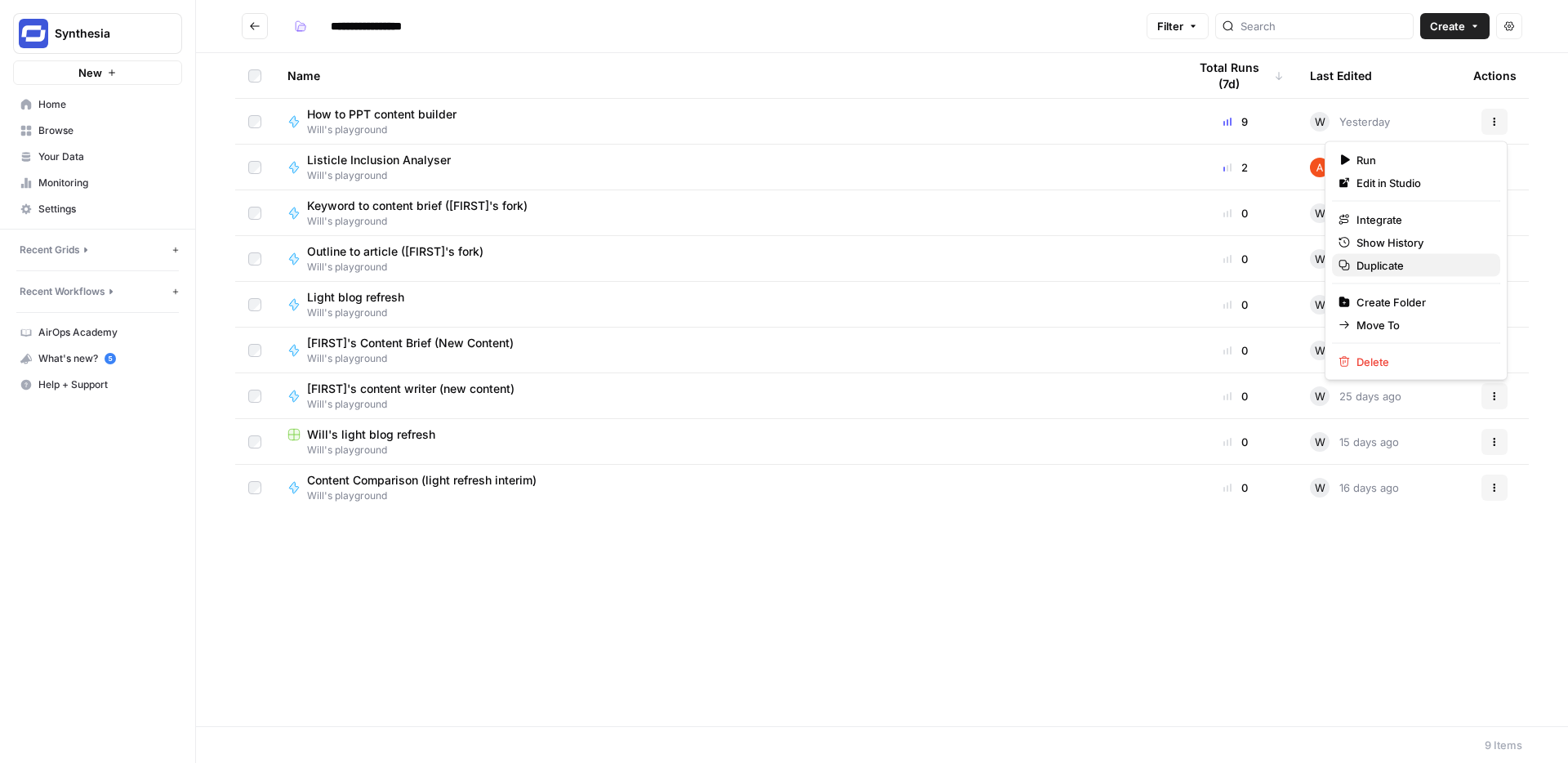 click on "Duplicate" at bounding box center [1422, 265] 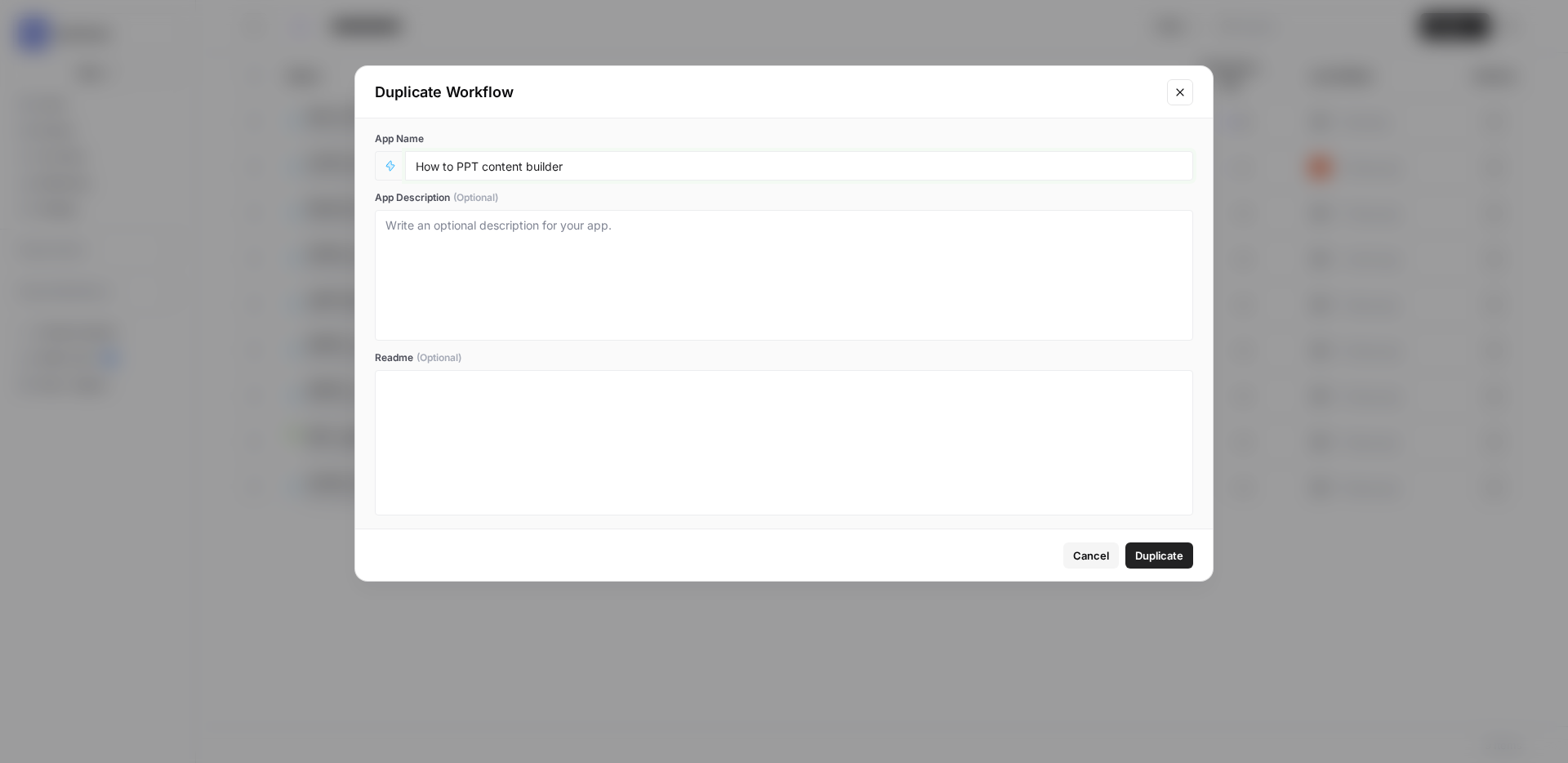 click on "How to PPT content builder" at bounding box center (799, 166) 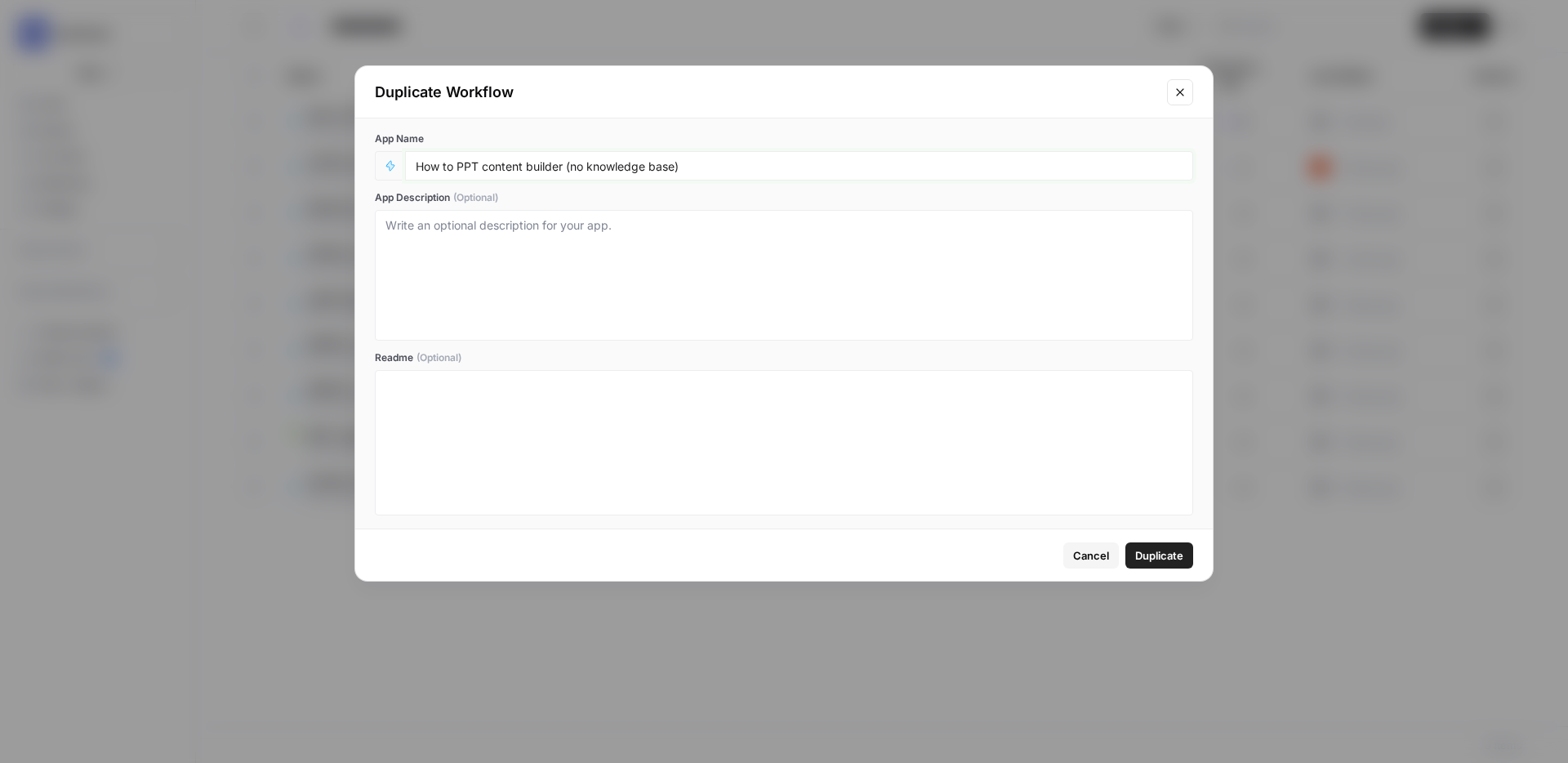 type on "How to PPT content builder (no knowledge base)" 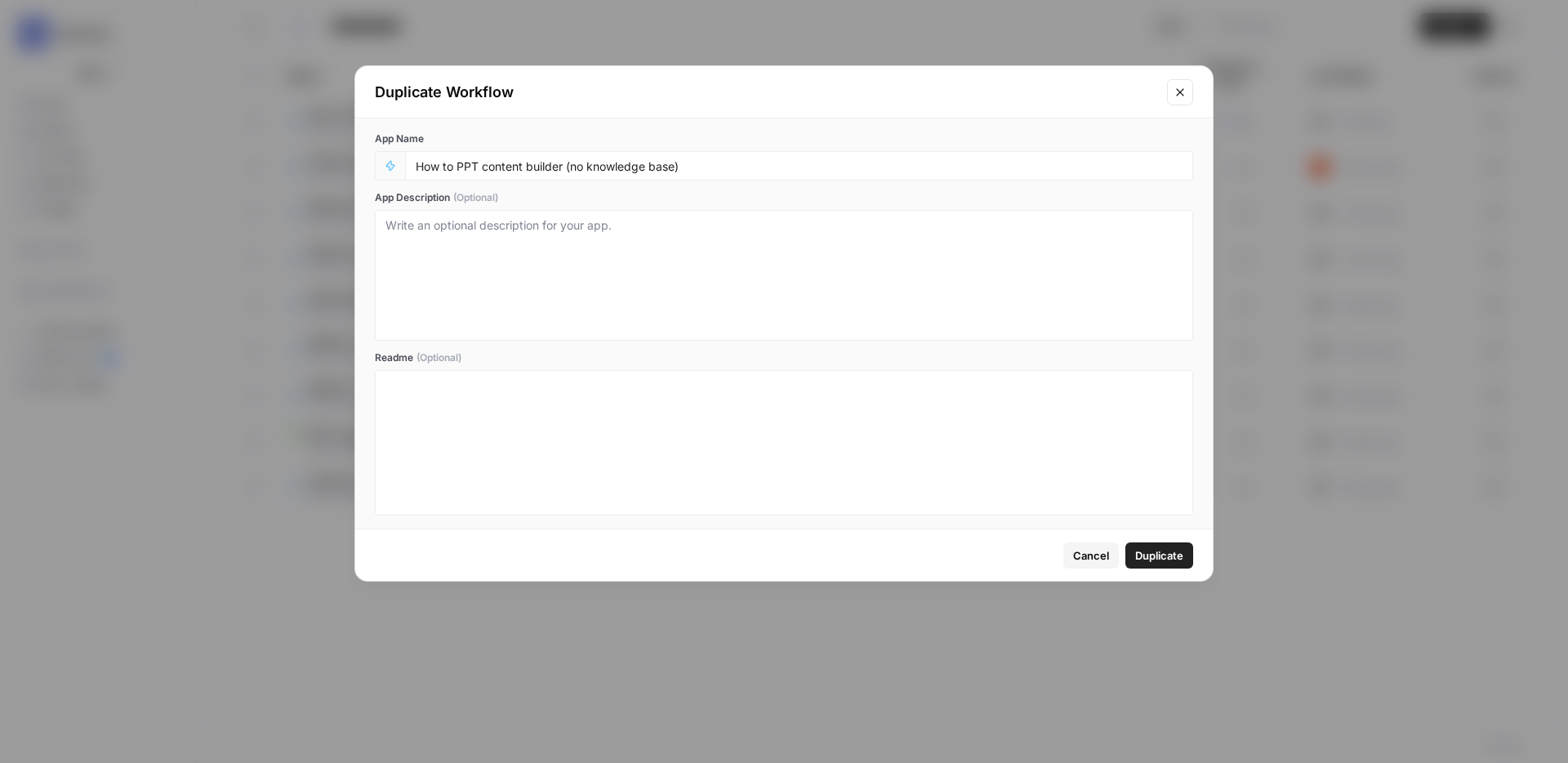 click on "Duplicate" at bounding box center [1159, 556] 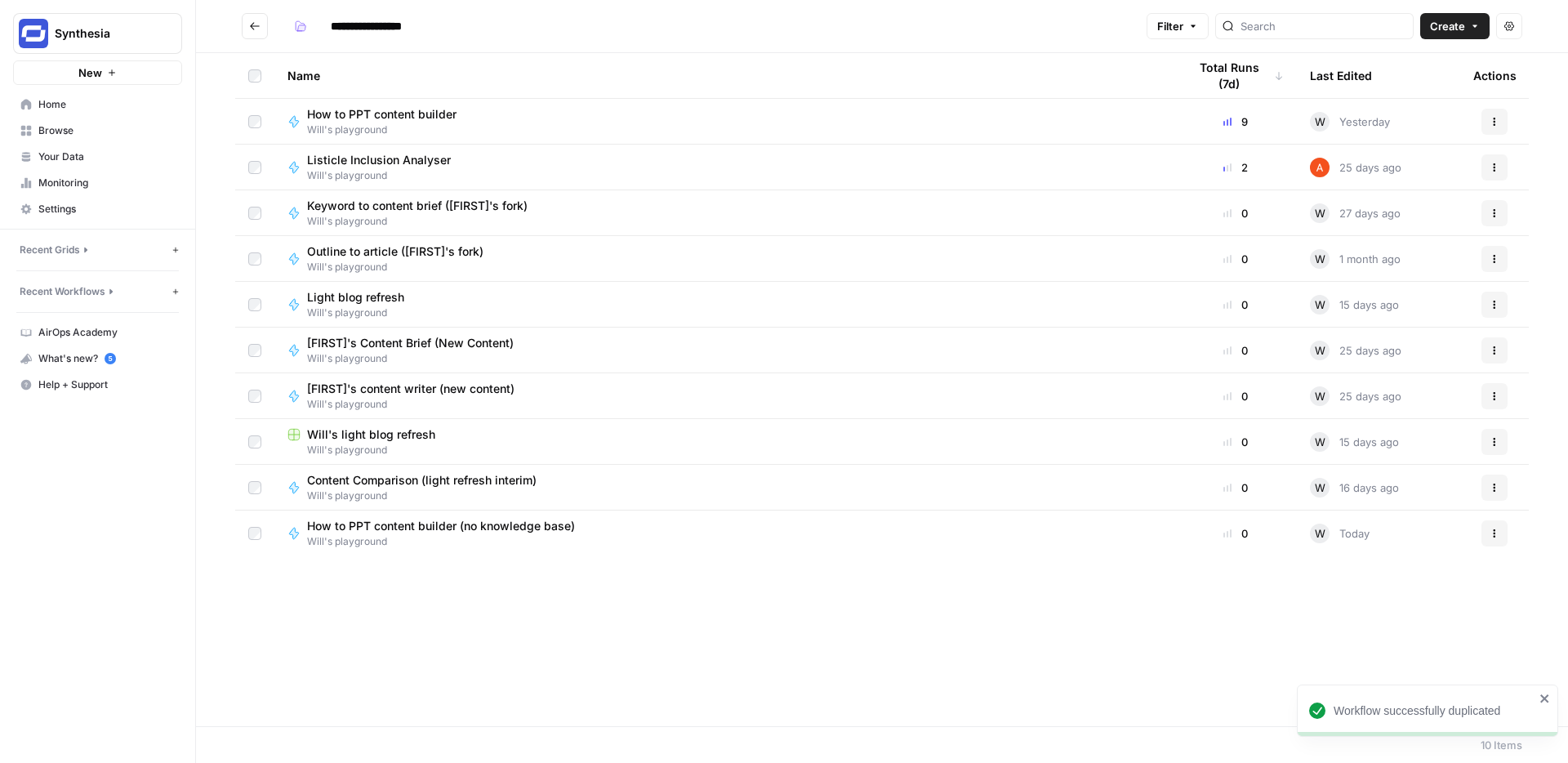 click on "How to PPT content builder (no knowledge base)" at bounding box center [441, 526] 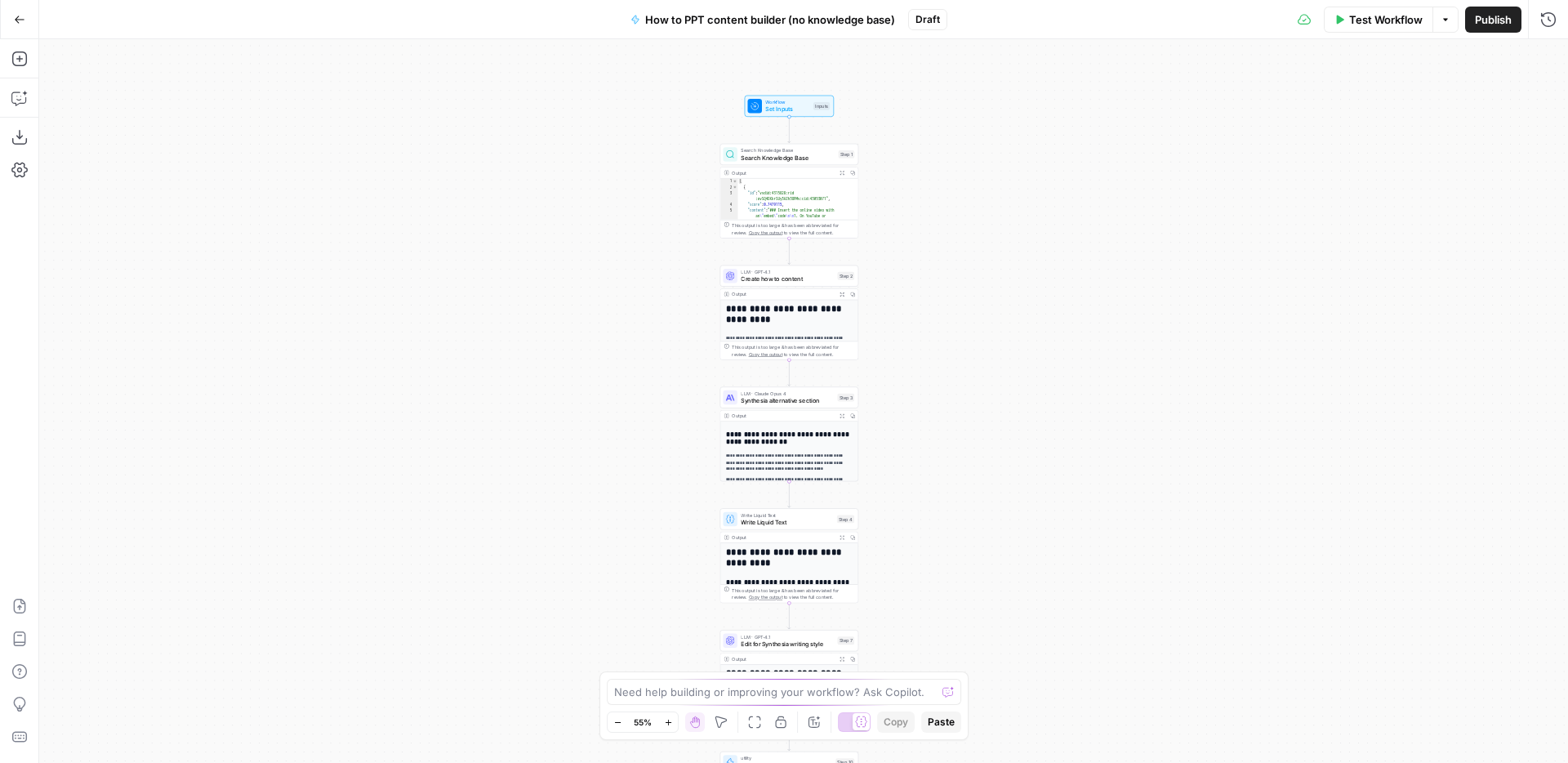 drag, startPoint x: 956, startPoint y: 244, endPoint x: 956, endPoint y: 505, distance: 261 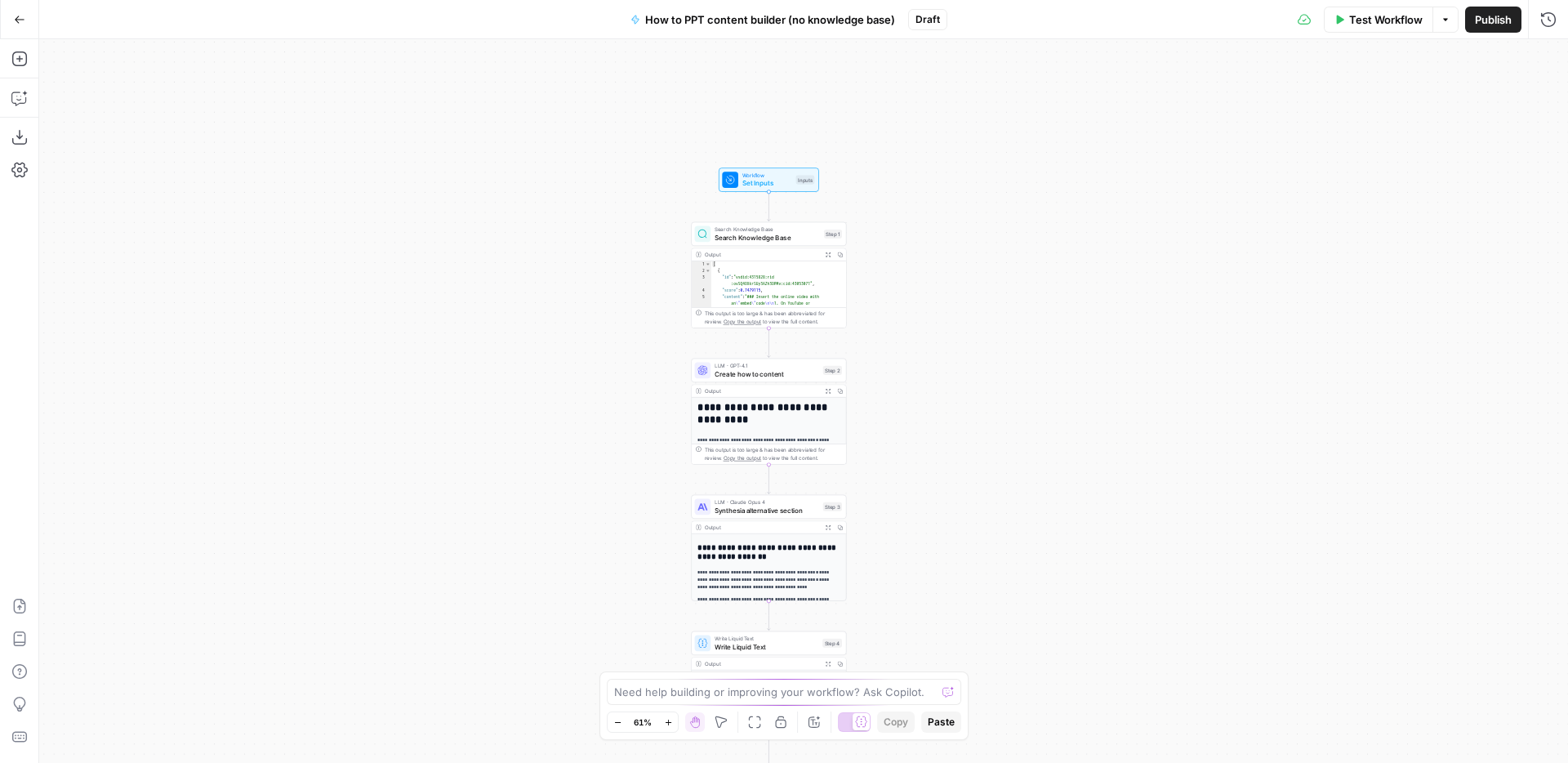 drag, startPoint x: 956, startPoint y: 312, endPoint x: 956, endPoint y: 411, distance: 99 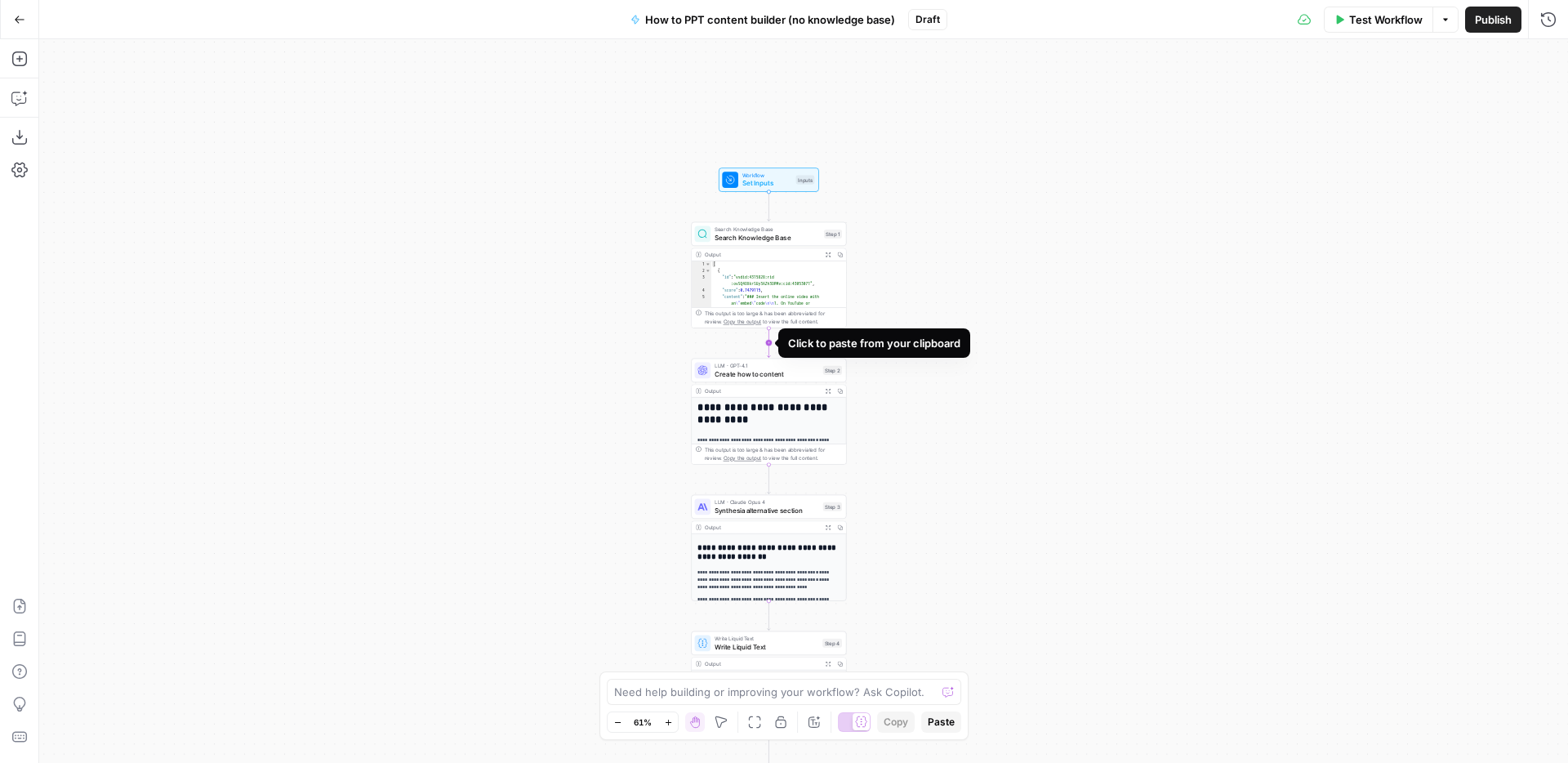 click 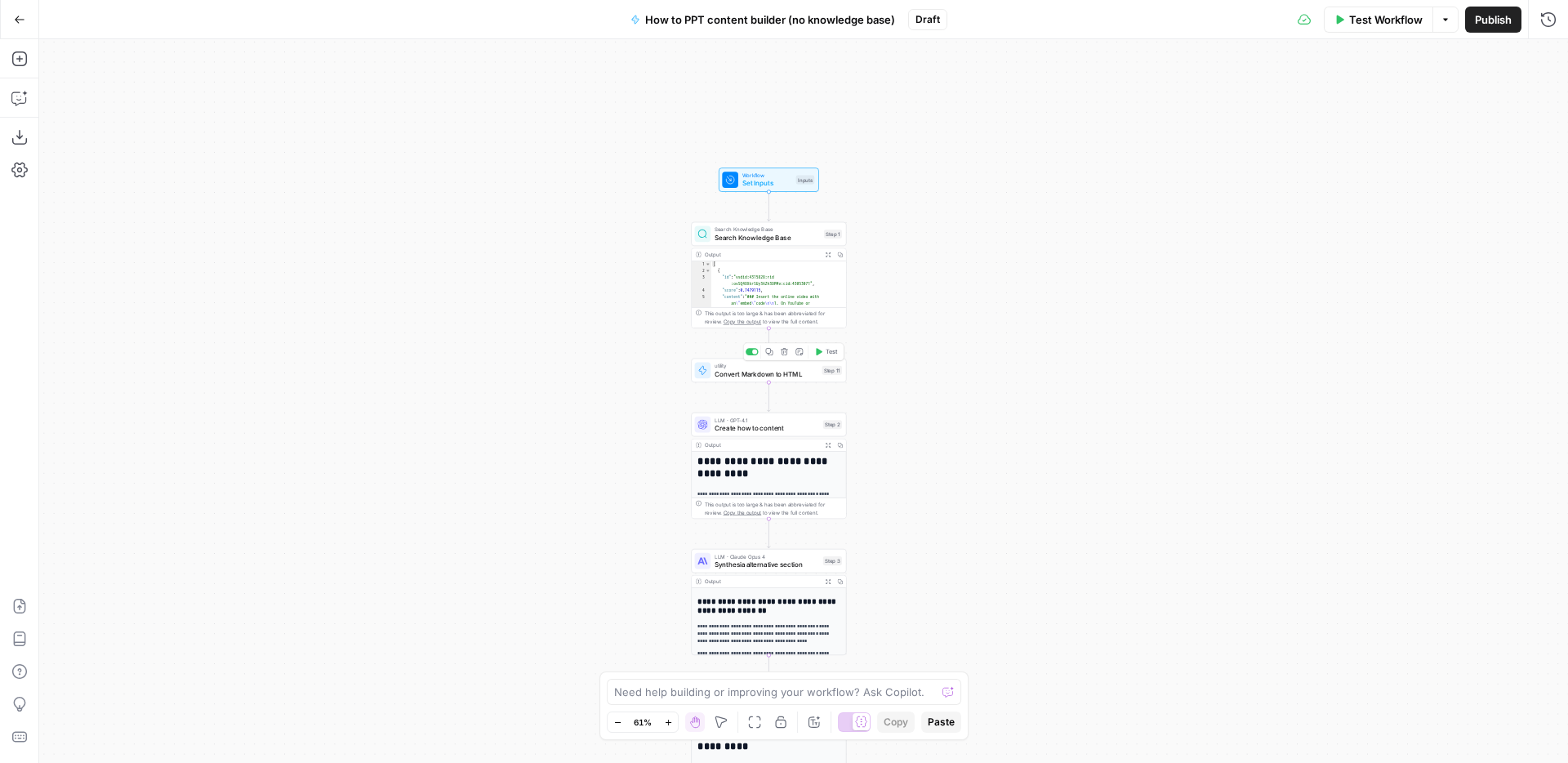 click on "Convert Markdown to HTML" at bounding box center (766, 374) 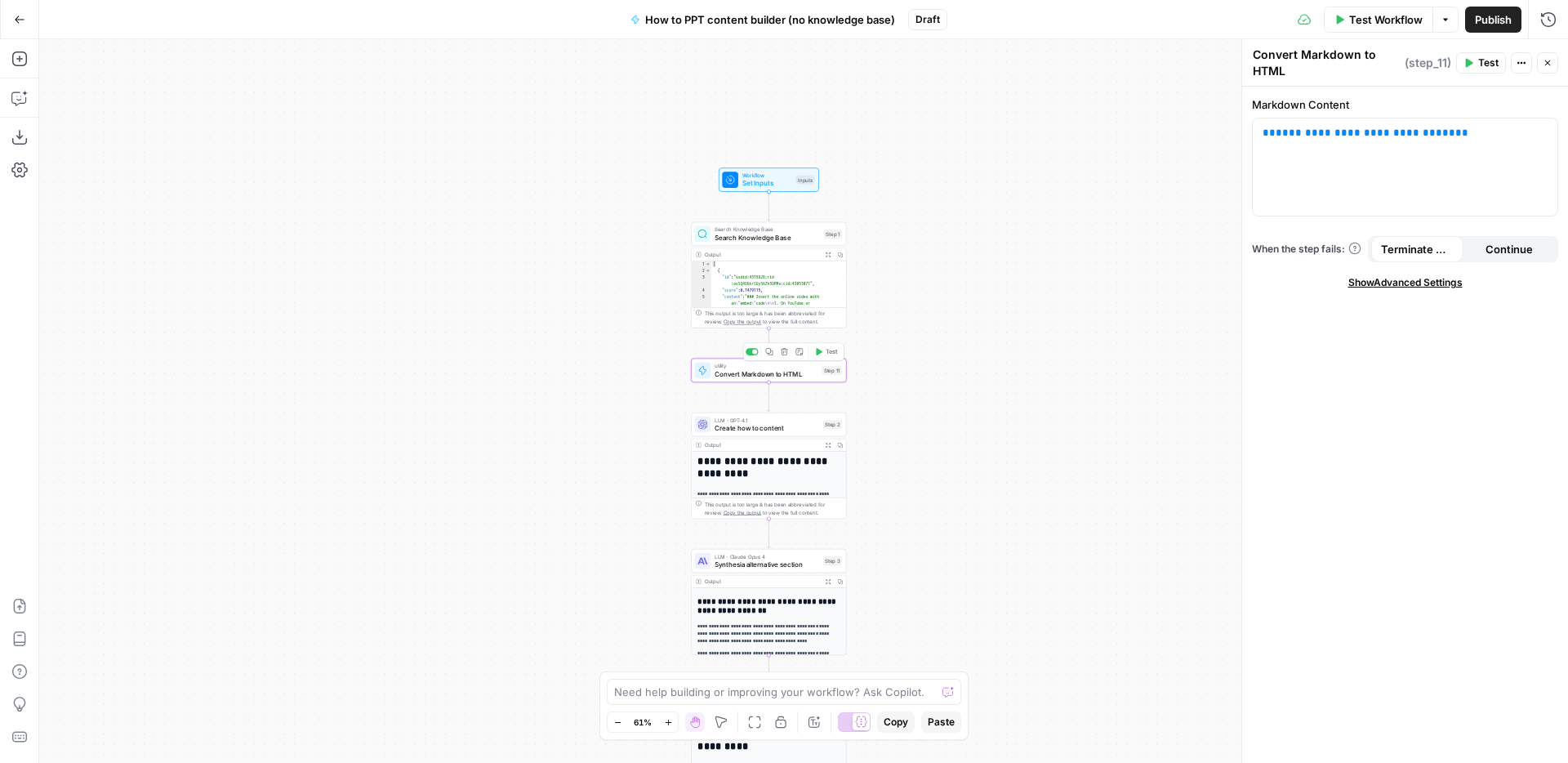 click 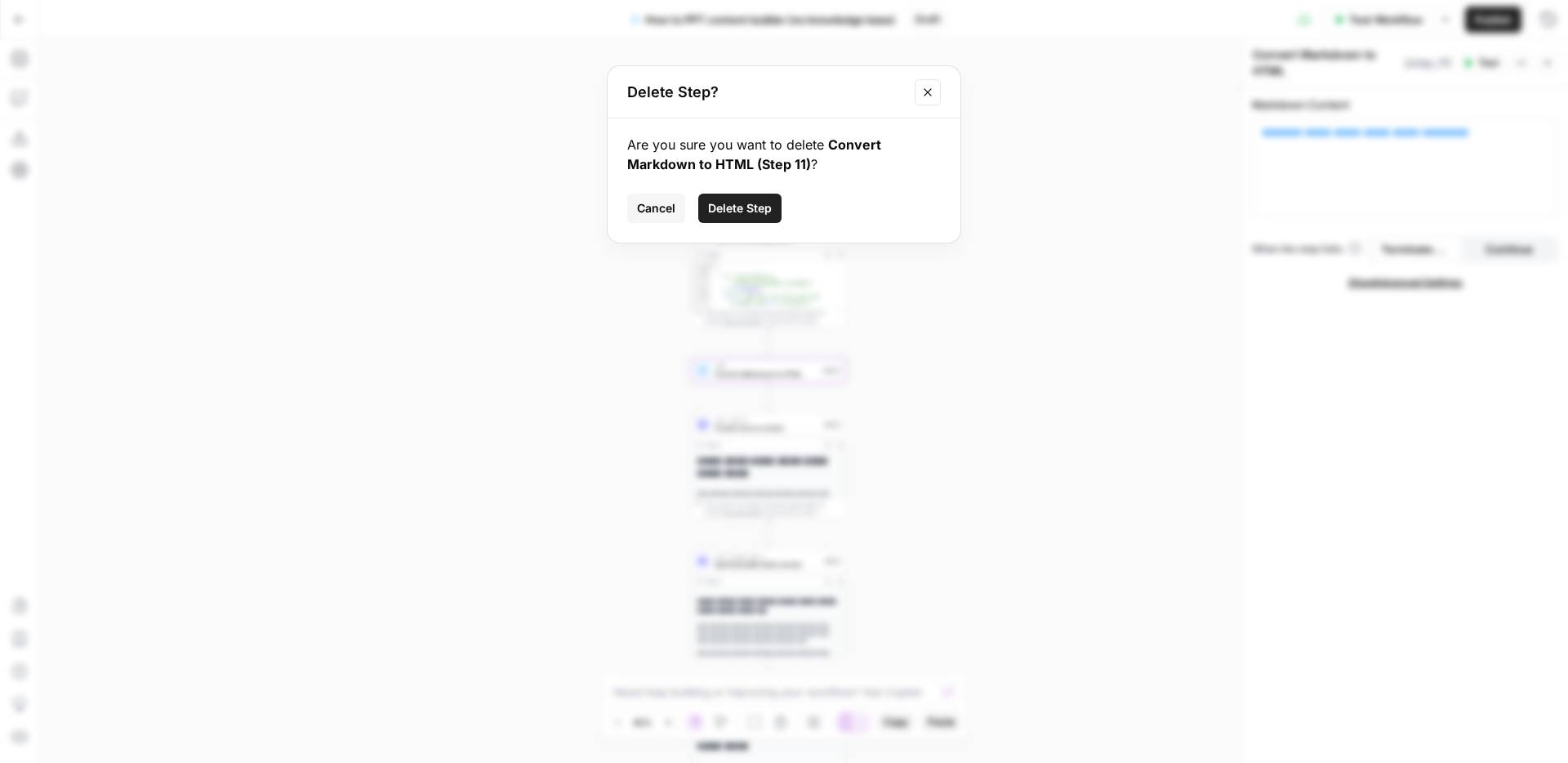click on "Delete Step" at bounding box center (740, 208) 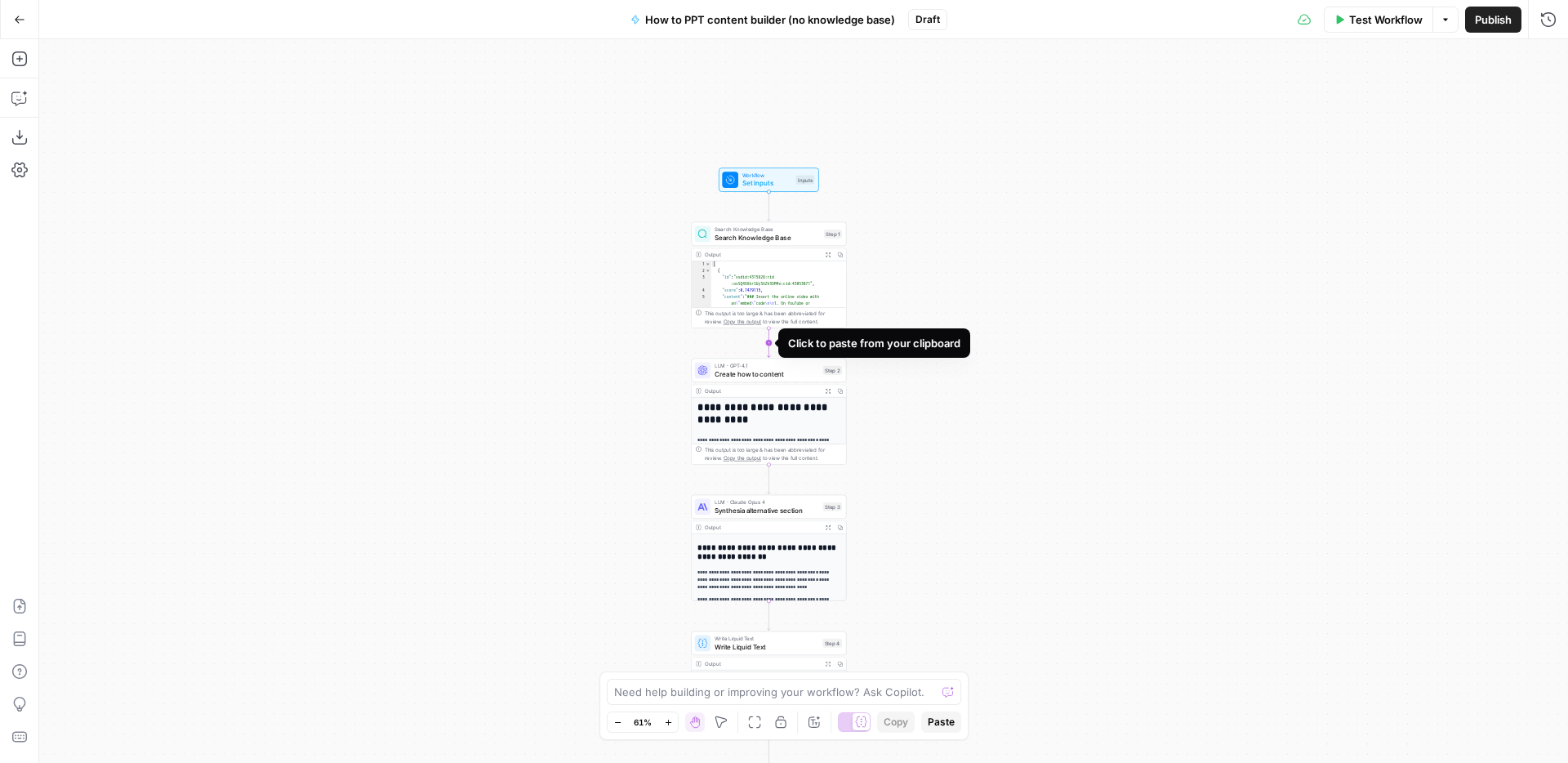 drag, startPoint x: 23, startPoint y: 53, endPoint x: 768, endPoint y: 344, distance: 799.81623 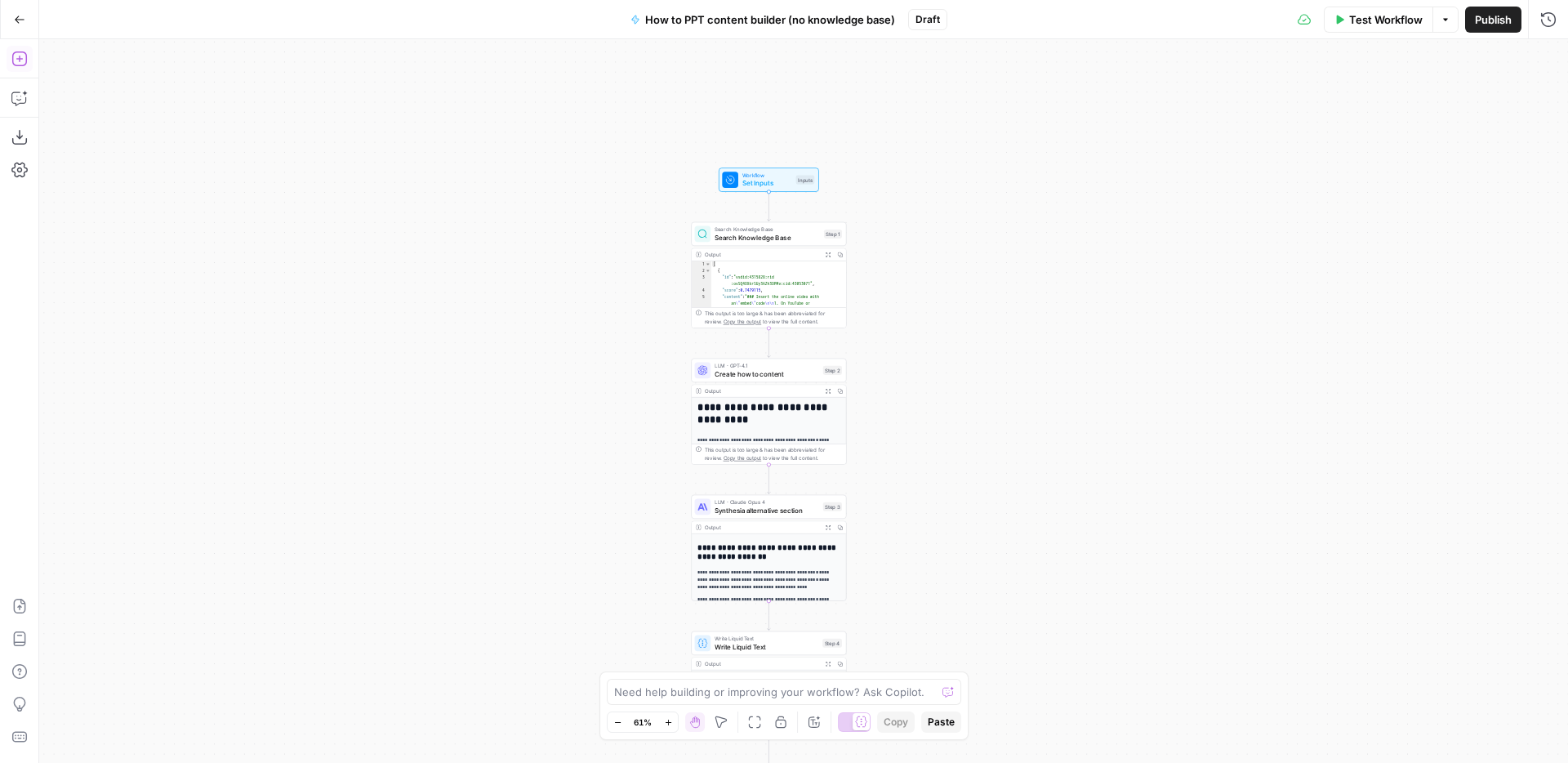 click 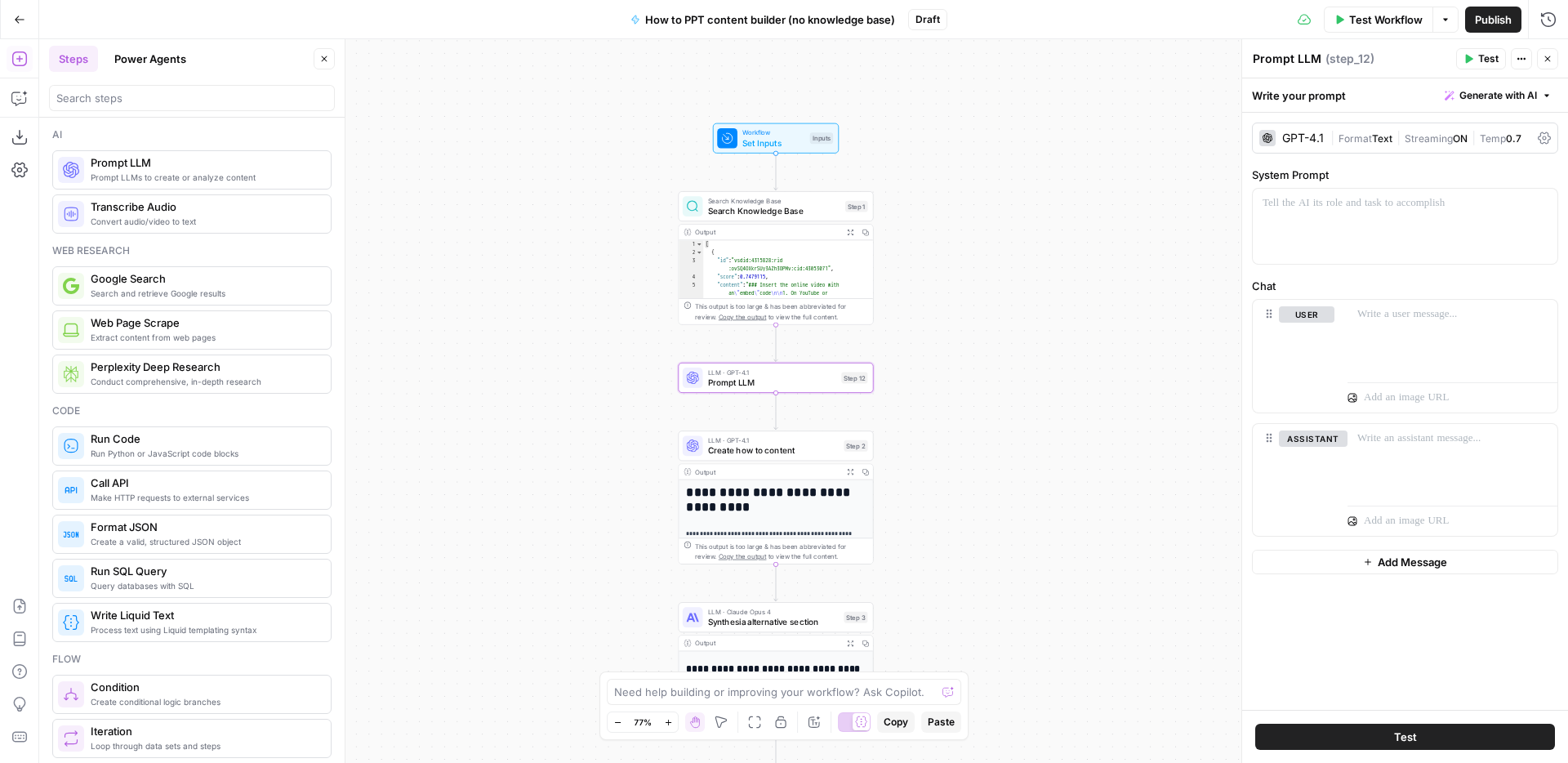 click on "GPT-4.1" at bounding box center [1303, 138] 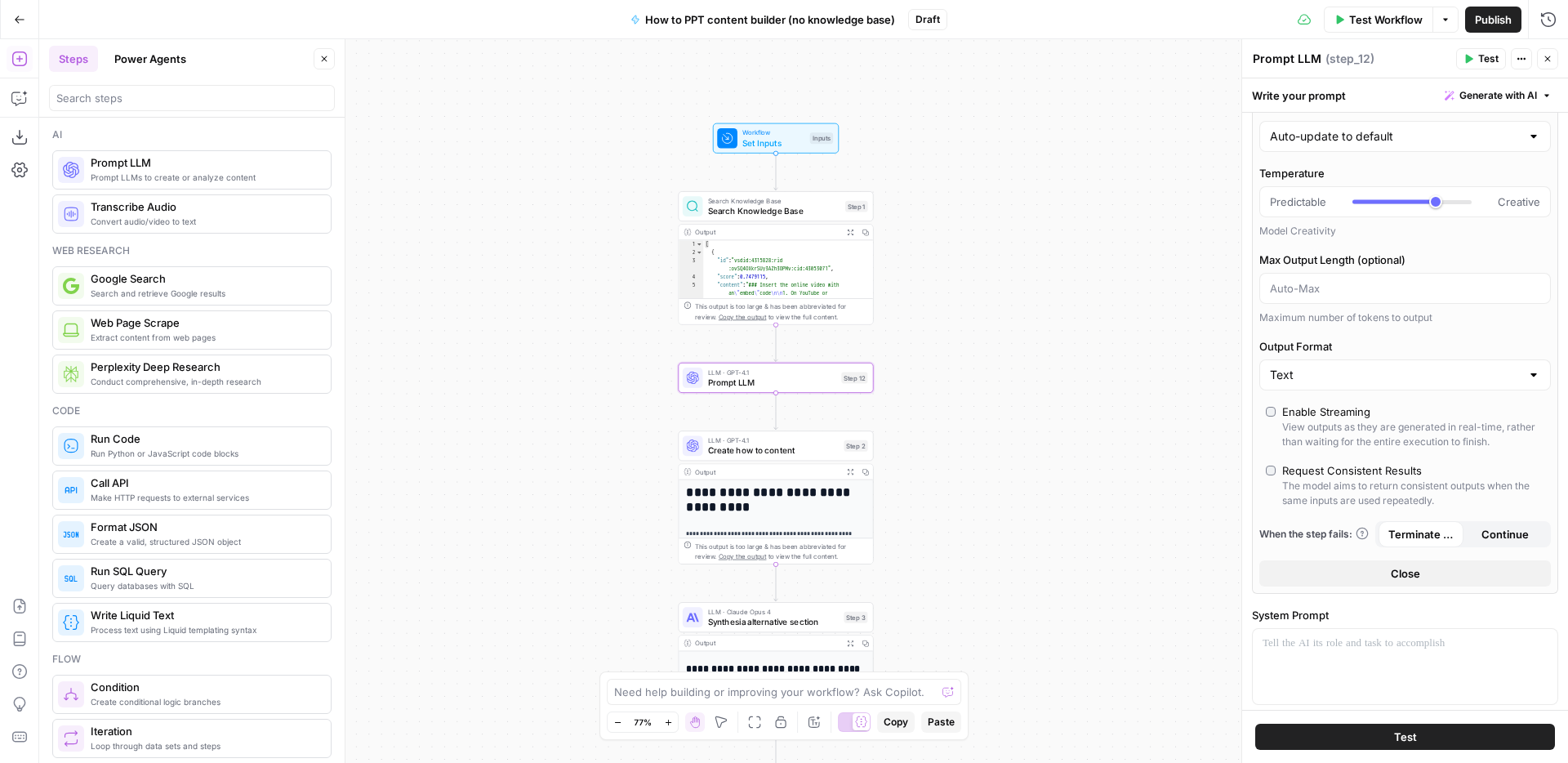 scroll, scrollTop: 0, scrollLeft: 0, axis: both 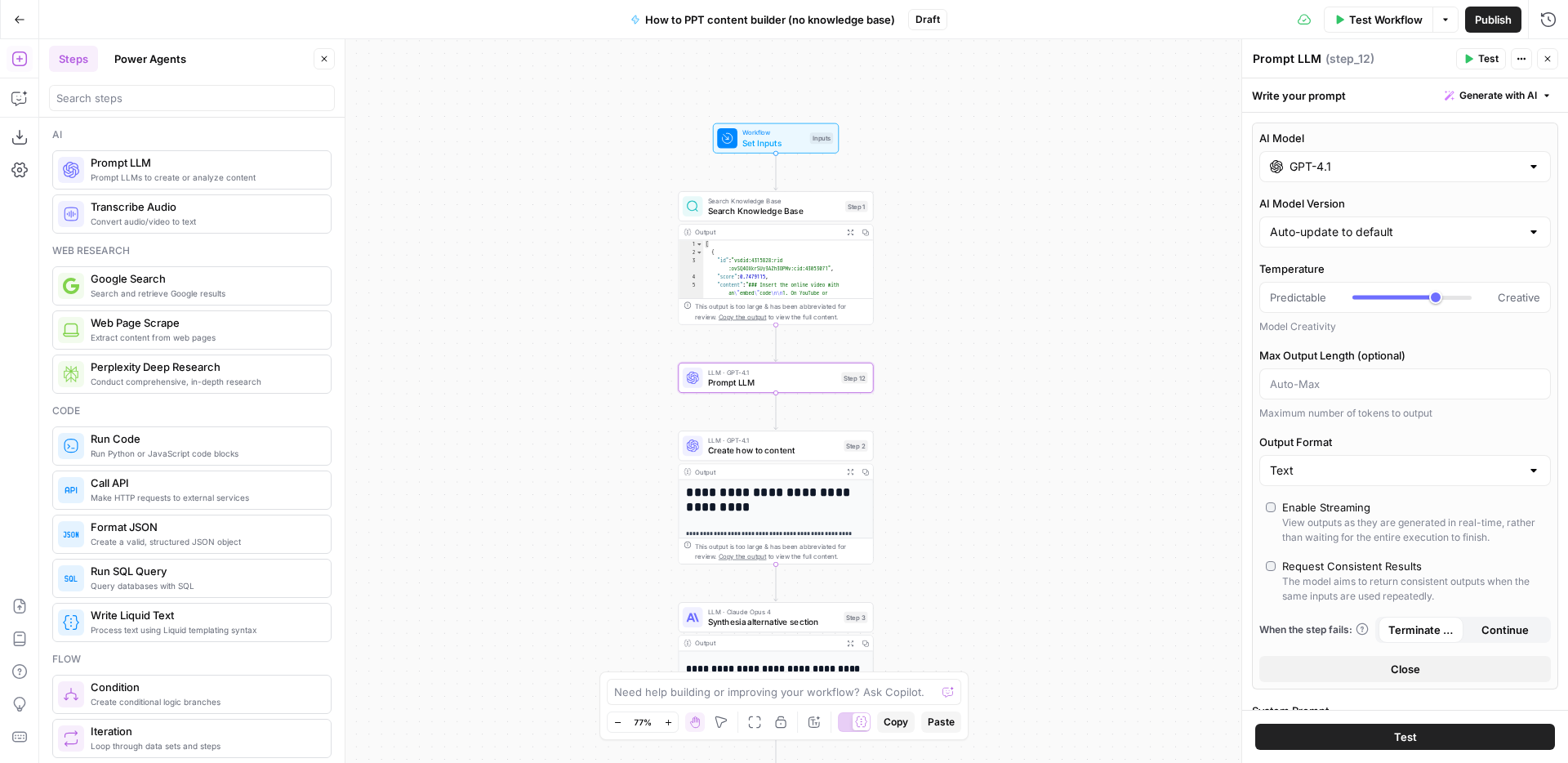 click on "GPT-4.1" at bounding box center [1405, 167] 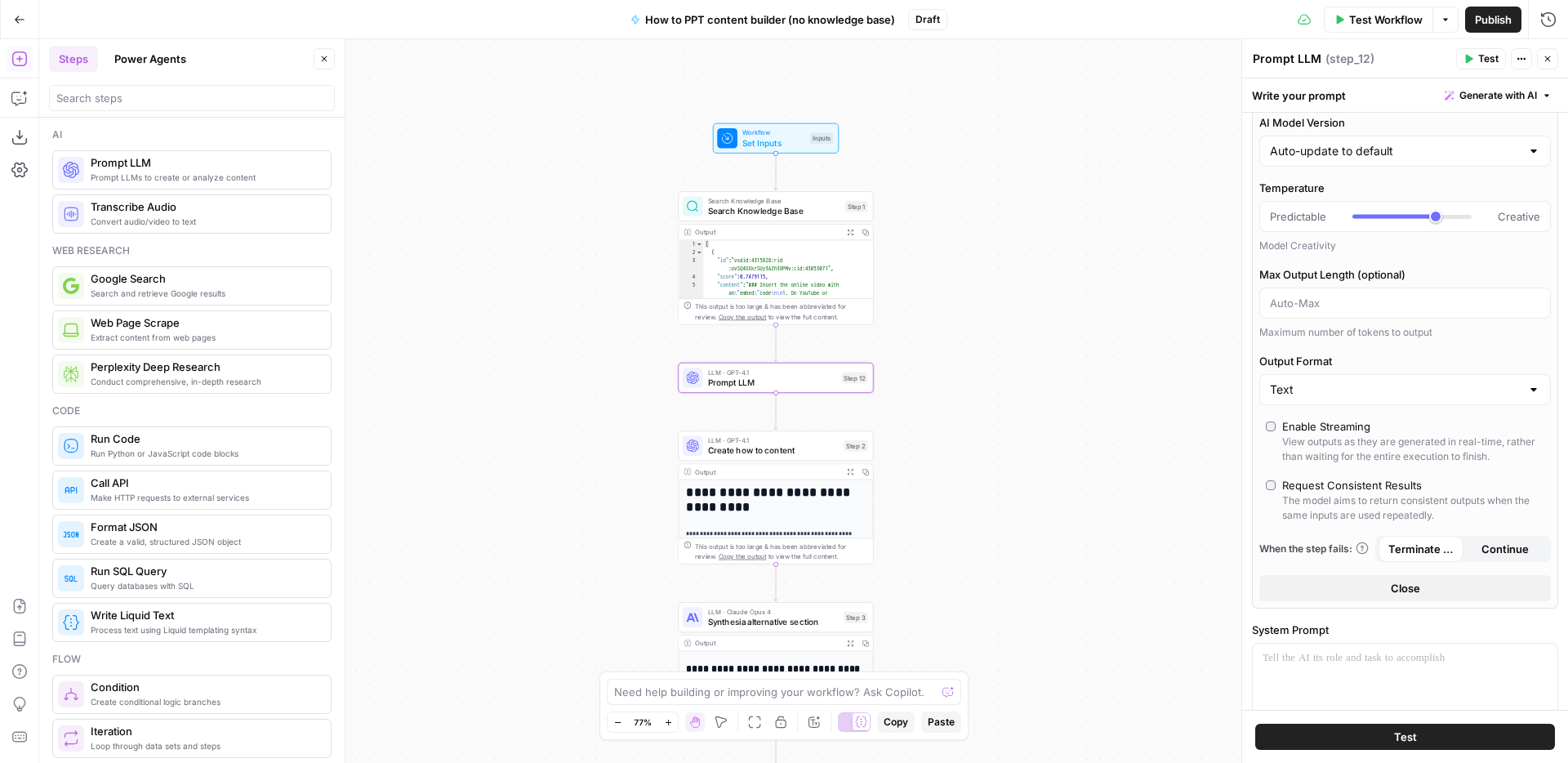 scroll, scrollTop: 0, scrollLeft: 0, axis: both 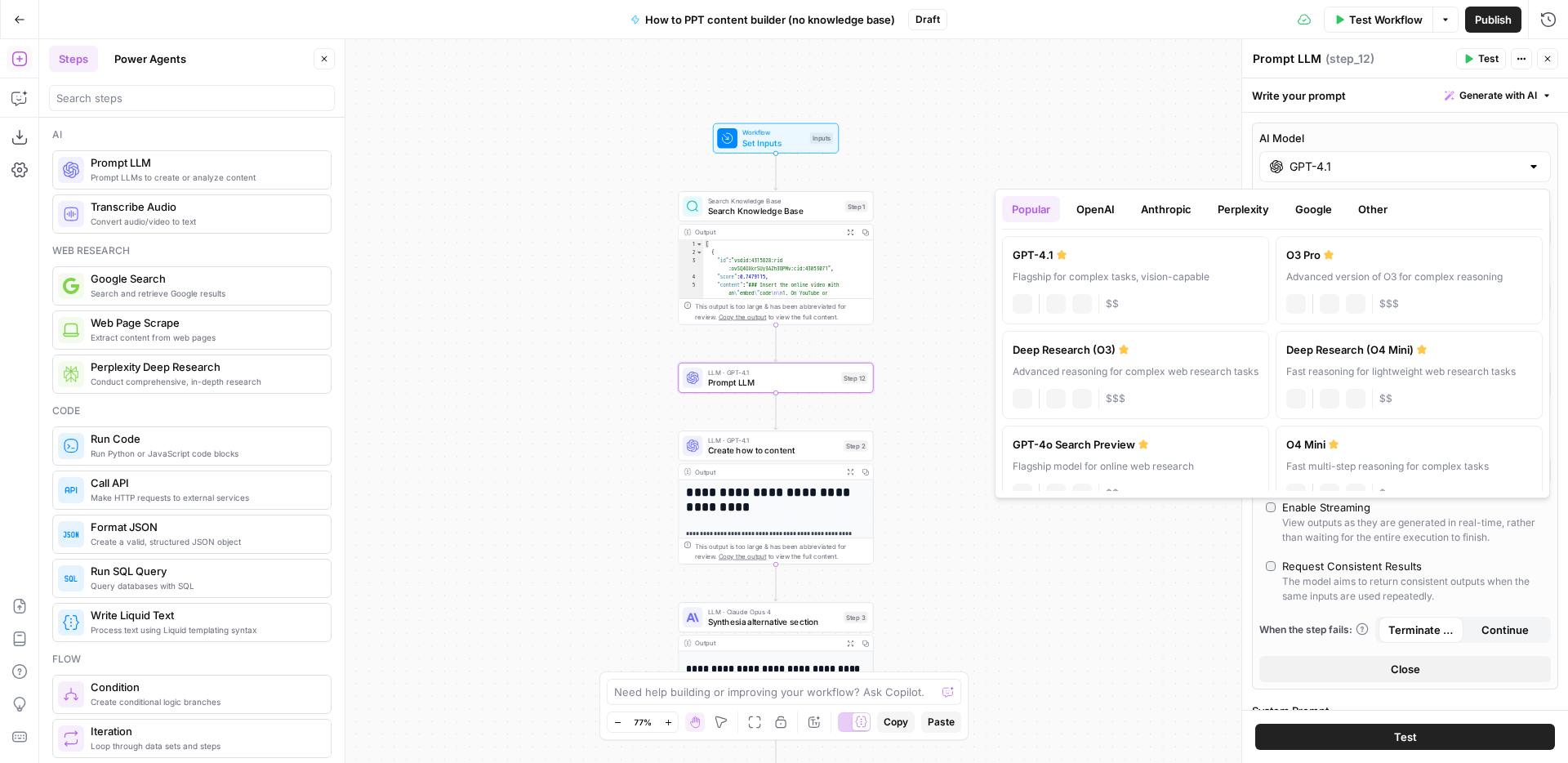 click on "GPT-4.1" at bounding box center (1405, 167) 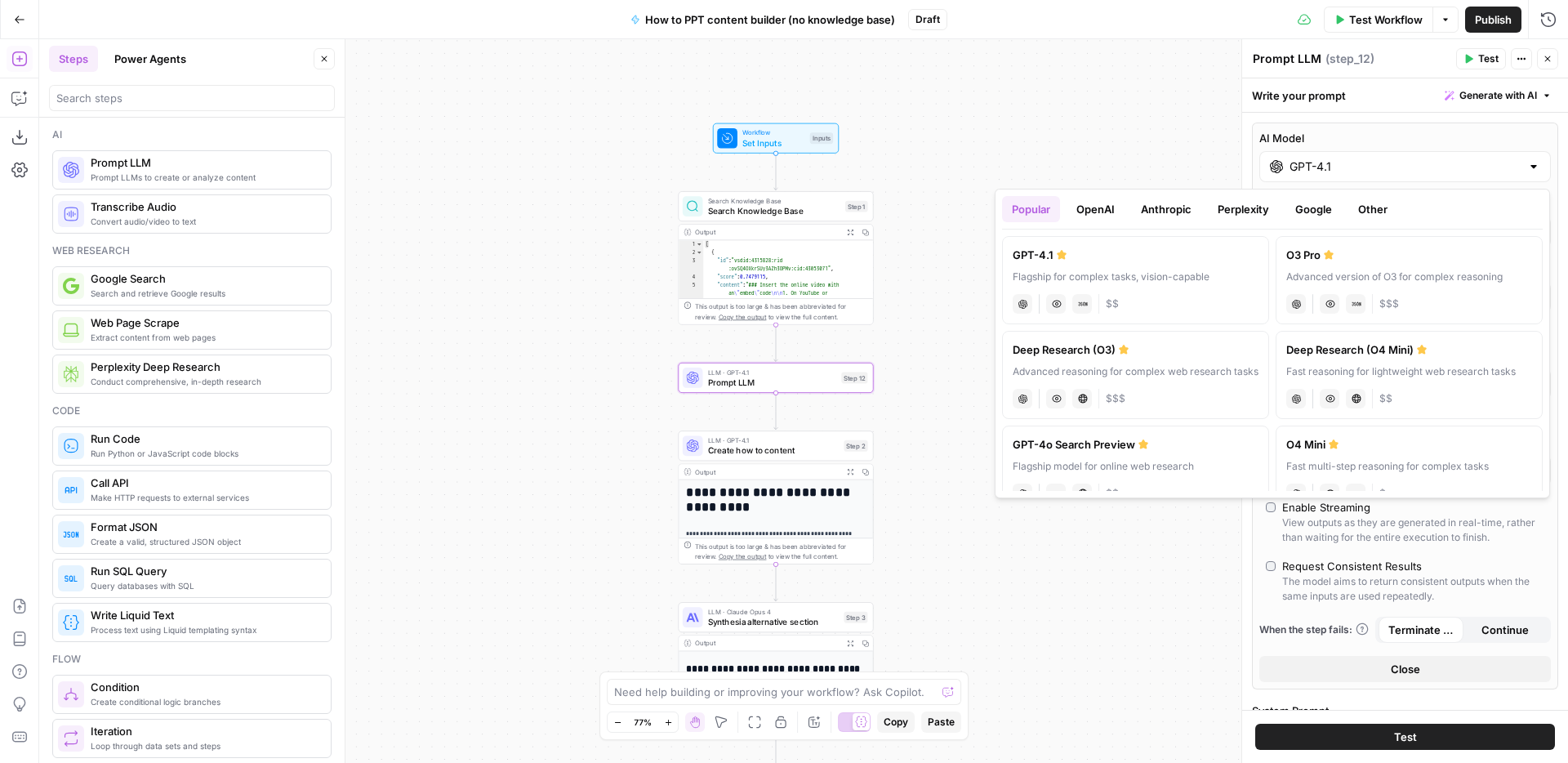 click on "OpenAI" at bounding box center (1095, 209) 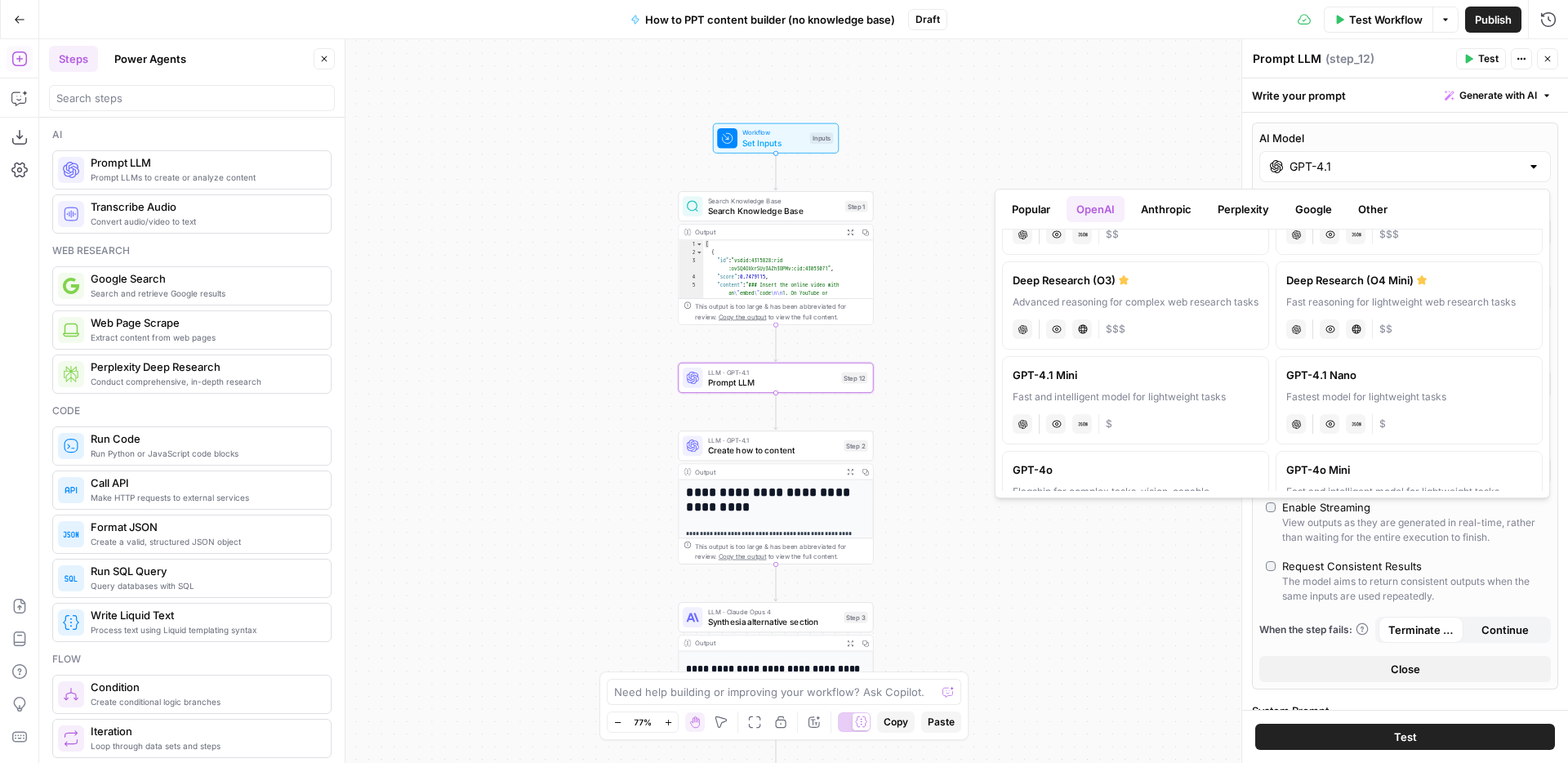 scroll, scrollTop: 71, scrollLeft: 0, axis: vertical 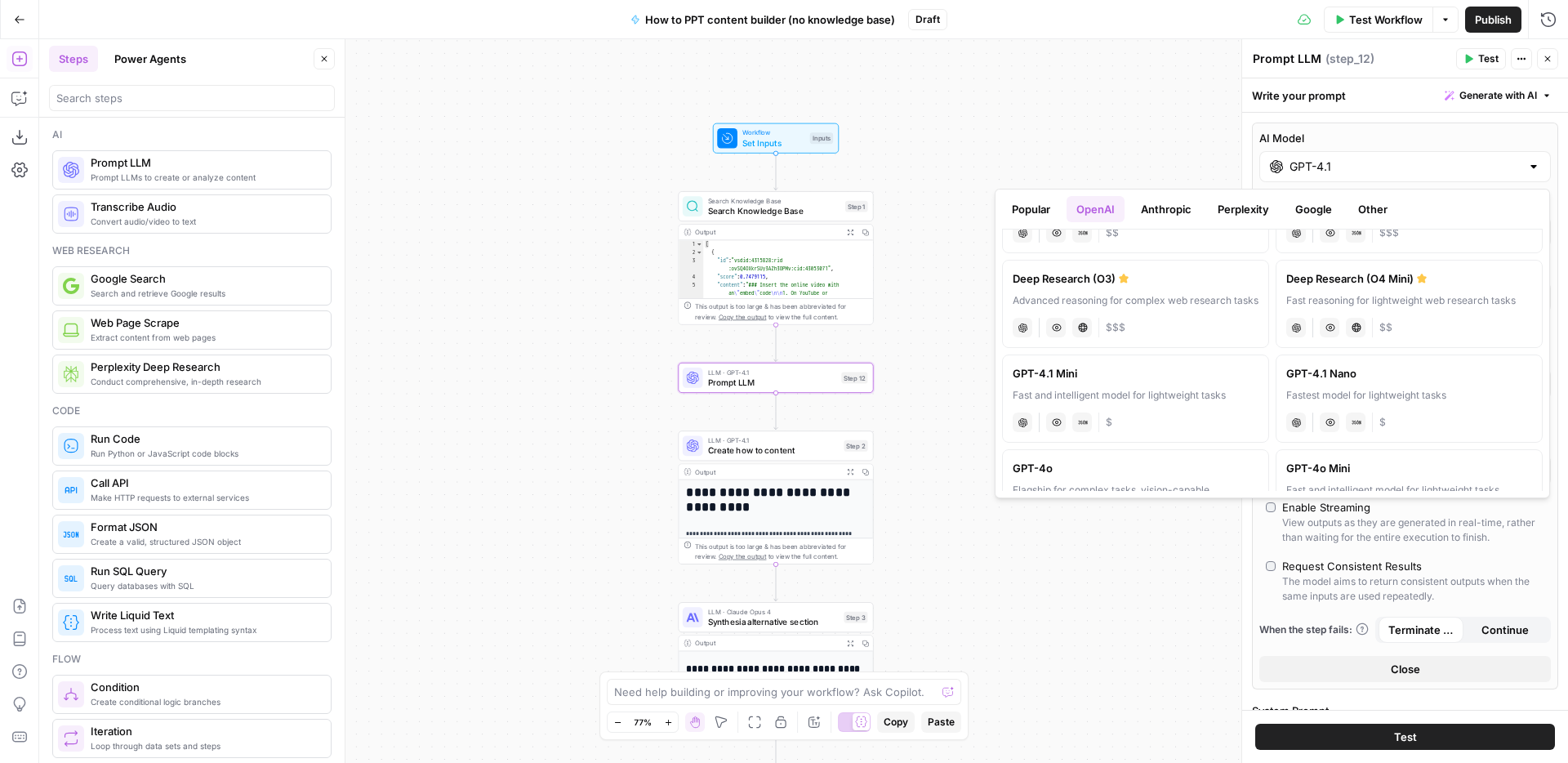 click on "chat Vision Capabilities Live Web Research $$" at bounding box center (1409, 326) 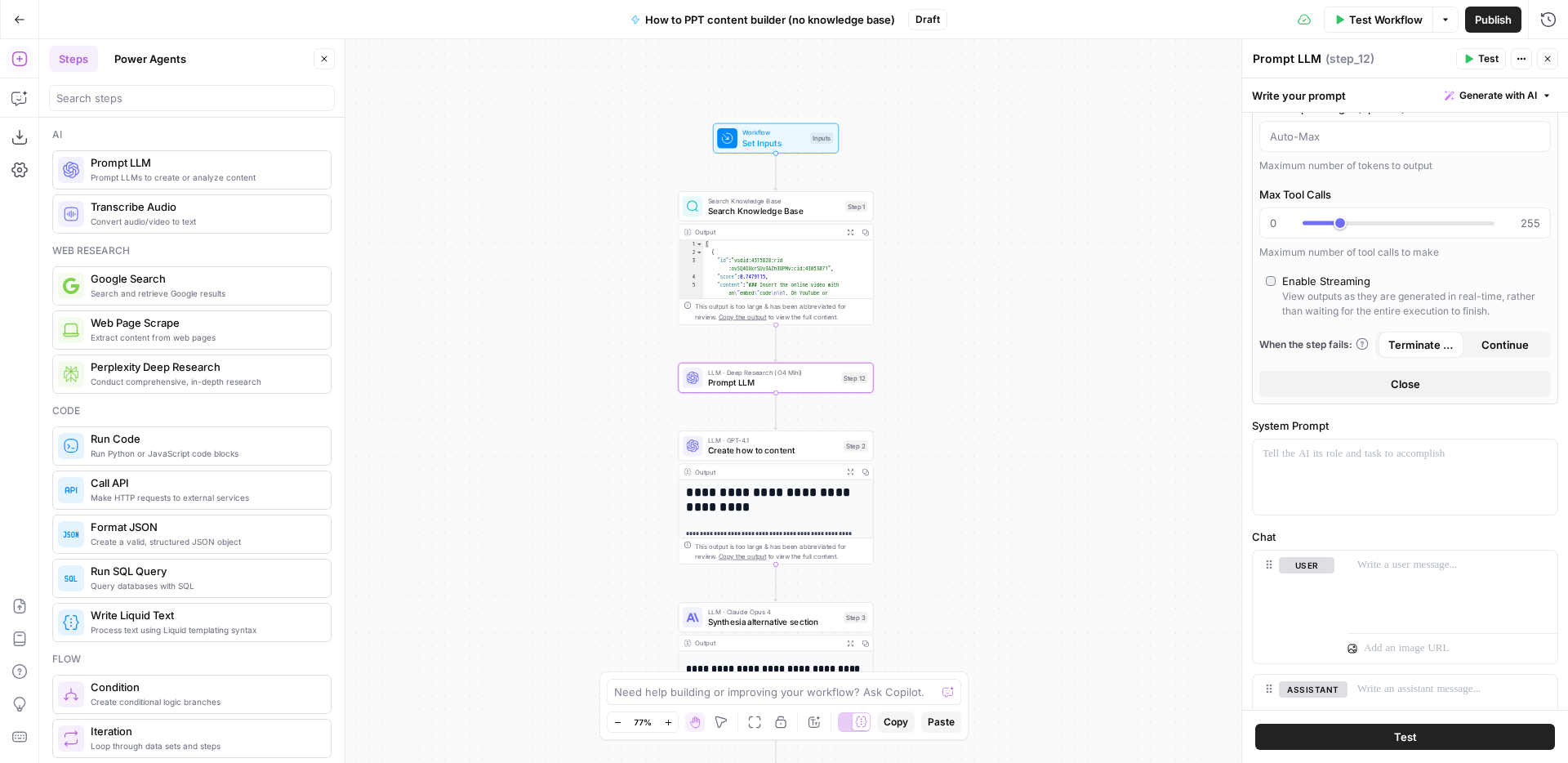 scroll, scrollTop: 106, scrollLeft: 0, axis: vertical 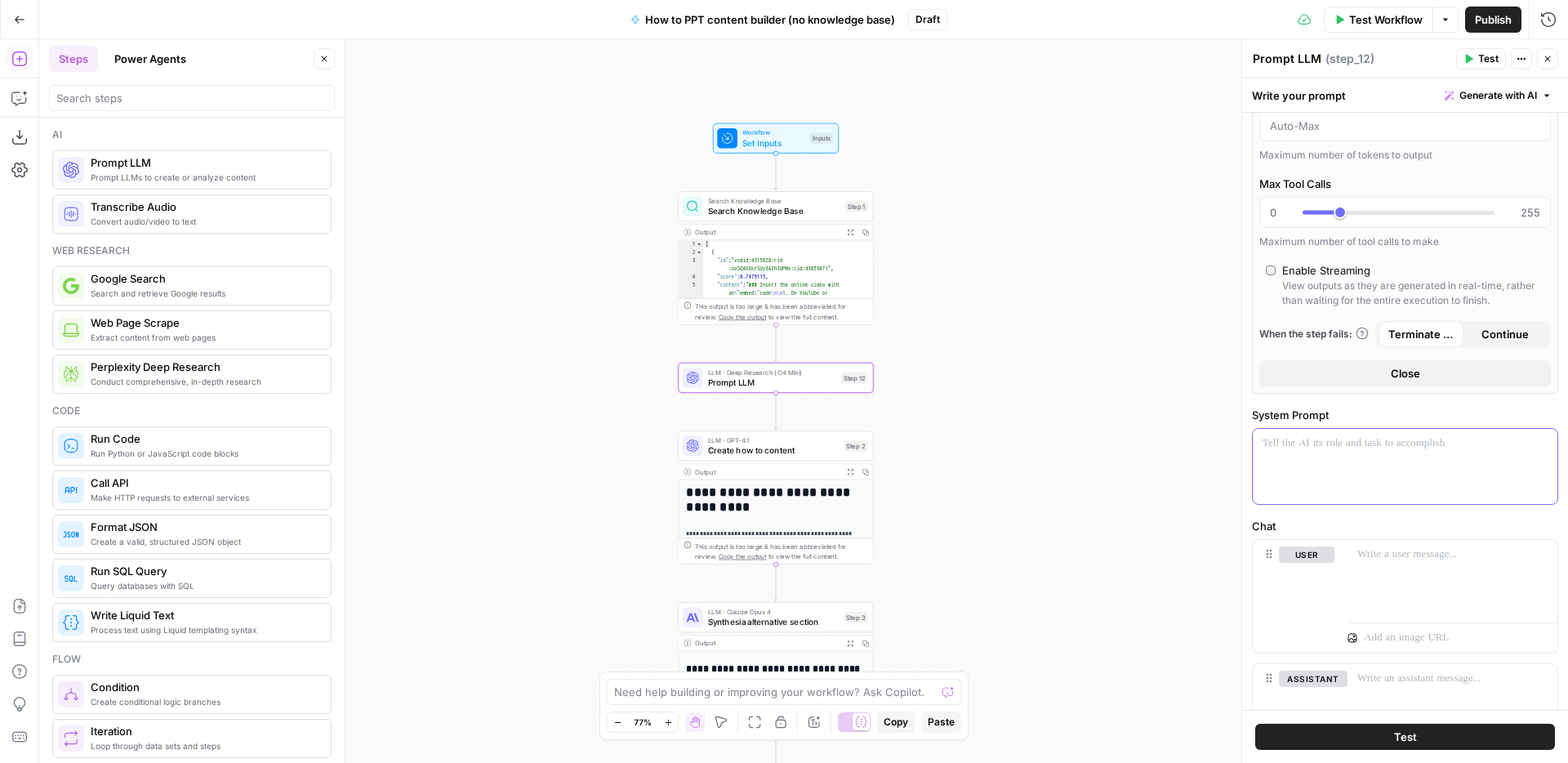 click at bounding box center (1405, 444) 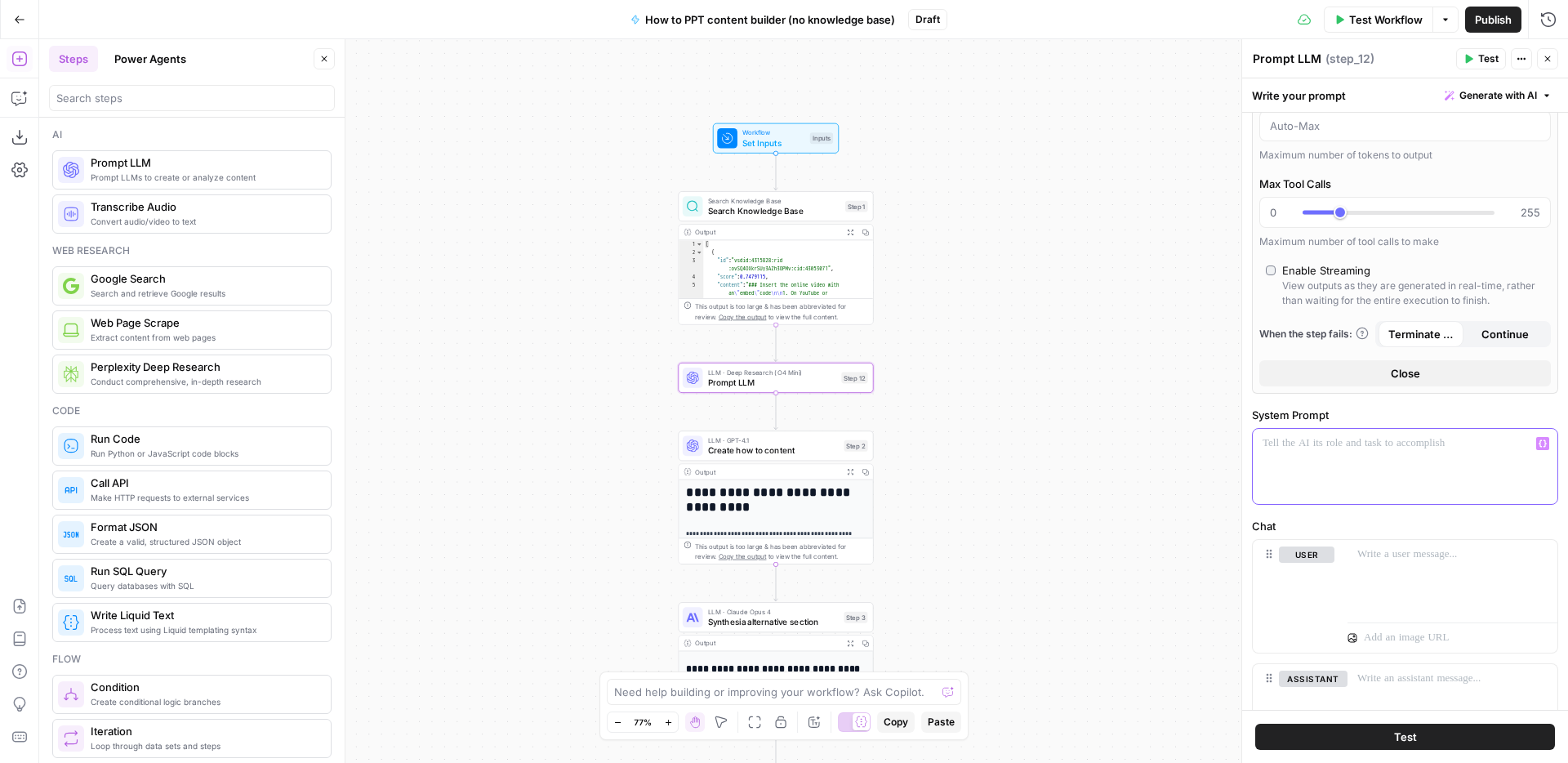 type 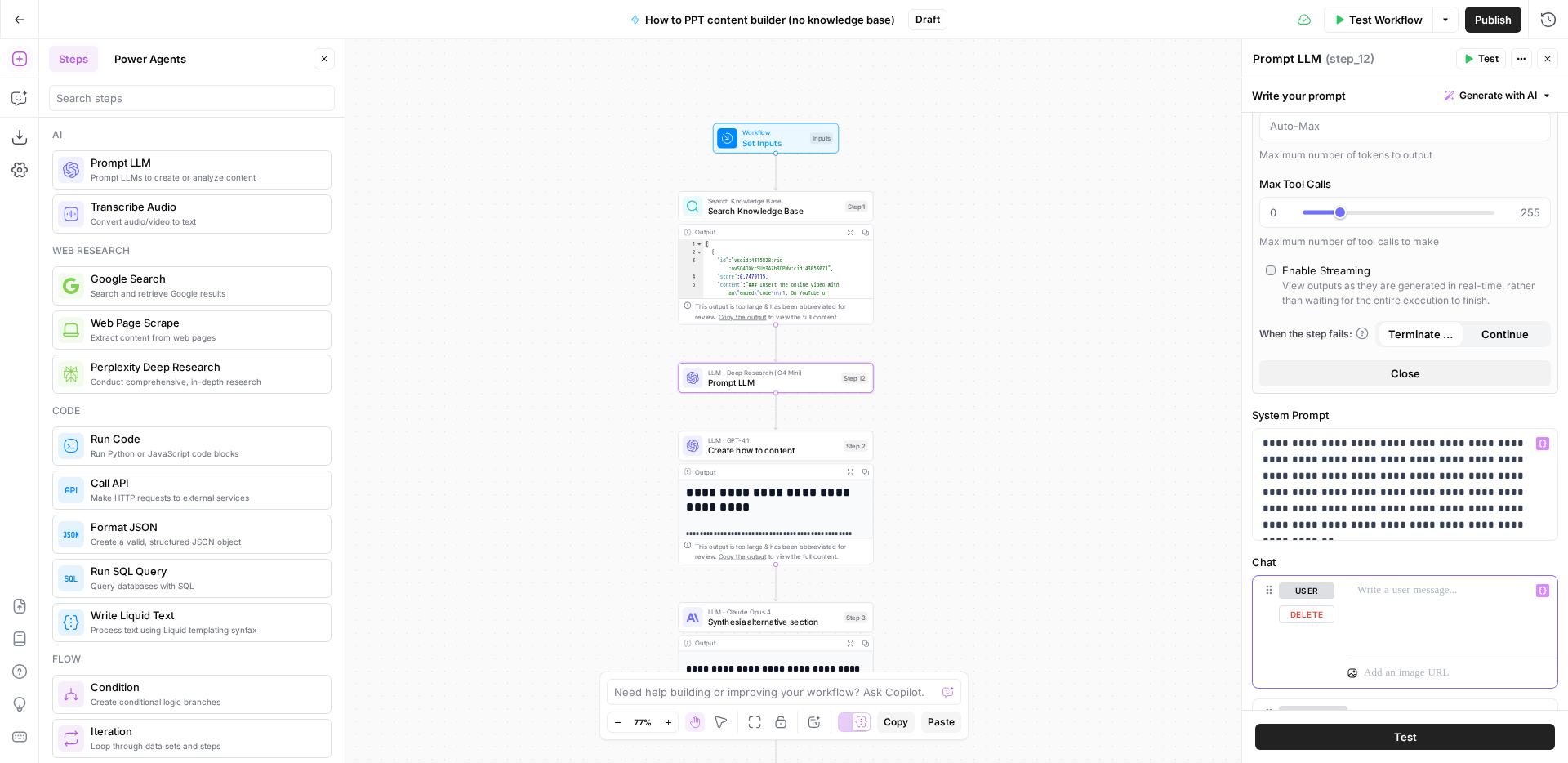 click at bounding box center (1452, 591) 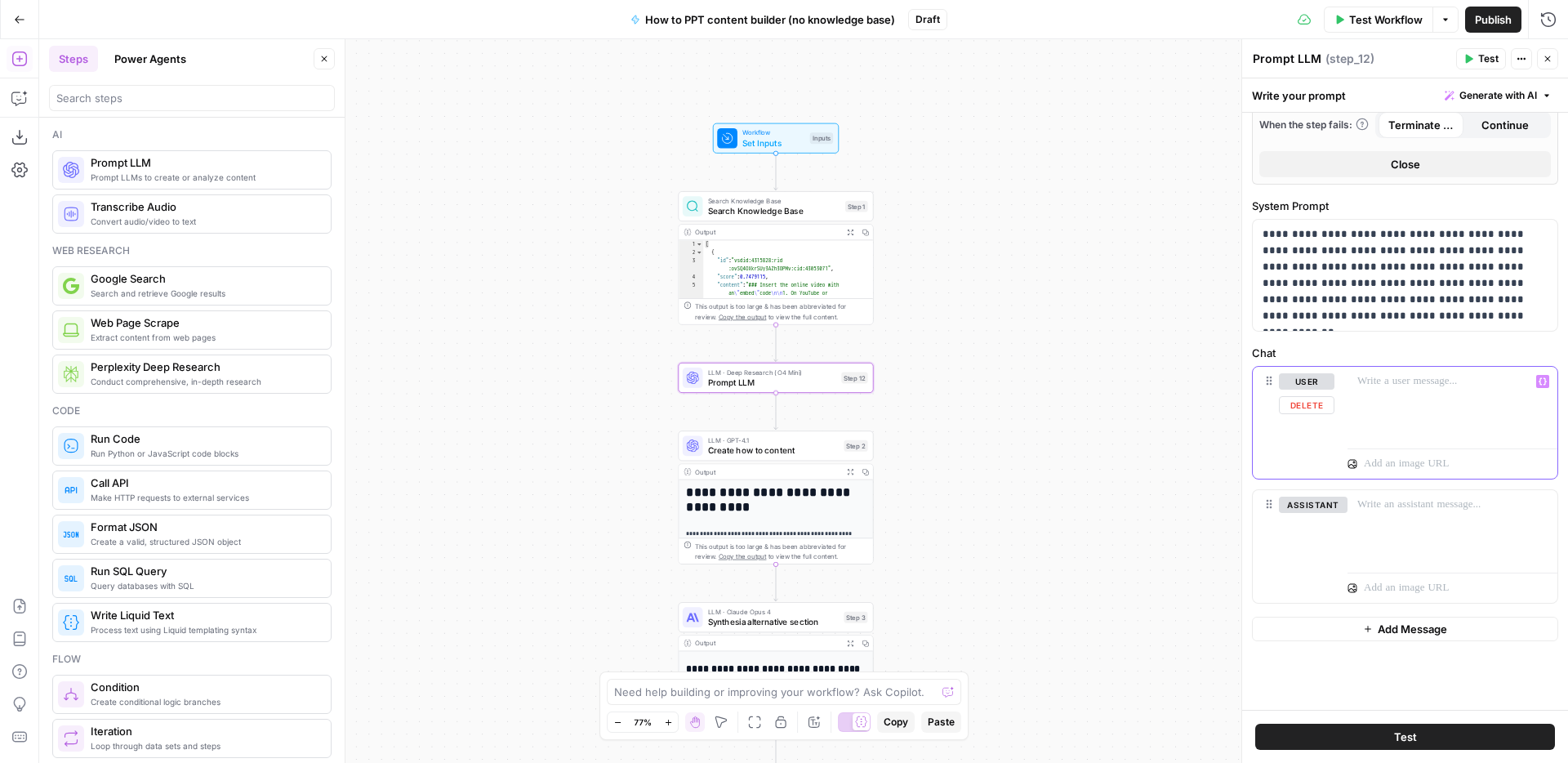 scroll, scrollTop: 319, scrollLeft: 0, axis: vertical 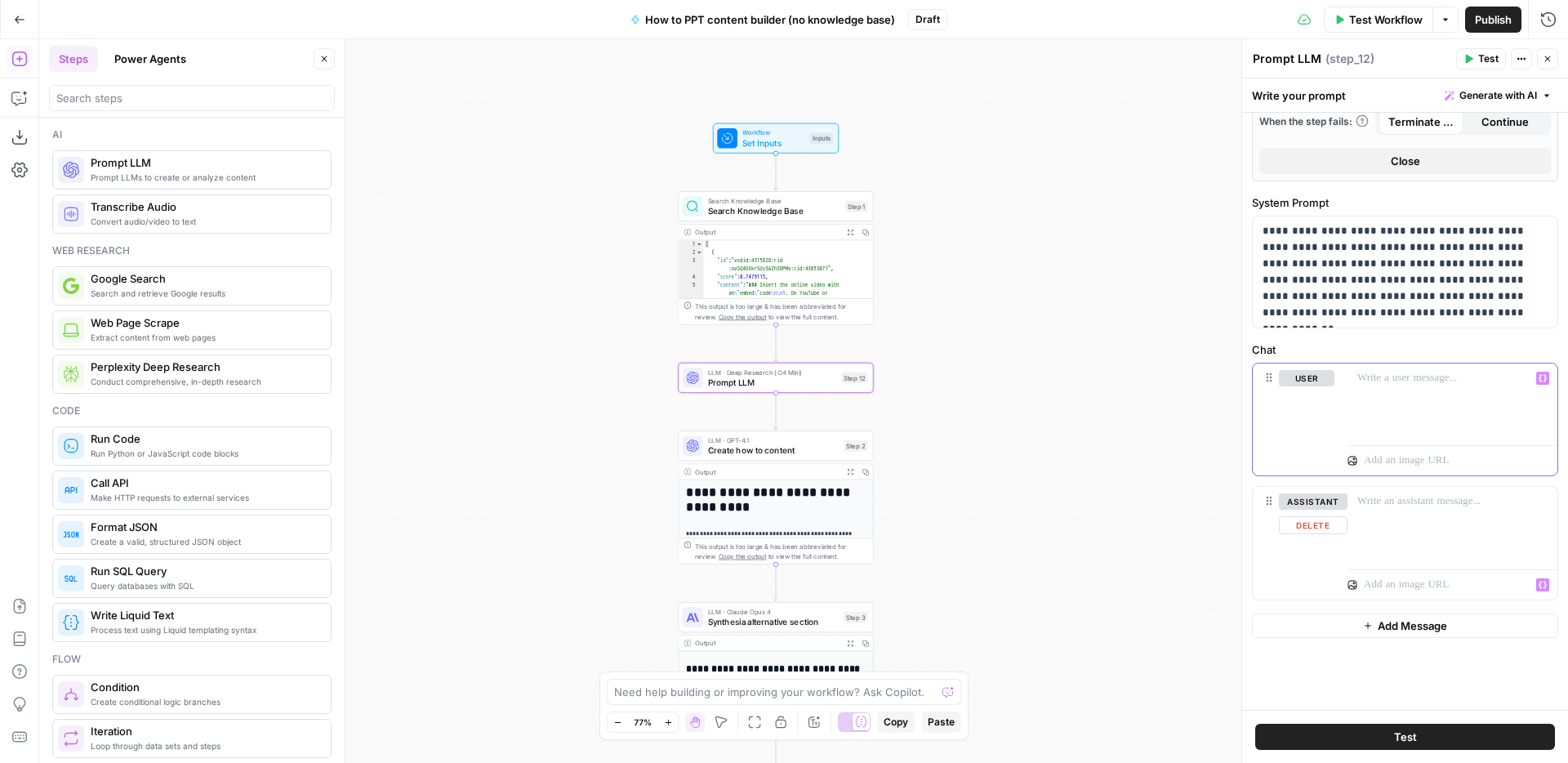 type 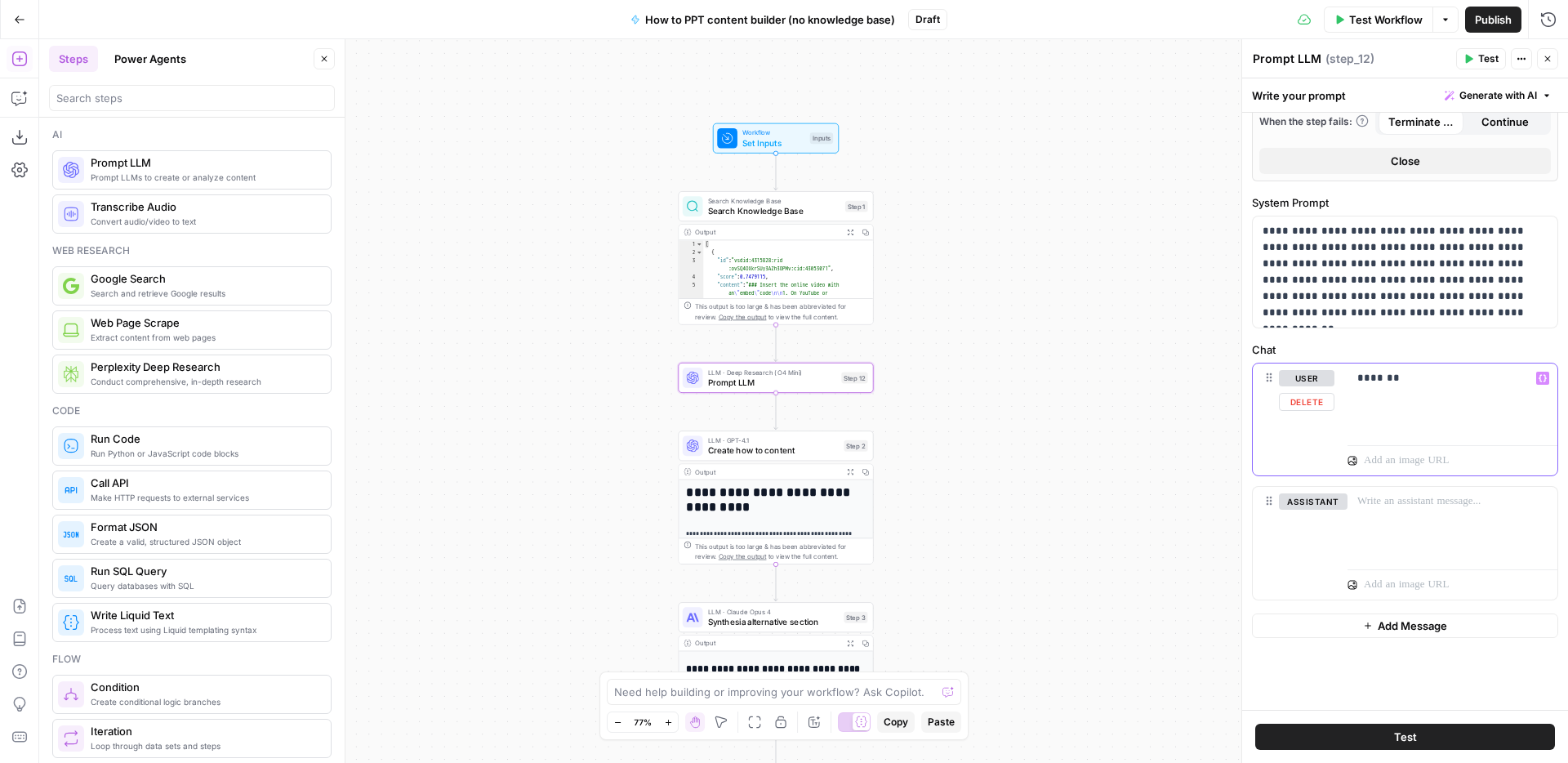 click on "Variables Menu" at bounding box center [1543, 378] 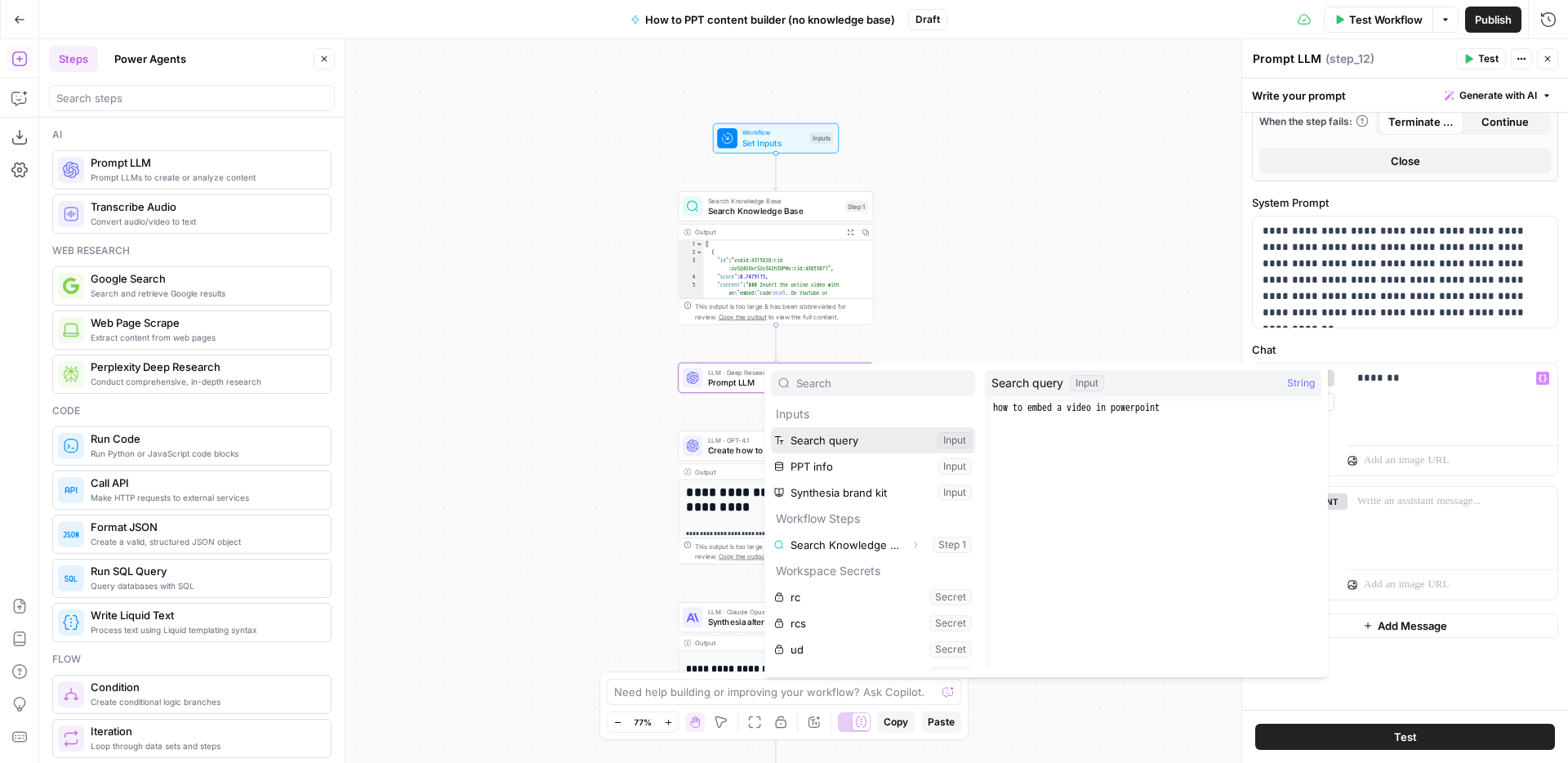 click at bounding box center [873, 440] 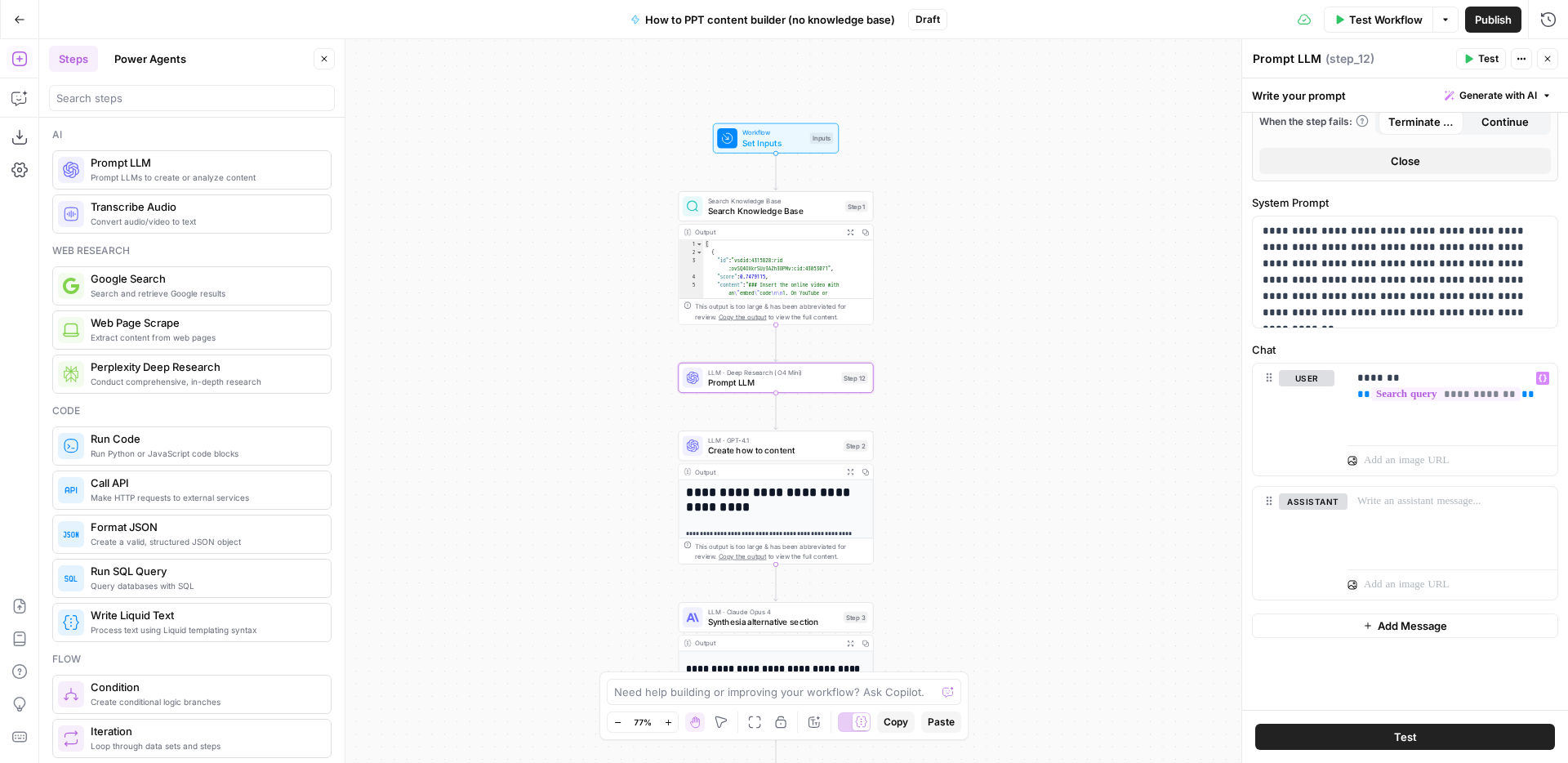 click on "Test" at bounding box center (1405, 737) 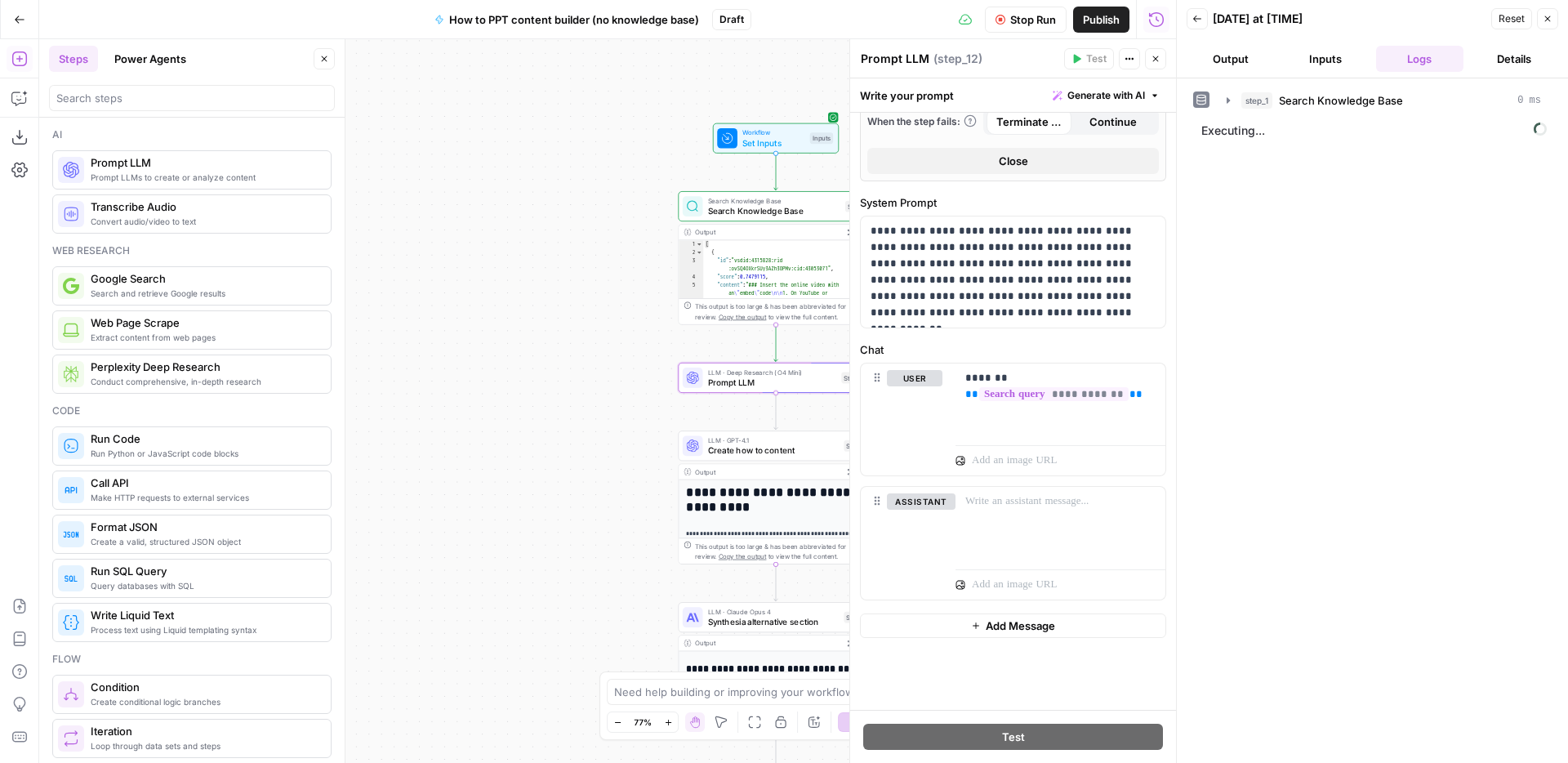 click on "Prompt LLM" at bounding box center (895, 59) 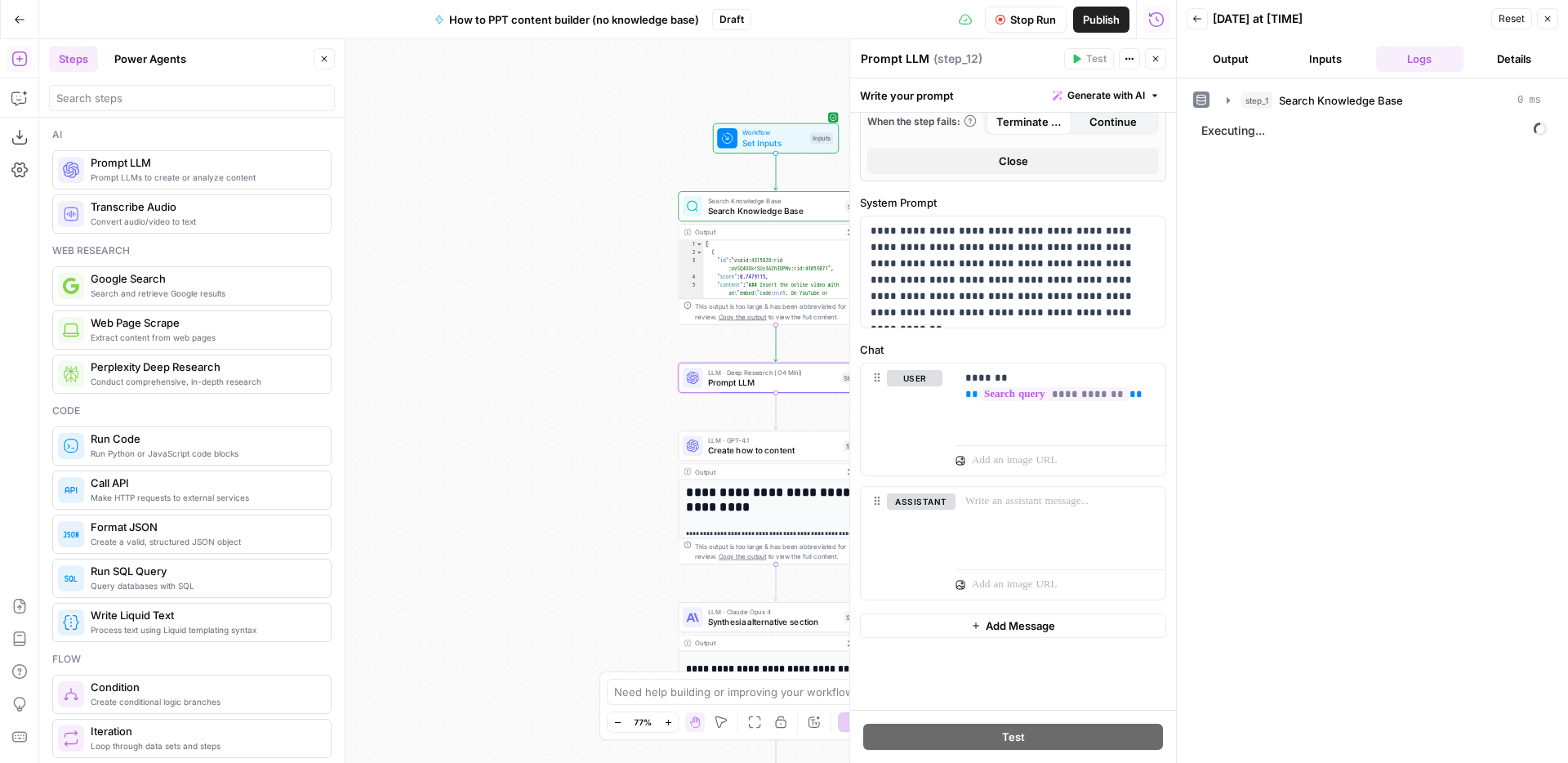 click on "Prompt LLM" at bounding box center (895, 59) 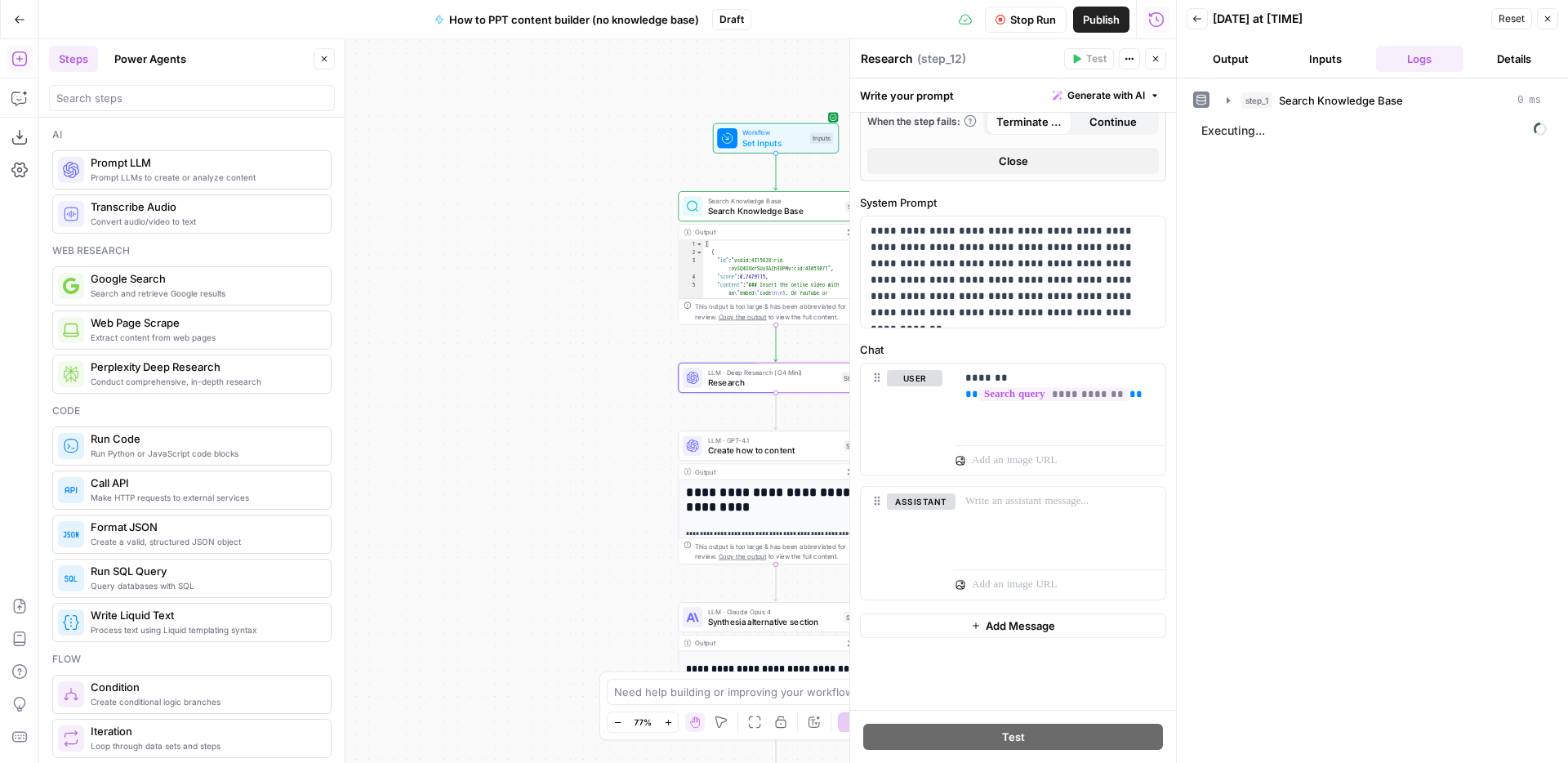 click on "step_1 Search Knowledge Base 0 ms Executing..." at bounding box center (1372, 421) 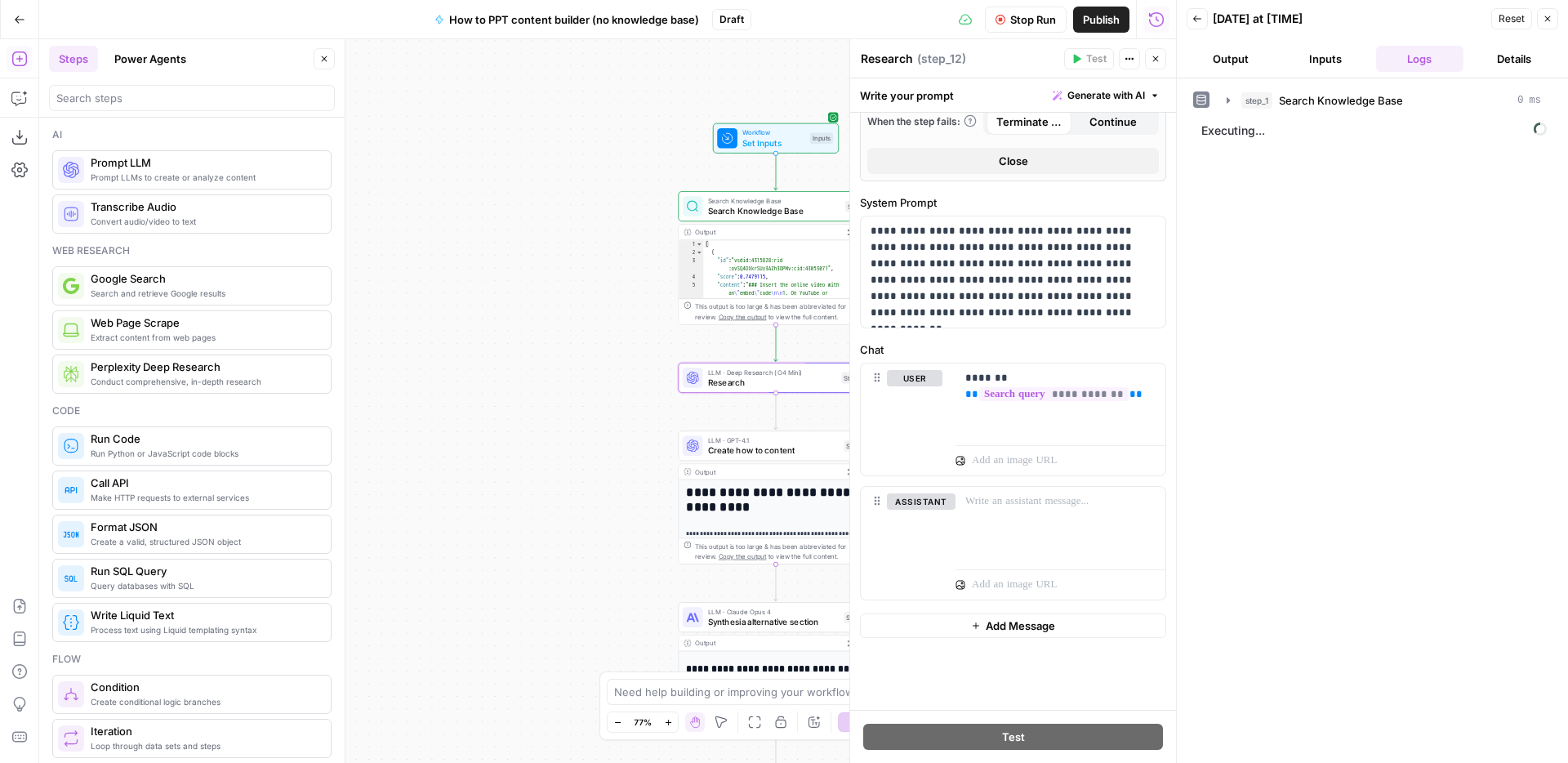 click on "Research" at bounding box center [887, 59] 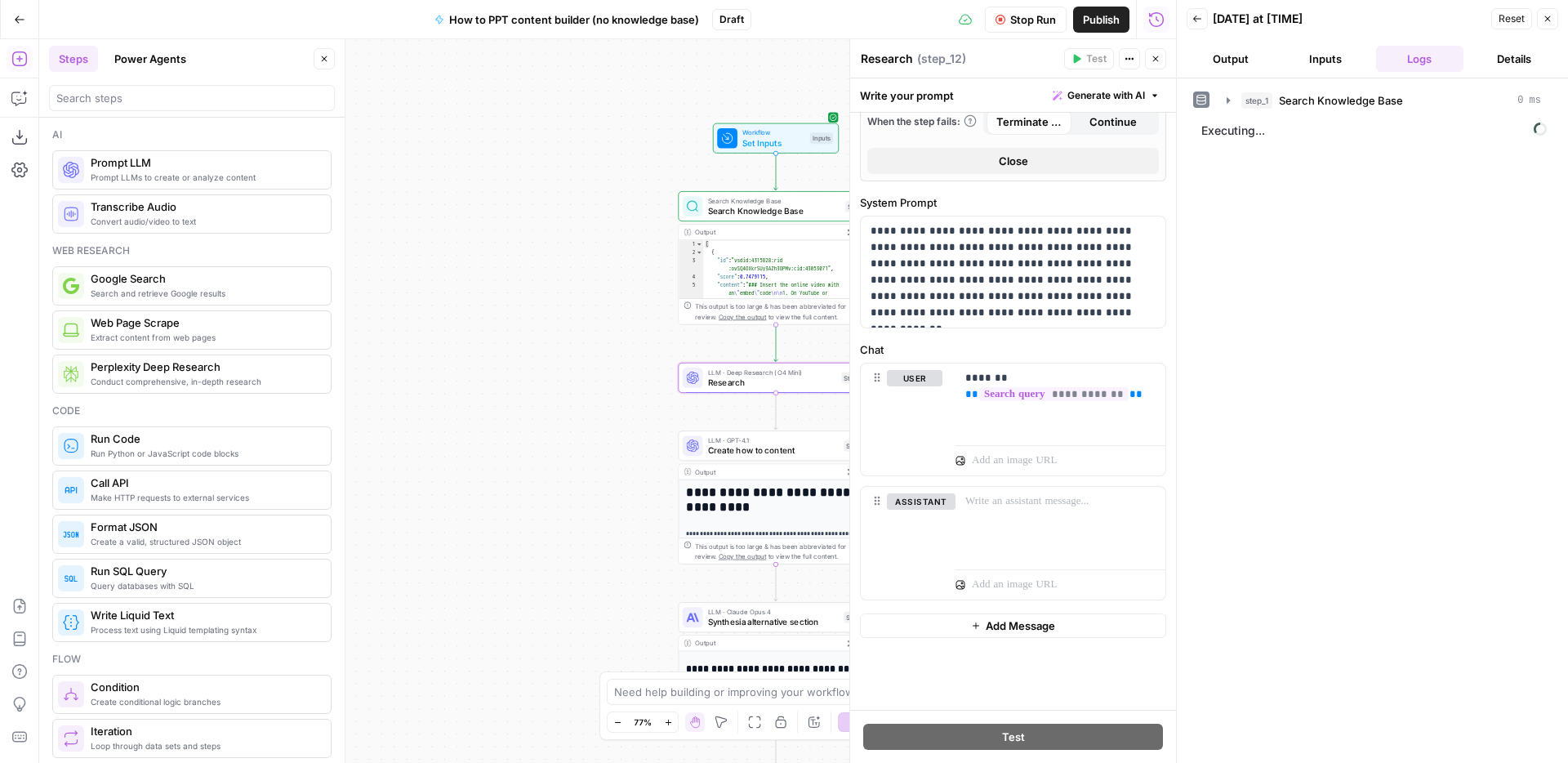 type on "Research" 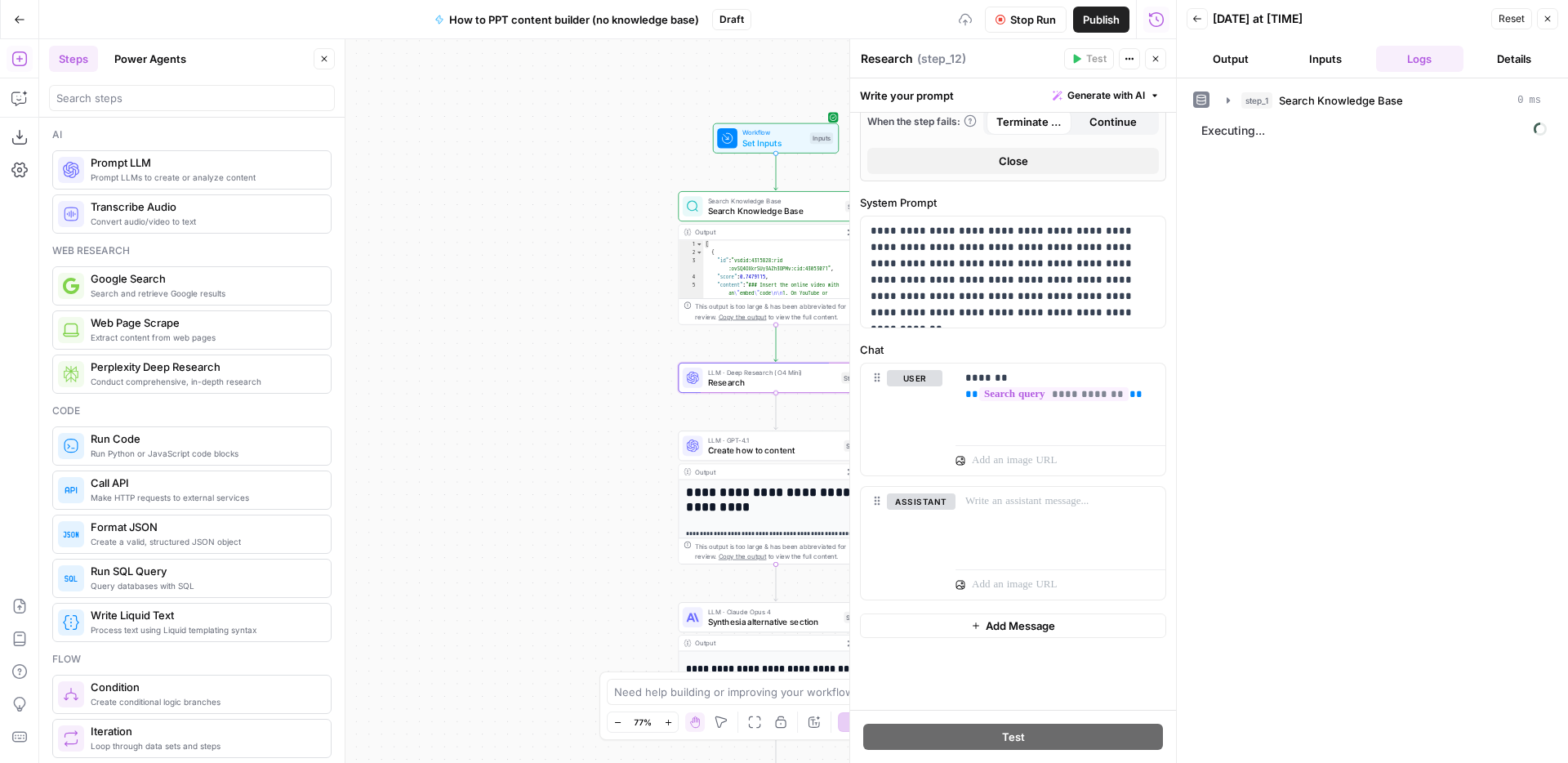 click on "step_1 Search Knowledge Base 0 ms Executing..." at bounding box center [1372, 421] 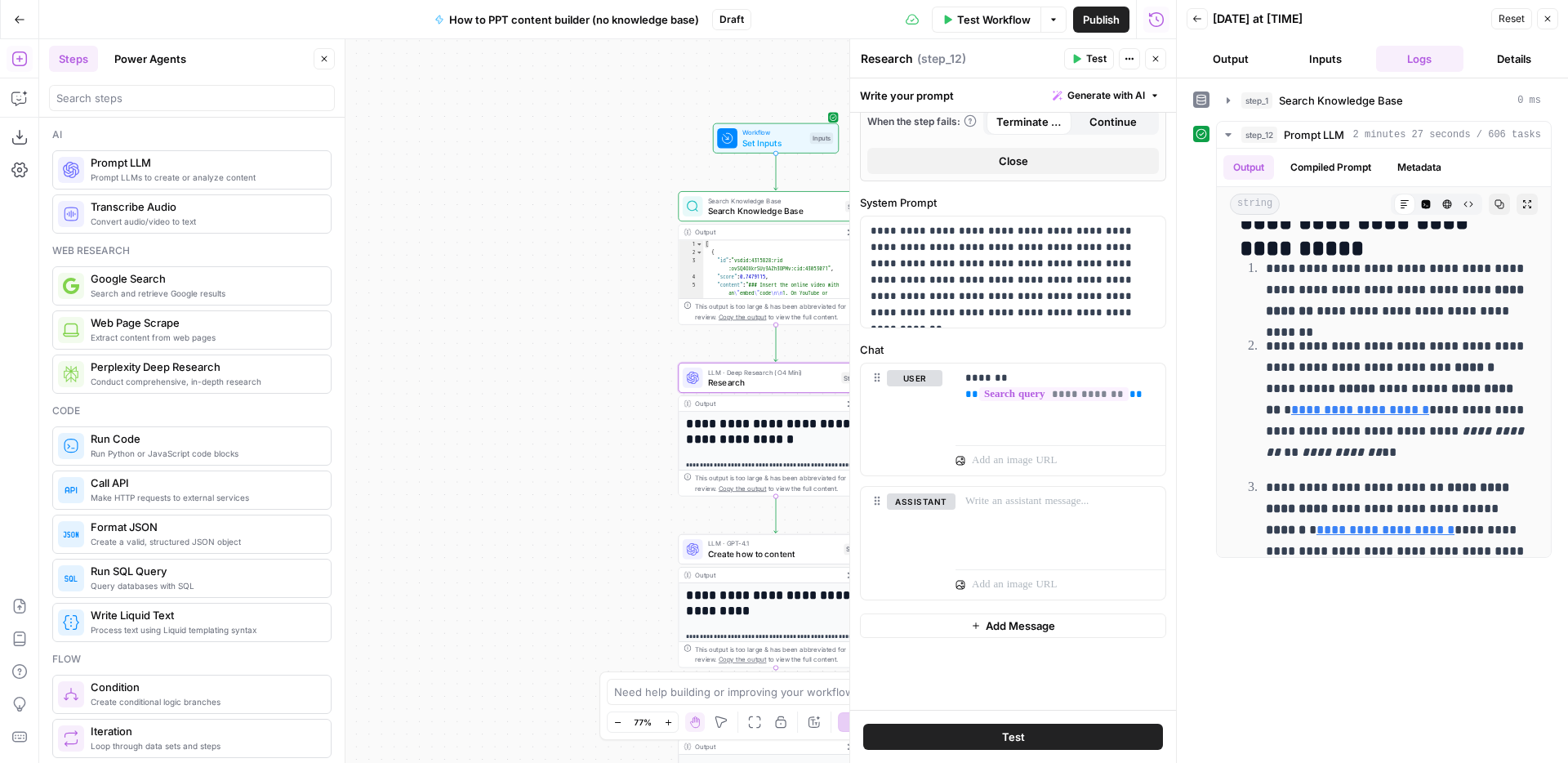 scroll, scrollTop: 1181, scrollLeft: 0, axis: vertical 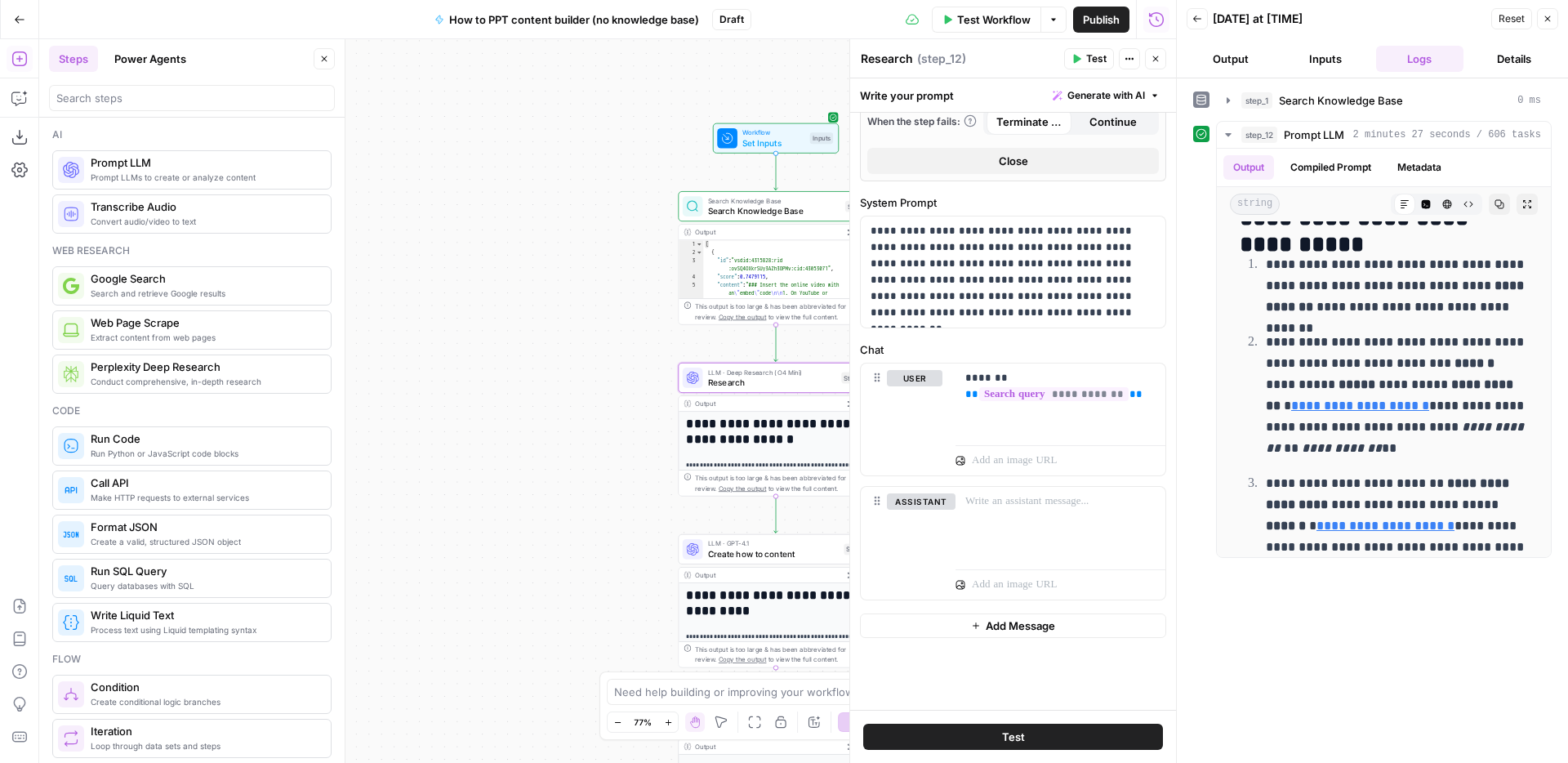 click on "Workflow Set Inputs Inputs Search Knowledge Base Search Knowledge Base Step 1 Output Expand Output Copy 1 2 3 4 5 [    {      "id" :  "vsdid:4315828:rid          :ovSQ4OXkrSUy3AZh3OPMv:cid:43053071" ,      "score" :  0.7479115 ,      "content" :  "### Insert the online video with           an  \" embed \"  code \n\n 1. On YouTube or           Vimeo, find the video that you want to           insert. \n\n 2. Below the video frame,           select Share, and then select Embed. (If           you neglect to select Embed, you'll end           up copying the wrong code.) \n\n 3. Right          -click the iFrame embed code and select           Copy. \n\n If the highlighted text that           you copy begins with  \" http \" , STOP.           It's the wrong code to copy. Return to           step 2 and select Embed. \n\n 4. In           PowerPoint, select the slide that you           want to add a video to." at bounding box center (608, 401) 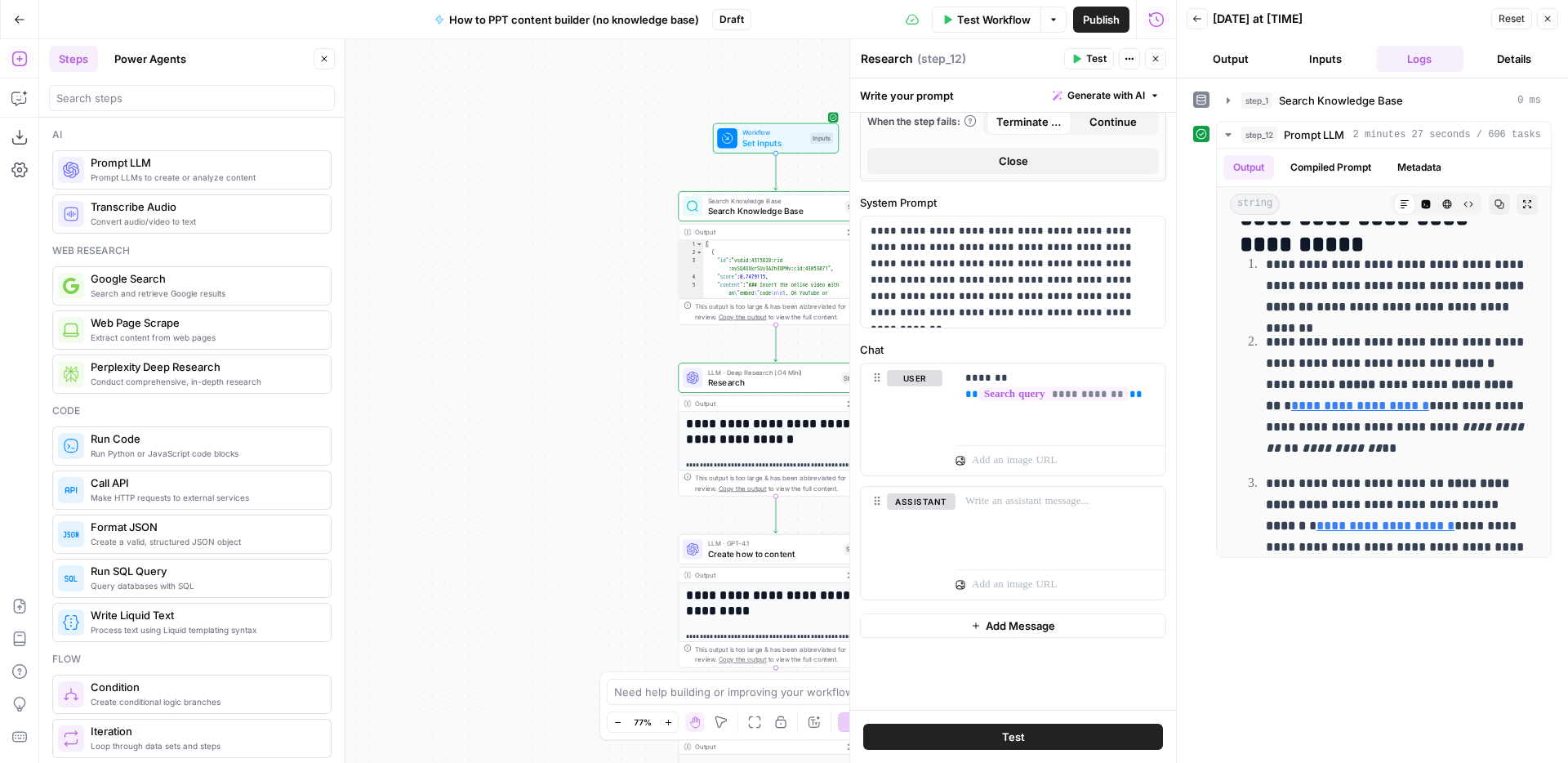 click 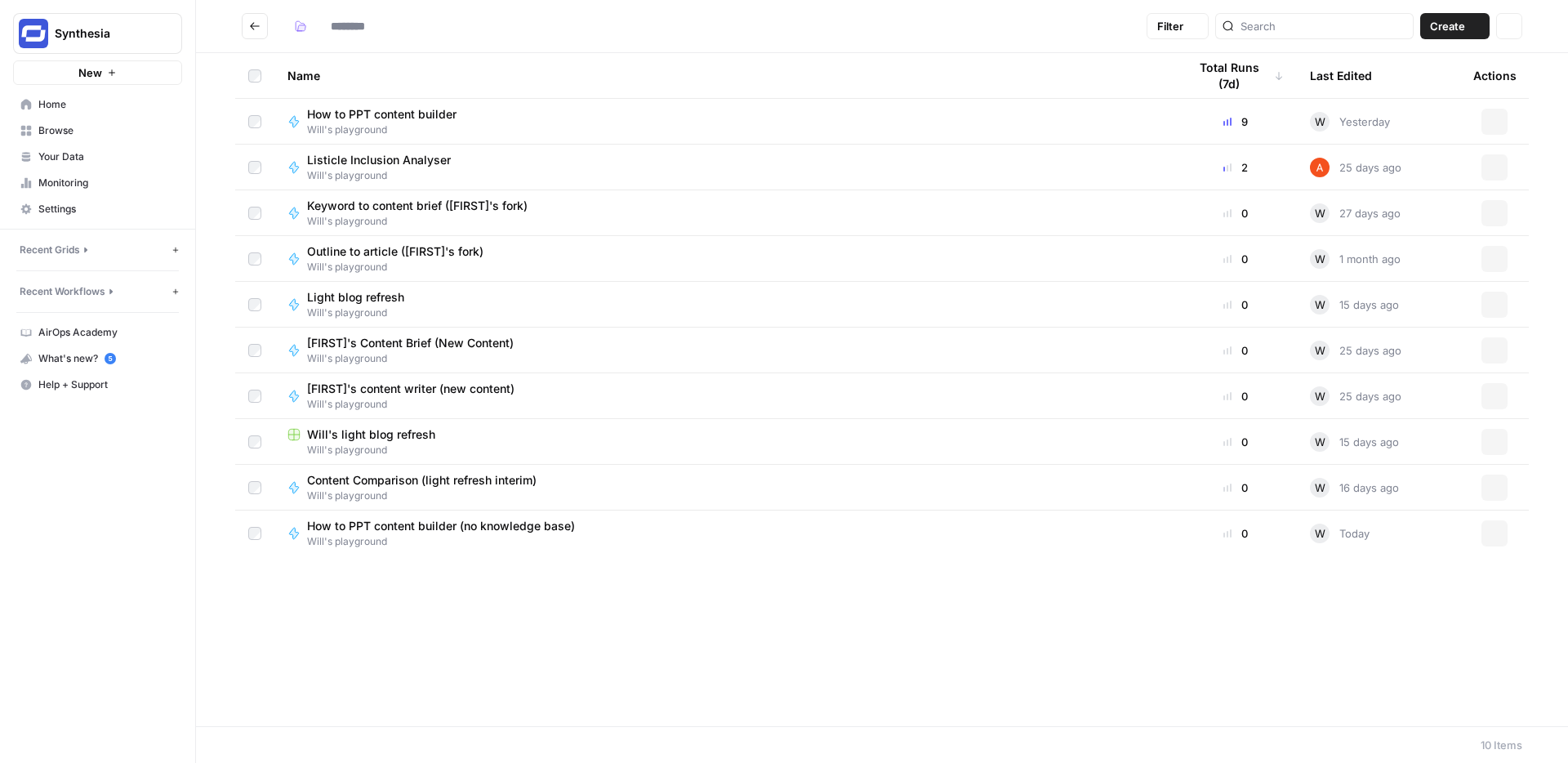 type on "**********" 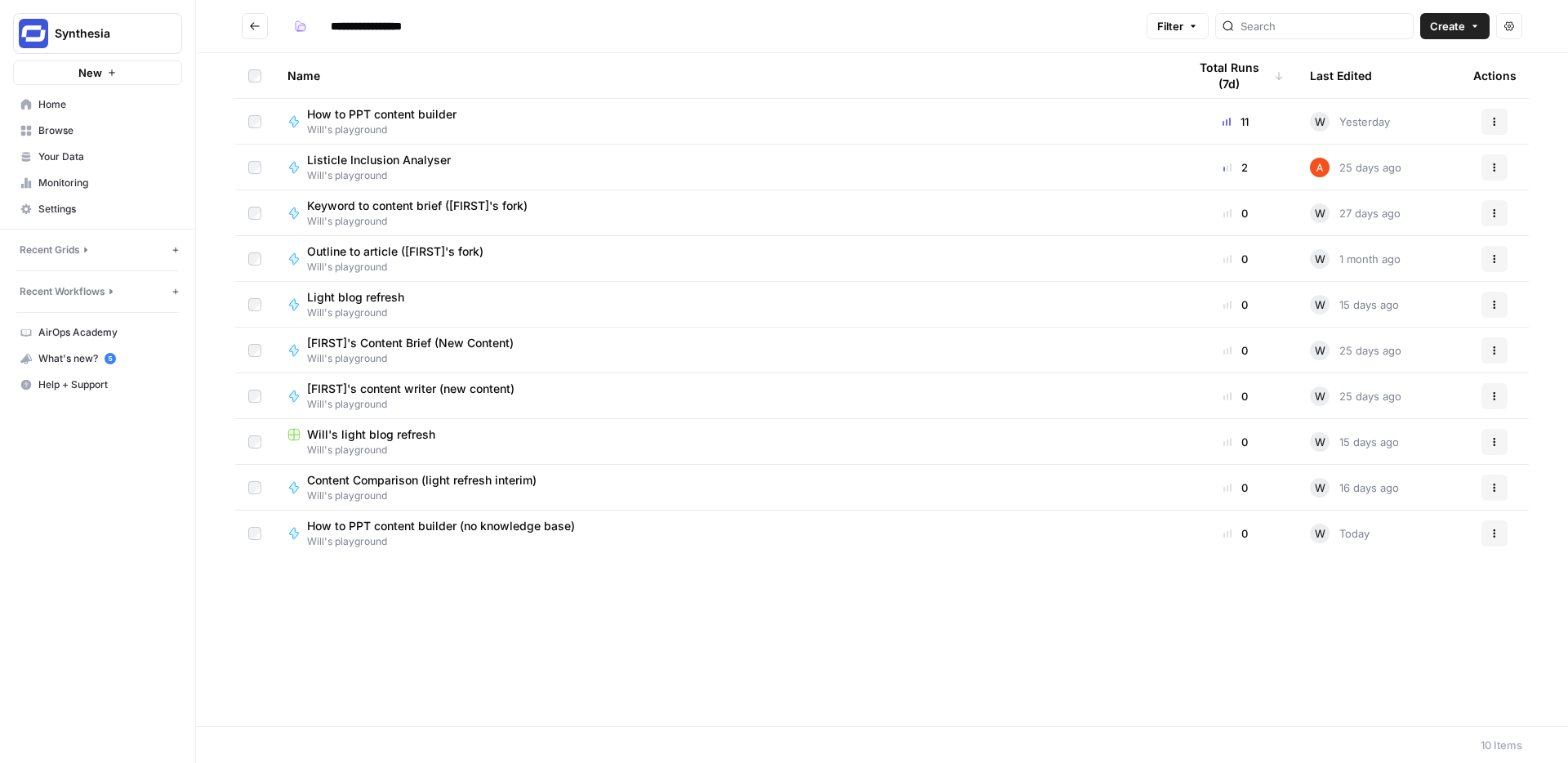 click on "How to PPT content builder" at bounding box center [381, 114] 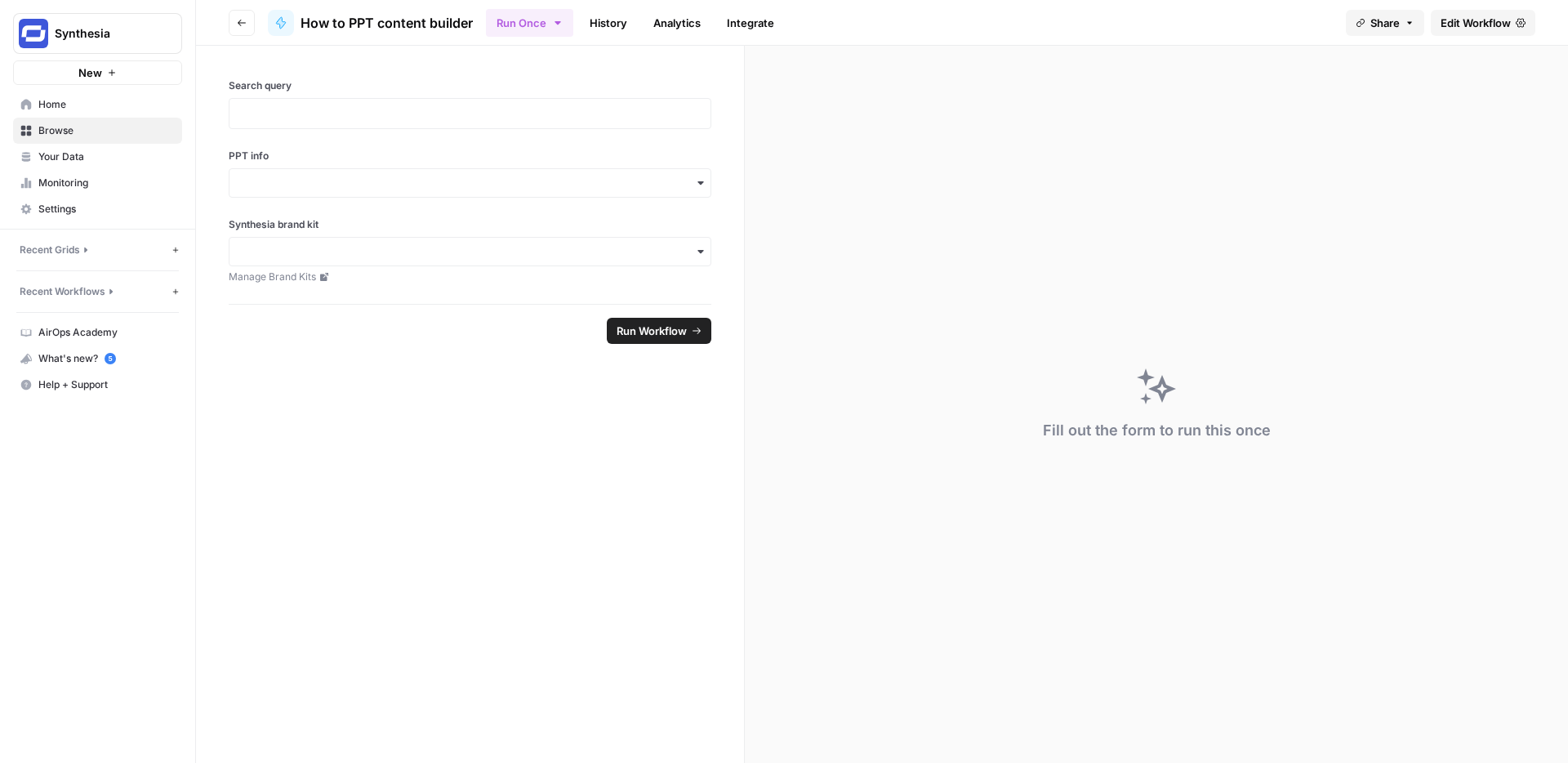 click on "Edit Workflow" at bounding box center [1483, 23] 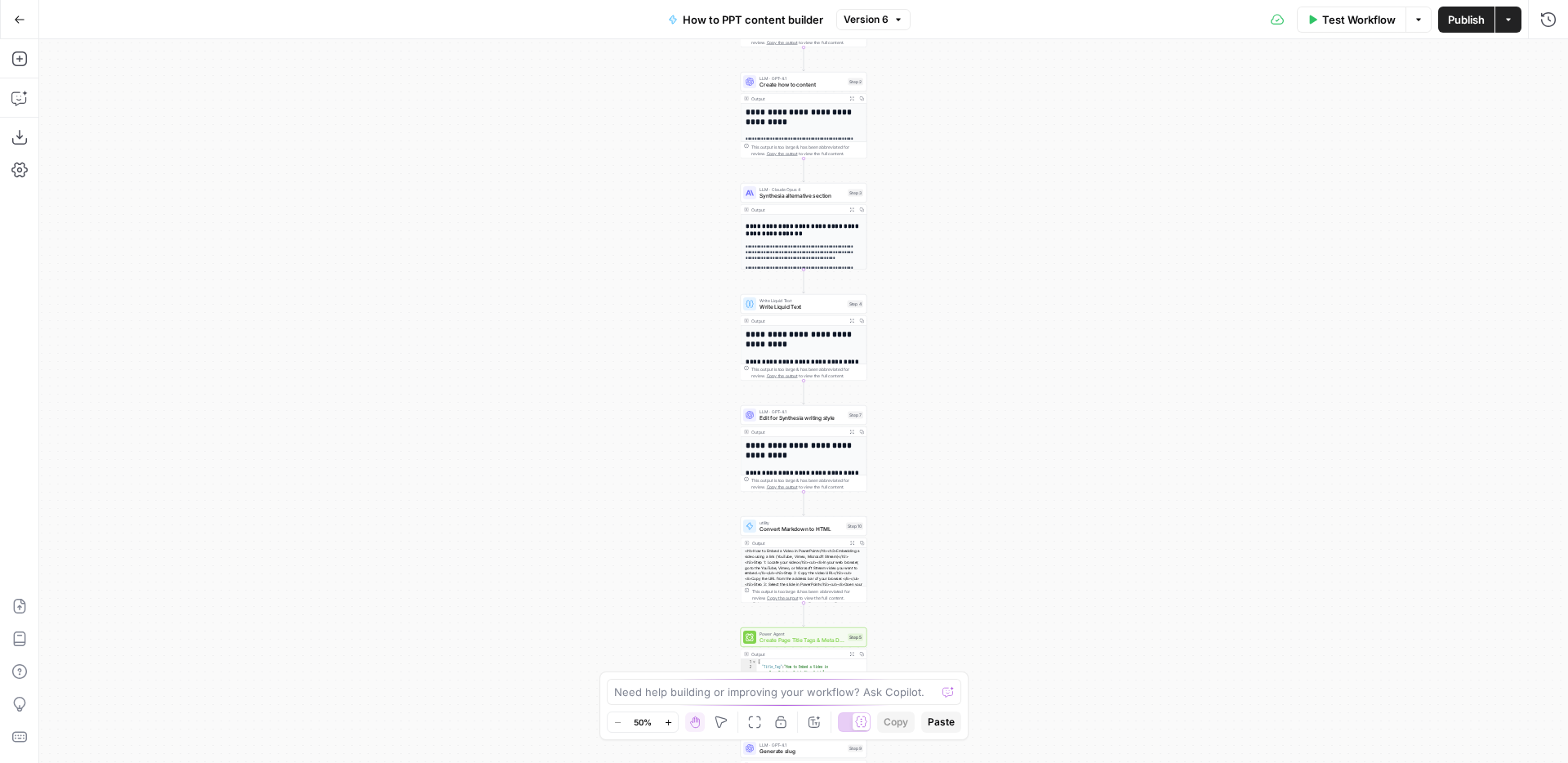 drag, startPoint x: 1036, startPoint y: 257, endPoint x: 1036, endPoint y: 311, distance: 54 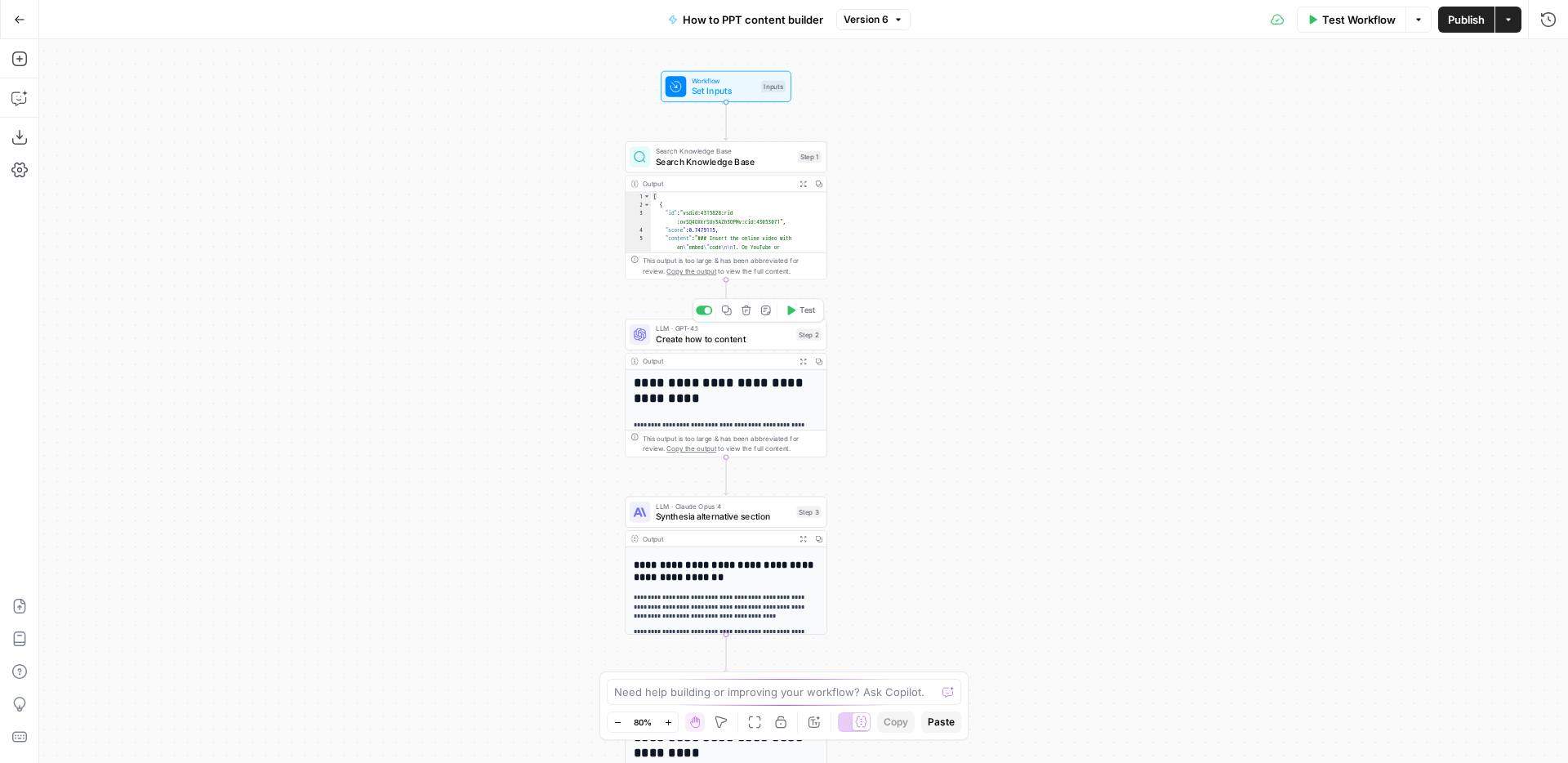 click on "Create how to content" at bounding box center [724, 339] 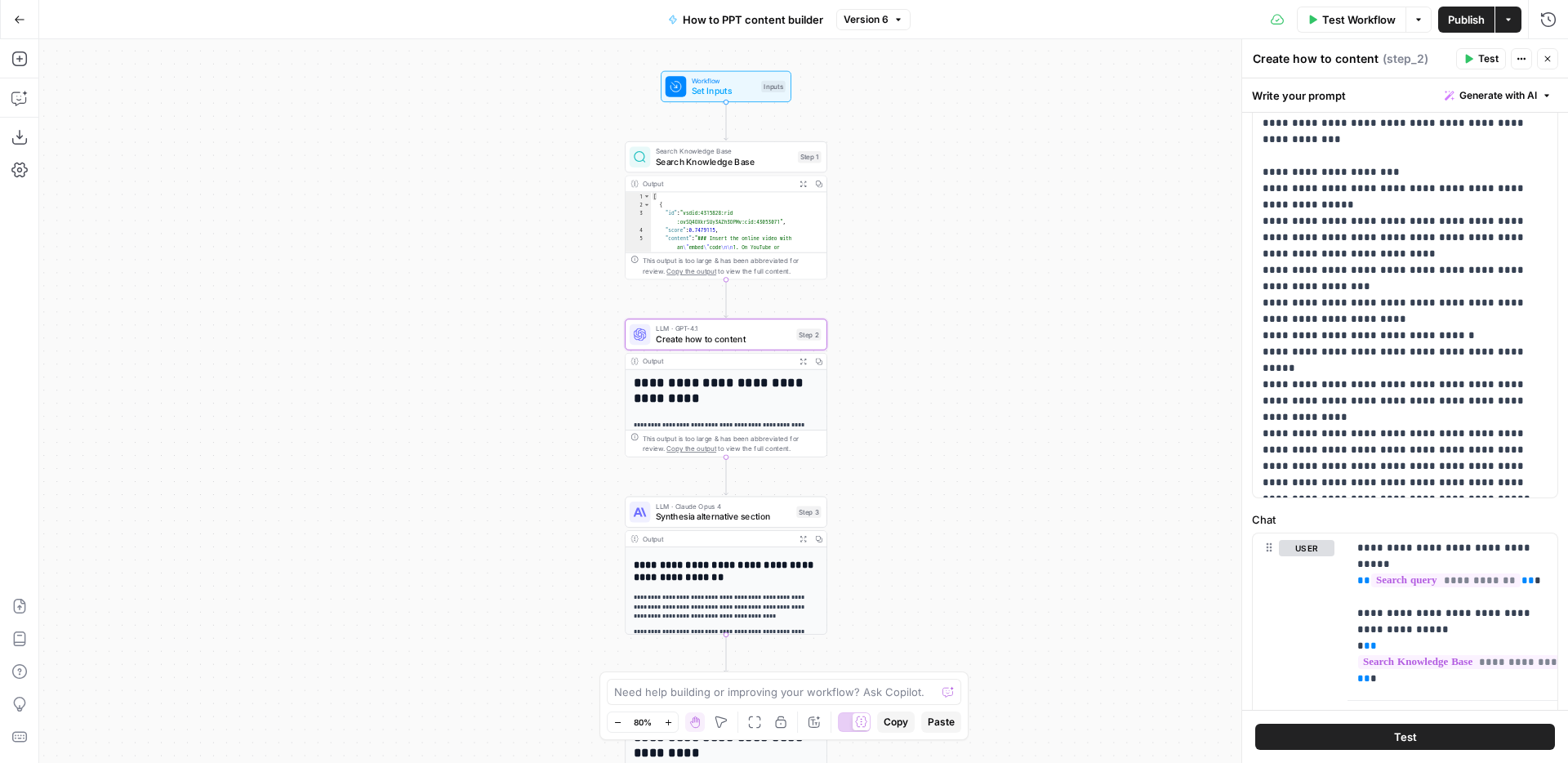 scroll, scrollTop: 148, scrollLeft: 0, axis: vertical 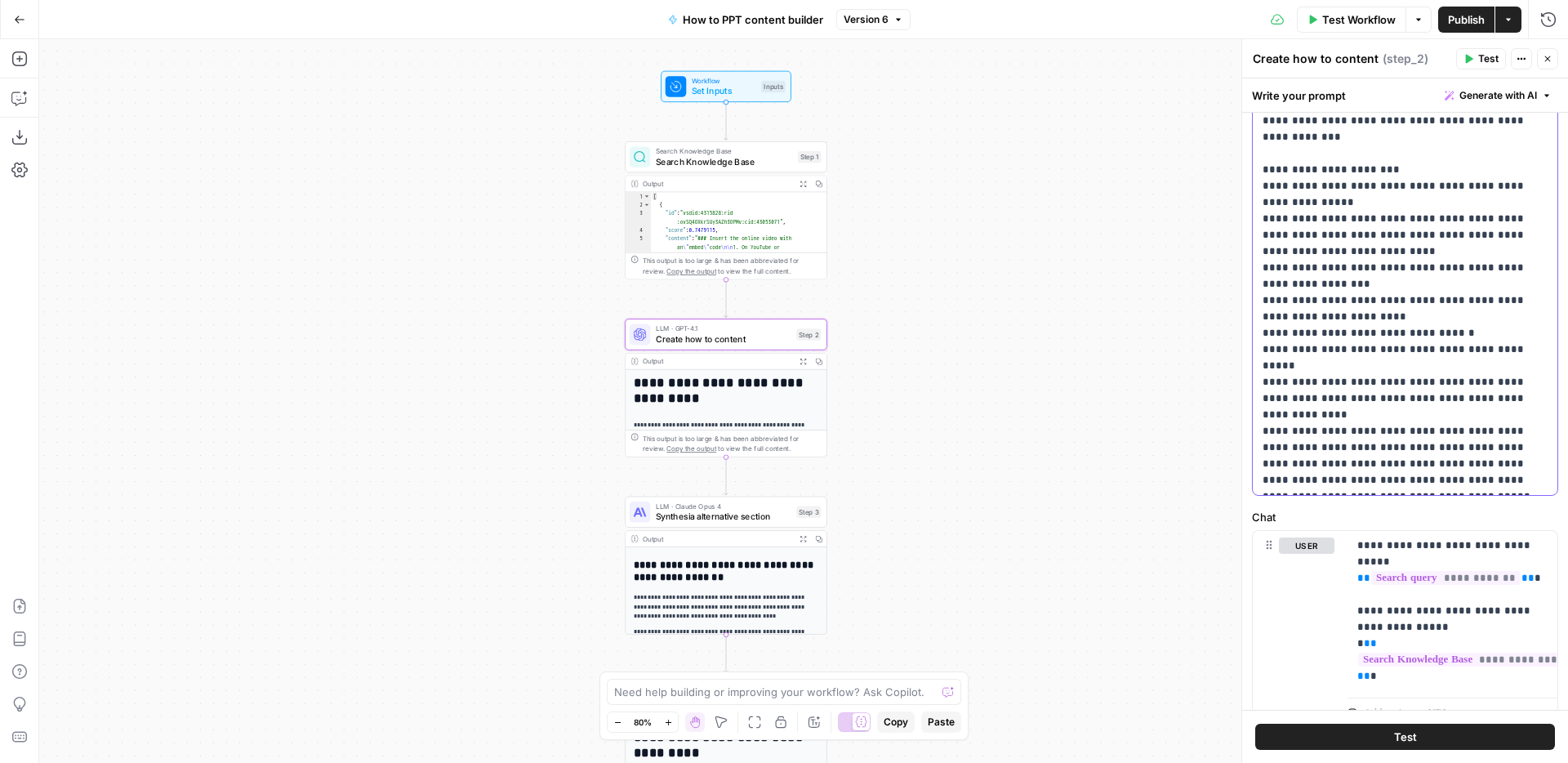 click on "**********" at bounding box center [1405, 268] 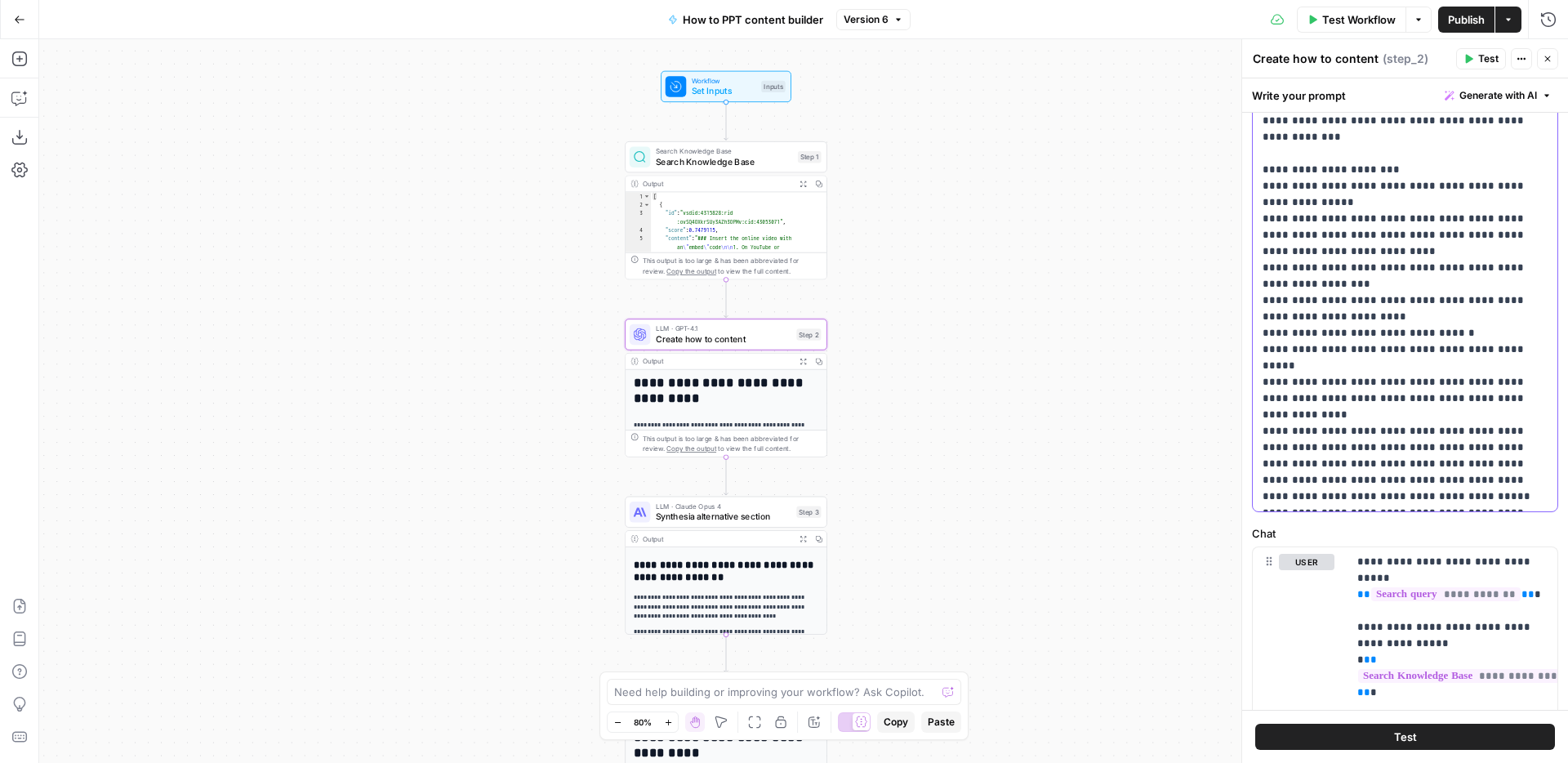 type 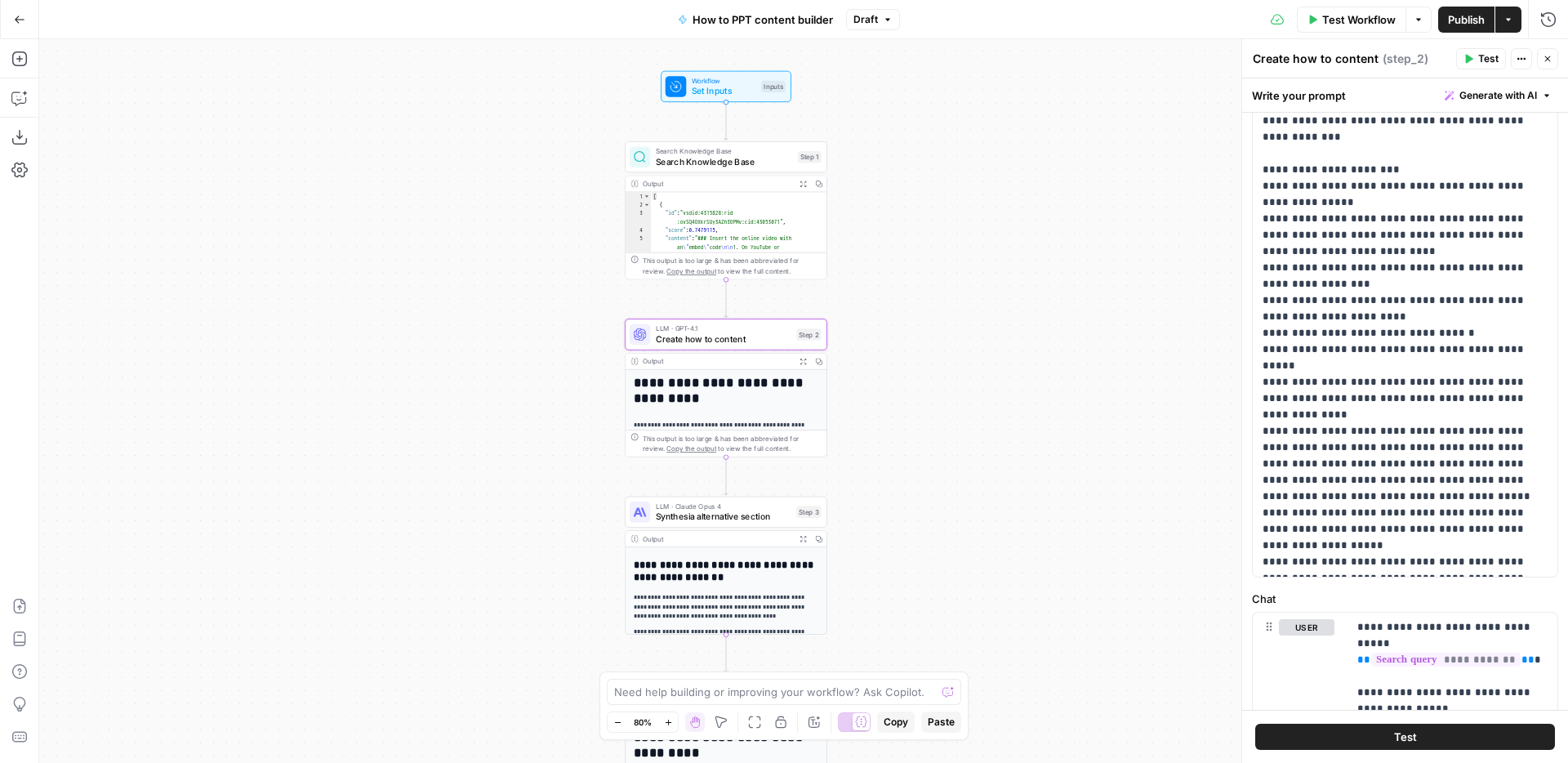 click on "Test" at bounding box center [1405, 737] 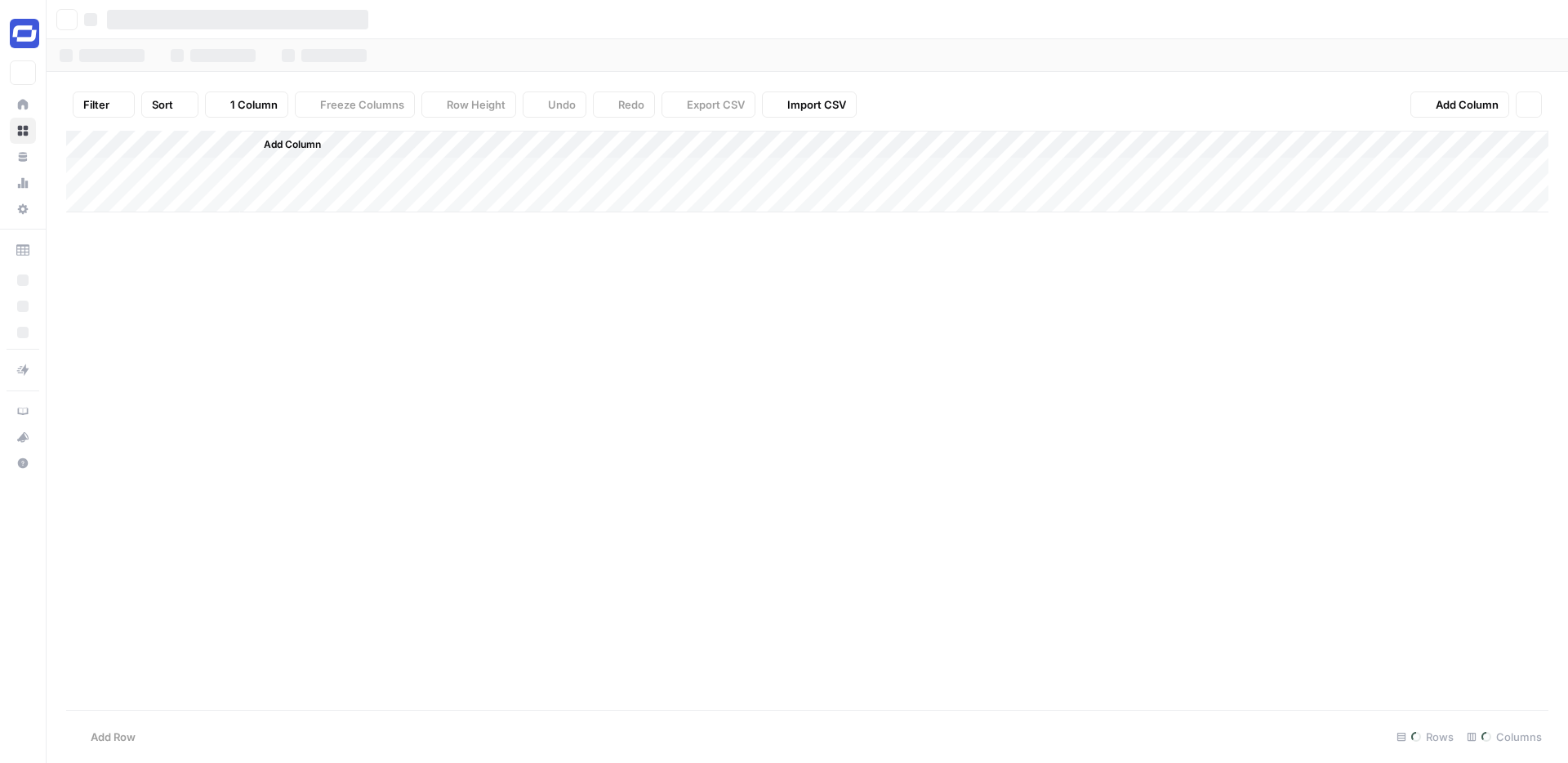 scroll, scrollTop: 0, scrollLeft: 0, axis: both 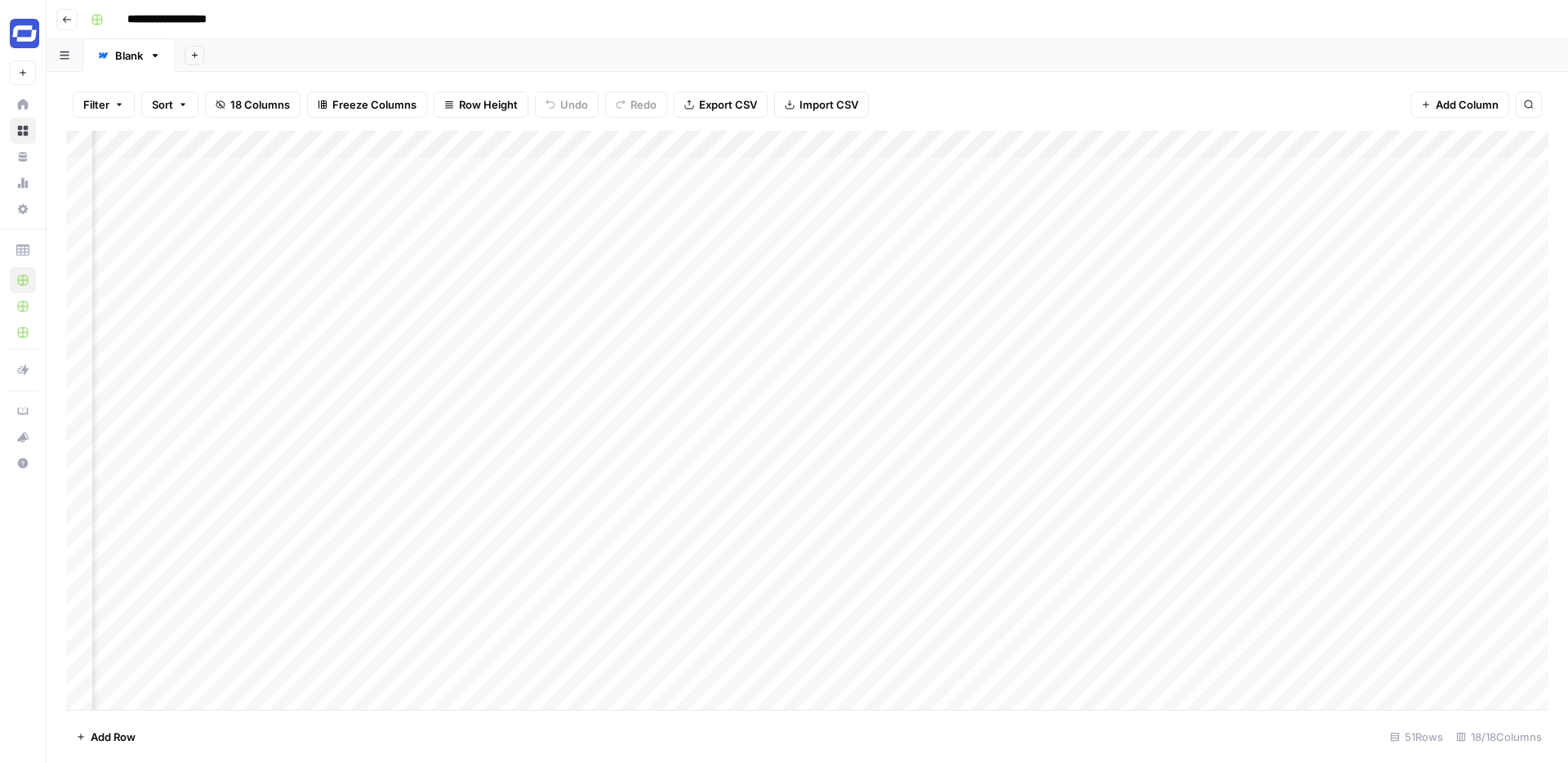click on "Add Column" at bounding box center [807, 420] 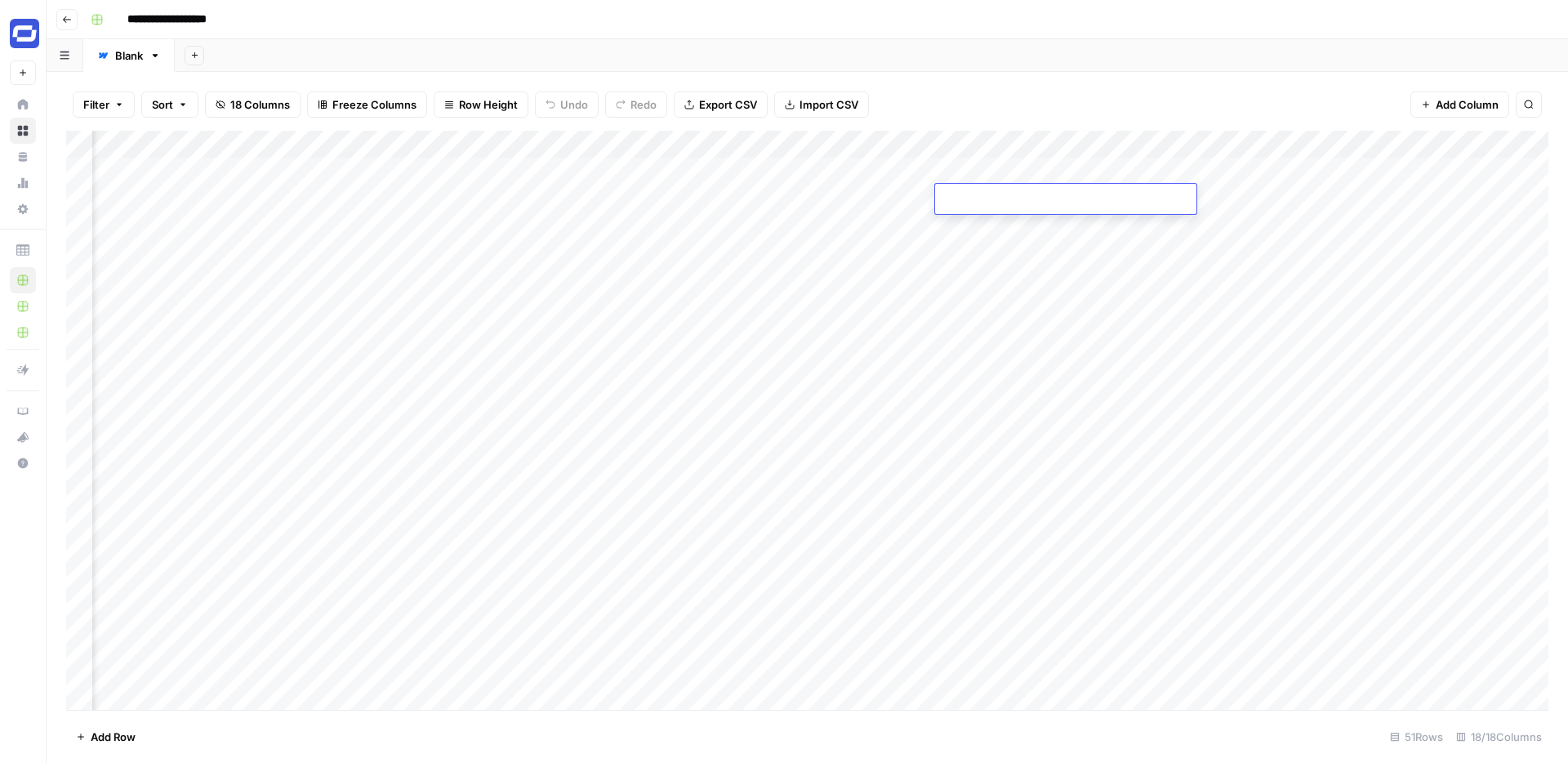 click at bounding box center [1066, 200] 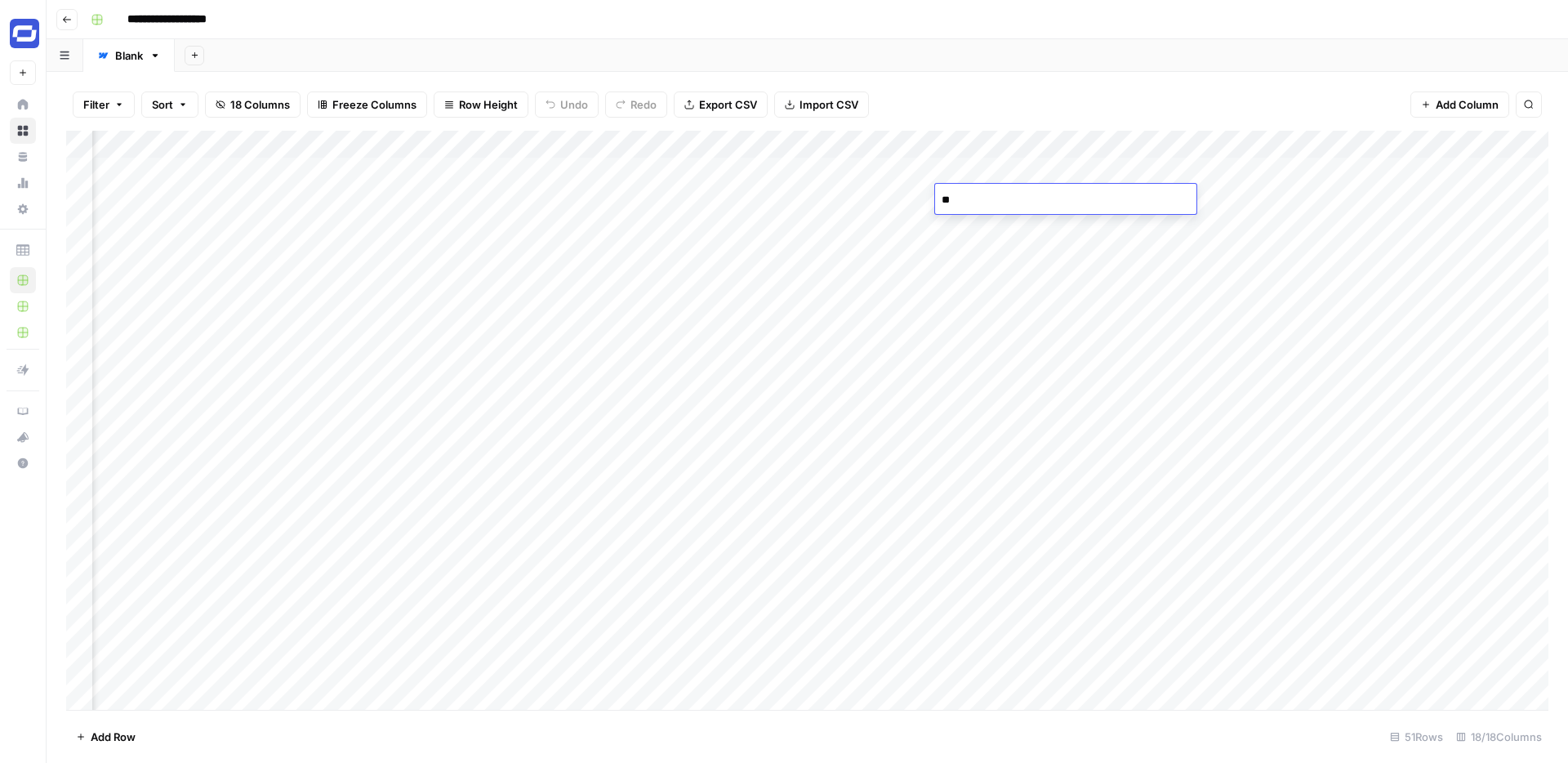 type on "*" 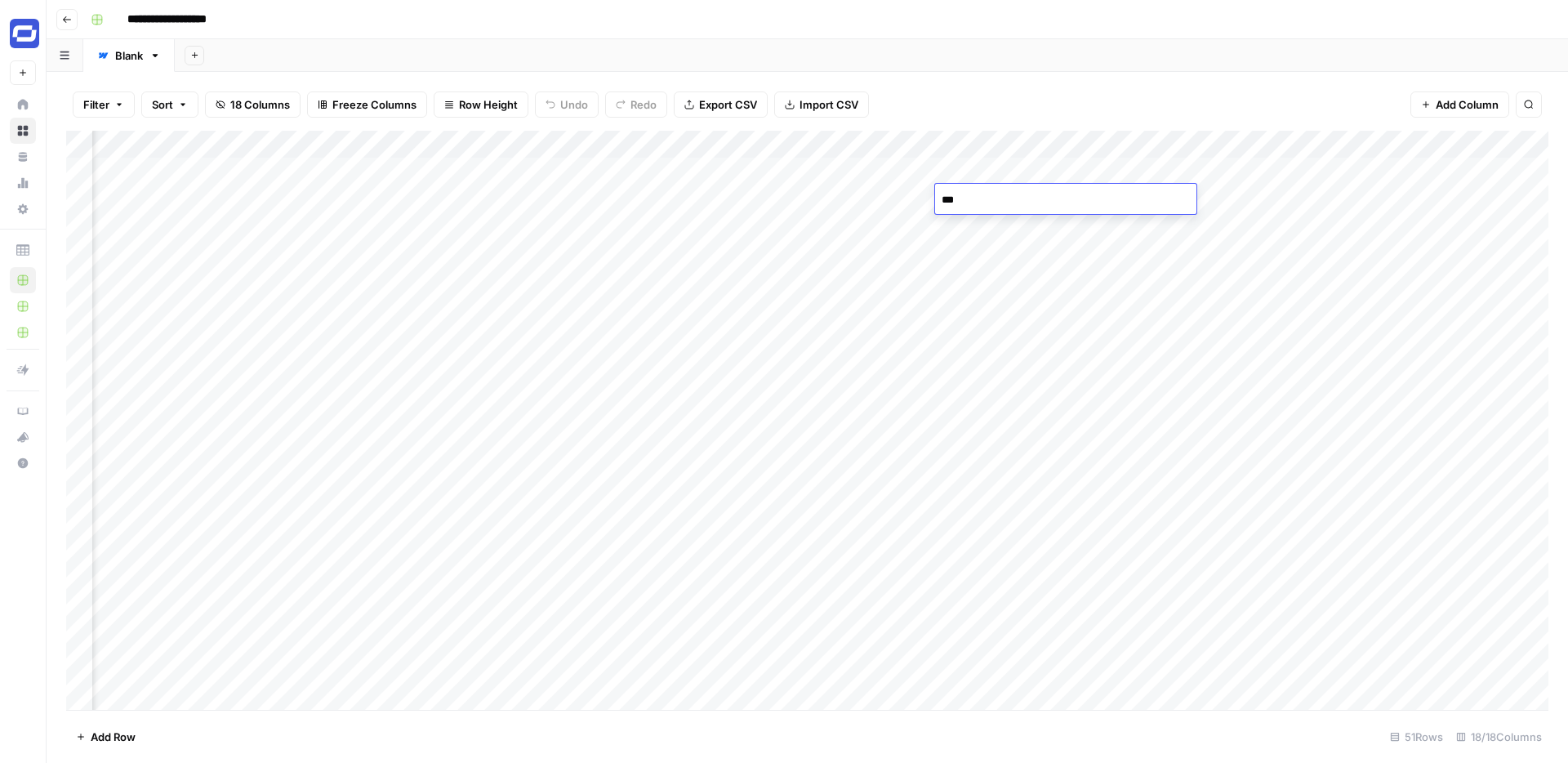 type on "****" 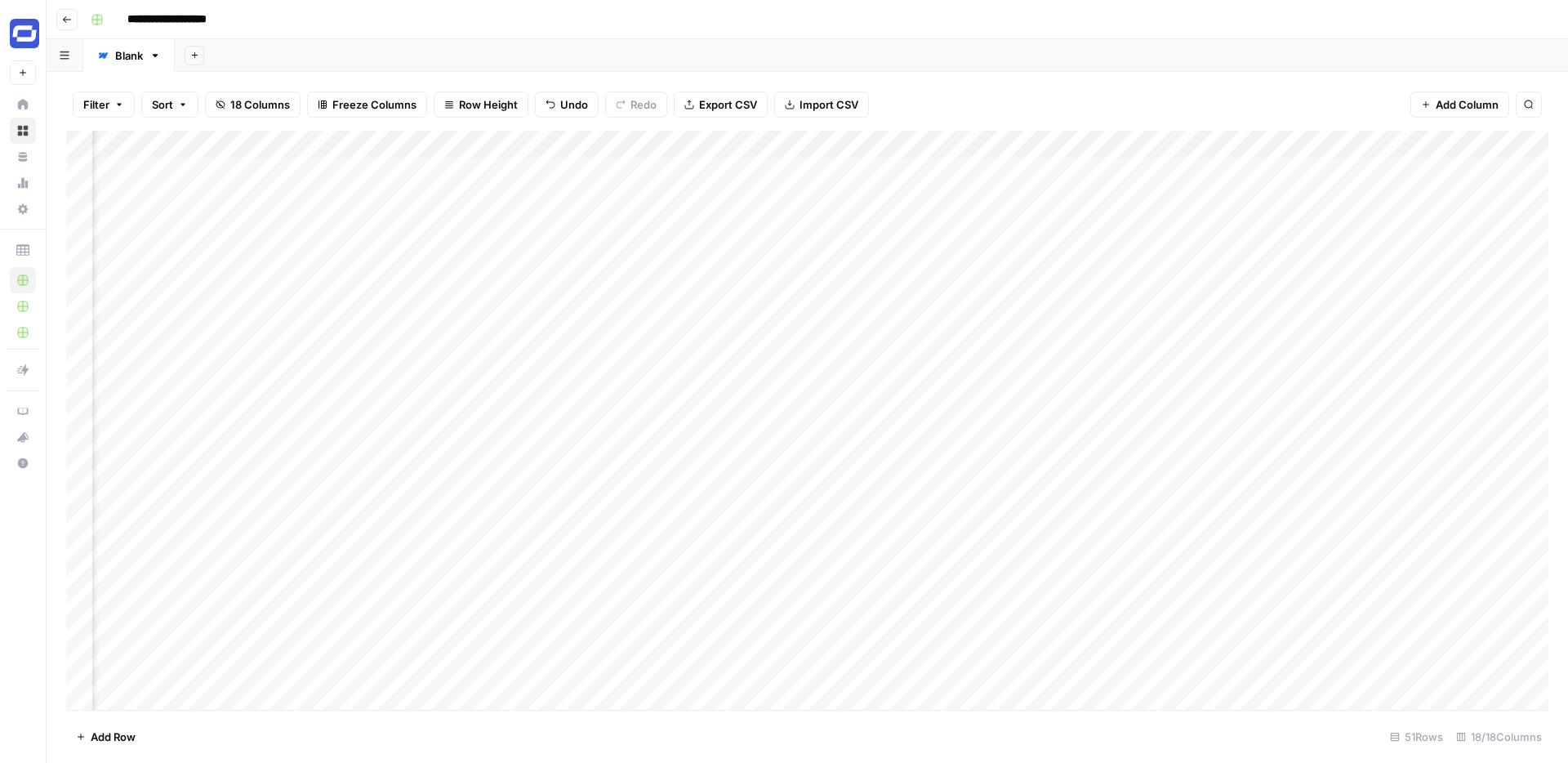 scroll, scrollTop: 0, scrollLeft: 144, axis: horizontal 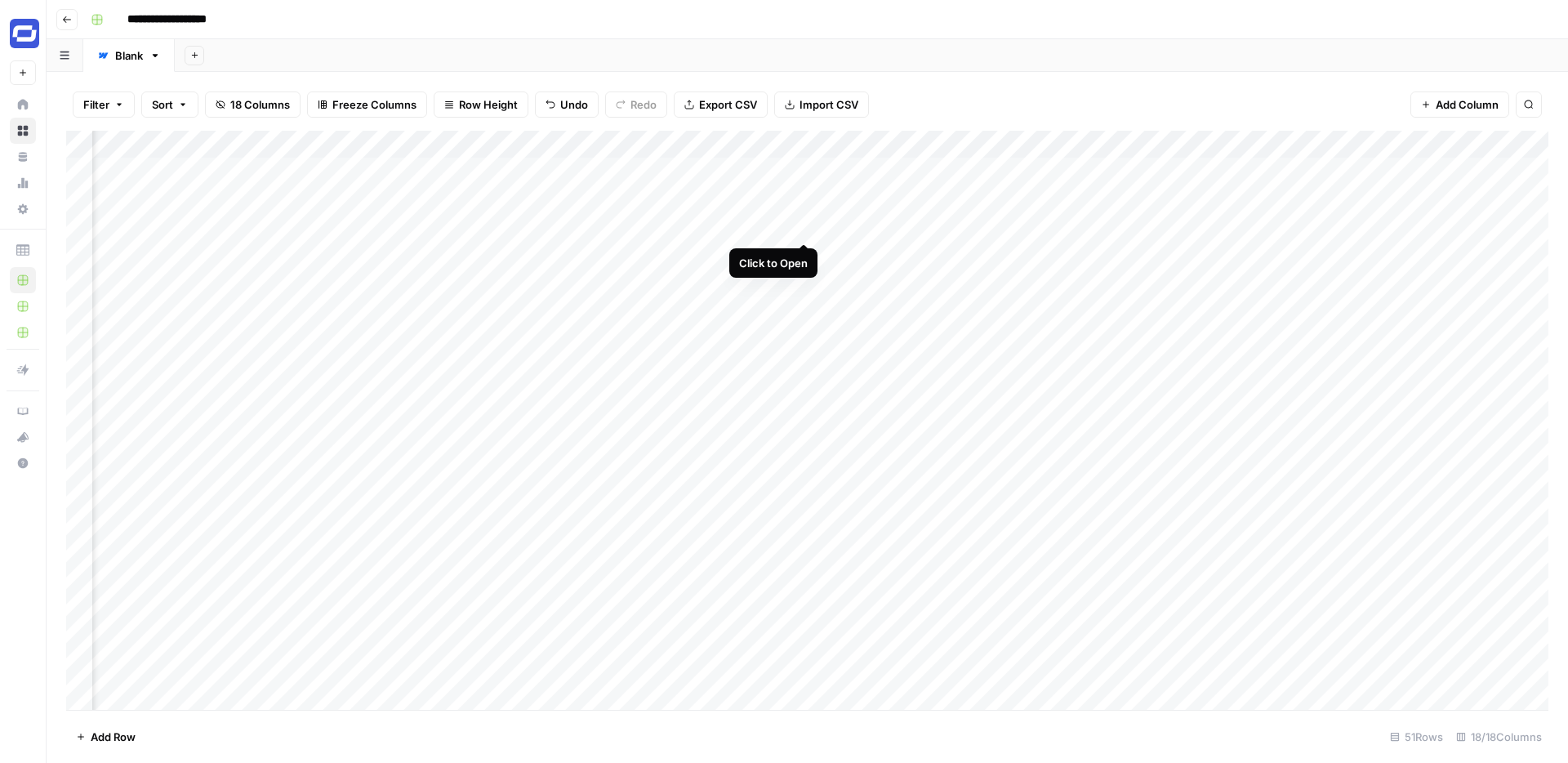 click on "Add Column" at bounding box center (807, 420) 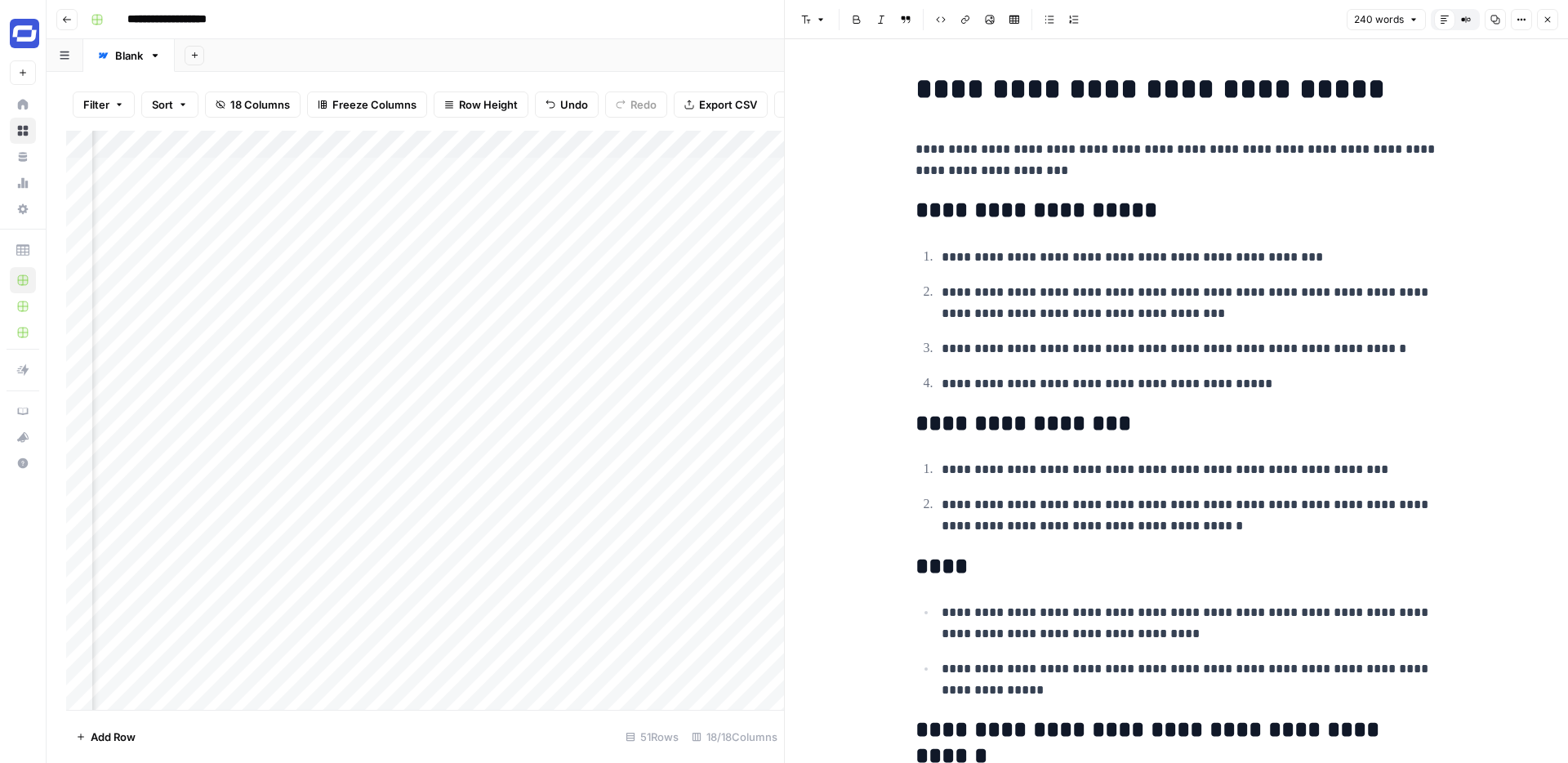 scroll, scrollTop: 183, scrollLeft: 0, axis: vertical 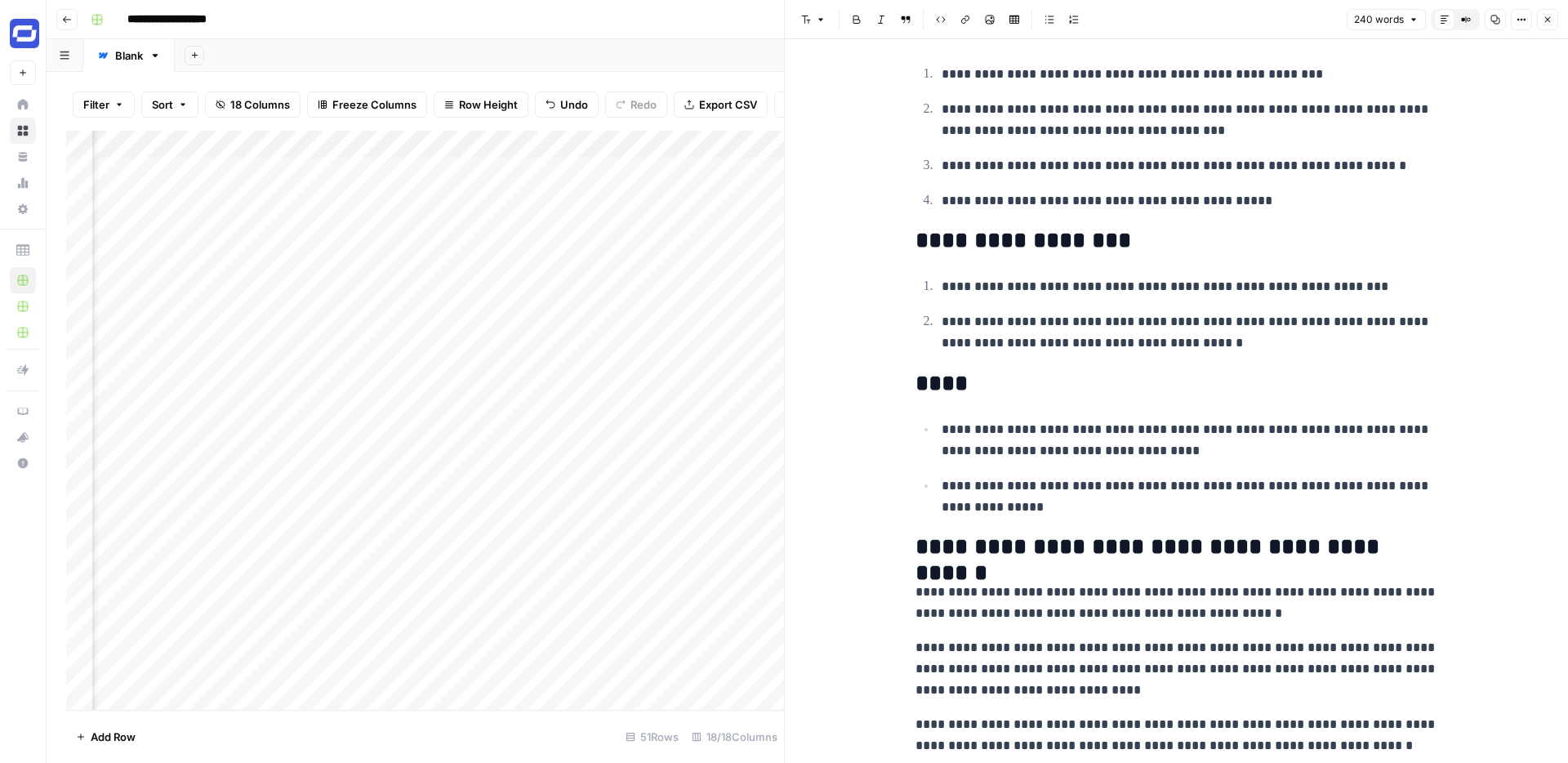 click 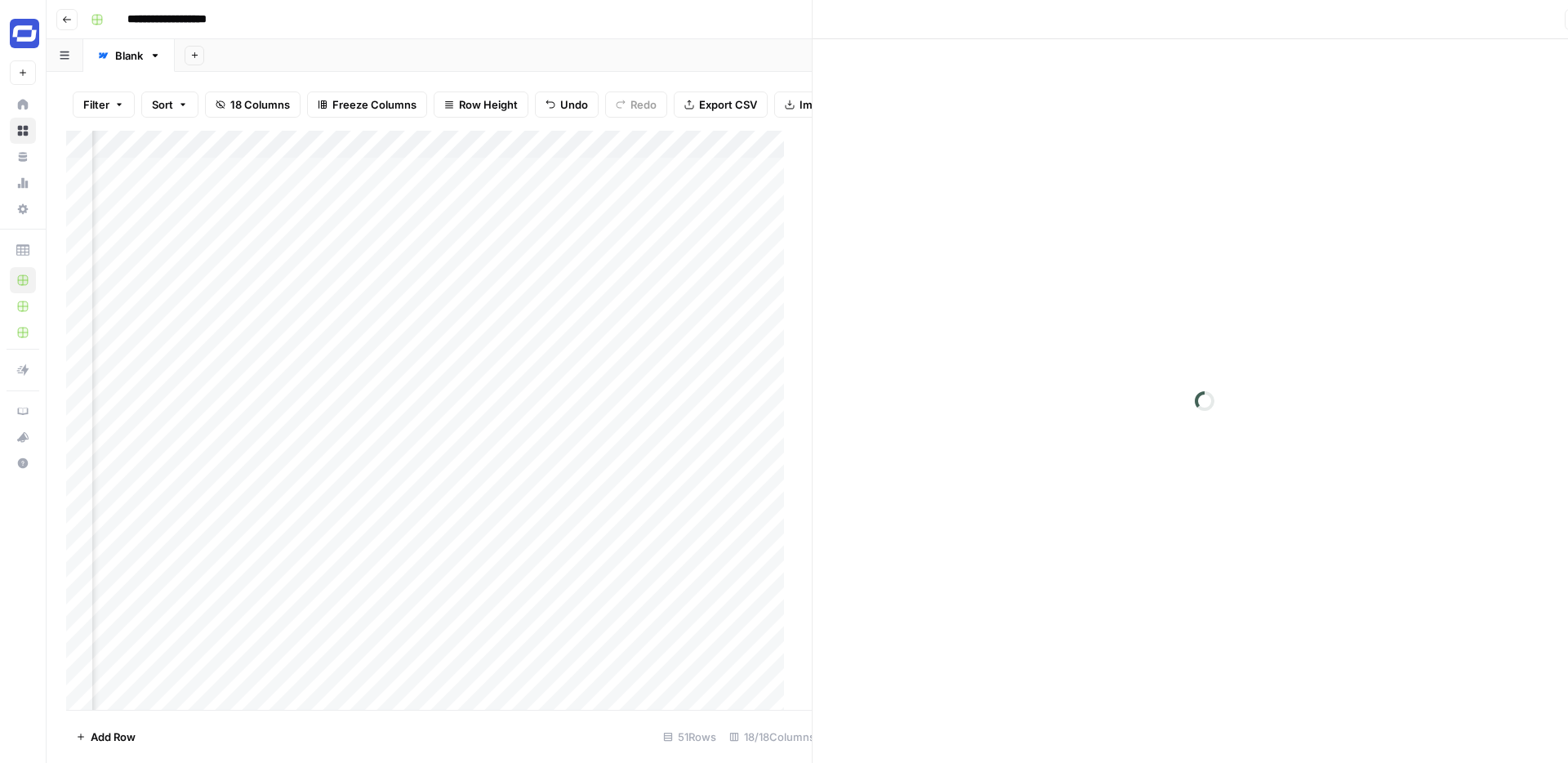 click on "Close" at bounding box center (1204, 20) 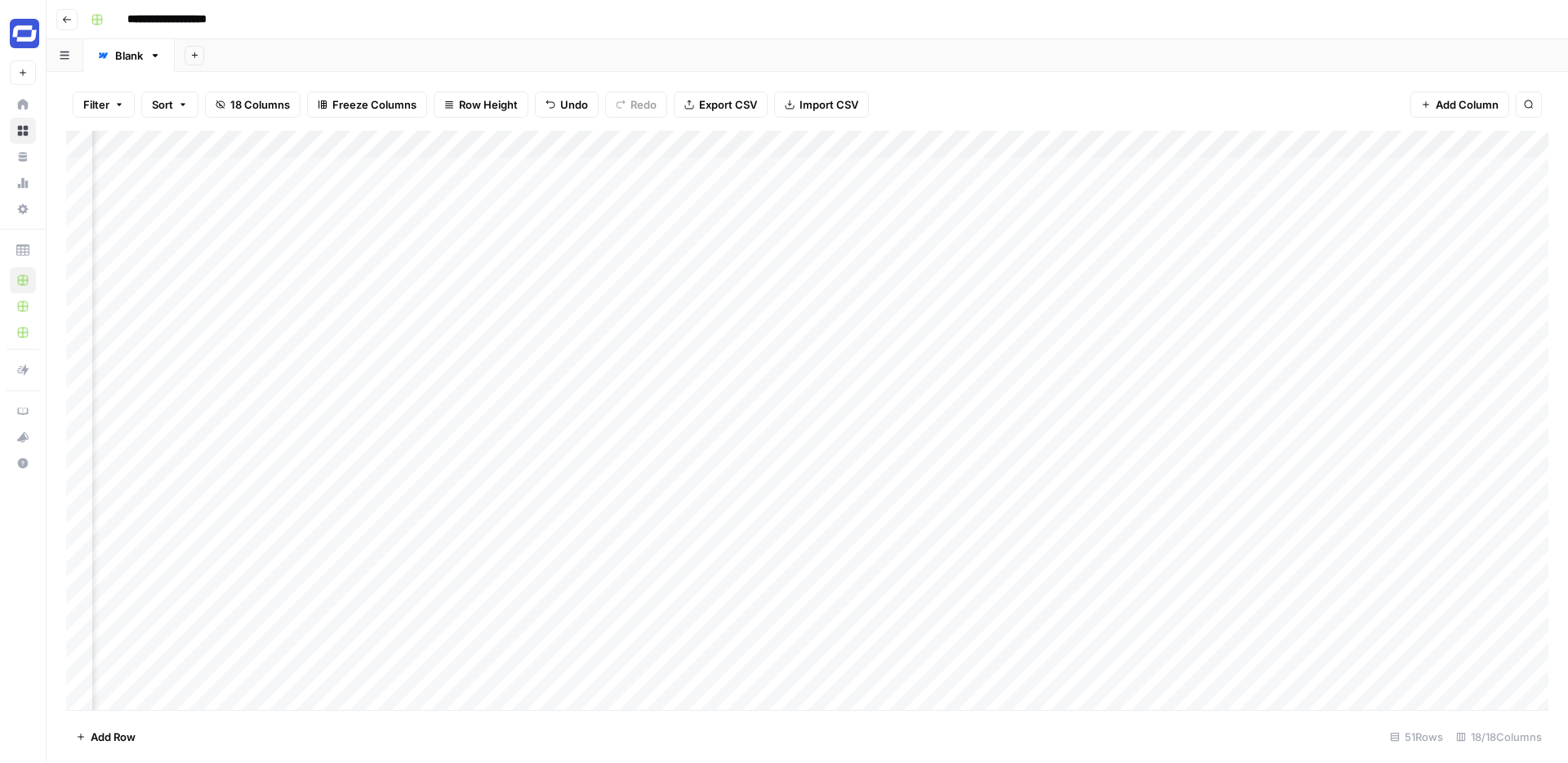click on "Add Column" at bounding box center (807, 420) 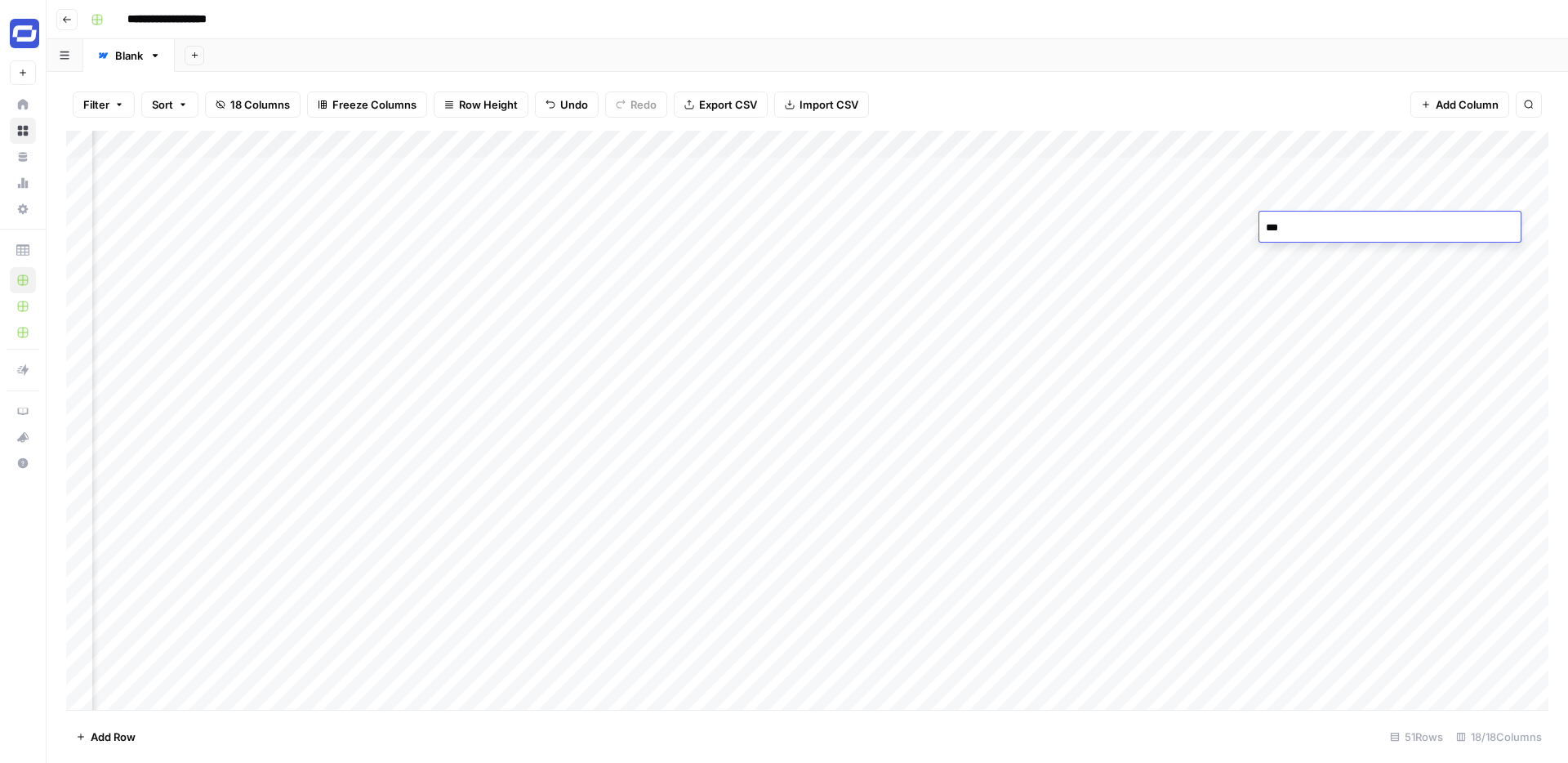 type on "****" 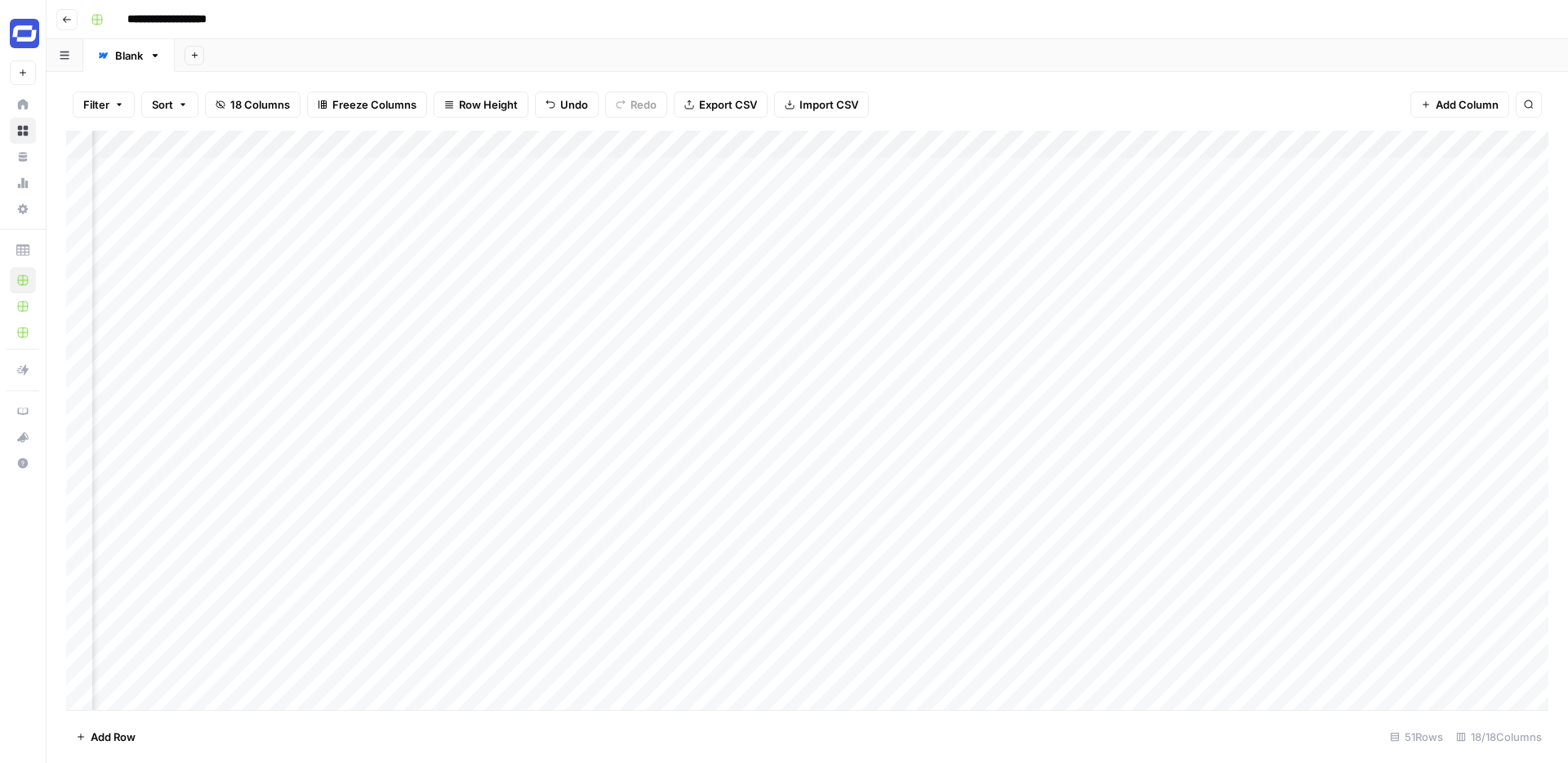 scroll, scrollTop: 0, scrollLeft: 0, axis: both 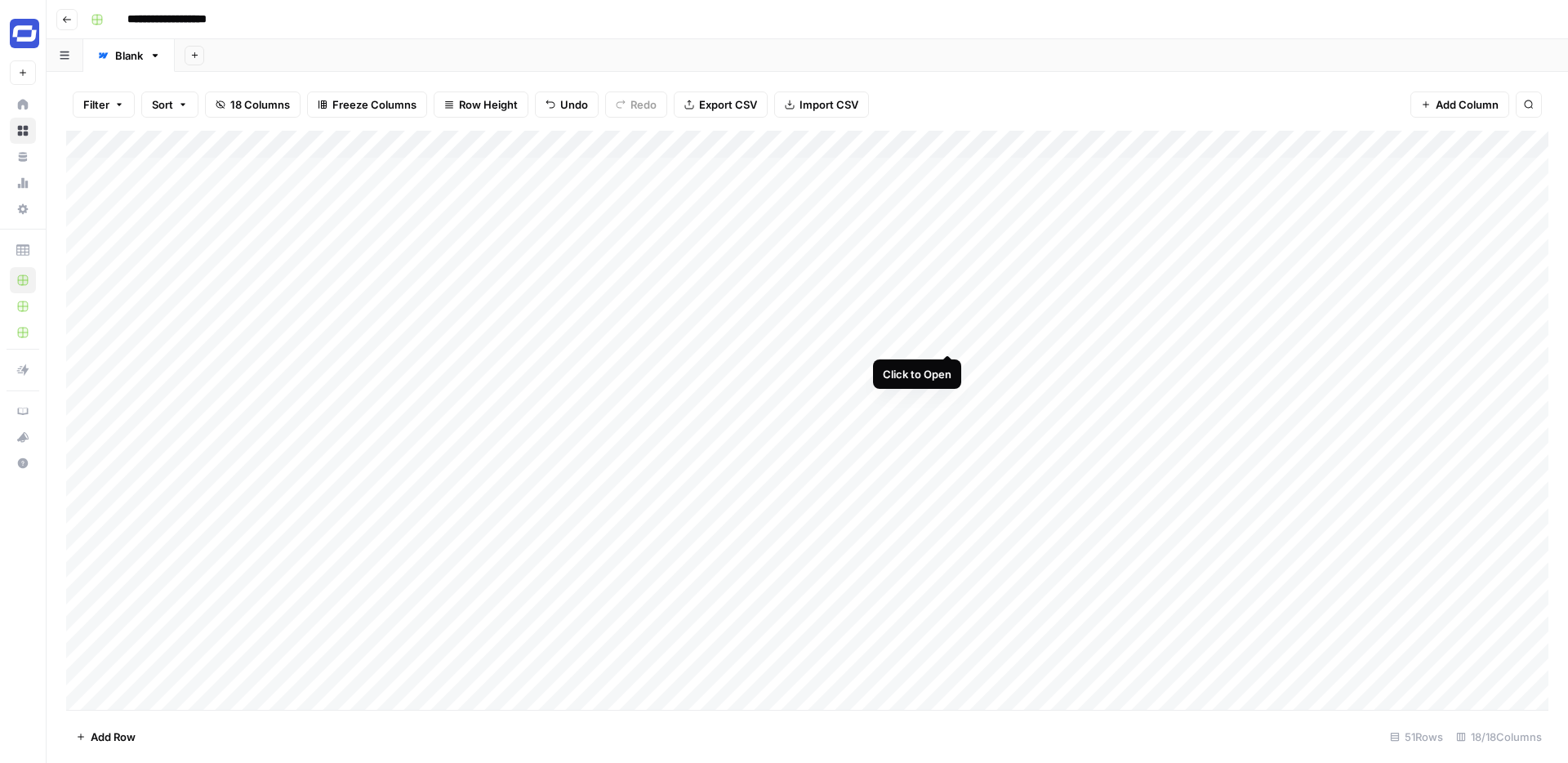 click on "Add Column" at bounding box center (807, 420) 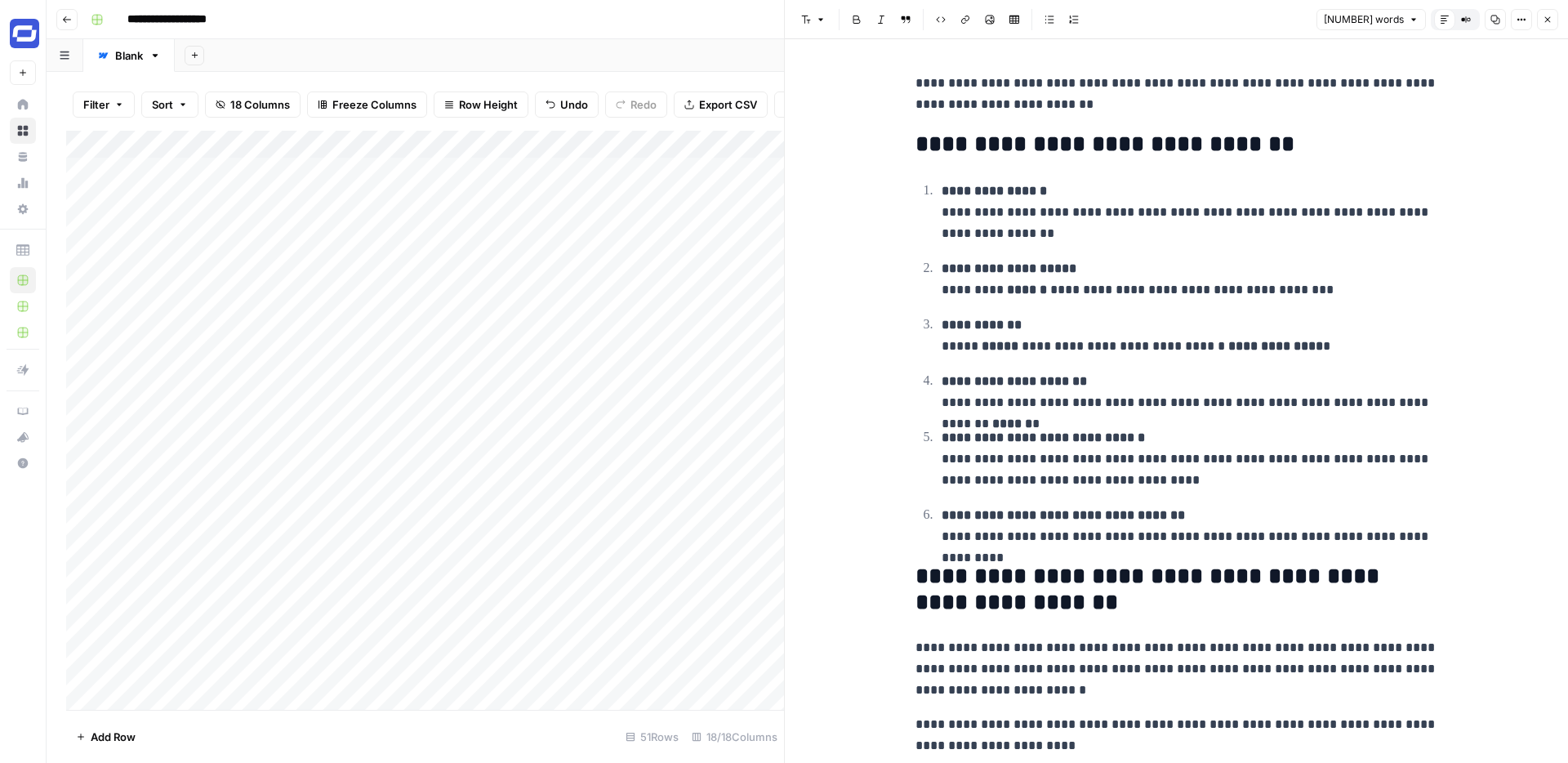 scroll, scrollTop: 0, scrollLeft: 0, axis: both 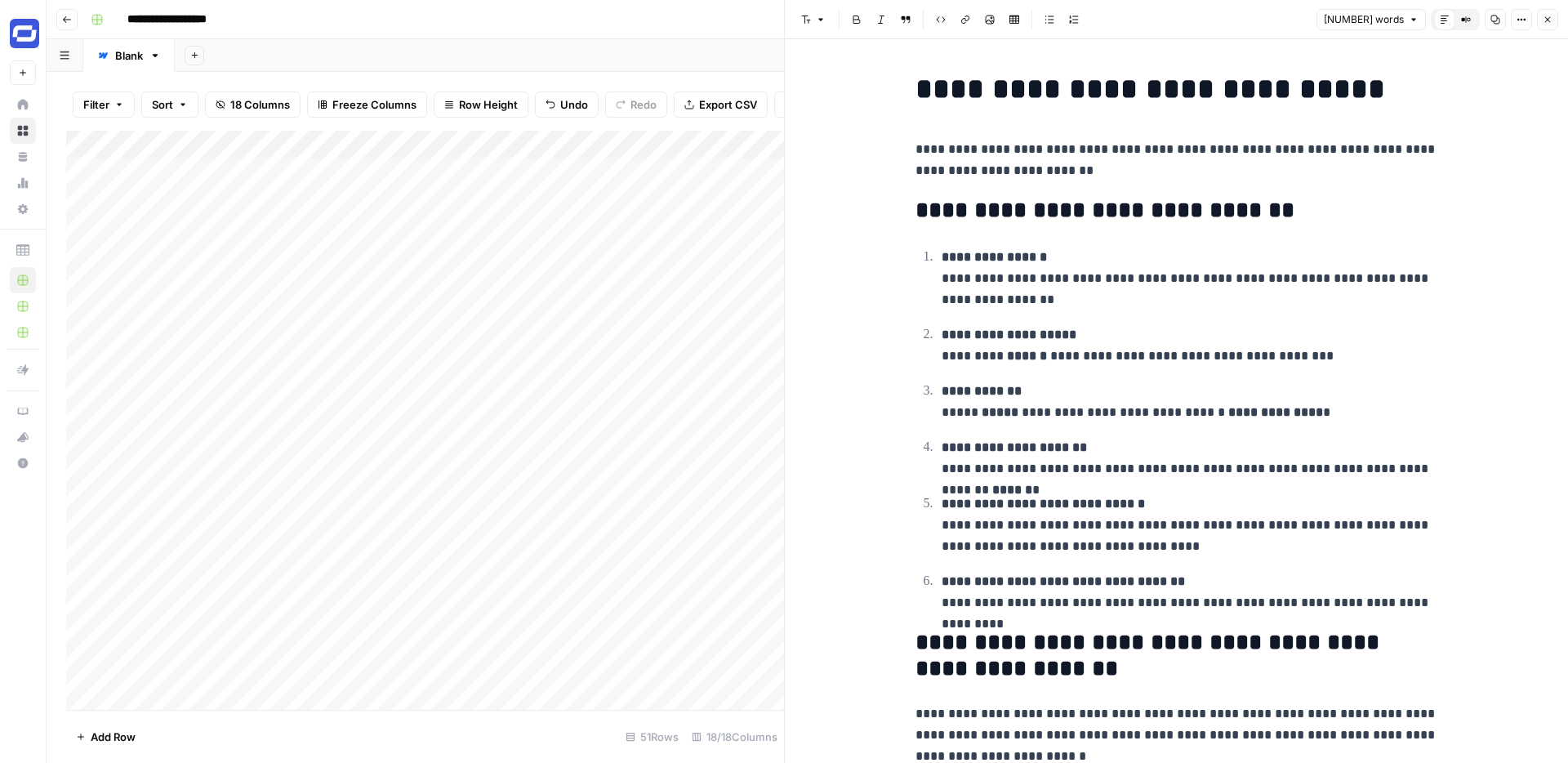 click on "Close" at bounding box center [1548, 20] 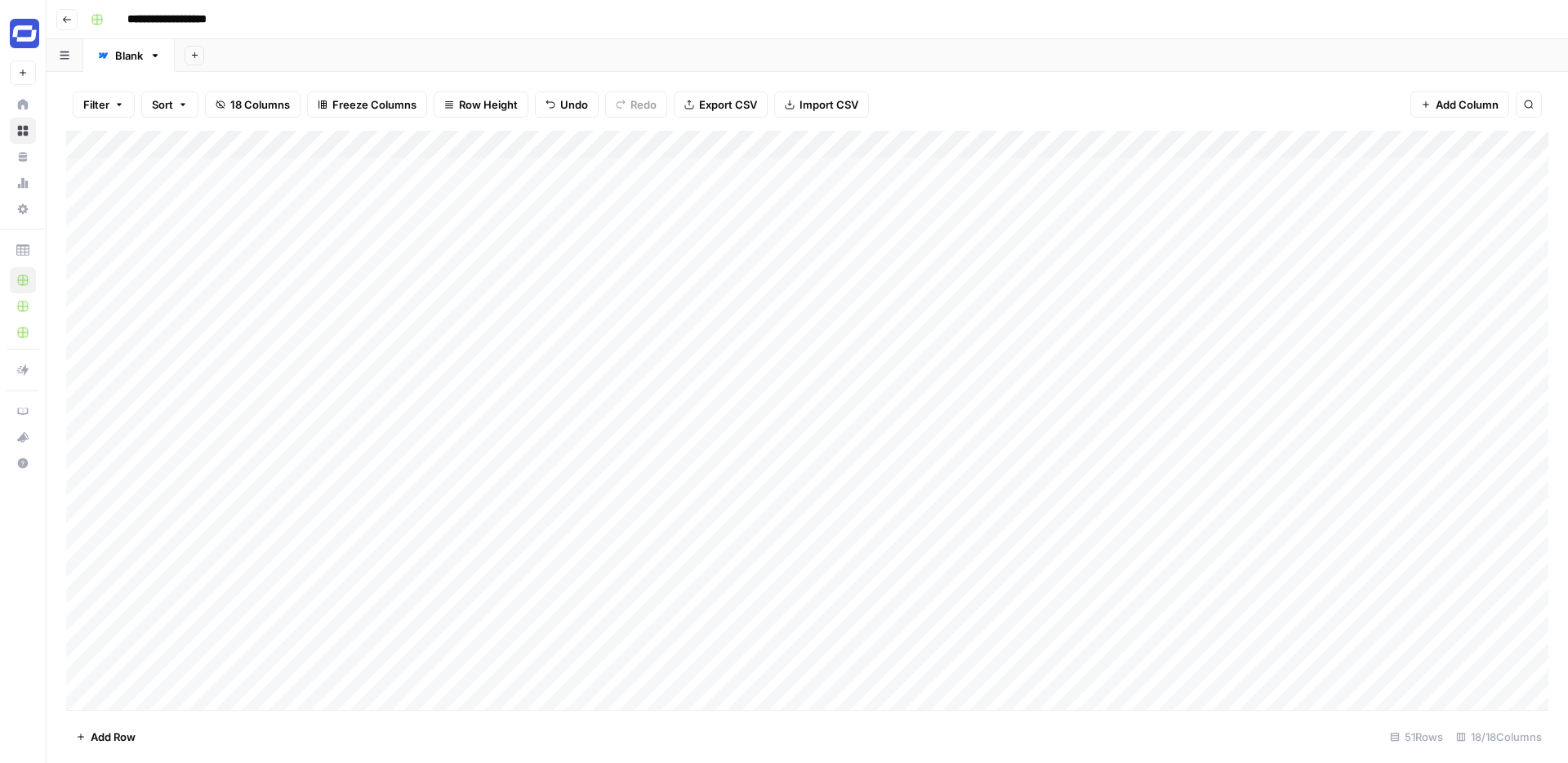 click on "Add Column" at bounding box center [807, 420] 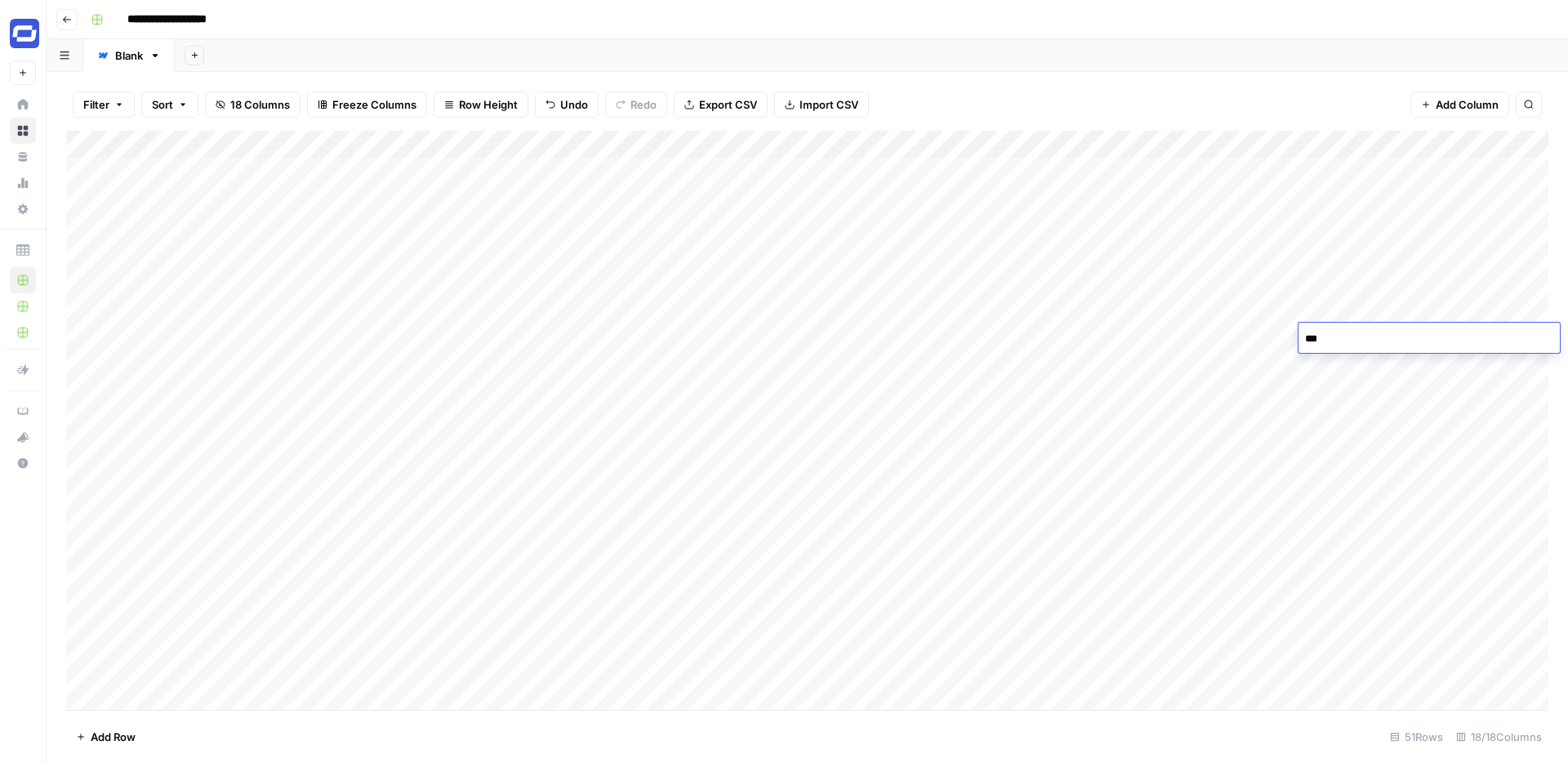 type on "****" 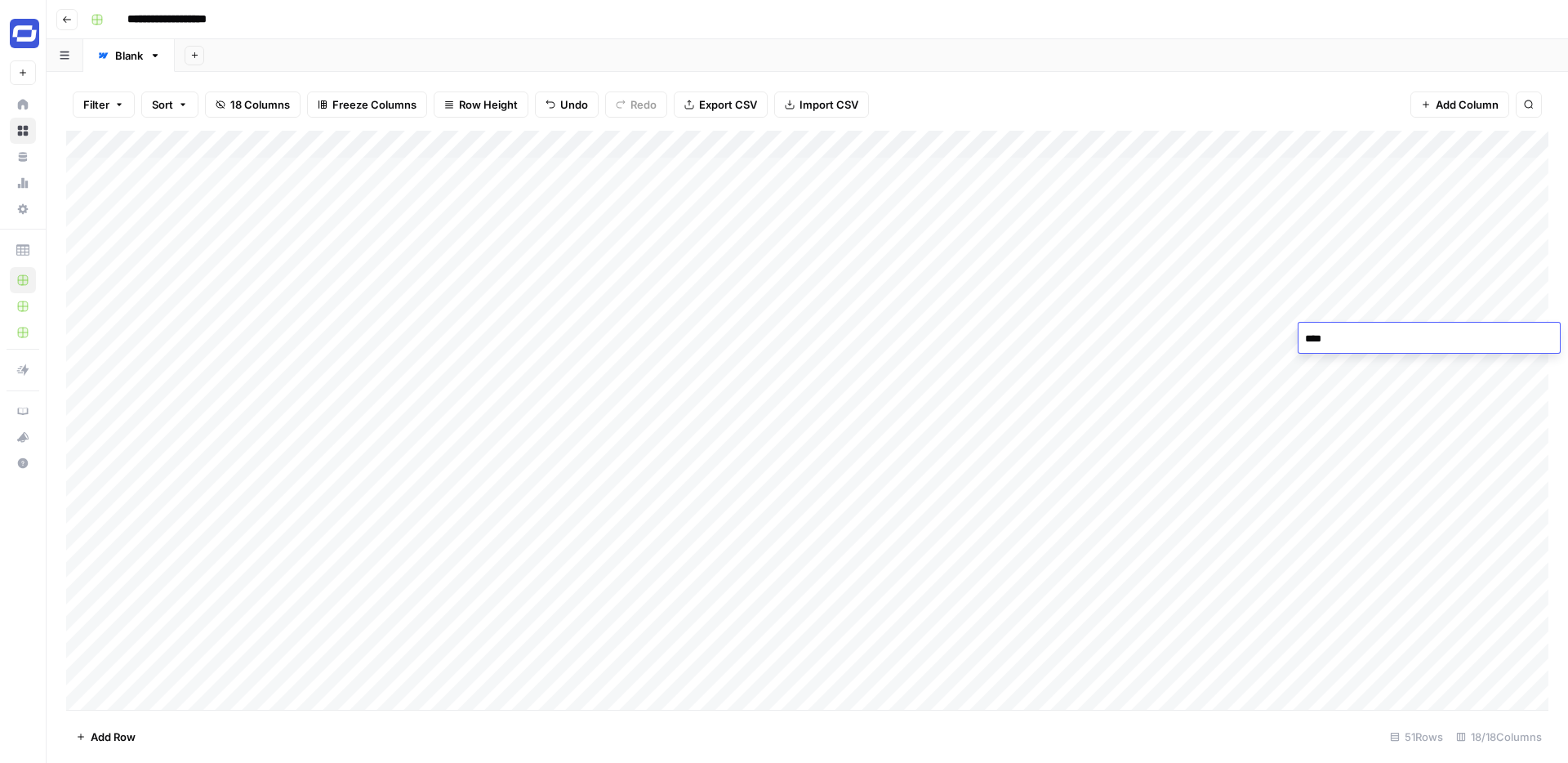 scroll, scrollTop: 0, scrollLeft: 3, axis: horizontal 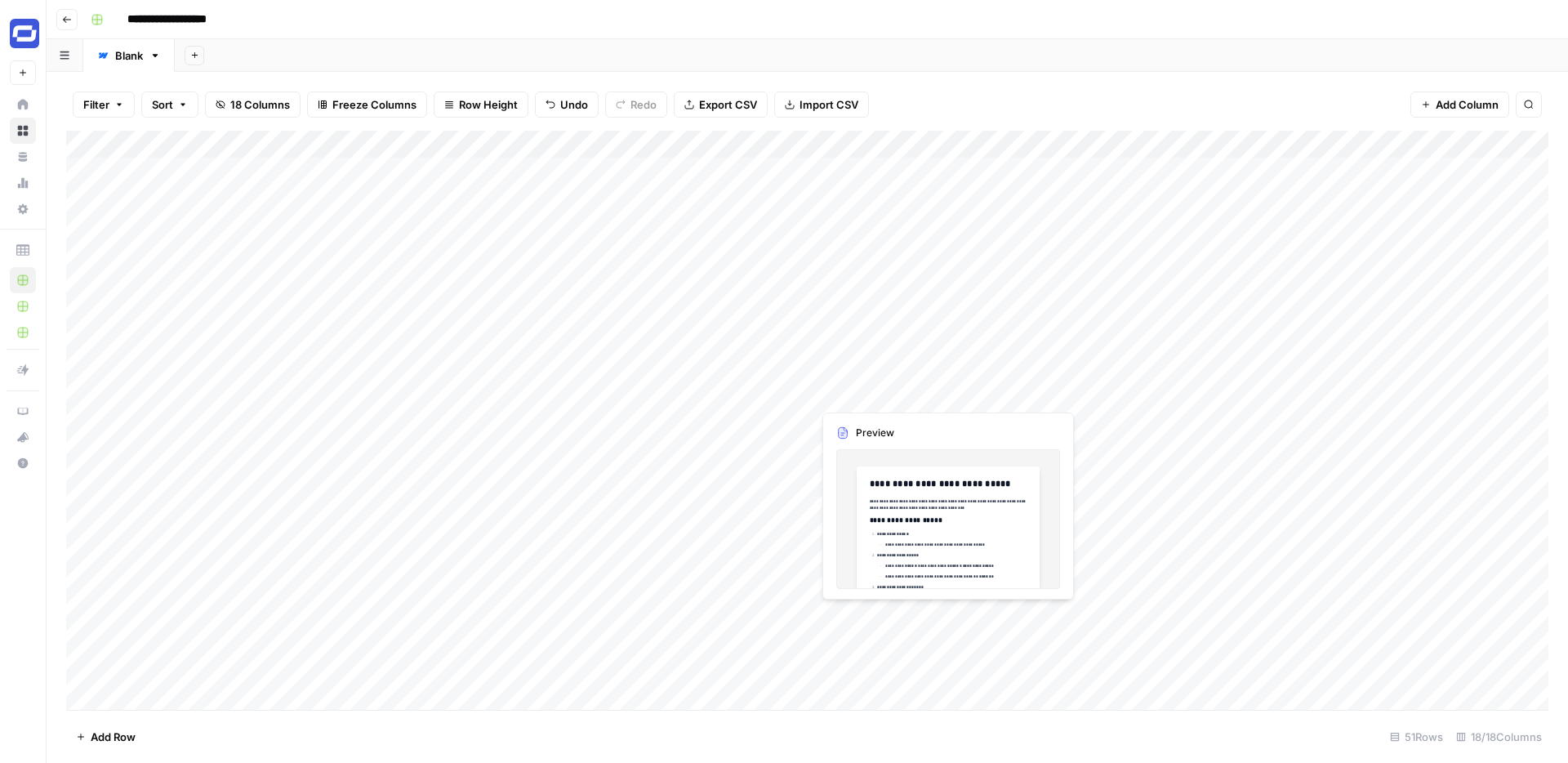 click on "Add Column" at bounding box center [807, 420] 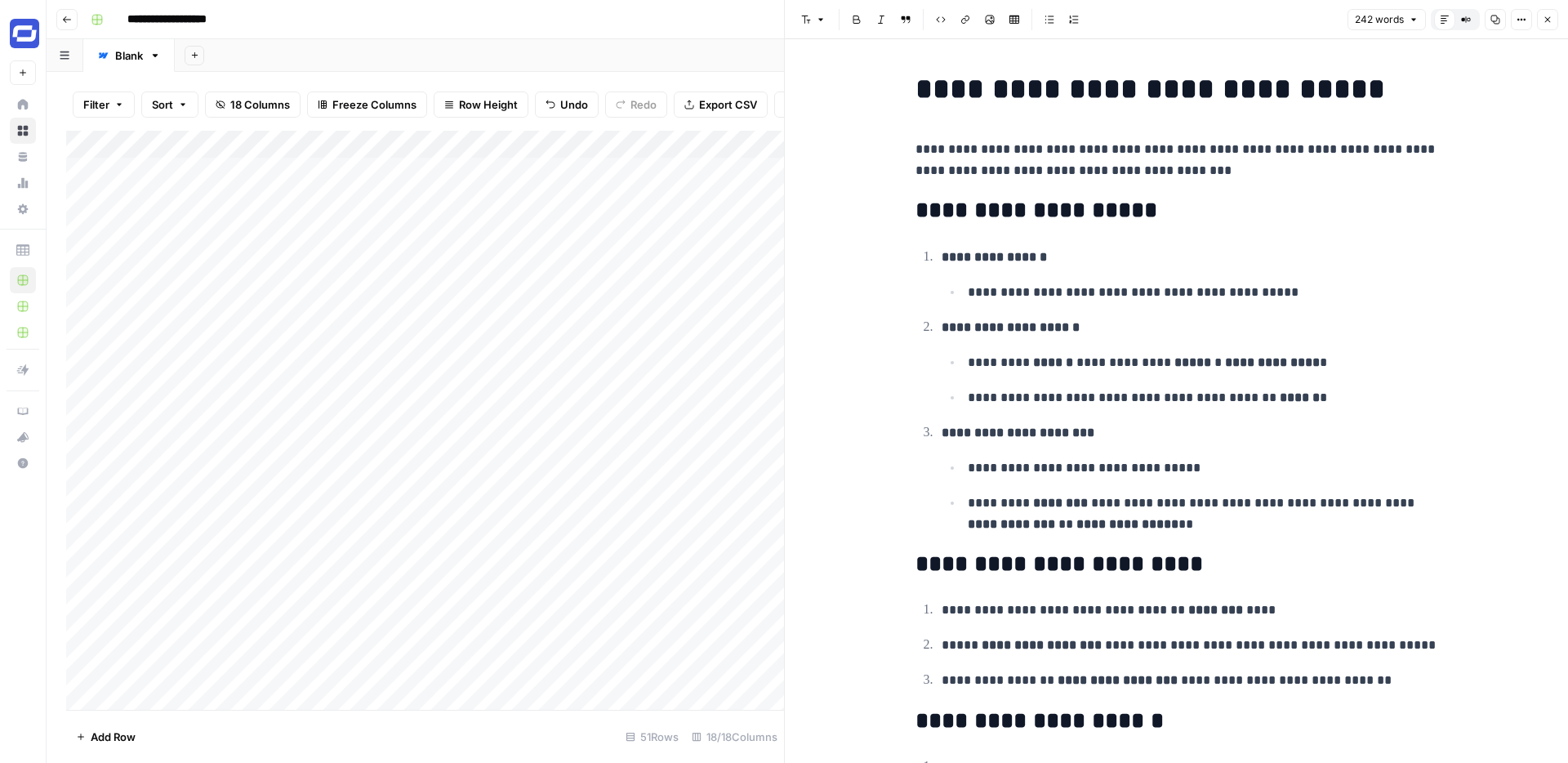 click 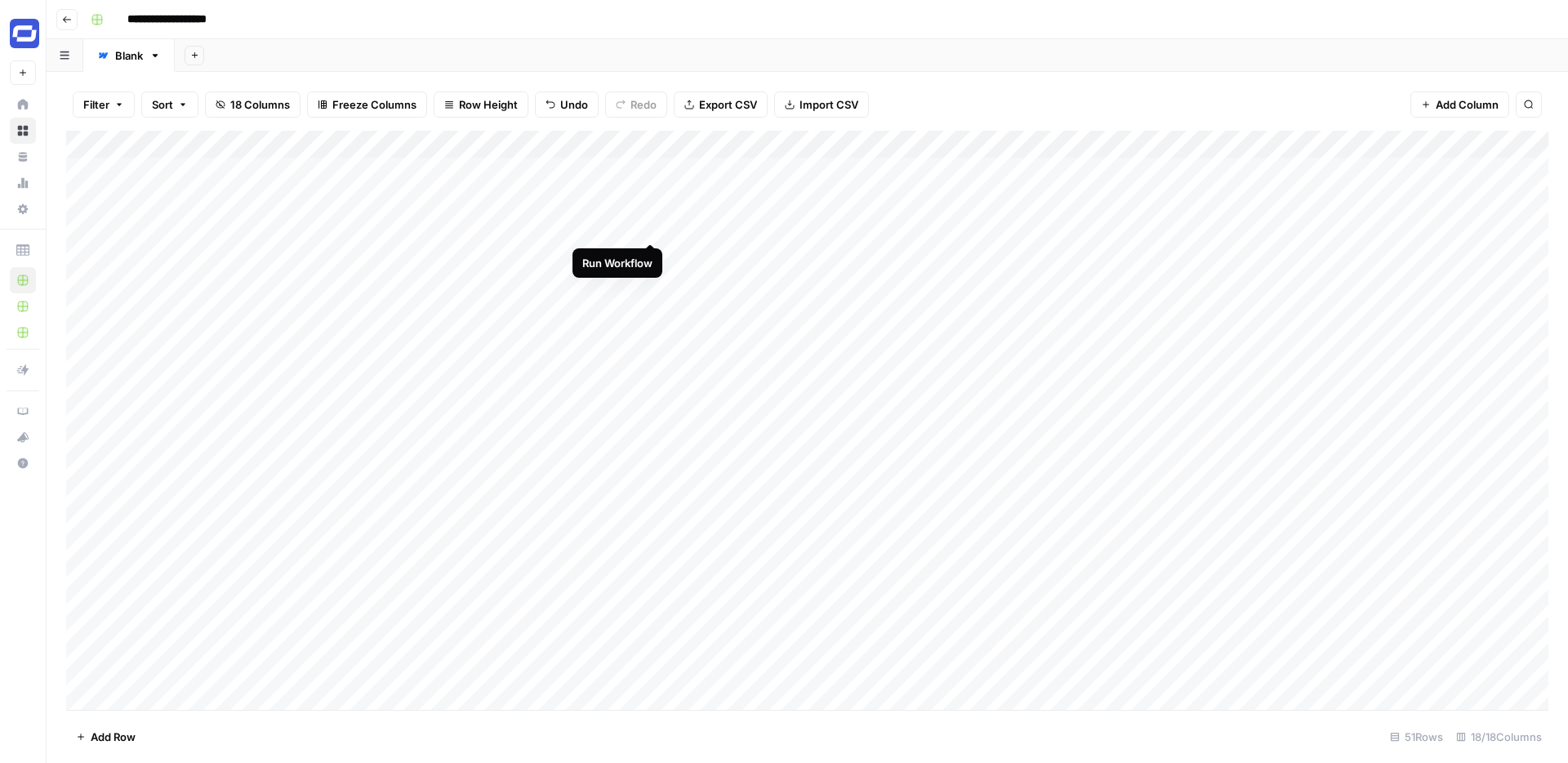 click on "Add Column" at bounding box center [807, 420] 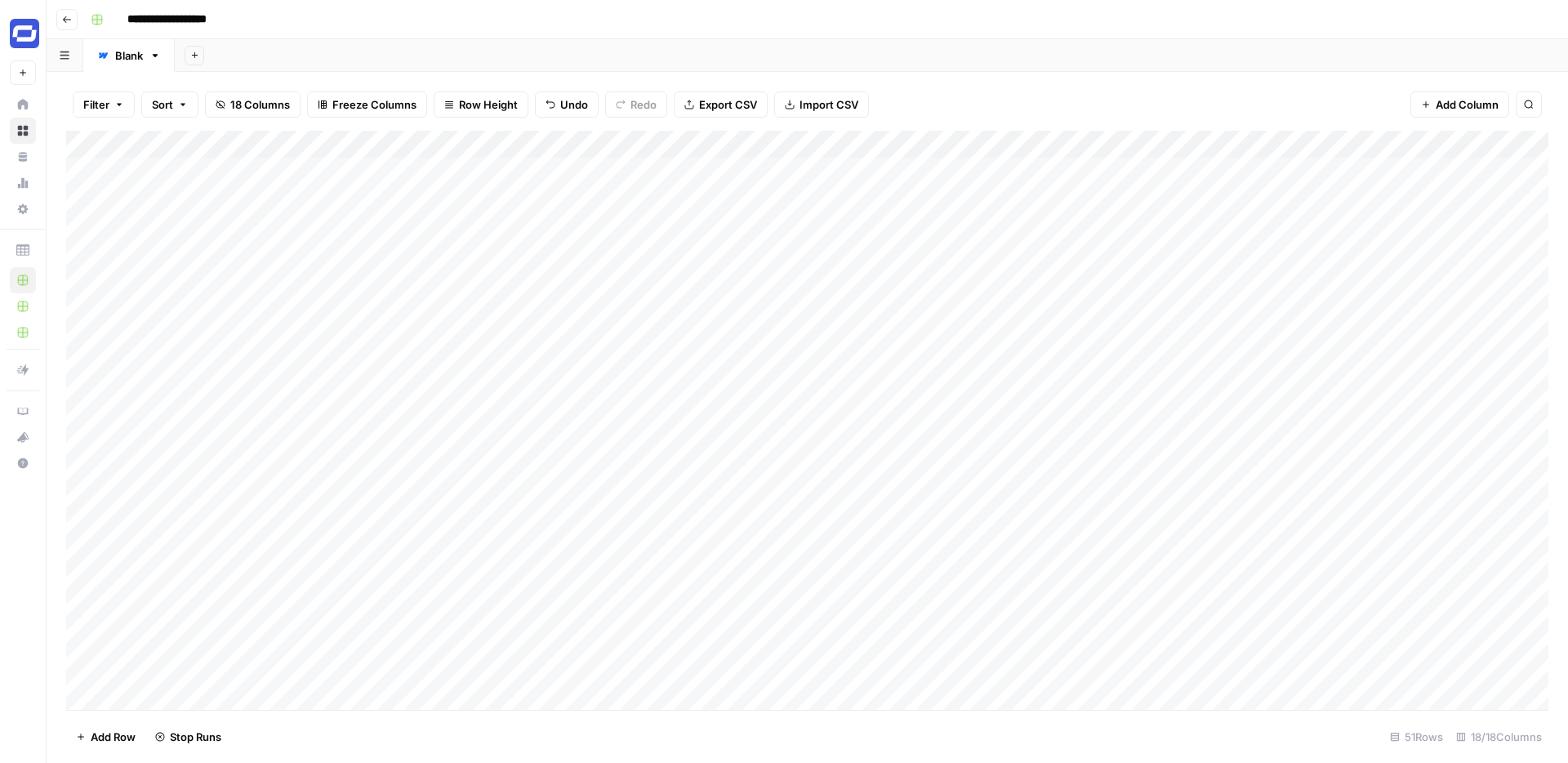 click on "Add Column" at bounding box center [807, 420] 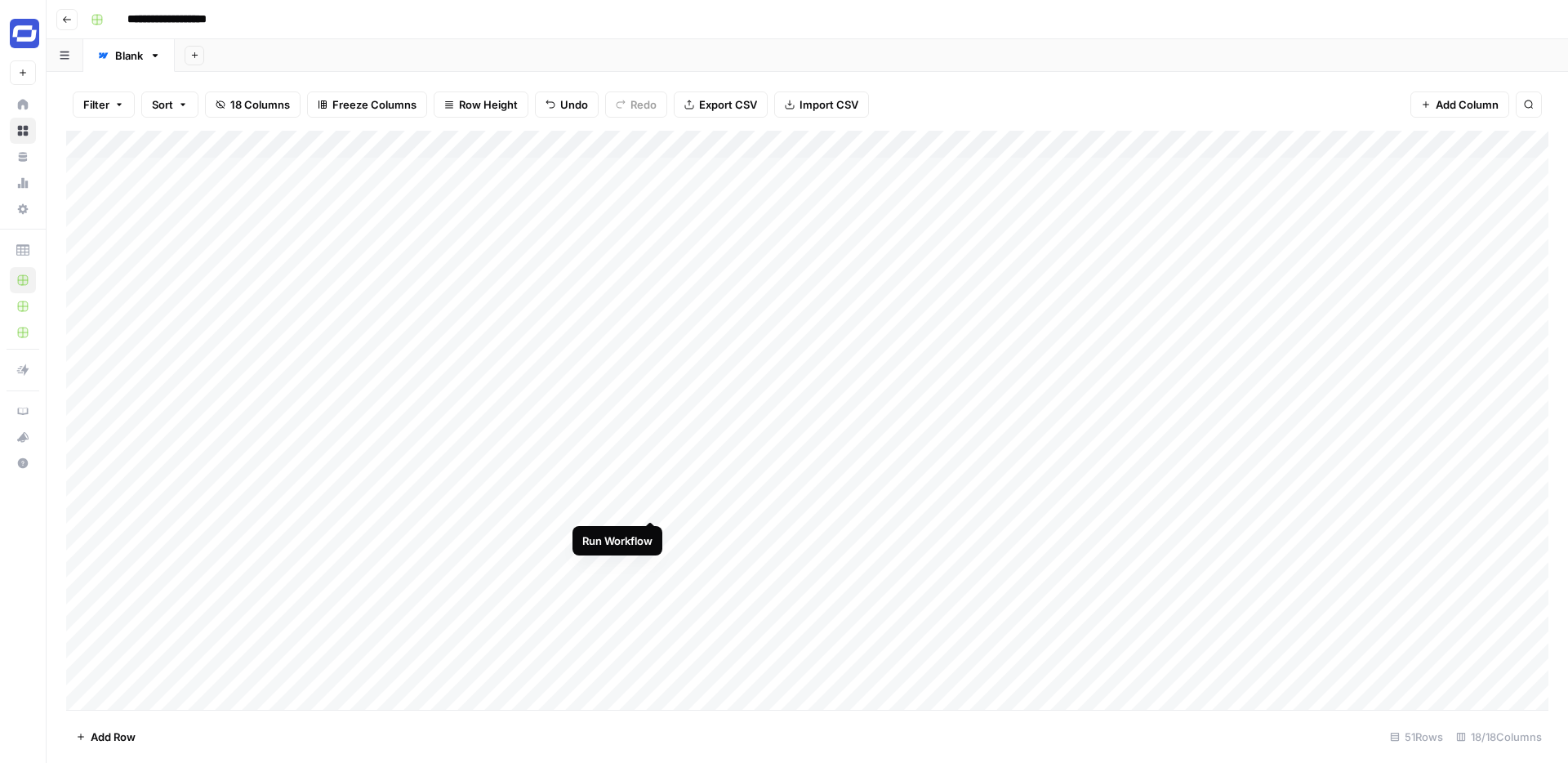 click on "Add Column" at bounding box center [807, 420] 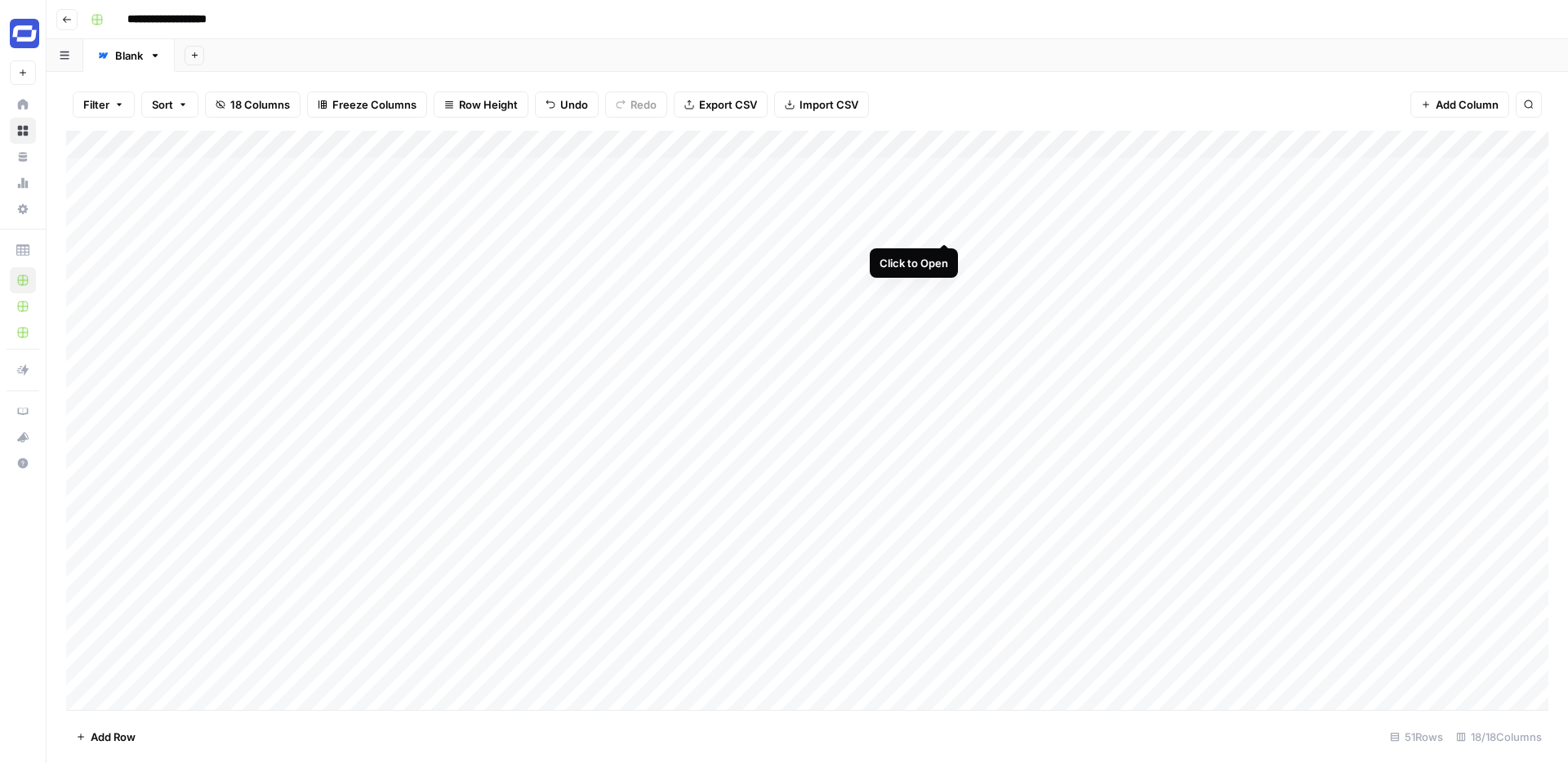 click on "Add Column" at bounding box center (807, 420) 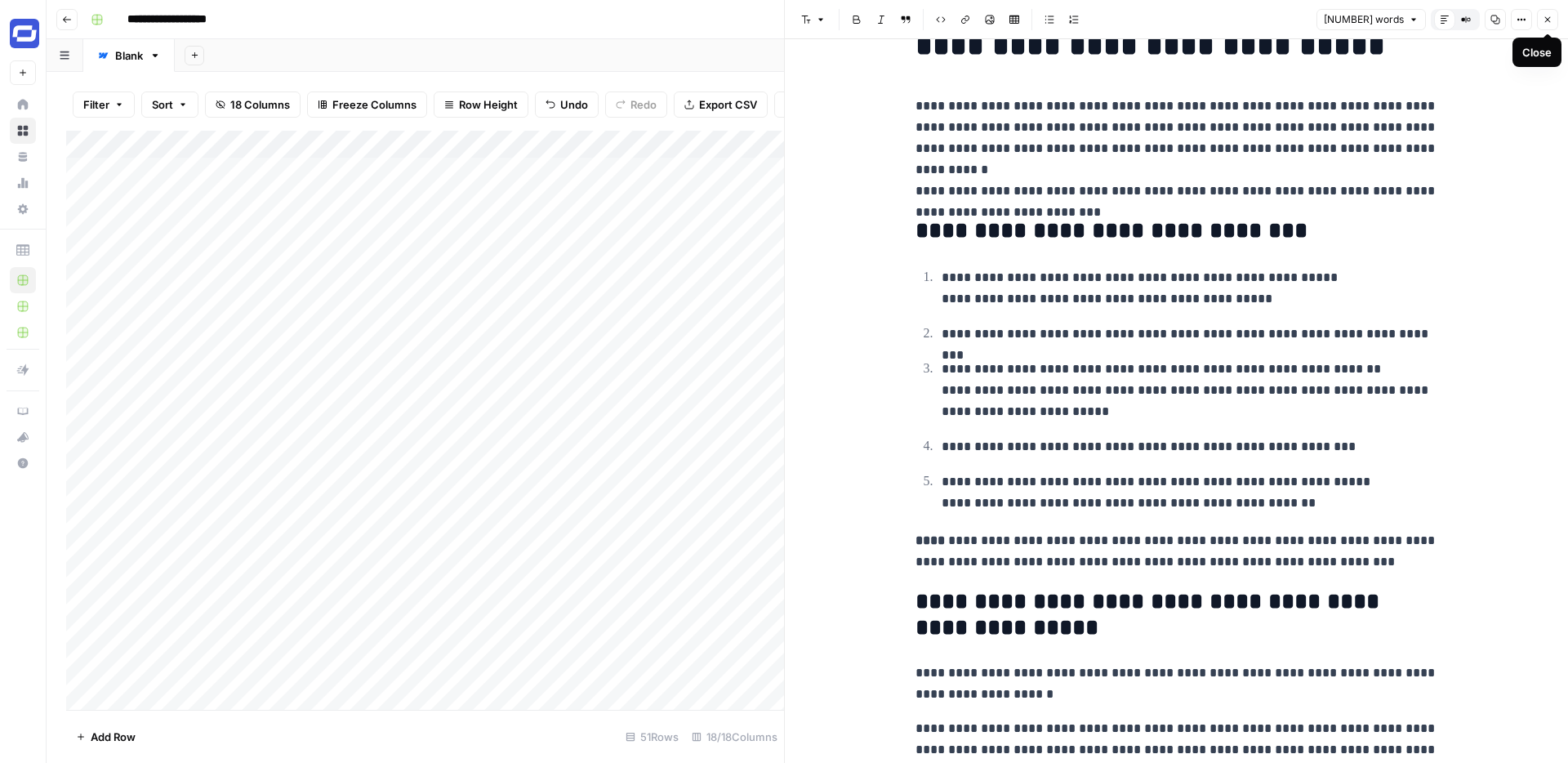 scroll, scrollTop: 0, scrollLeft: 0, axis: both 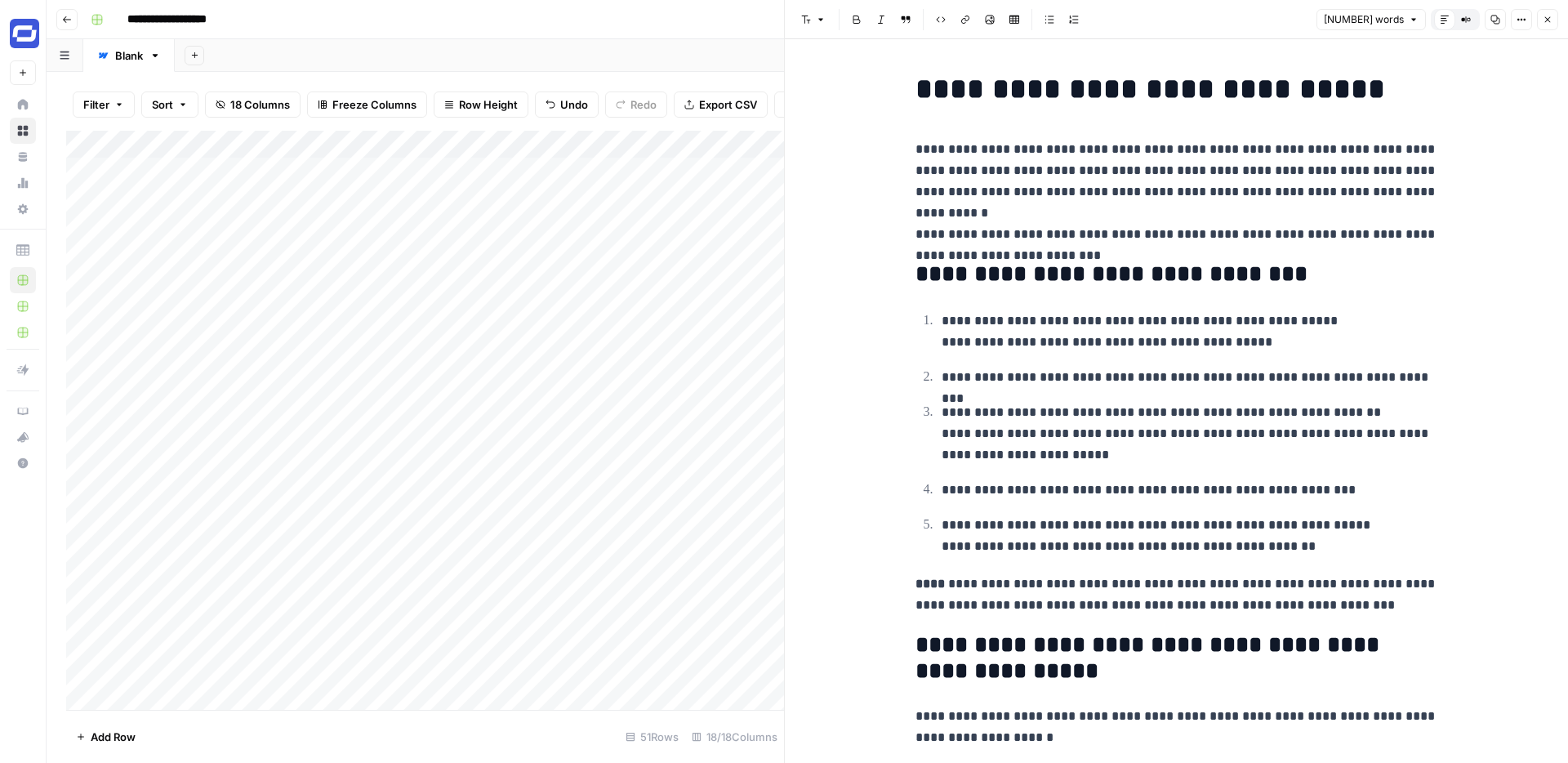 click 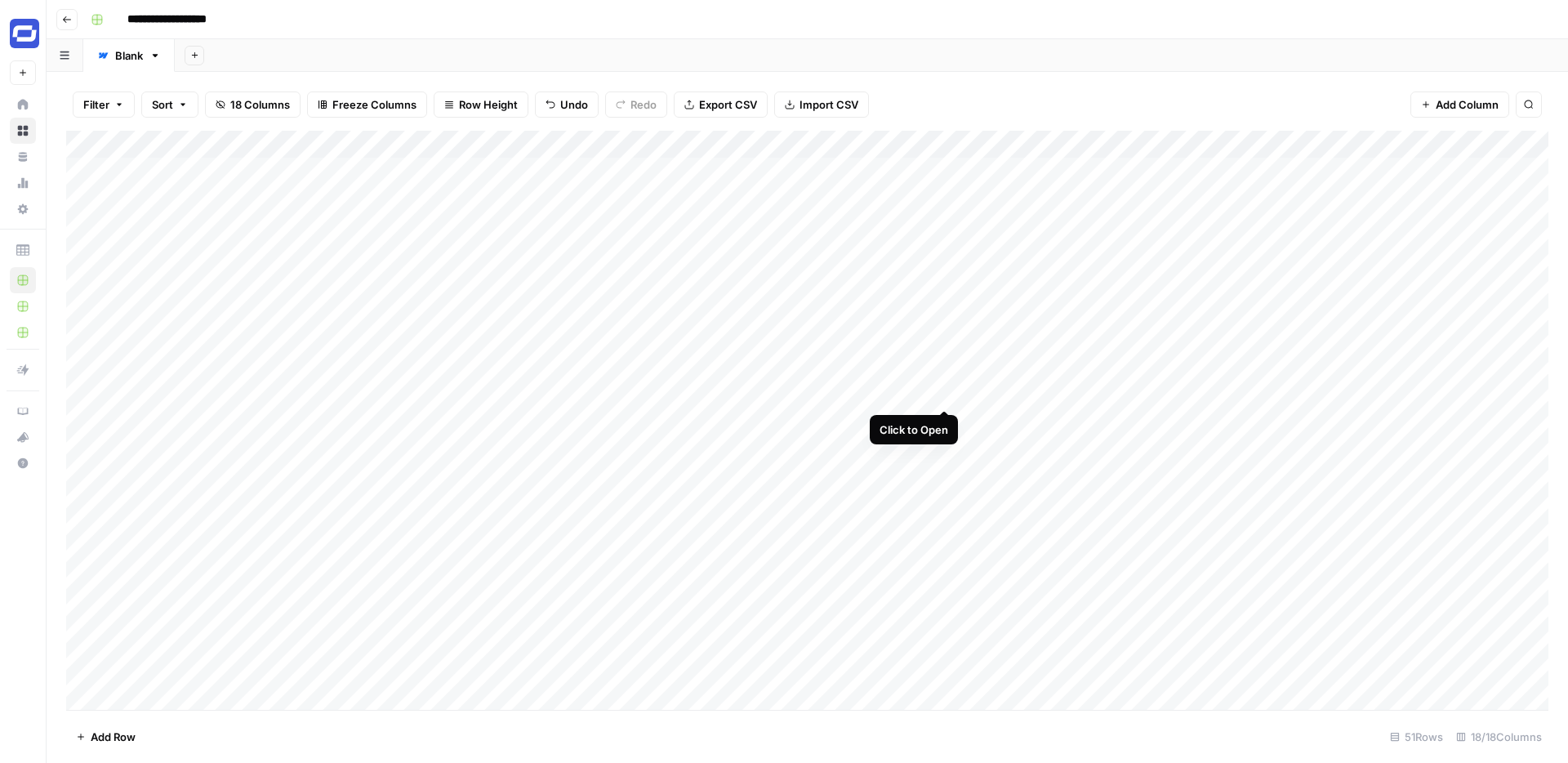 click on "Add Column" at bounding box center (807, 420) 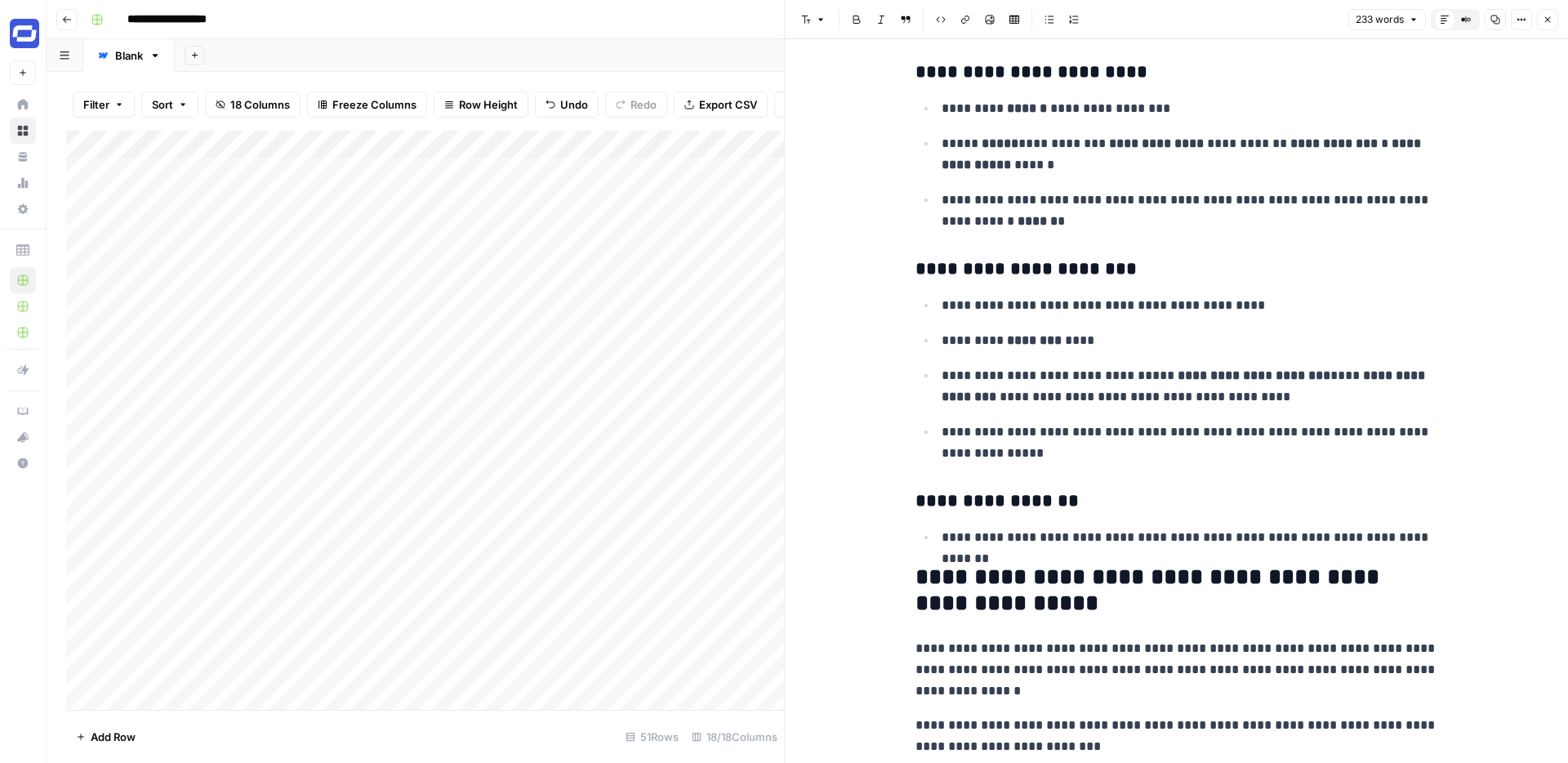 scroll, scrollTop: 316, scrollLeft: 0, axis: vertical 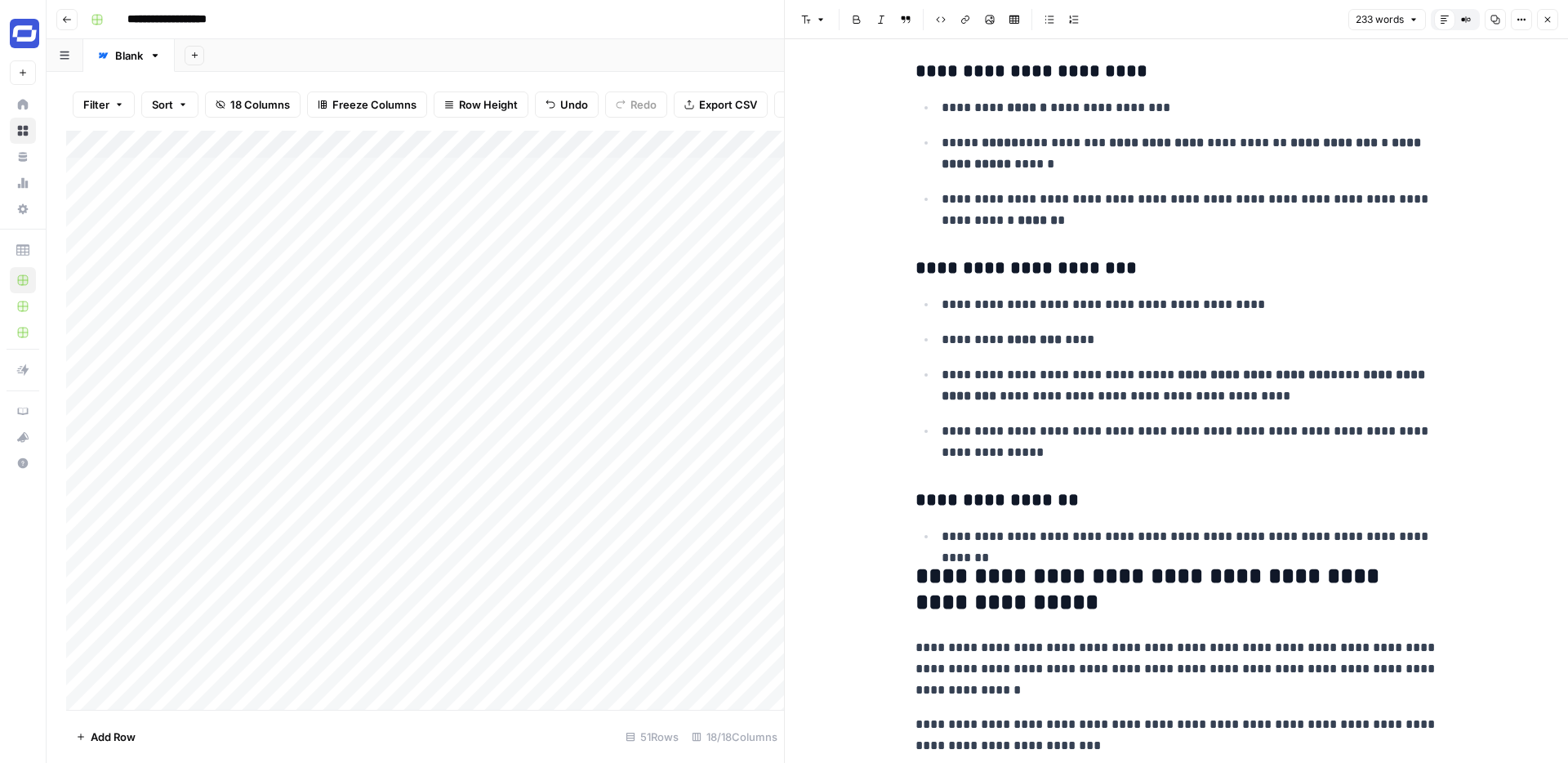 click 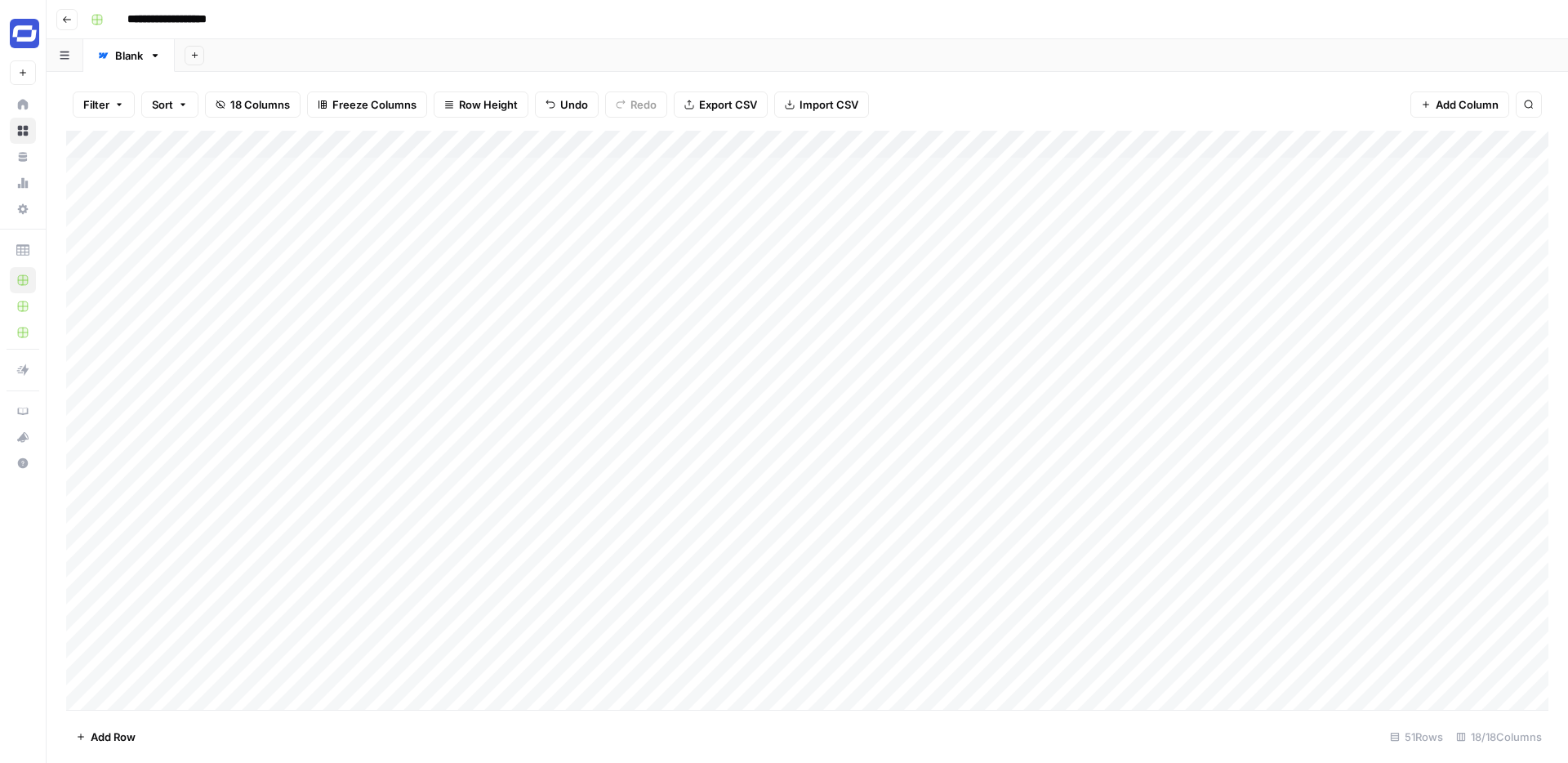click on "Add Column" at bounding box center [807, 420] 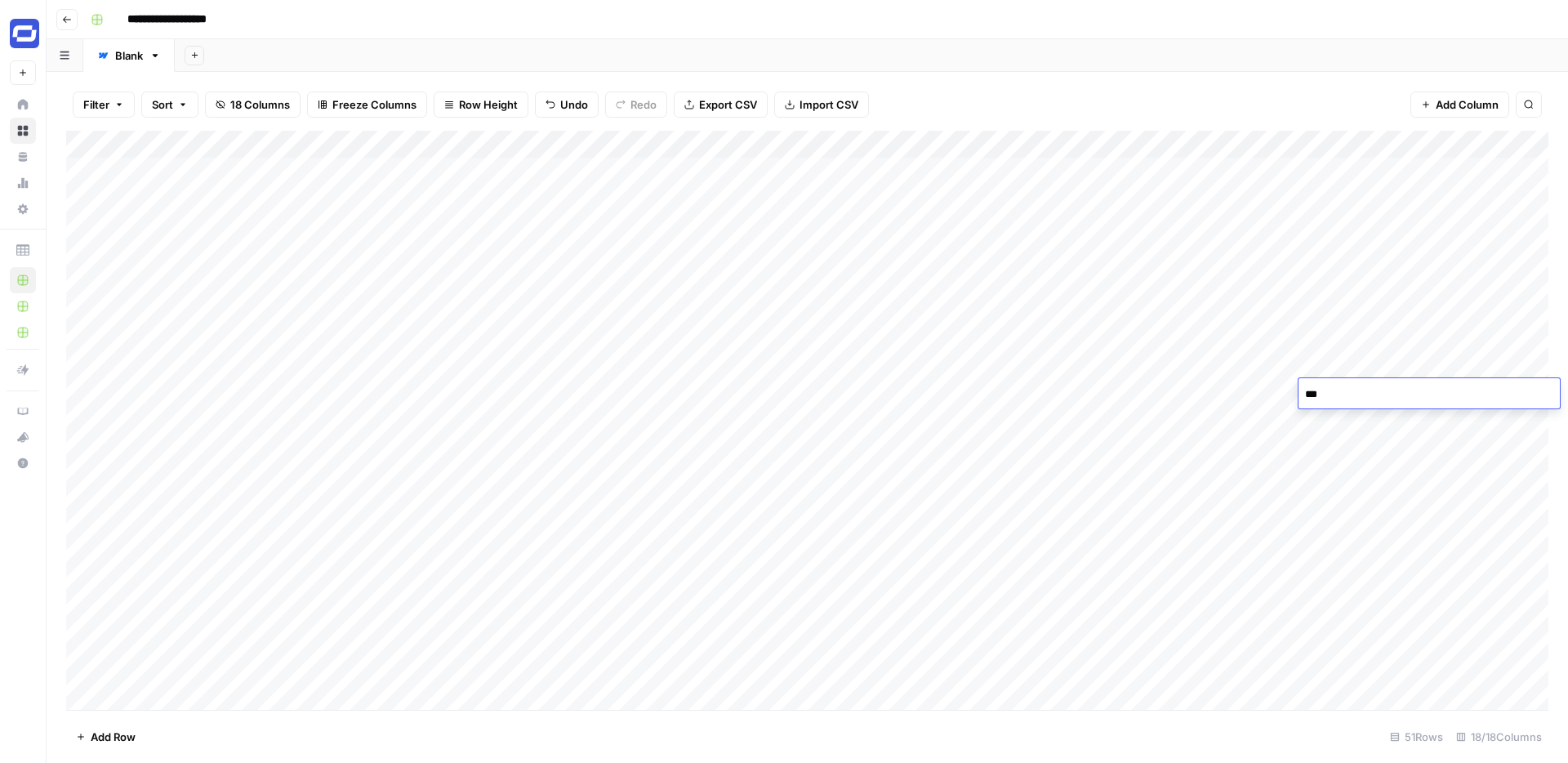 type on "****" 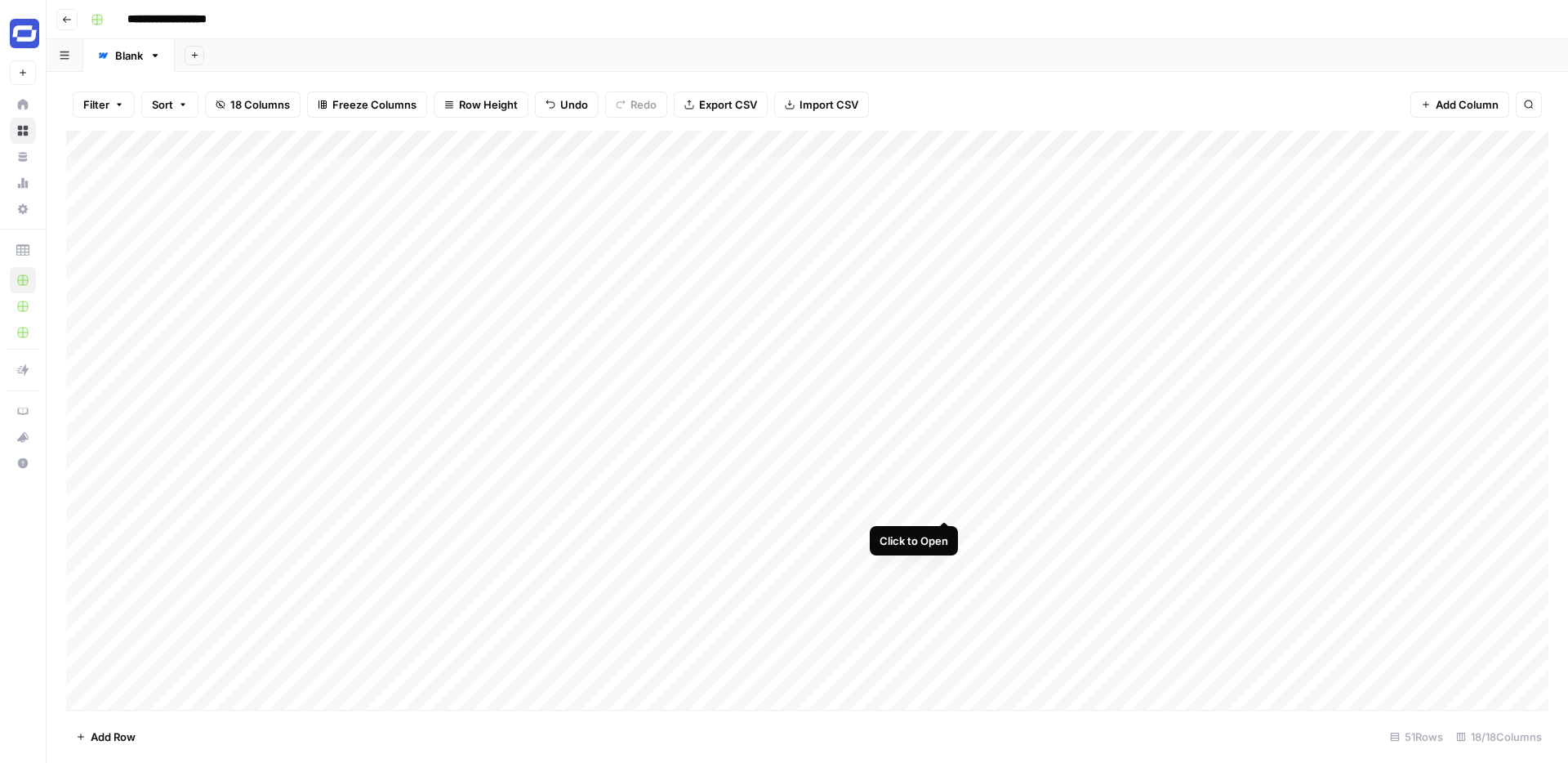 click on "Add Column" at bounding box center (807, 420) 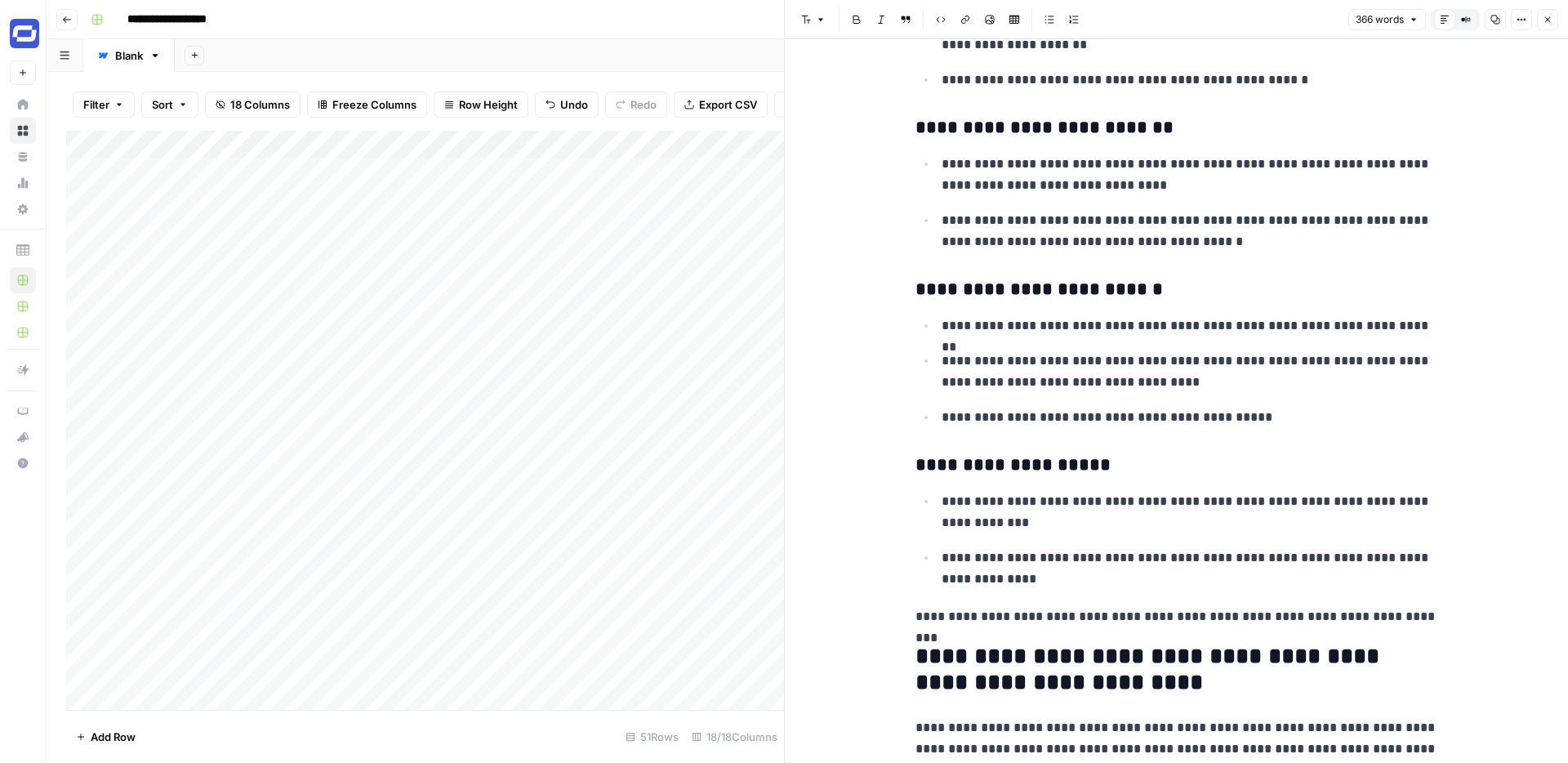 scroll, scrollTop: 568, scrollLeft: 0, axis: vertical 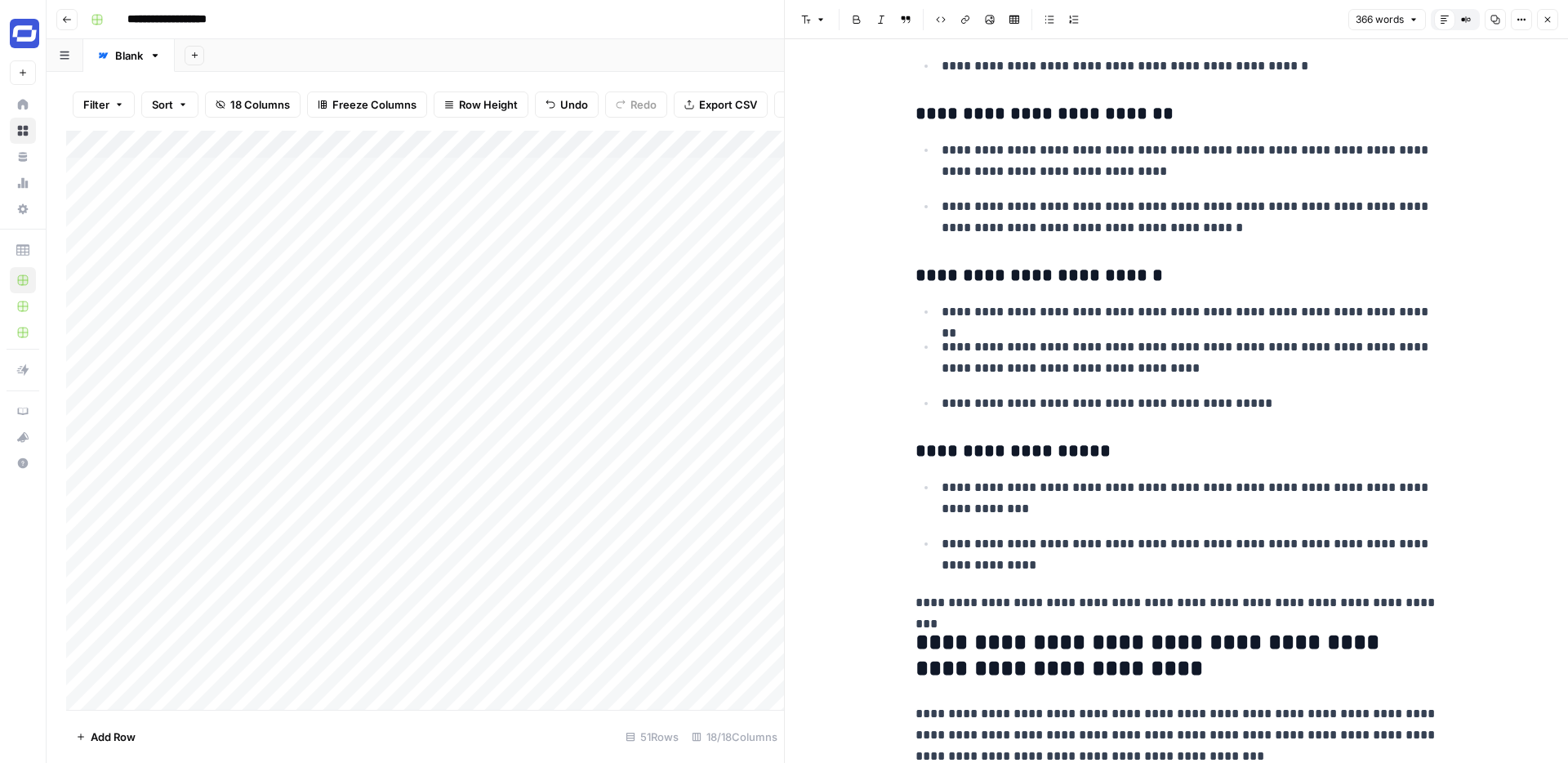 click 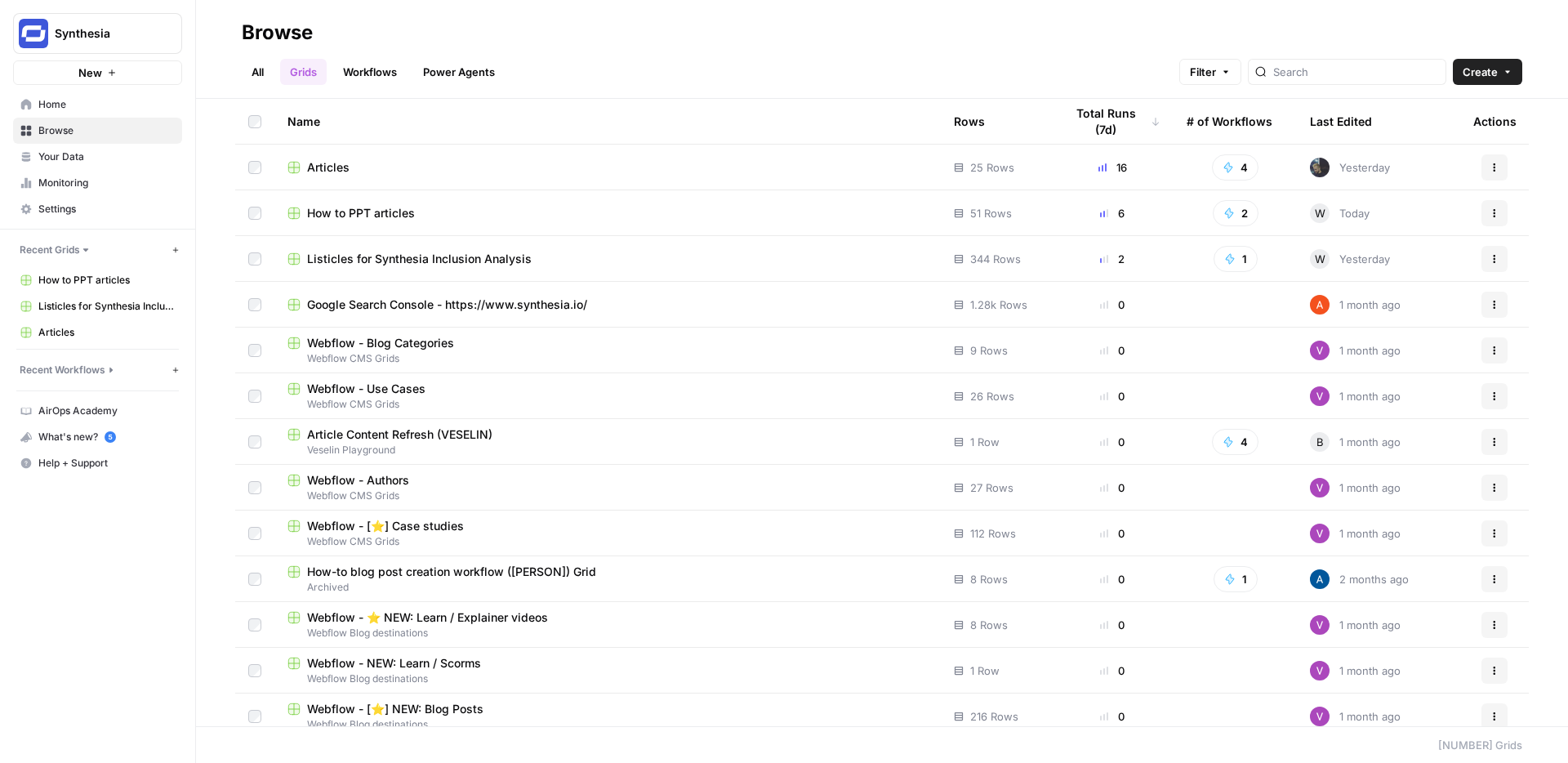click on "How to PPT articles" at bounding box center [361, 213] 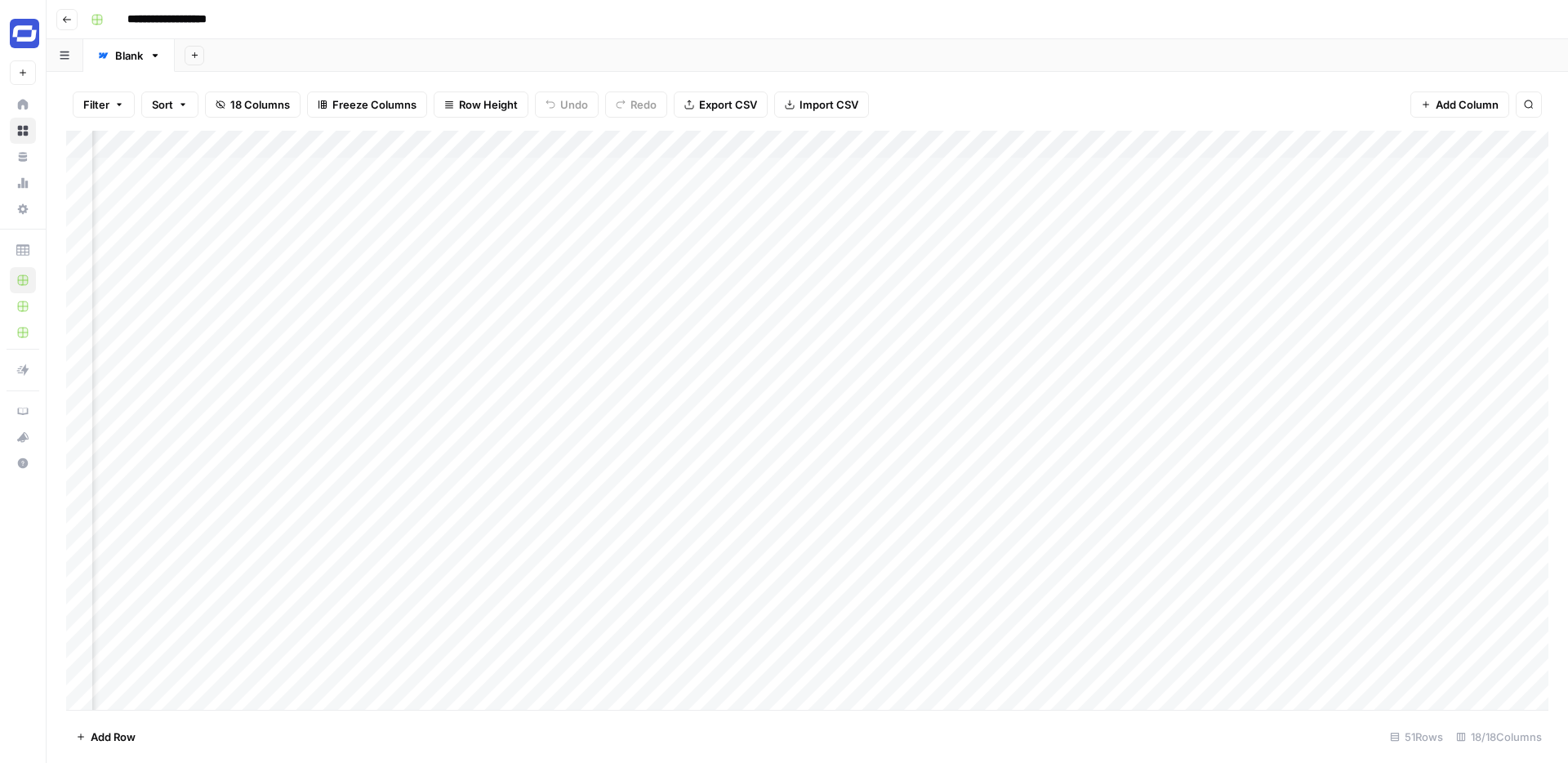 scroll, scrollTop: 0, scrollLeft: 132, axis: horizontal 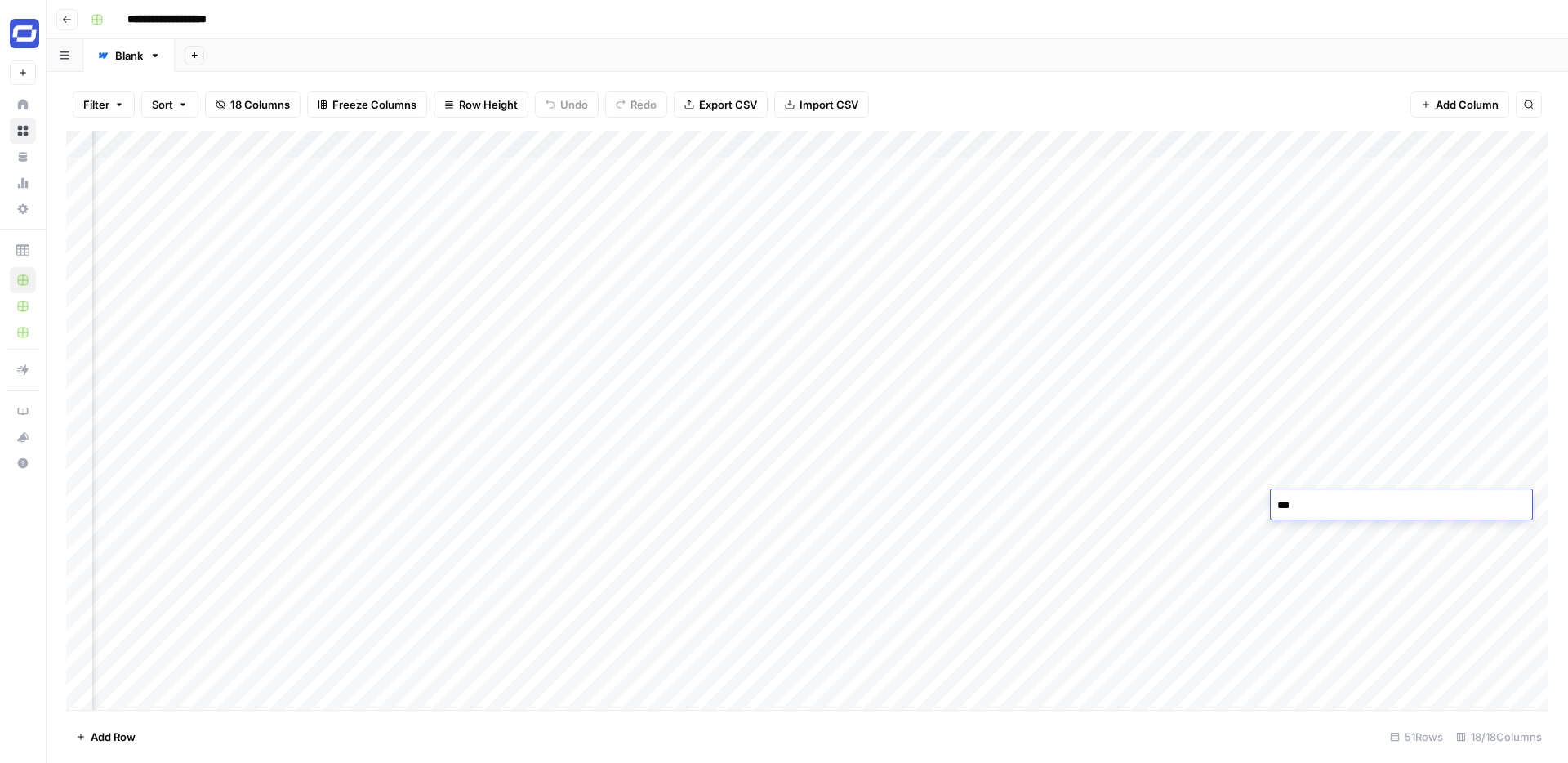 type on "****" 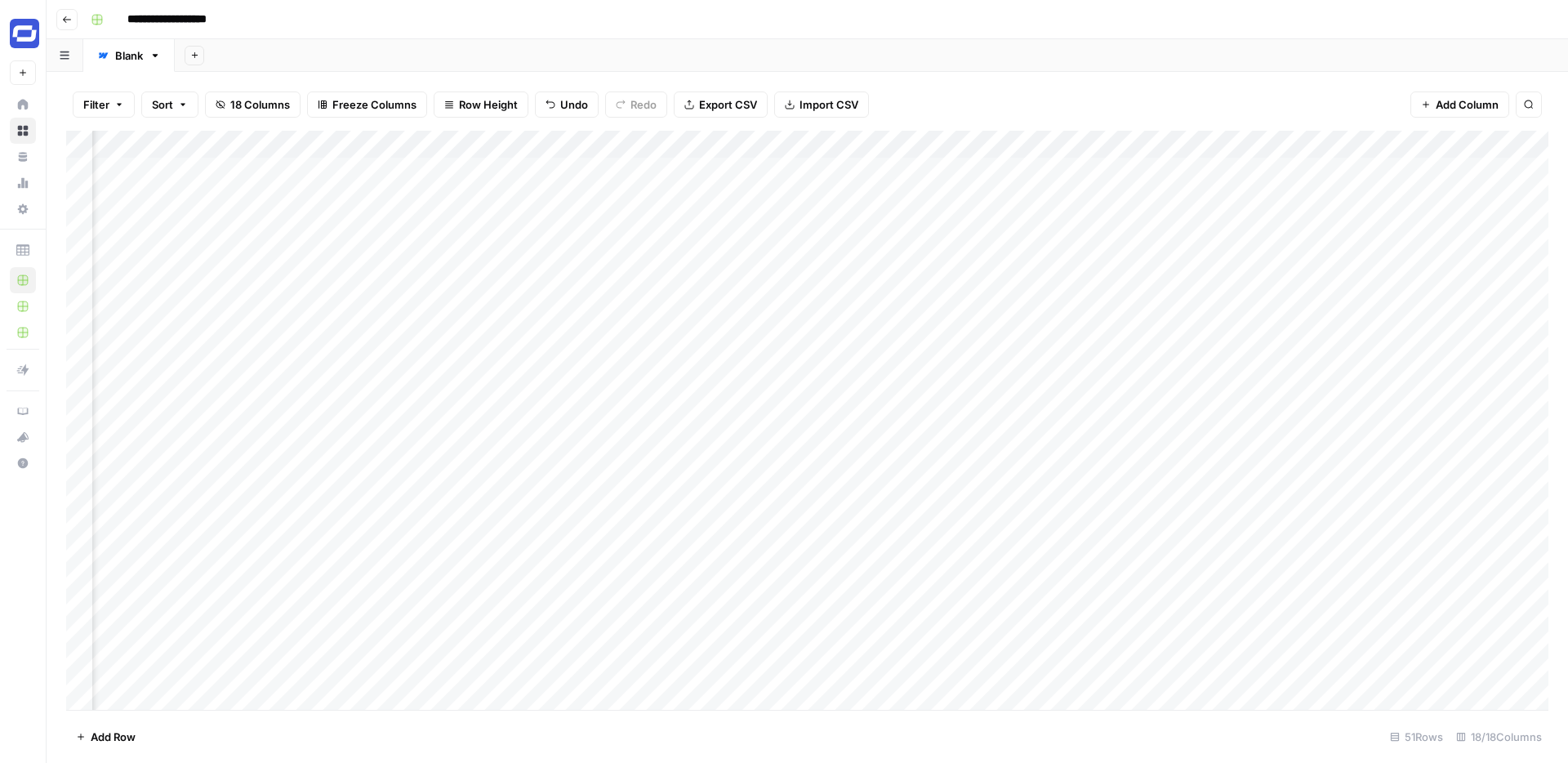 scroll, scrollTop: 0, scrollLeft: 0, axis: both 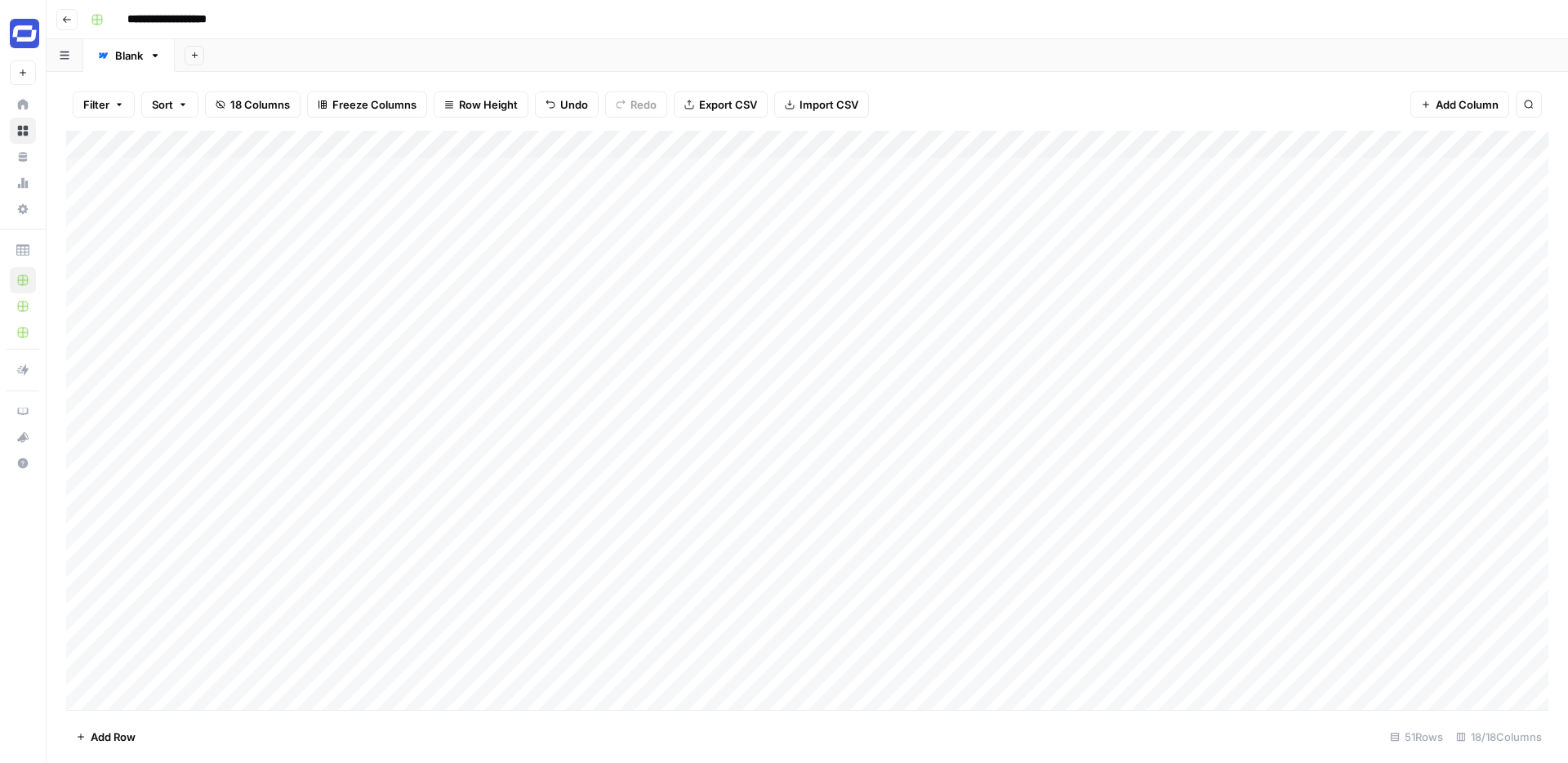 click on "Add Column" at bounding box center (807, 420) 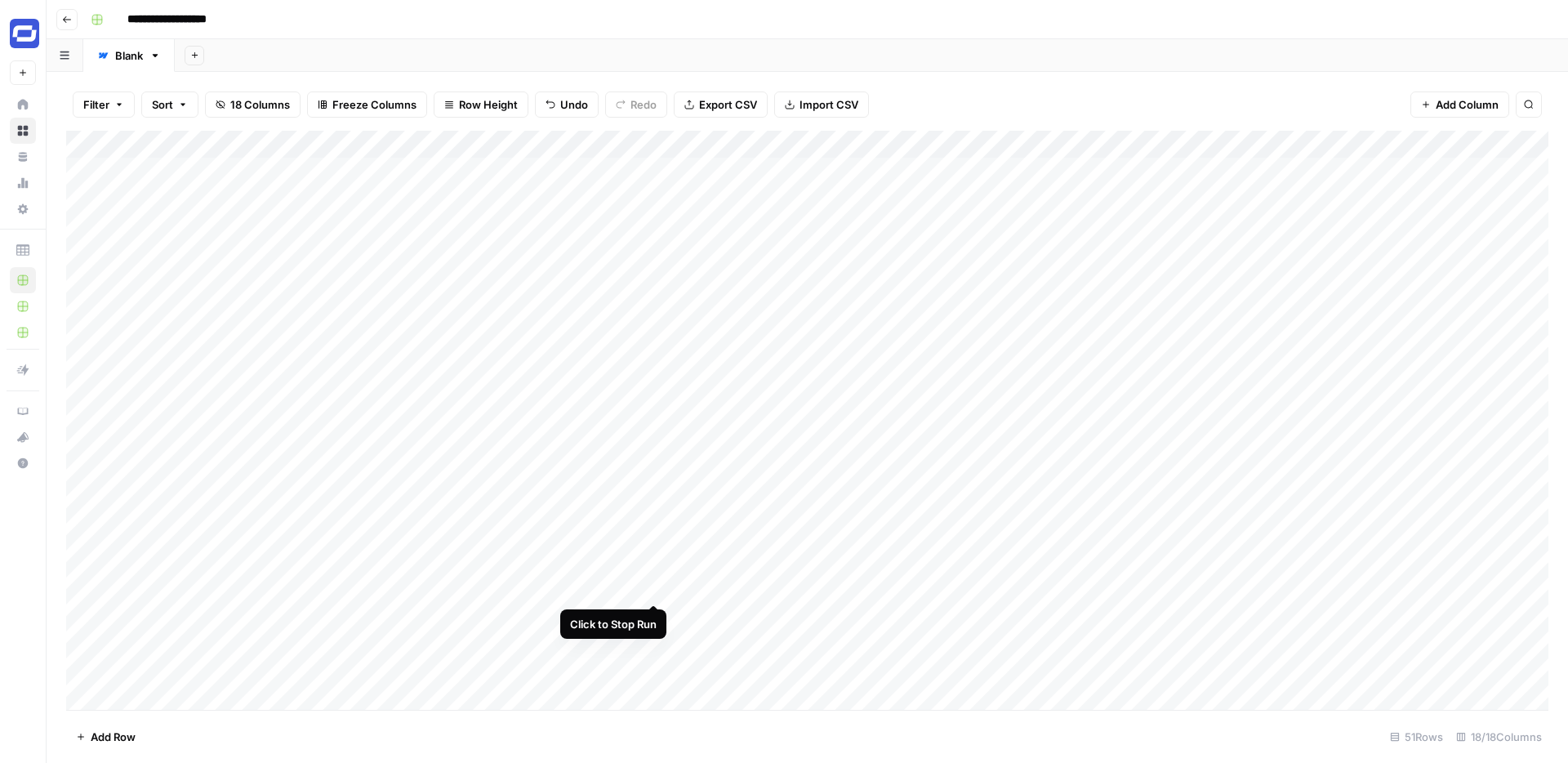 click on "Add Column" at bounding box center [807, 420] 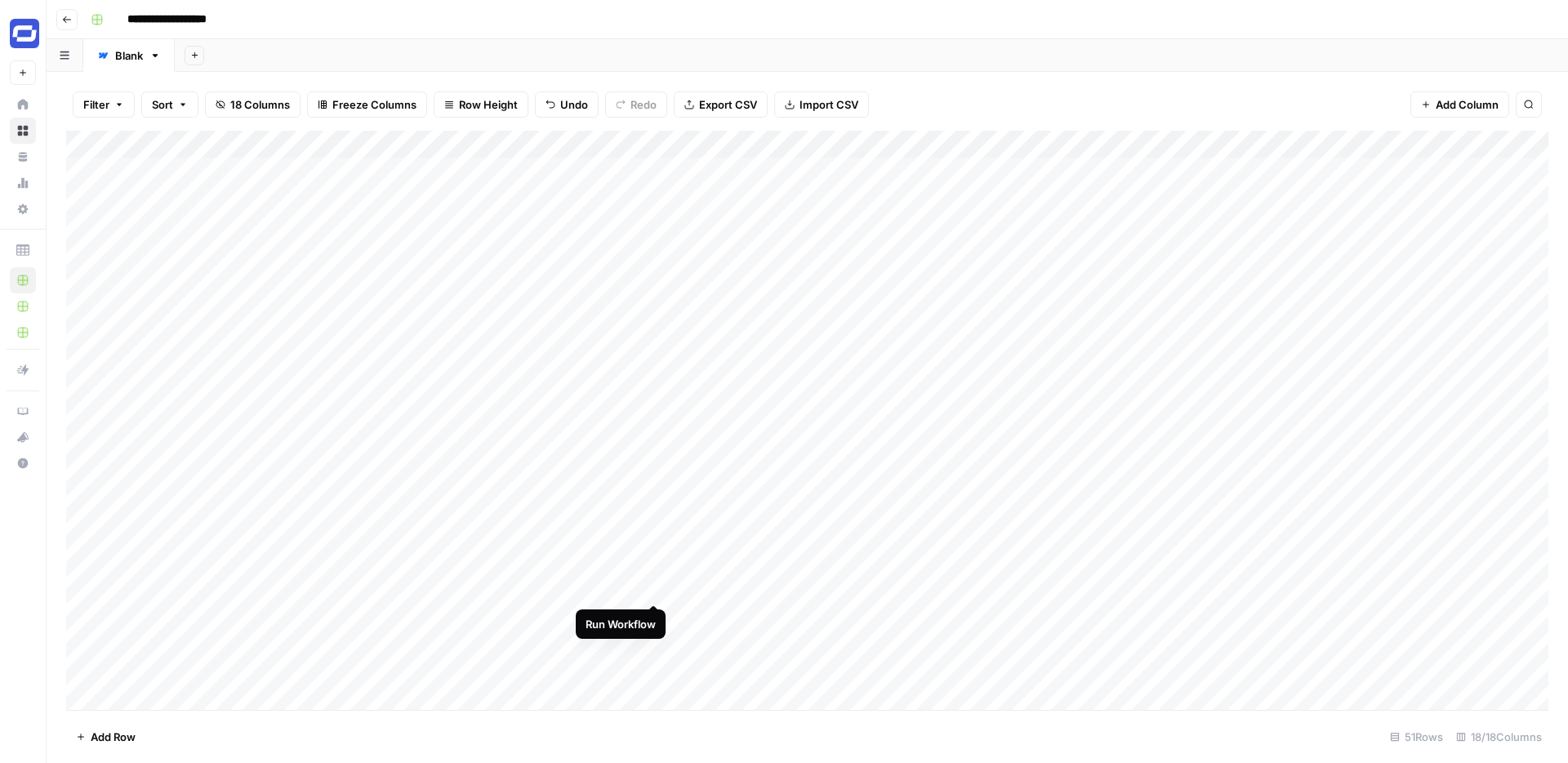 click on "Add Column" at bounding box center [807, 420] 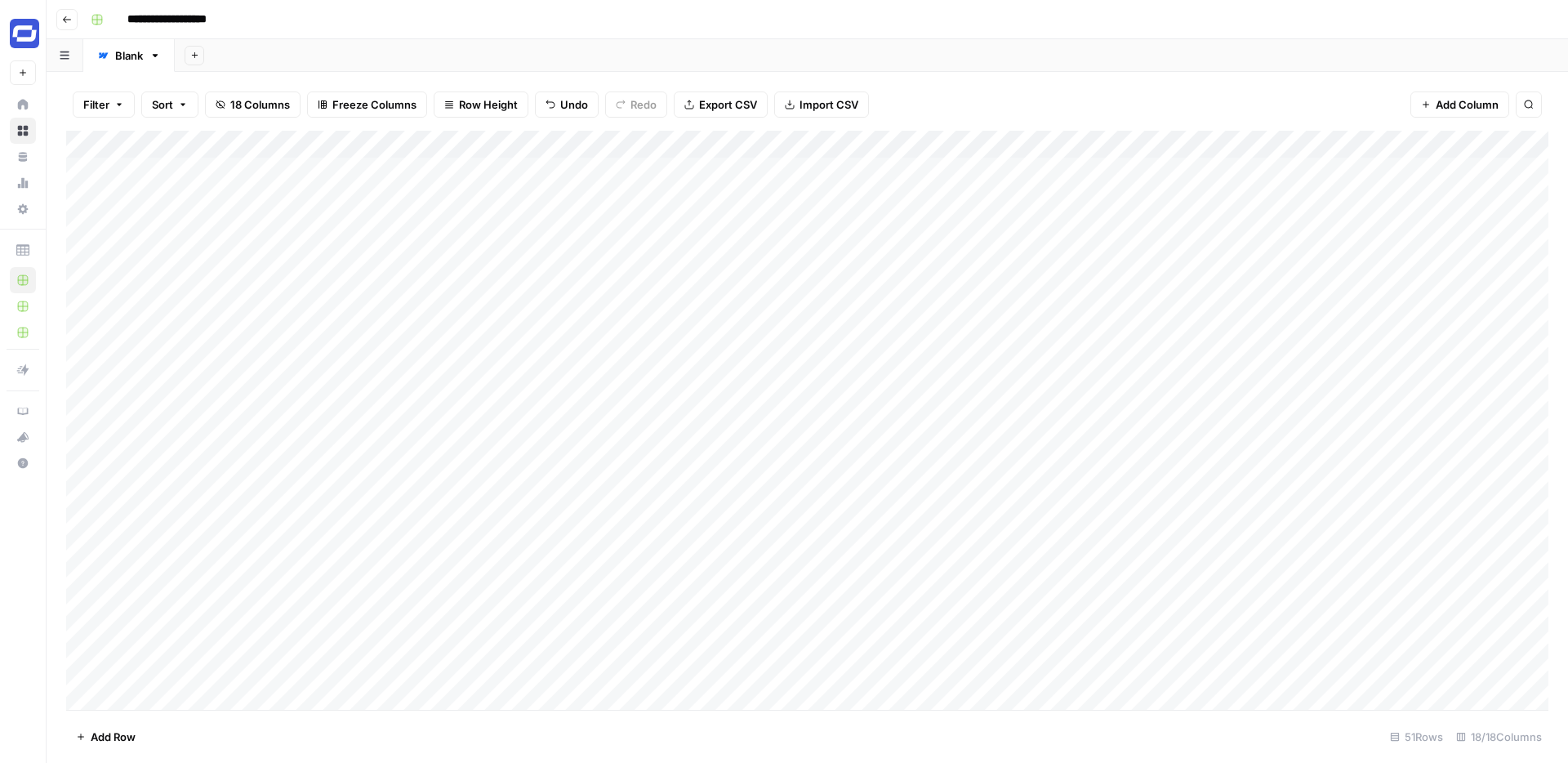click on "Add Column" at bounding box center (807, 420) 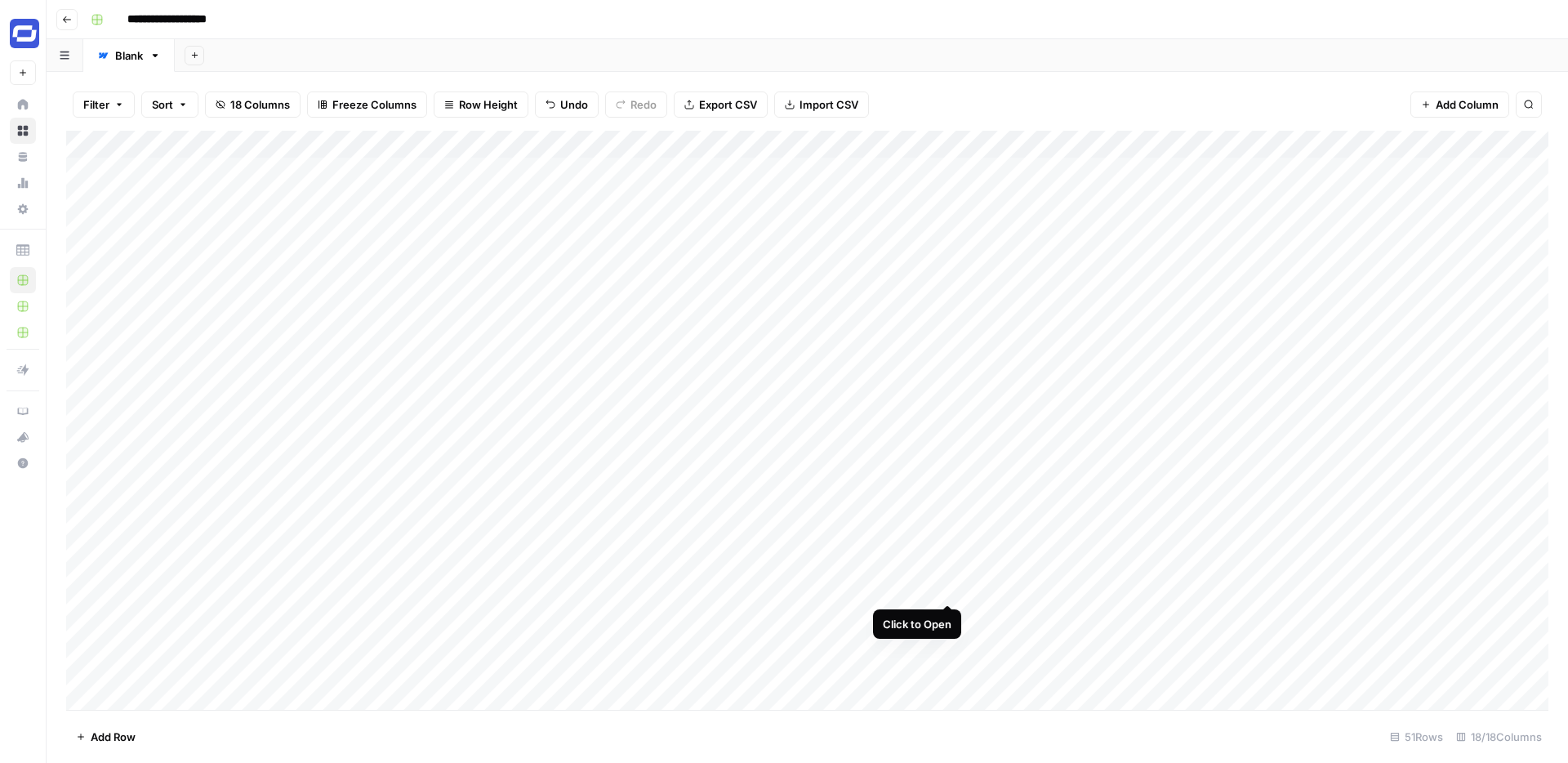 click on "Add Column" at bounding box center [807, 420] 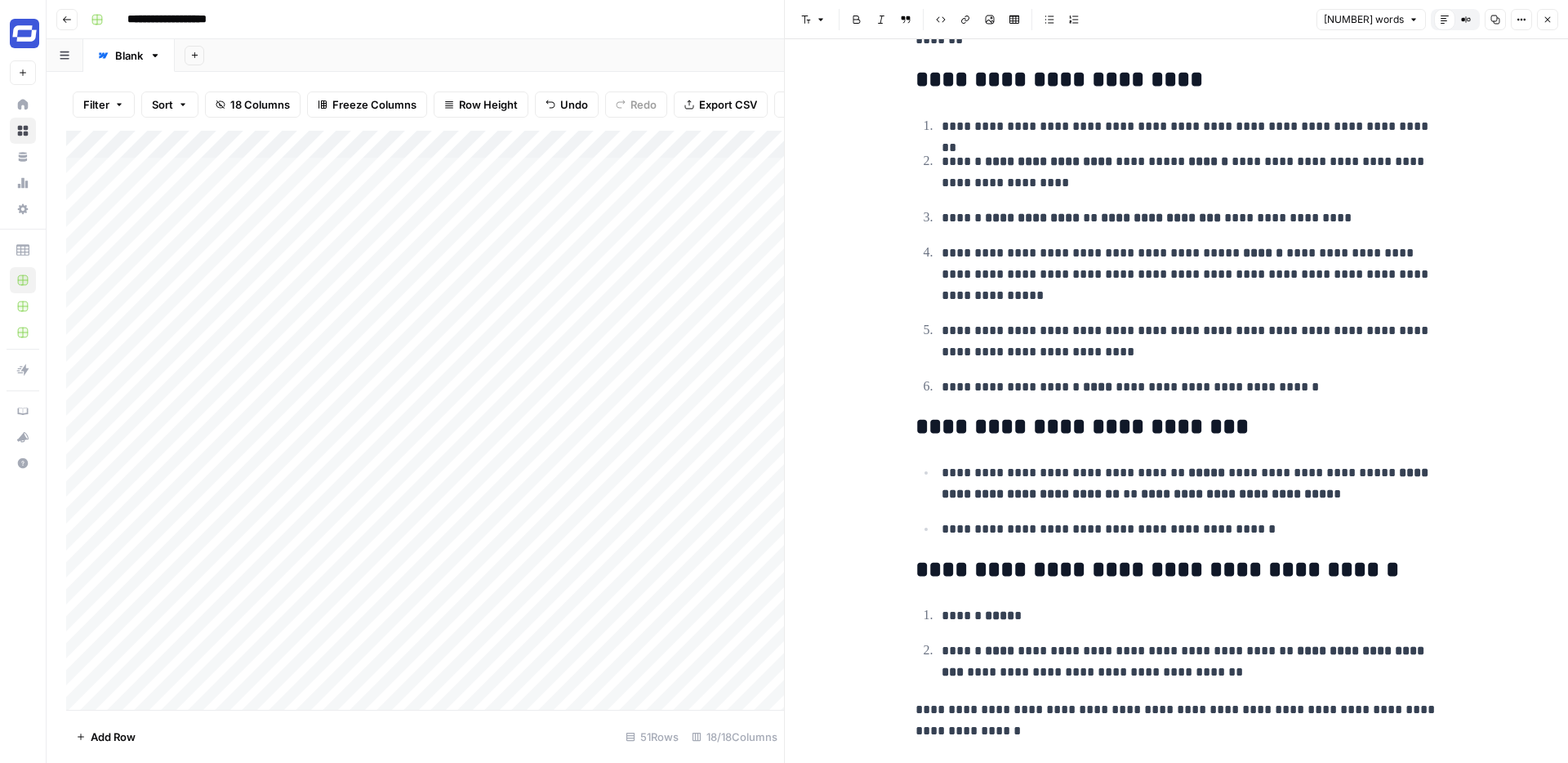 scroll, scrollTop: 228, scrollLeft: 0, axis: vertical 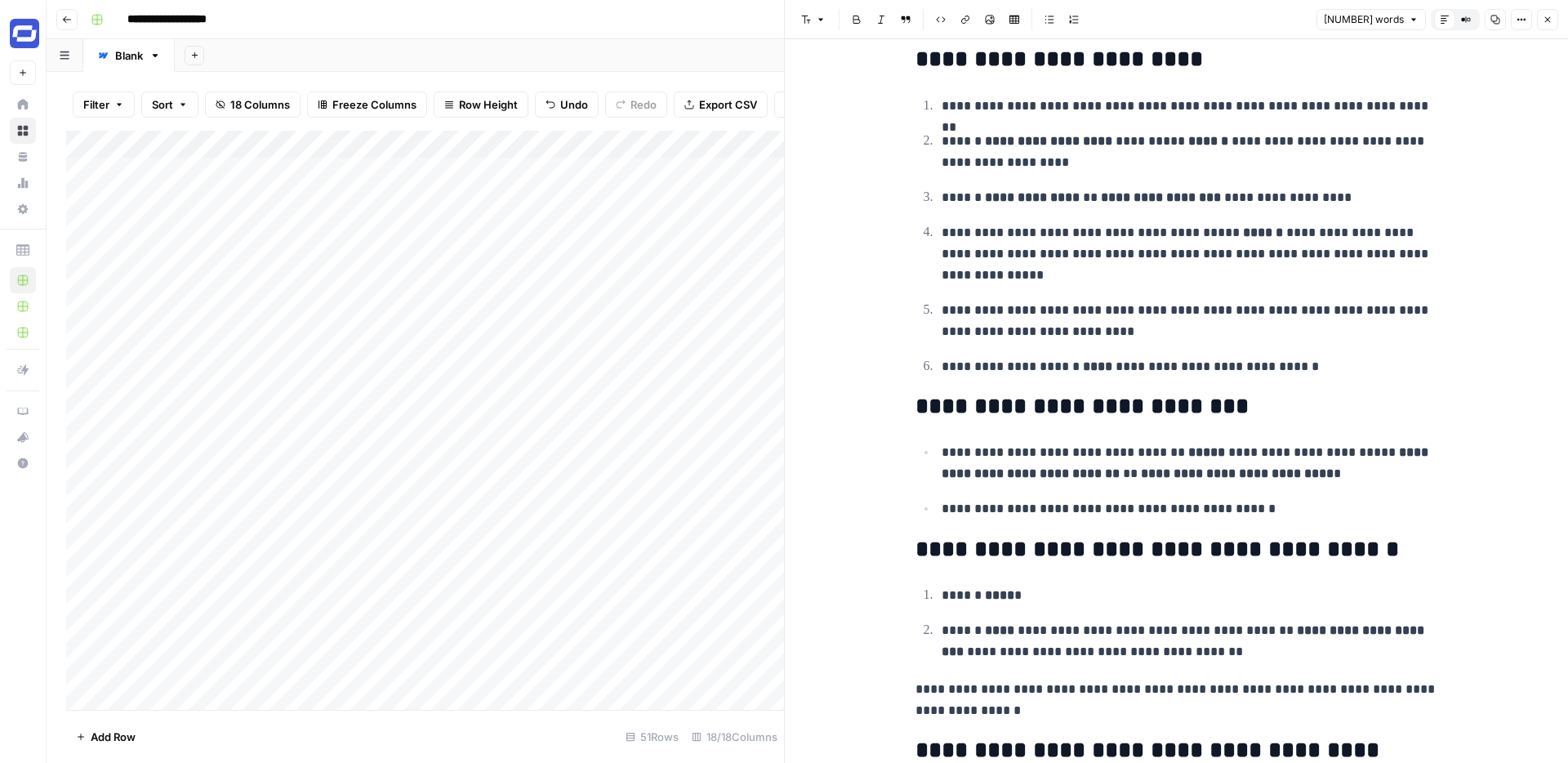 click 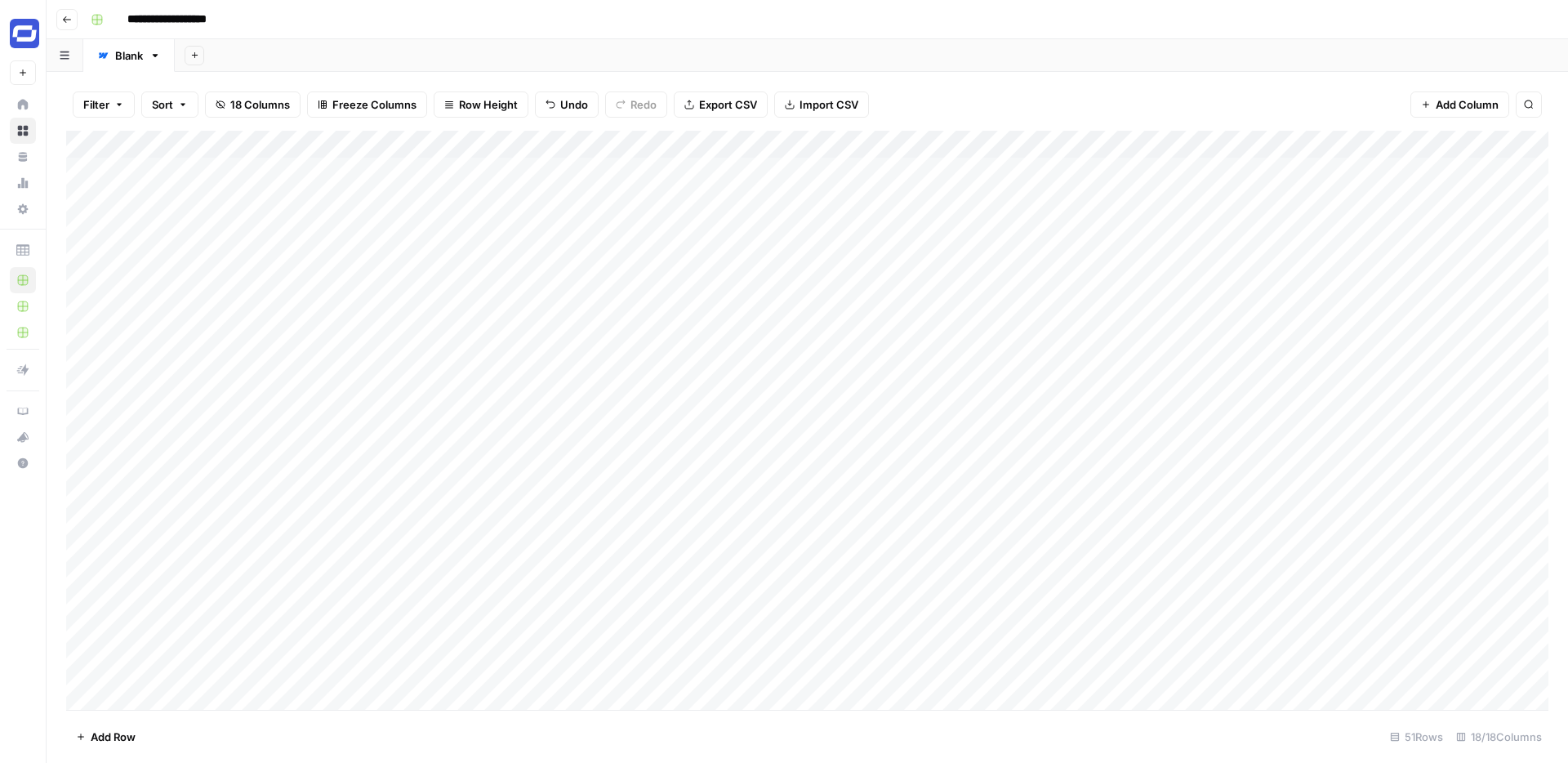 click on "Add Column" at bounding box center (807, 420) 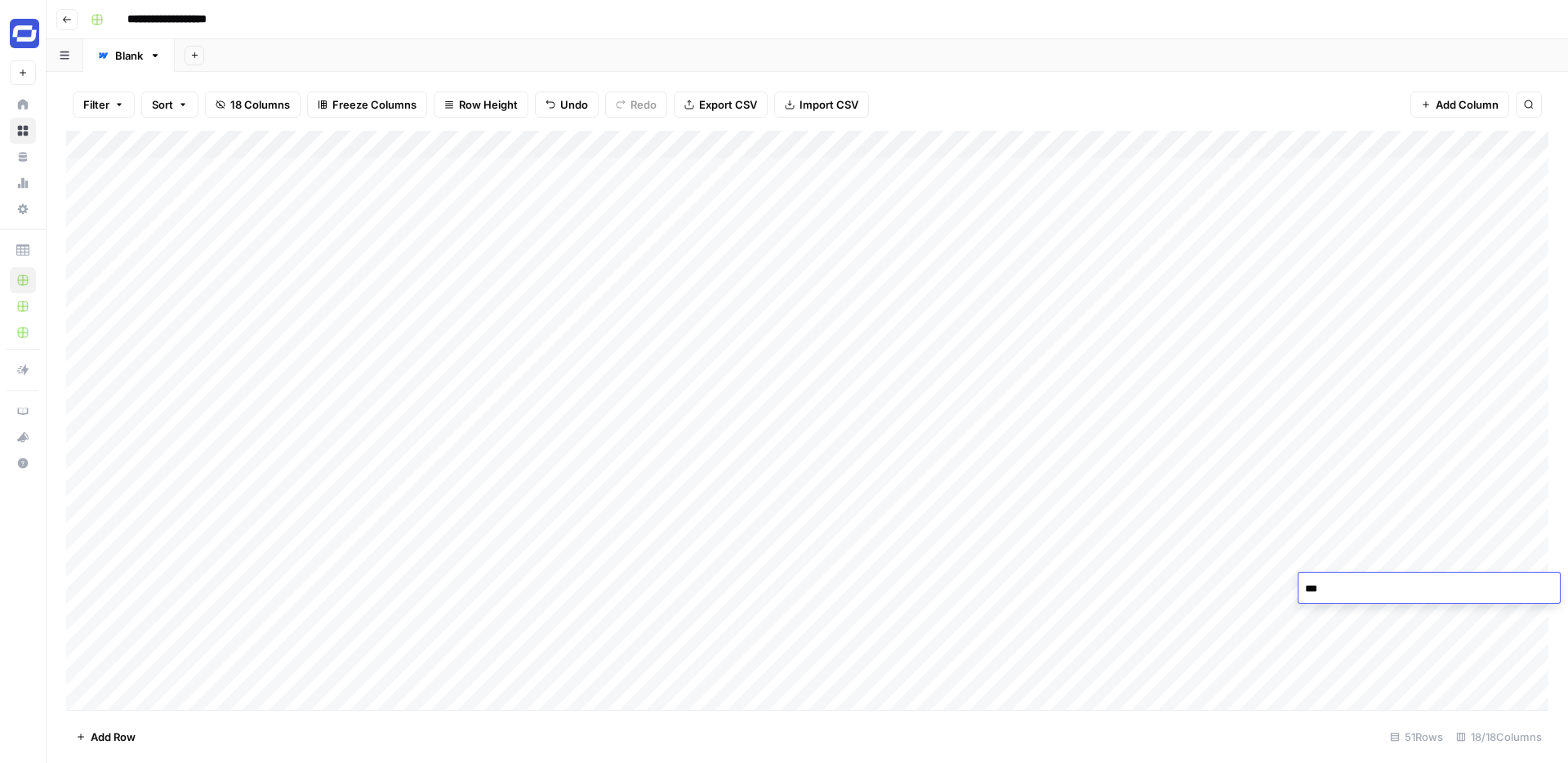 type on "****" 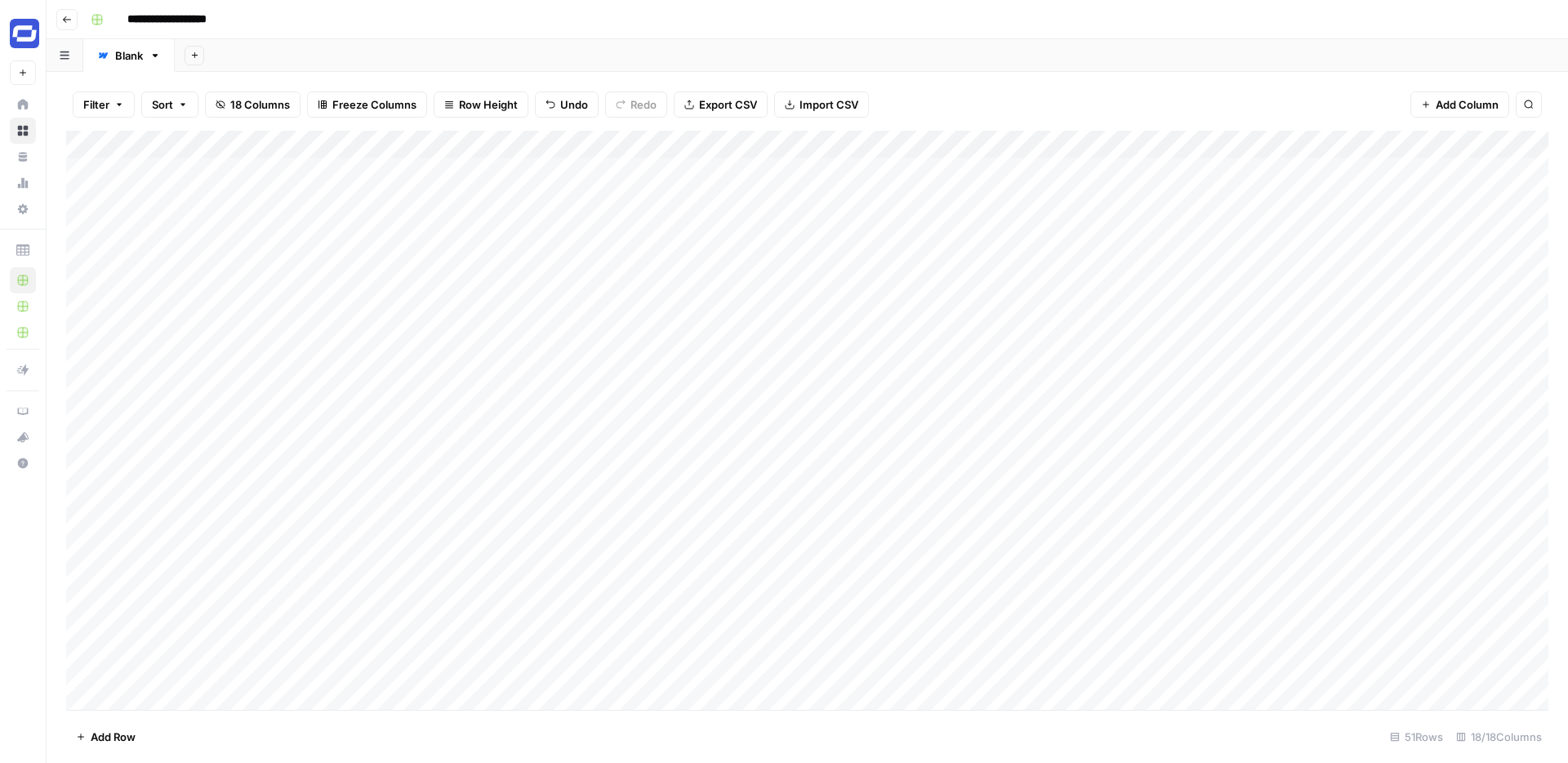 scroll, scrollTop: 0, scrollLeft: 3, axis: horizontal 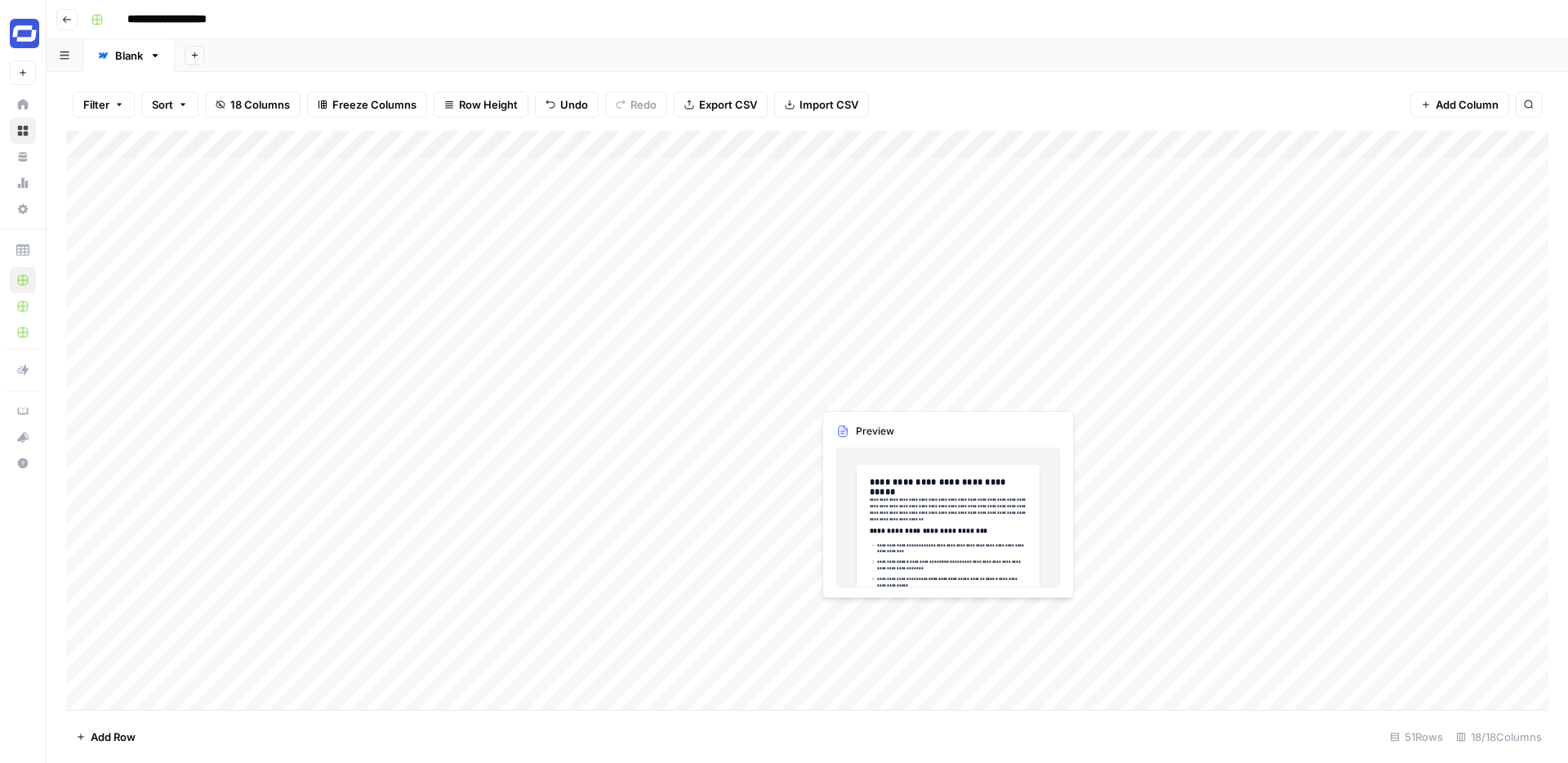 click on "Add Column" at bounding box center [807, 420] 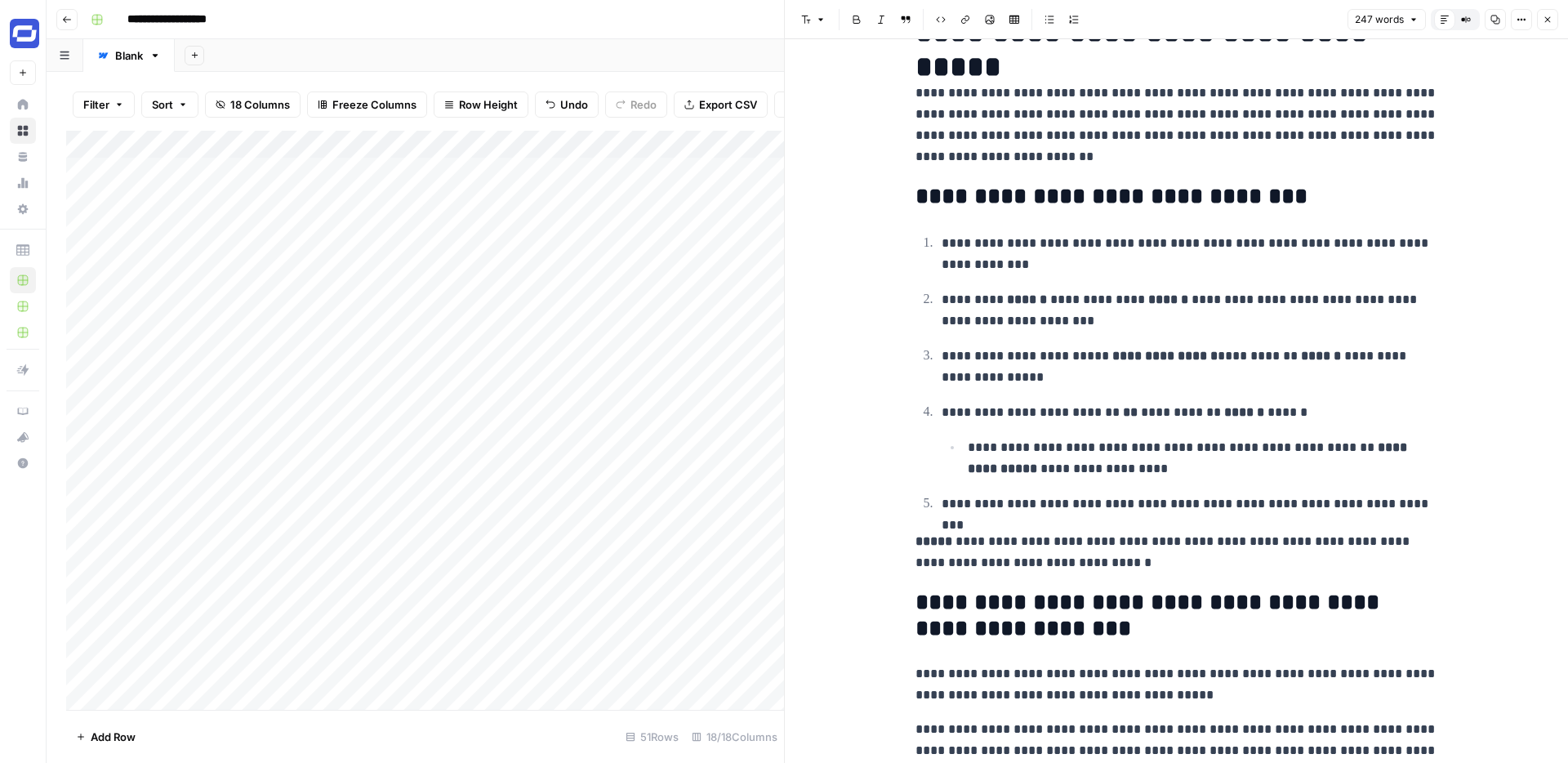 scroll, scrollTop: 51, scrollLeft: 0, axis: vertical 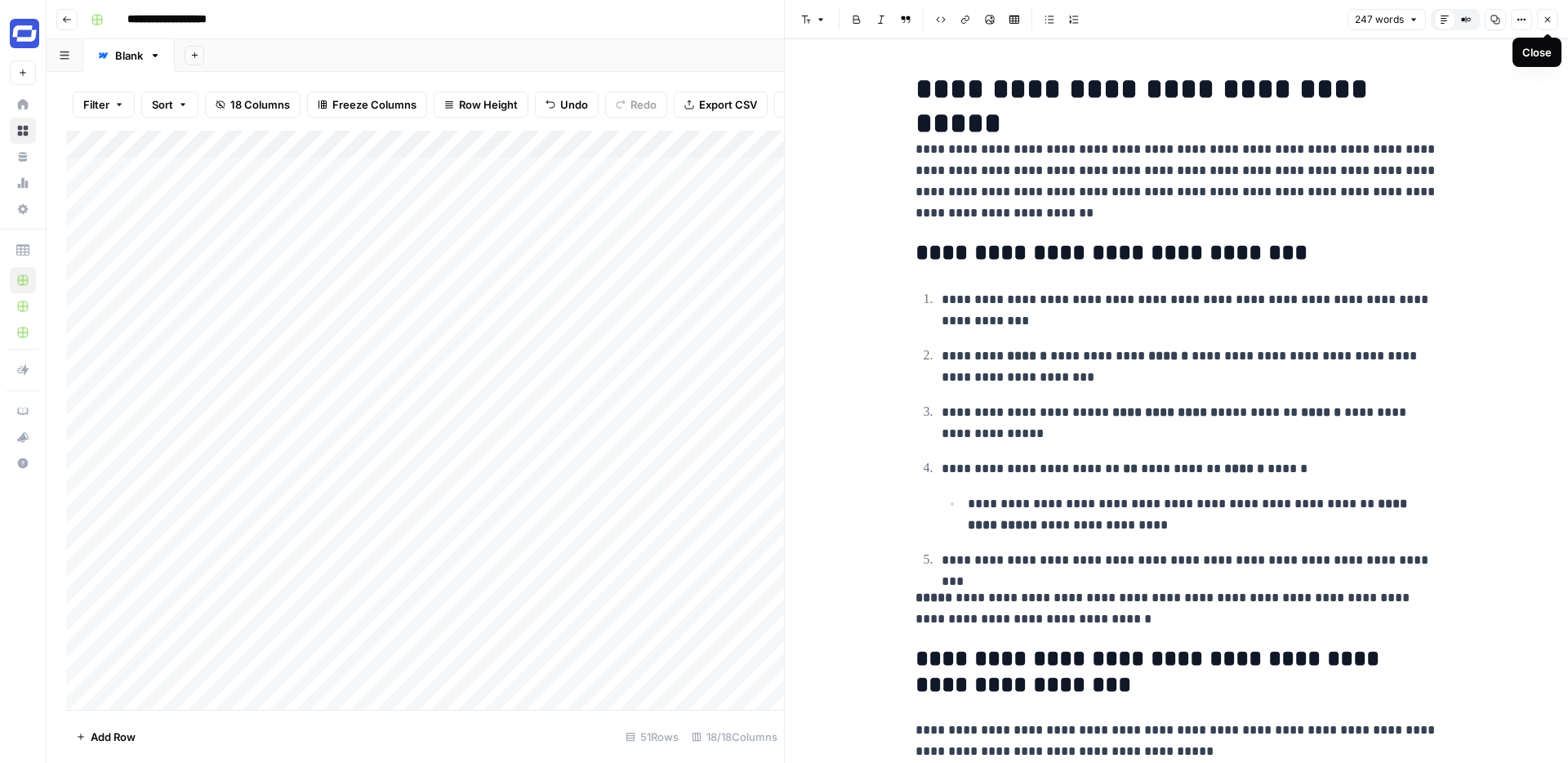 click 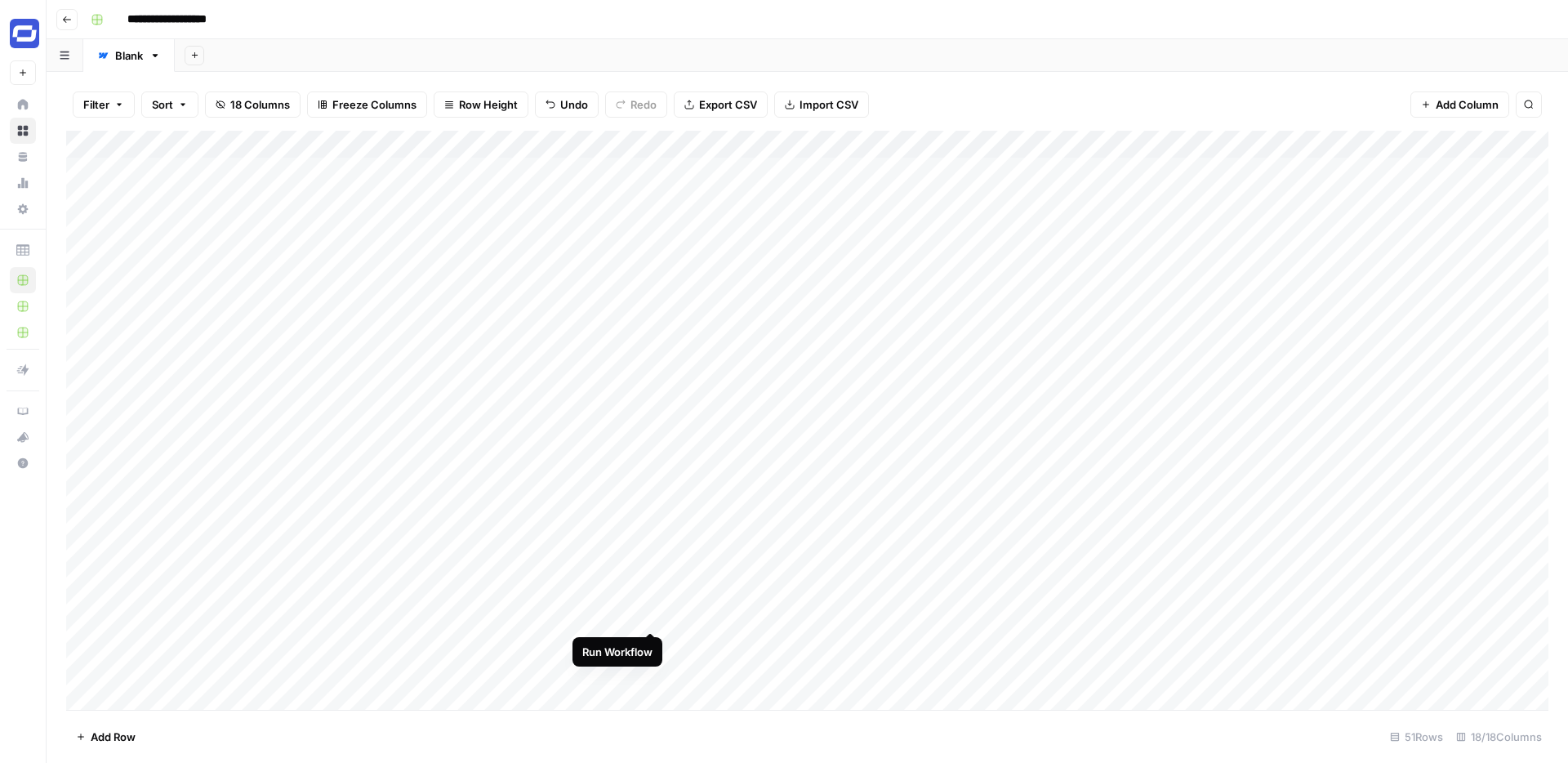 click on "Add Column" at bounding box center [807, 420] 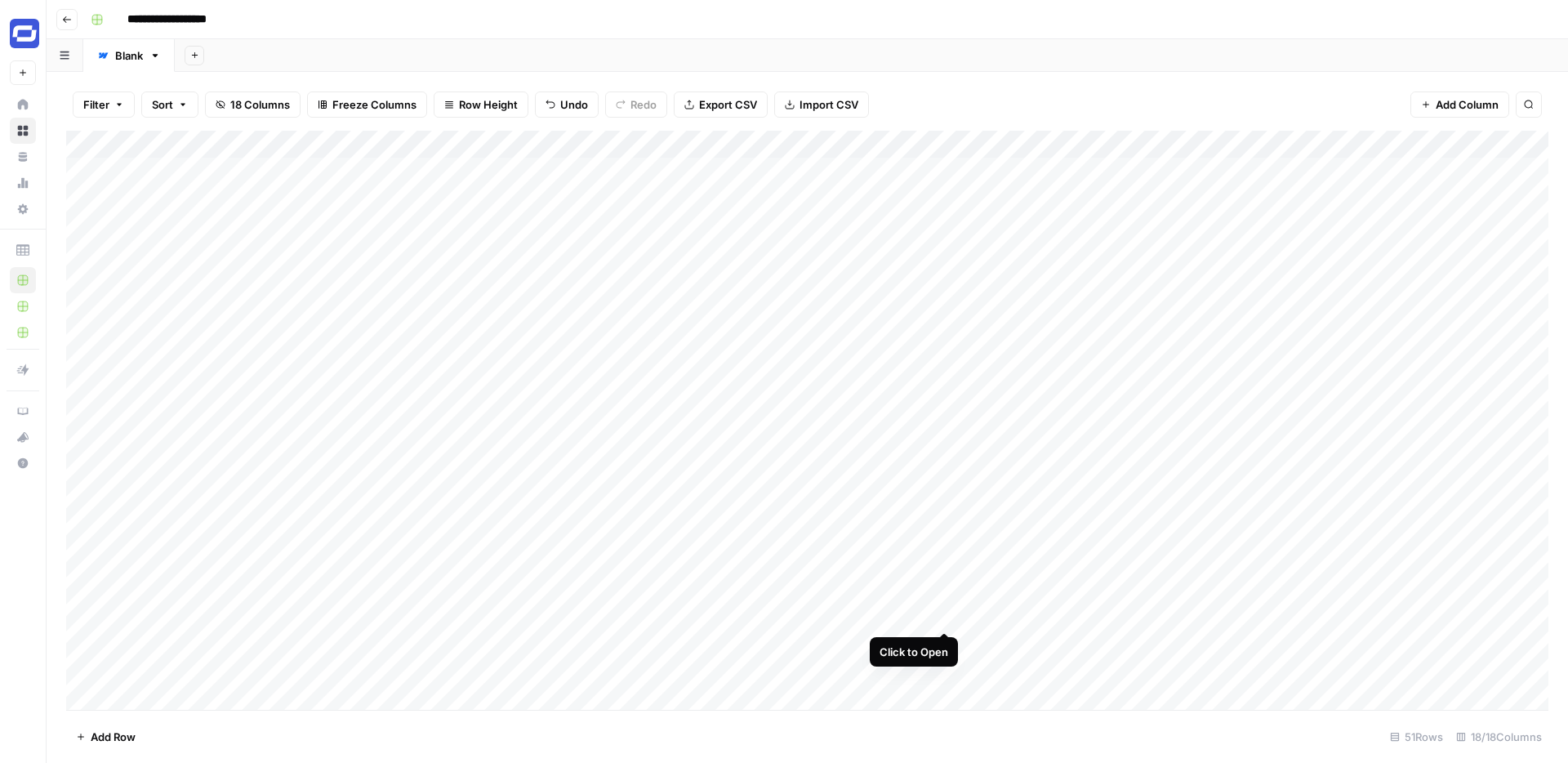 click on "Add Column" at bounding box center (807, 420) 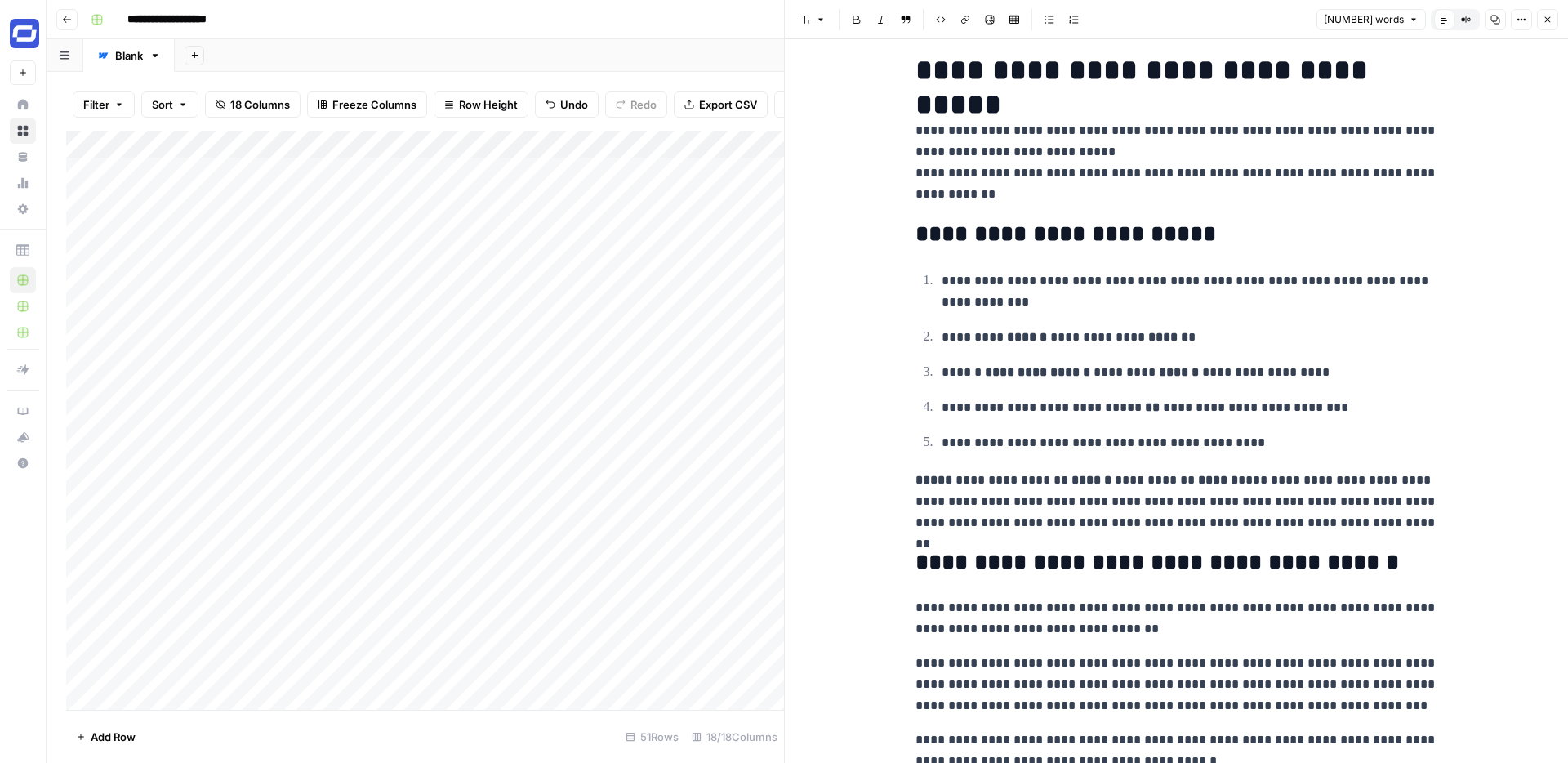 scroll, scrollTop: 0, scrollLeft: 0, axis: both 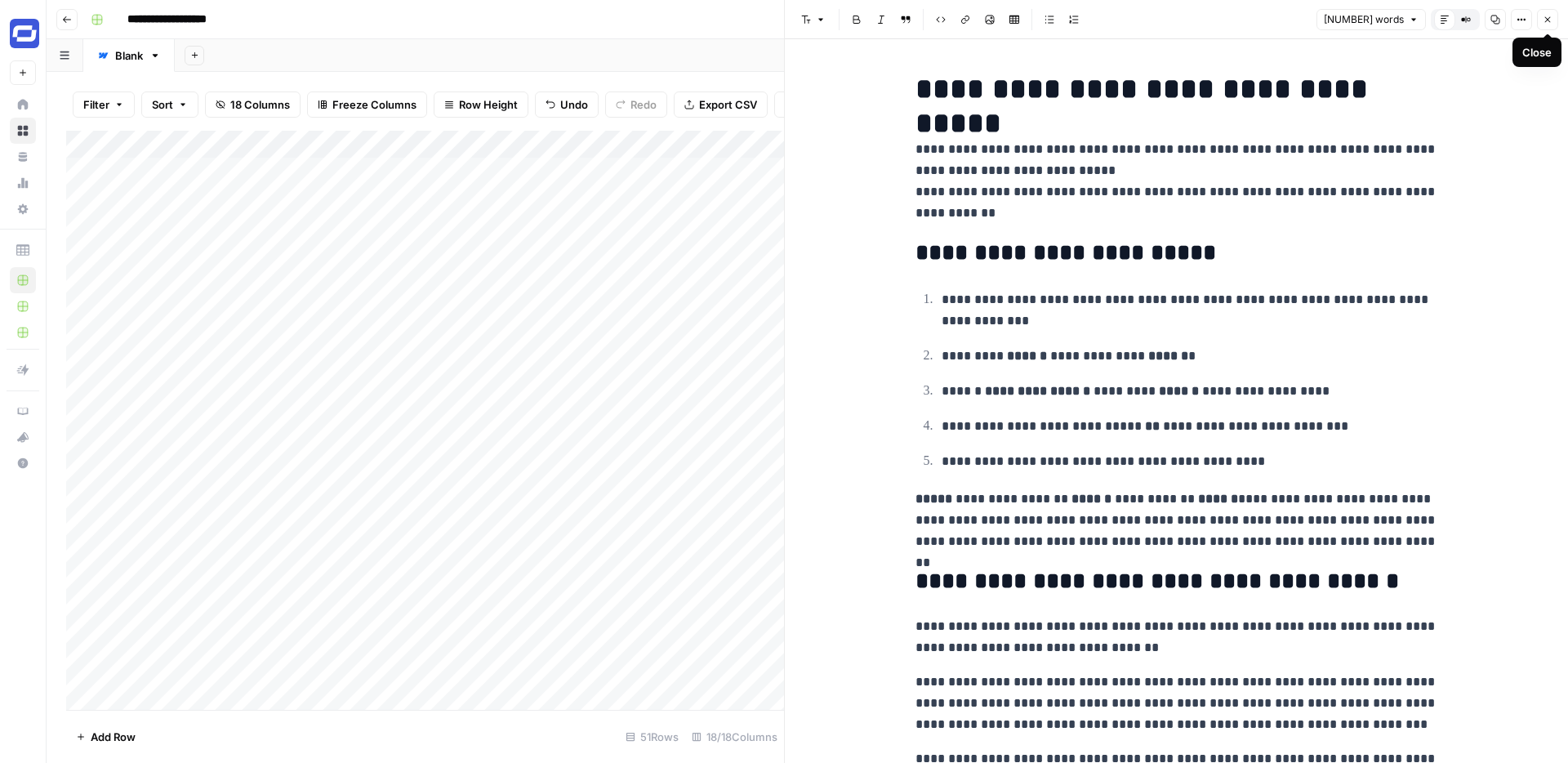 click on "Close" at bounding box center (1548, 20) 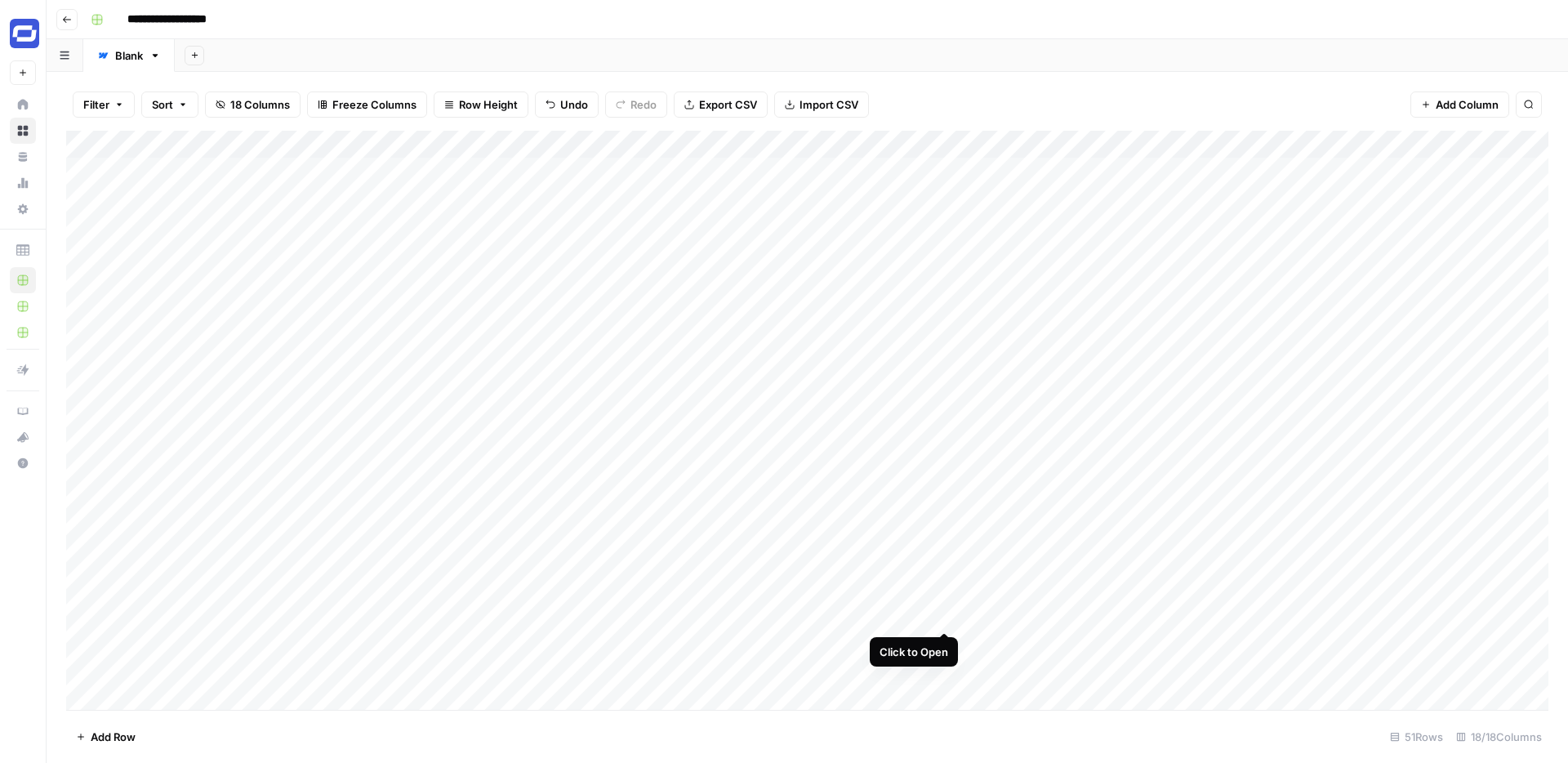 click on "Add Column" at bounding box center [807, 420] 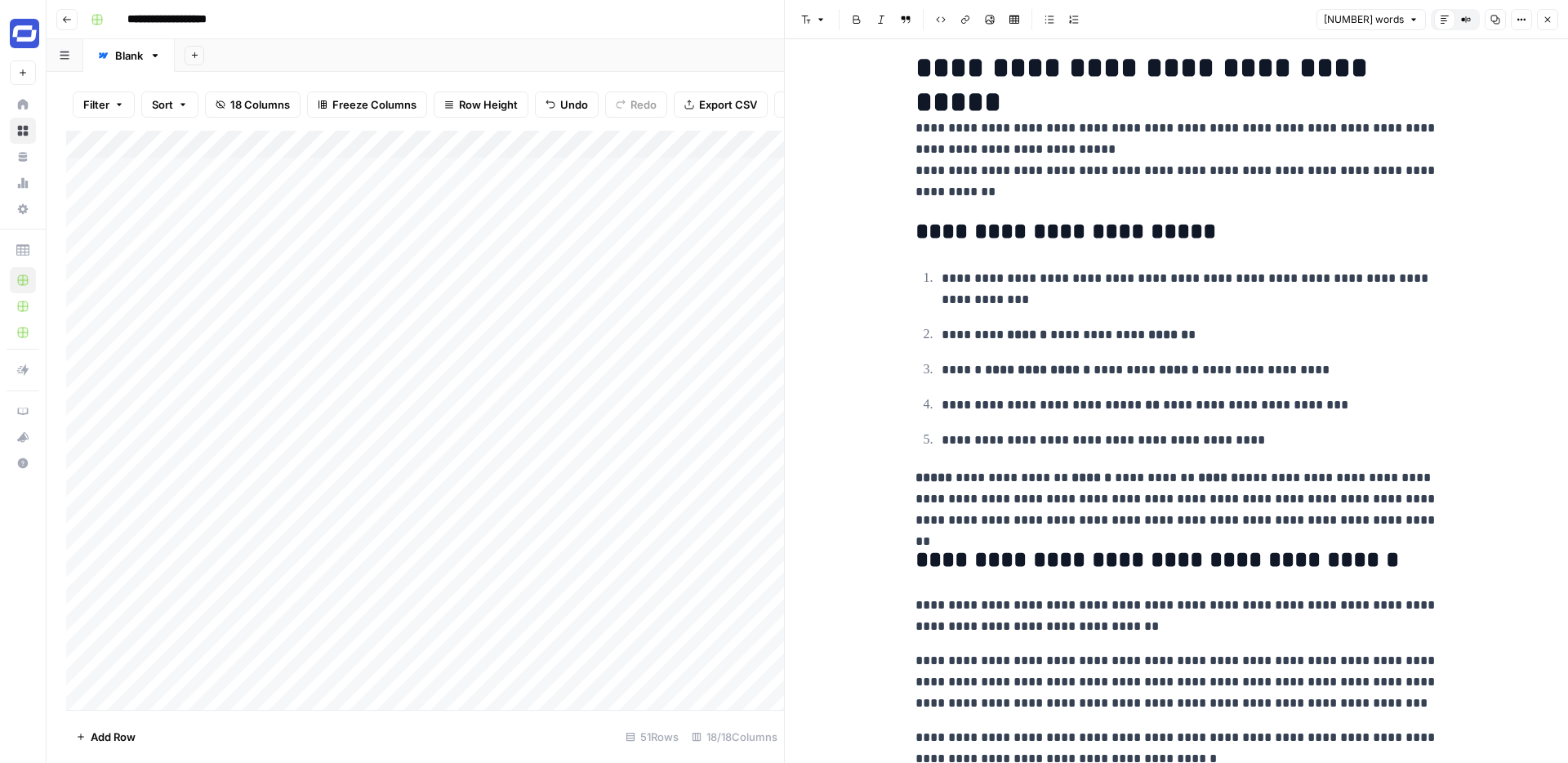 scroll, scrollTop: 34, scrollLeft: 0, axis: vertical 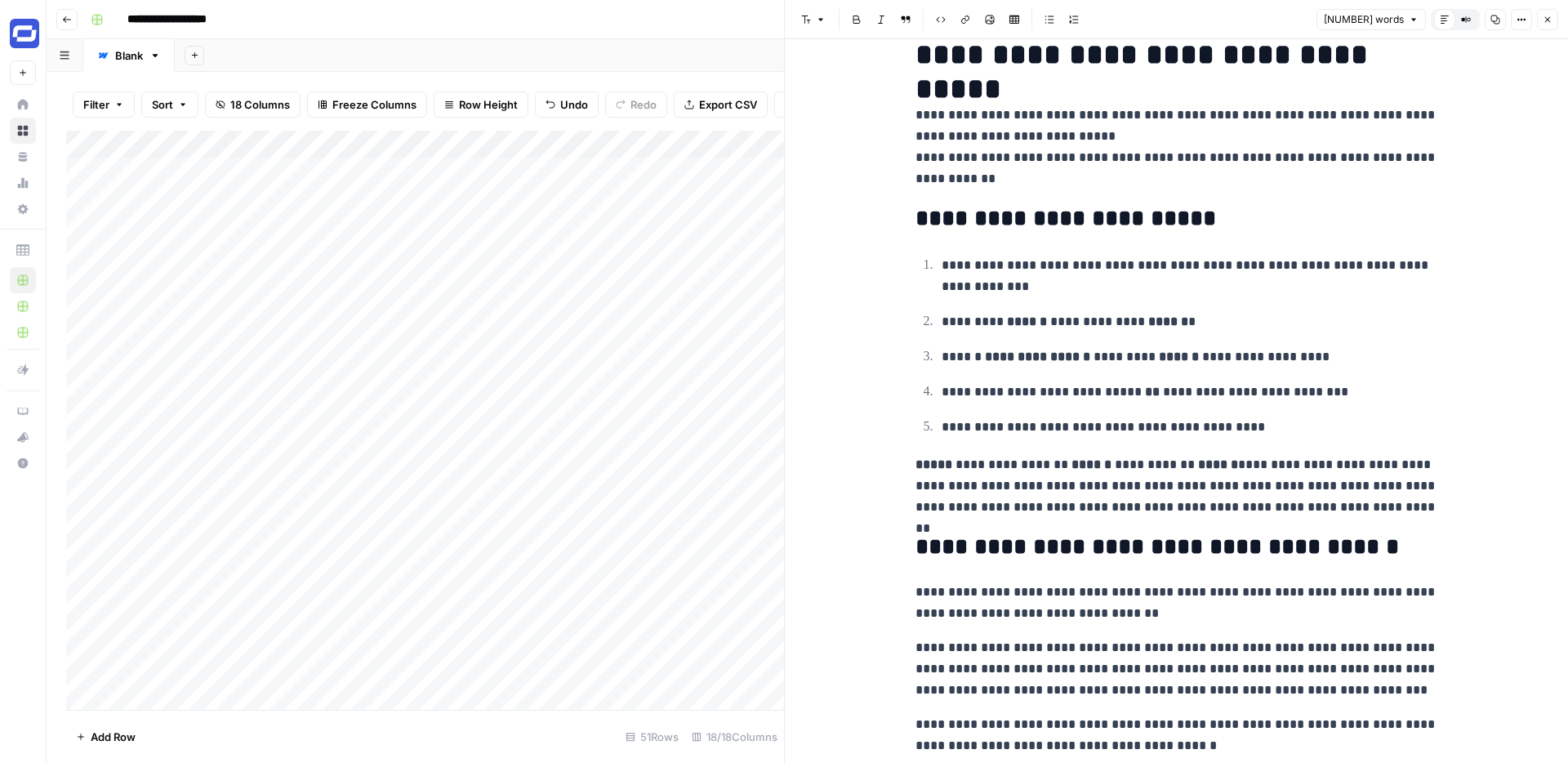 click on "Close" at bounding box center [1548, 20] 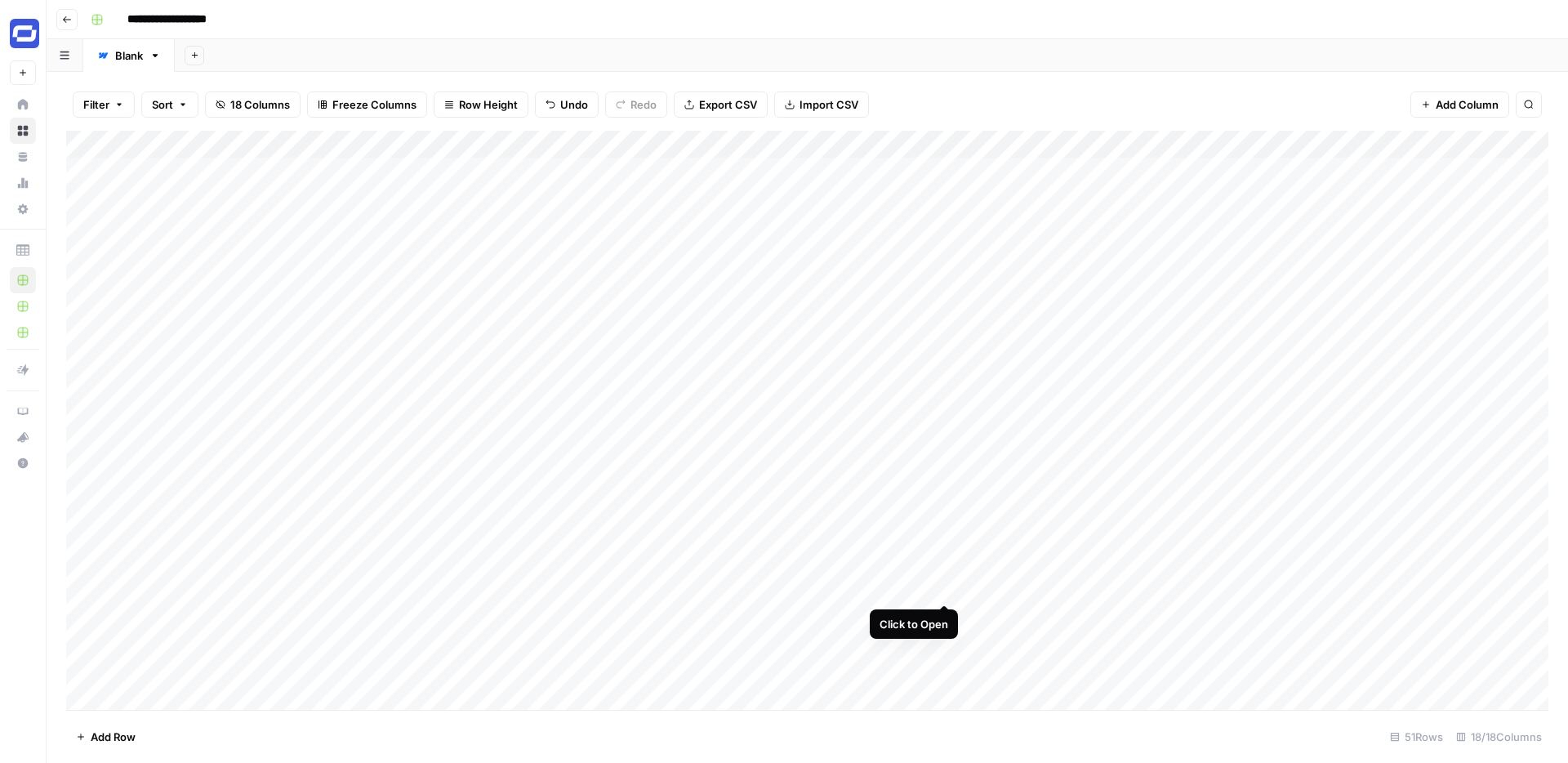 click on "Add Column" at bounding box center [807, 420] 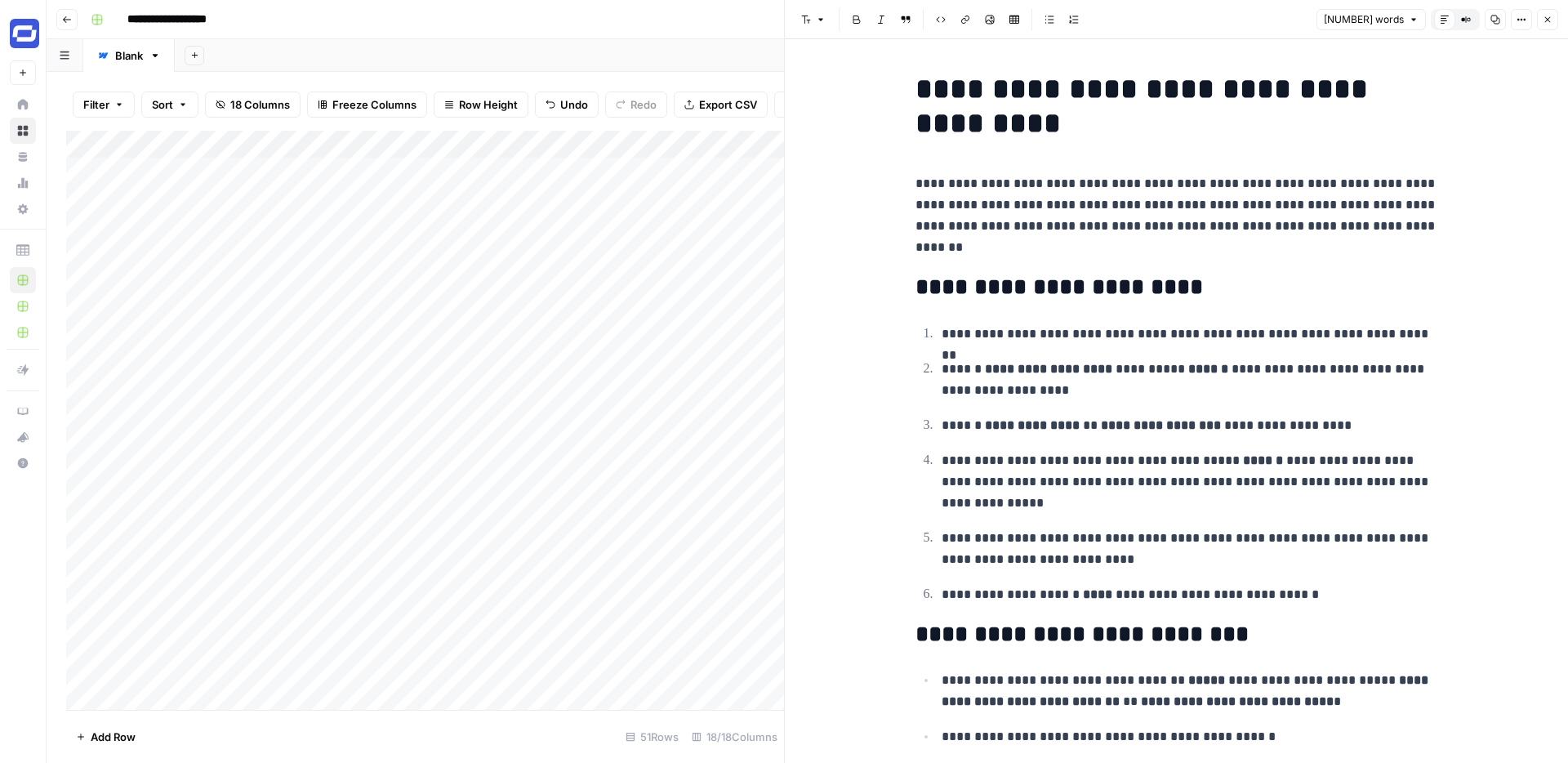 scroll, scrollTop: 381, scrollLeft: 0, axis: vertical 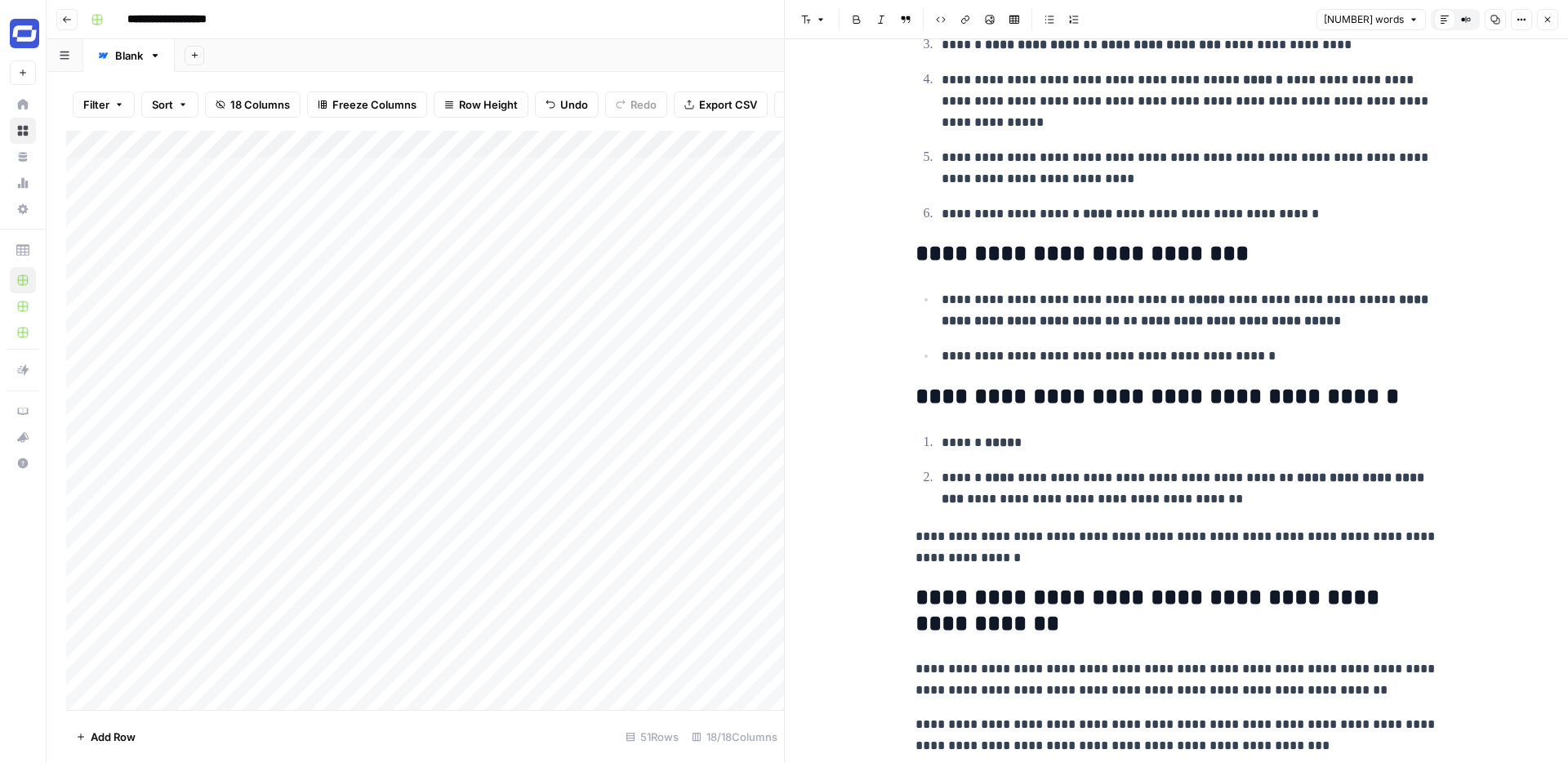 click 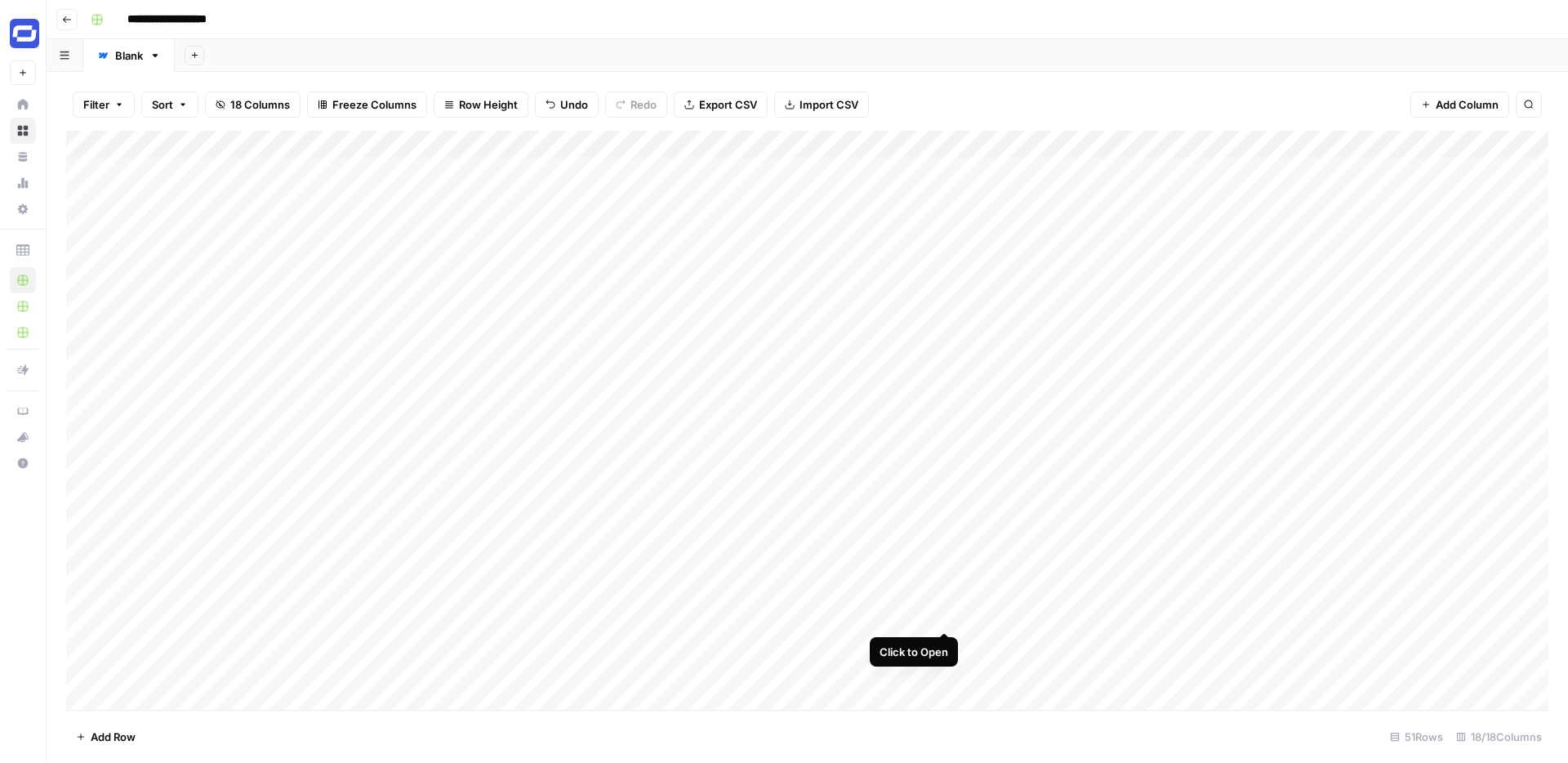 click on "Add Column" at bounding box center (807, 420) 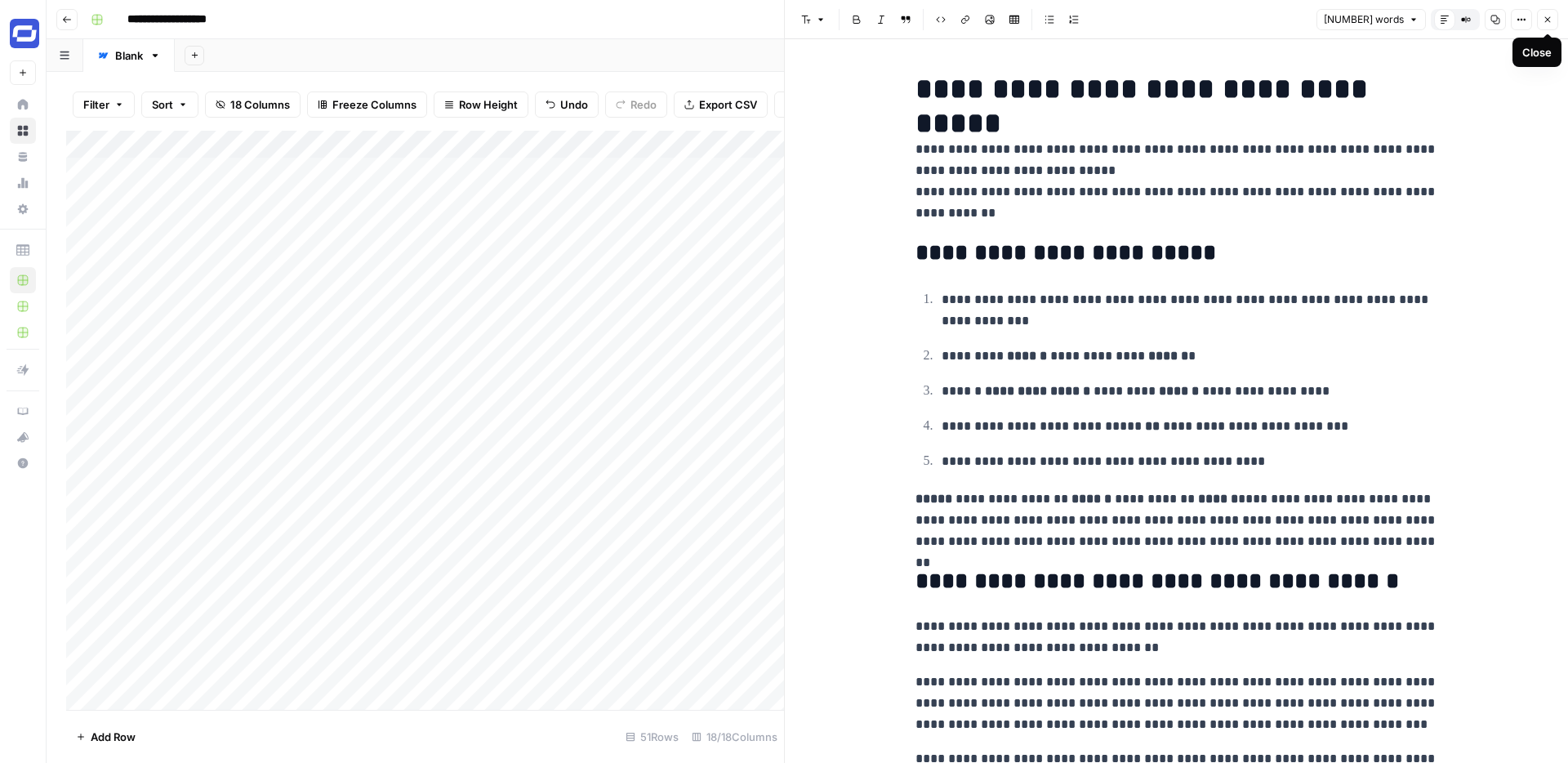 click on "Close" at bounding box center (1548, 20) 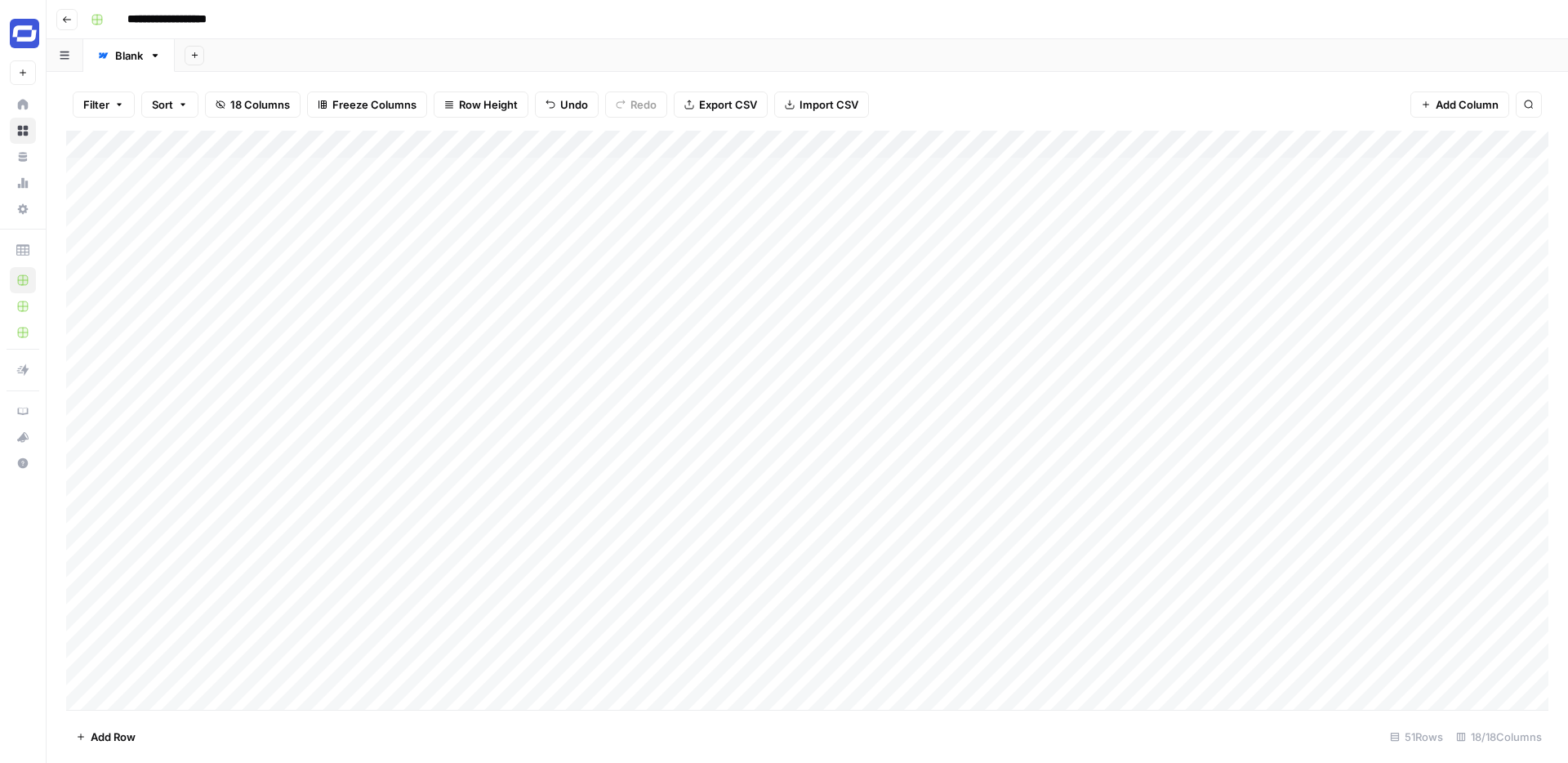 click on "Add Column" at bounding box center (807, 420) 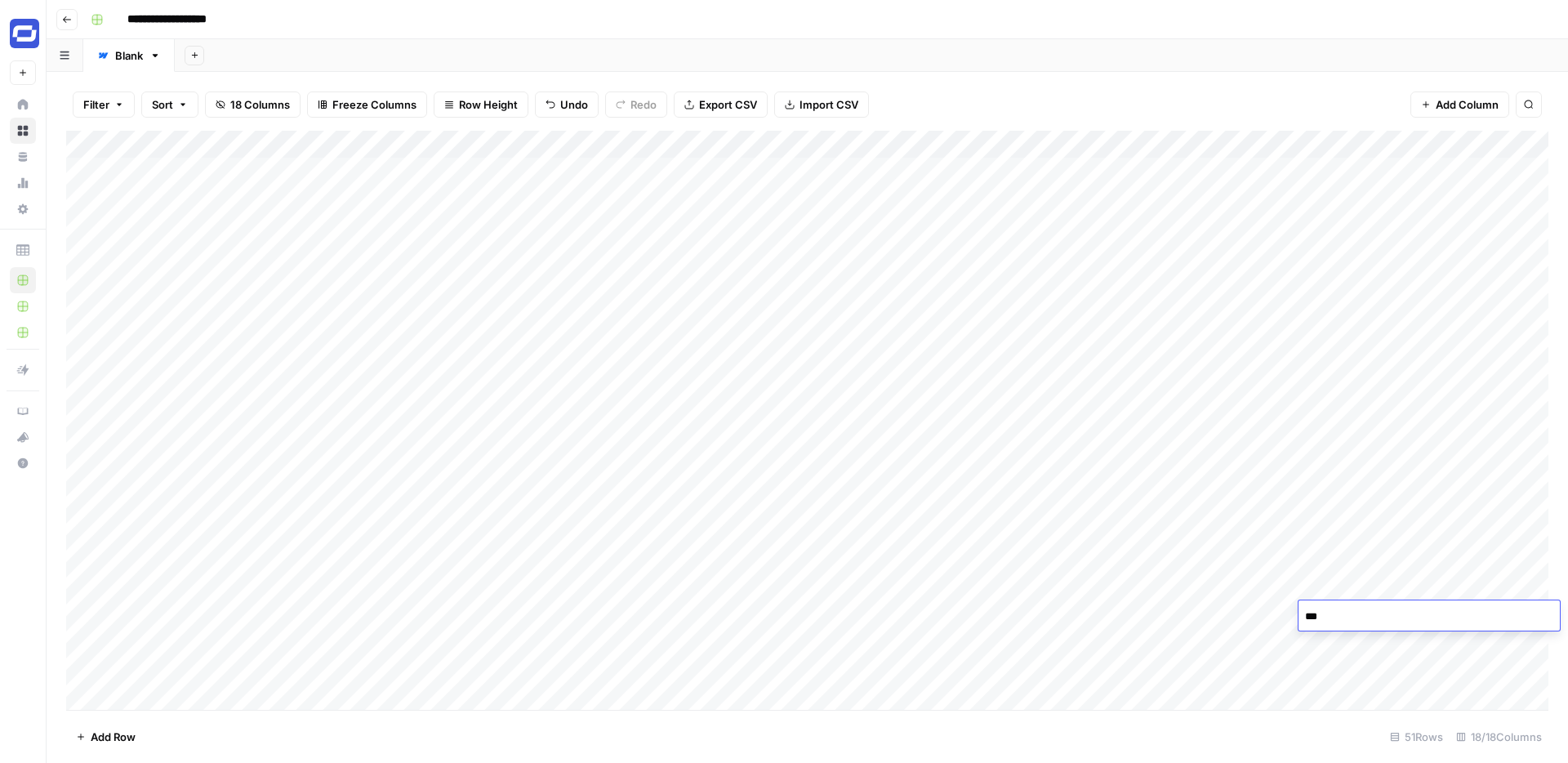 type on "****" 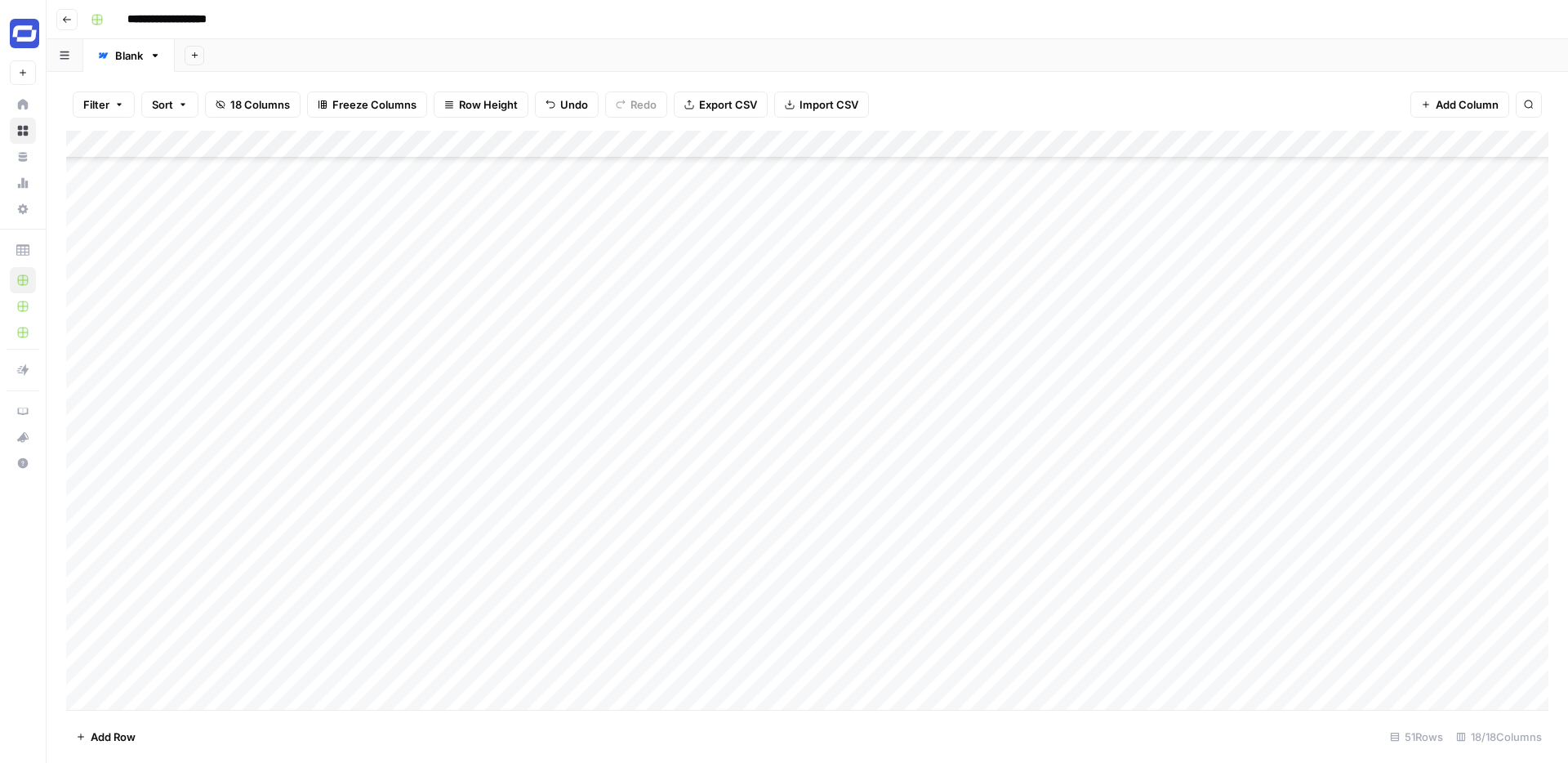scroll, scrollTop: 197, scrollLeft: 3, axis: both 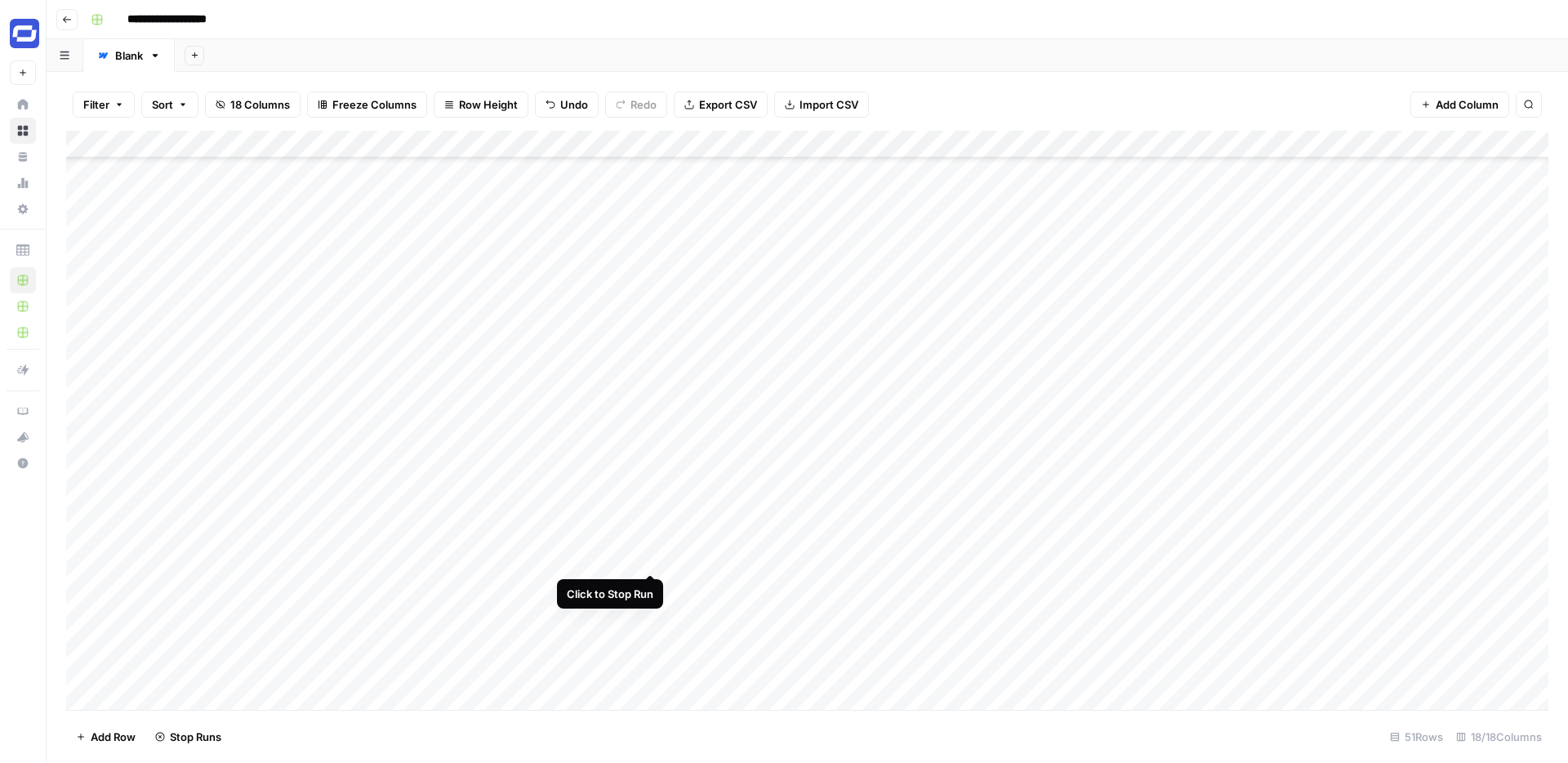 click on "Add Column" at bounding box center [807, 420] 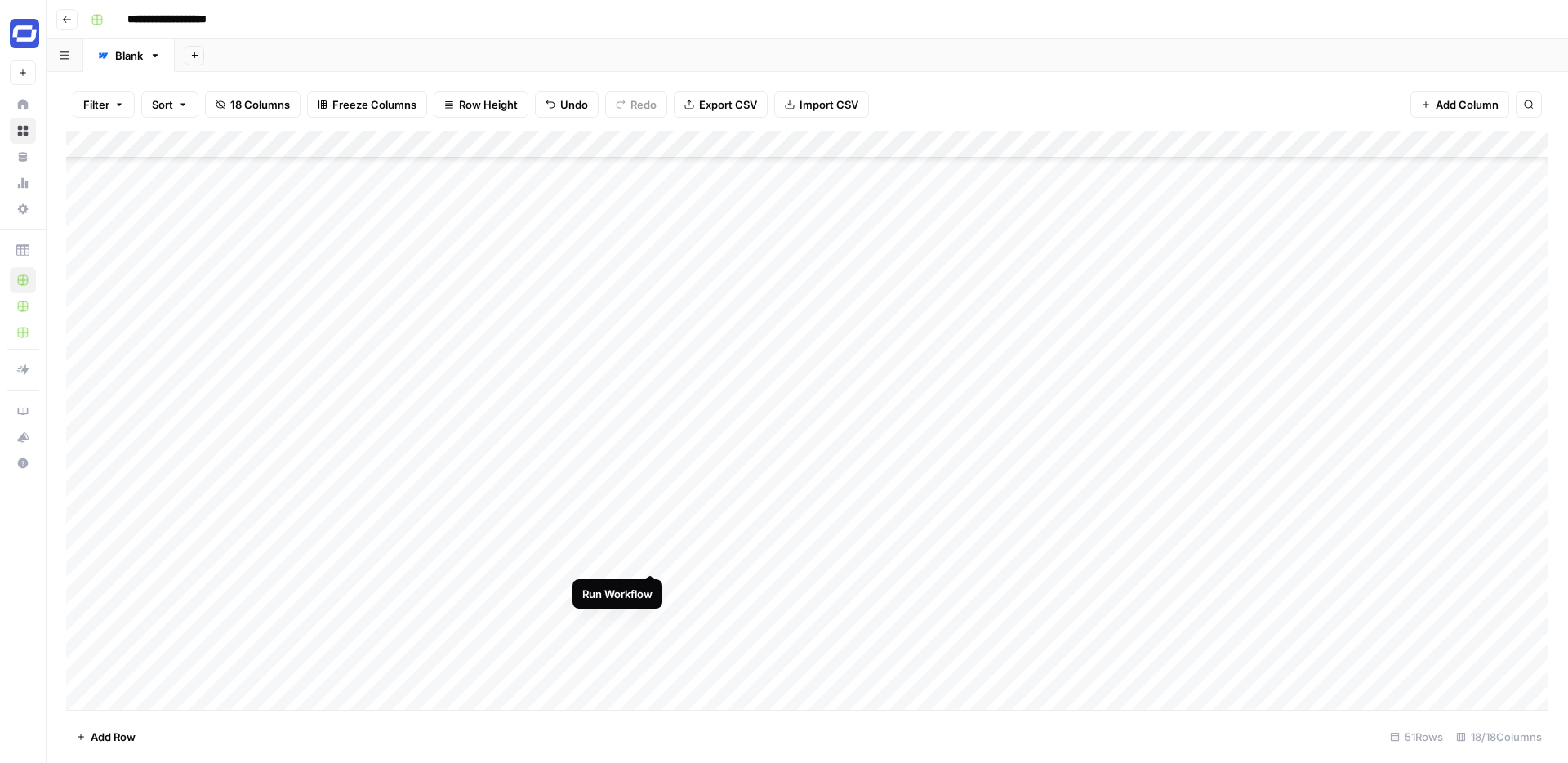 click on "Add Column" at bounding box center [807, 420] 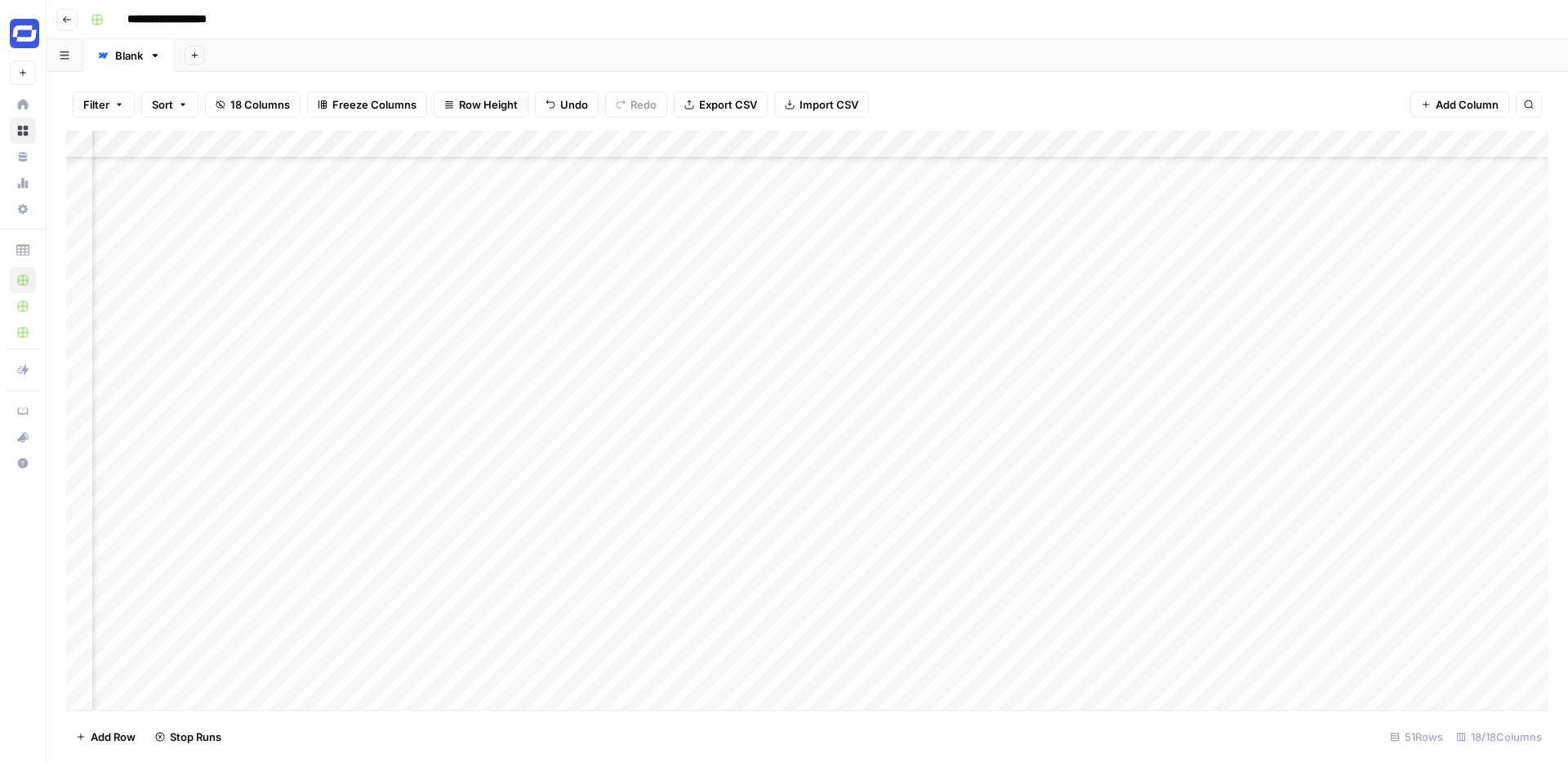 scroll, scrollTop: 197, scrollLeft: 751, axis: both 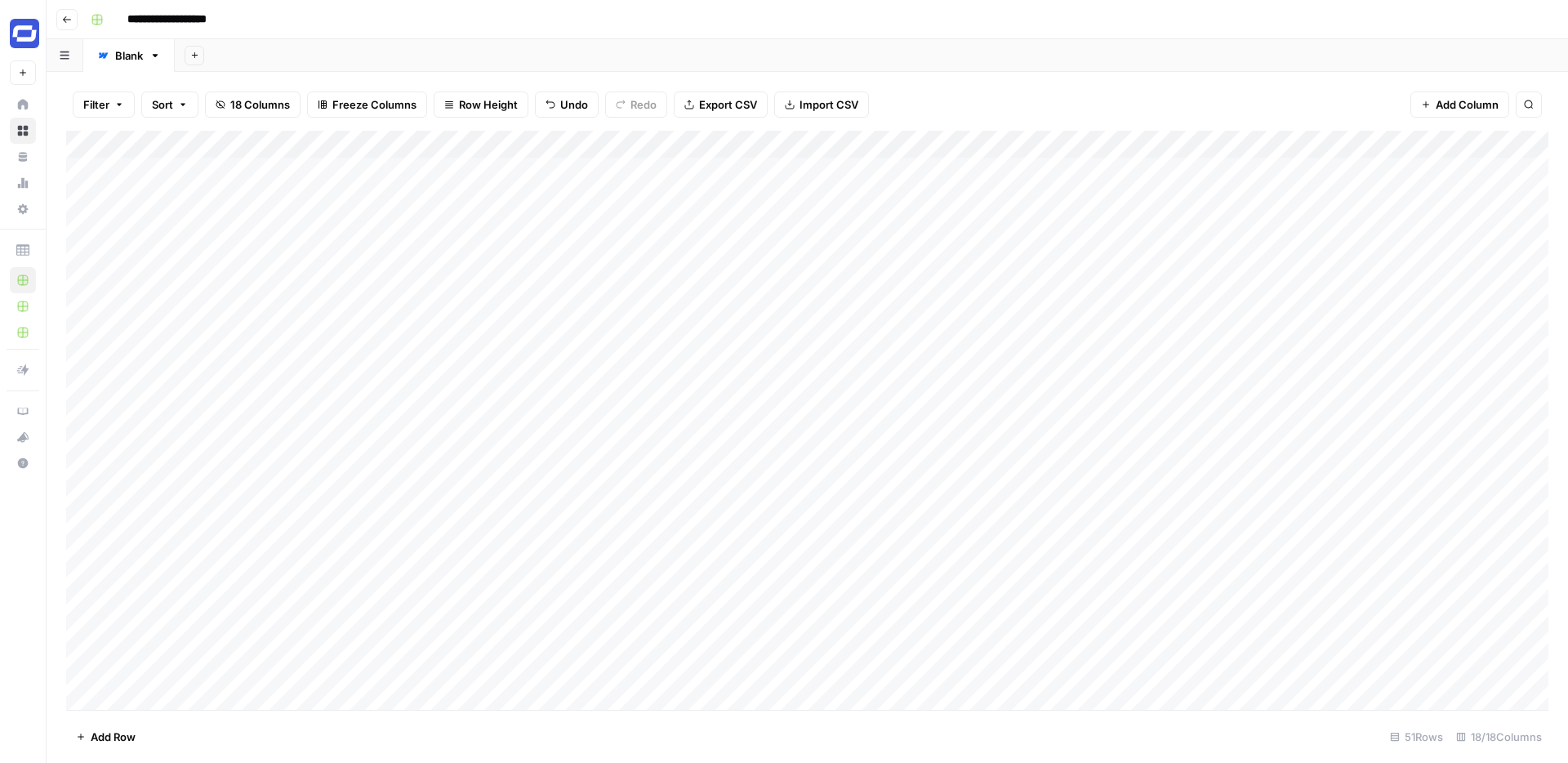 click on "Add Column" at bounding box center [807, 420] 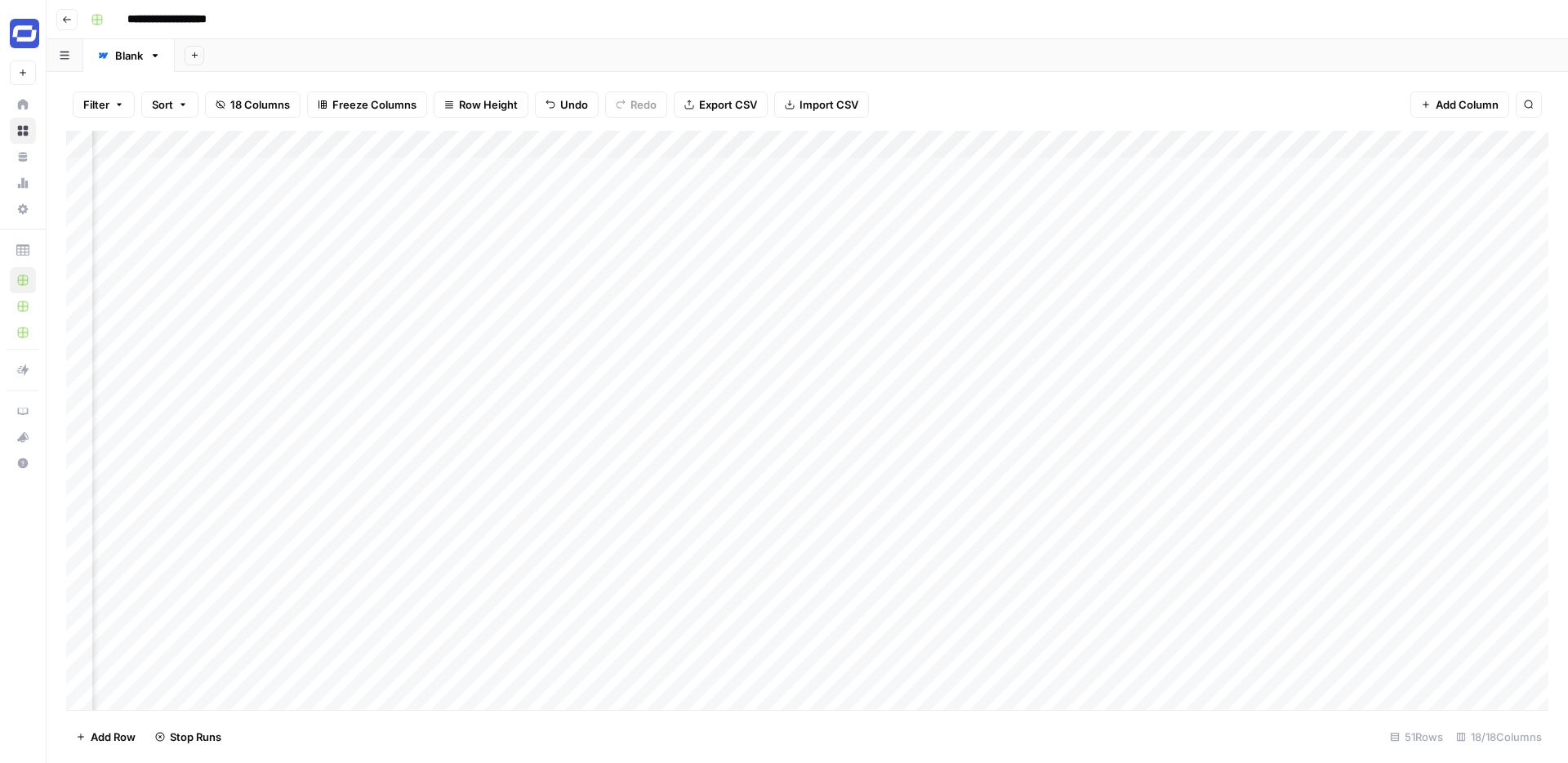 scroll, scrollTop: 0, scrollLeft: 415, axis: horizontal 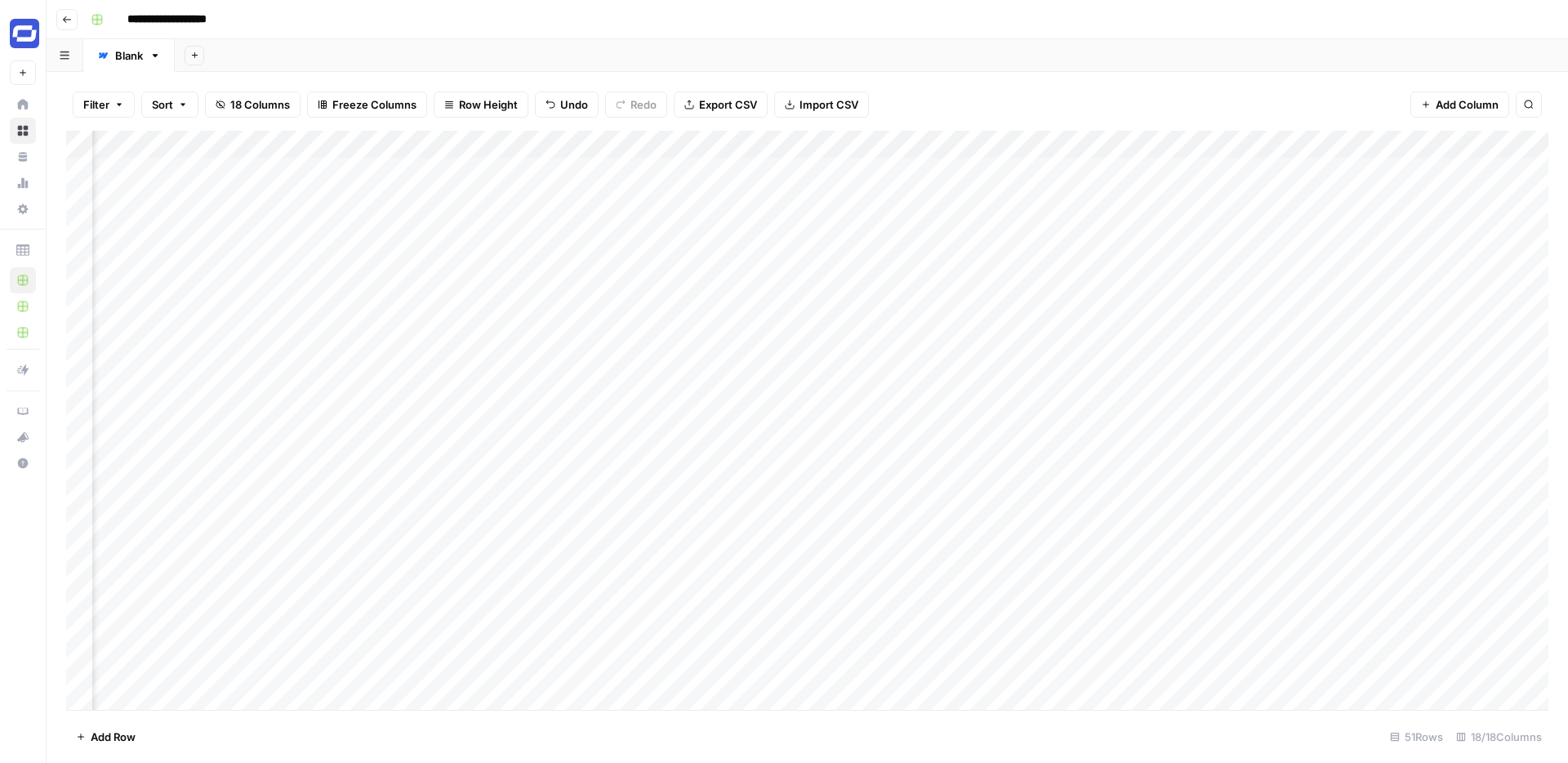 click on "Add Column" at bounding box center [807, 420] 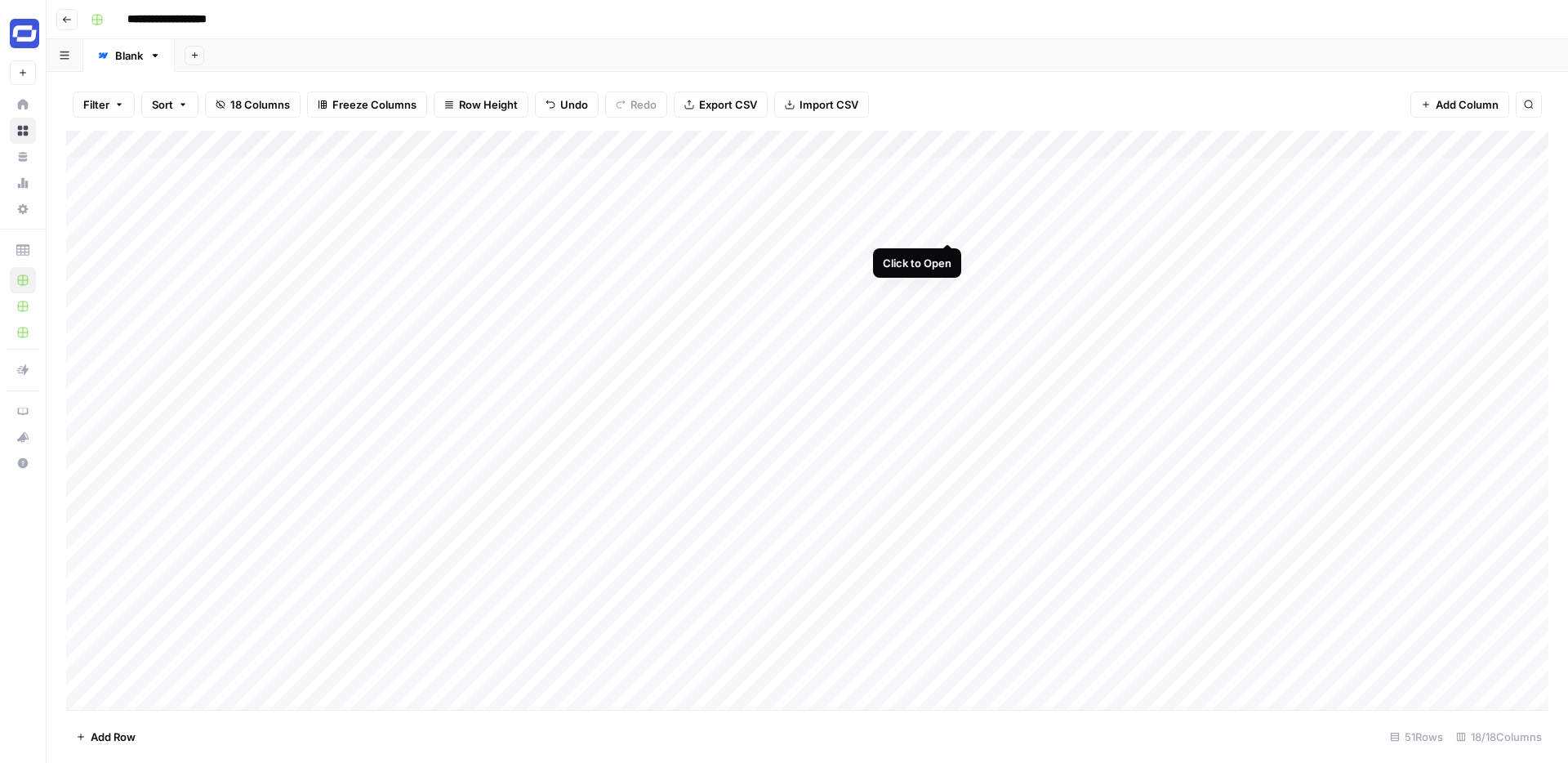 click on "Add Column" at bounding box center [807, 420] 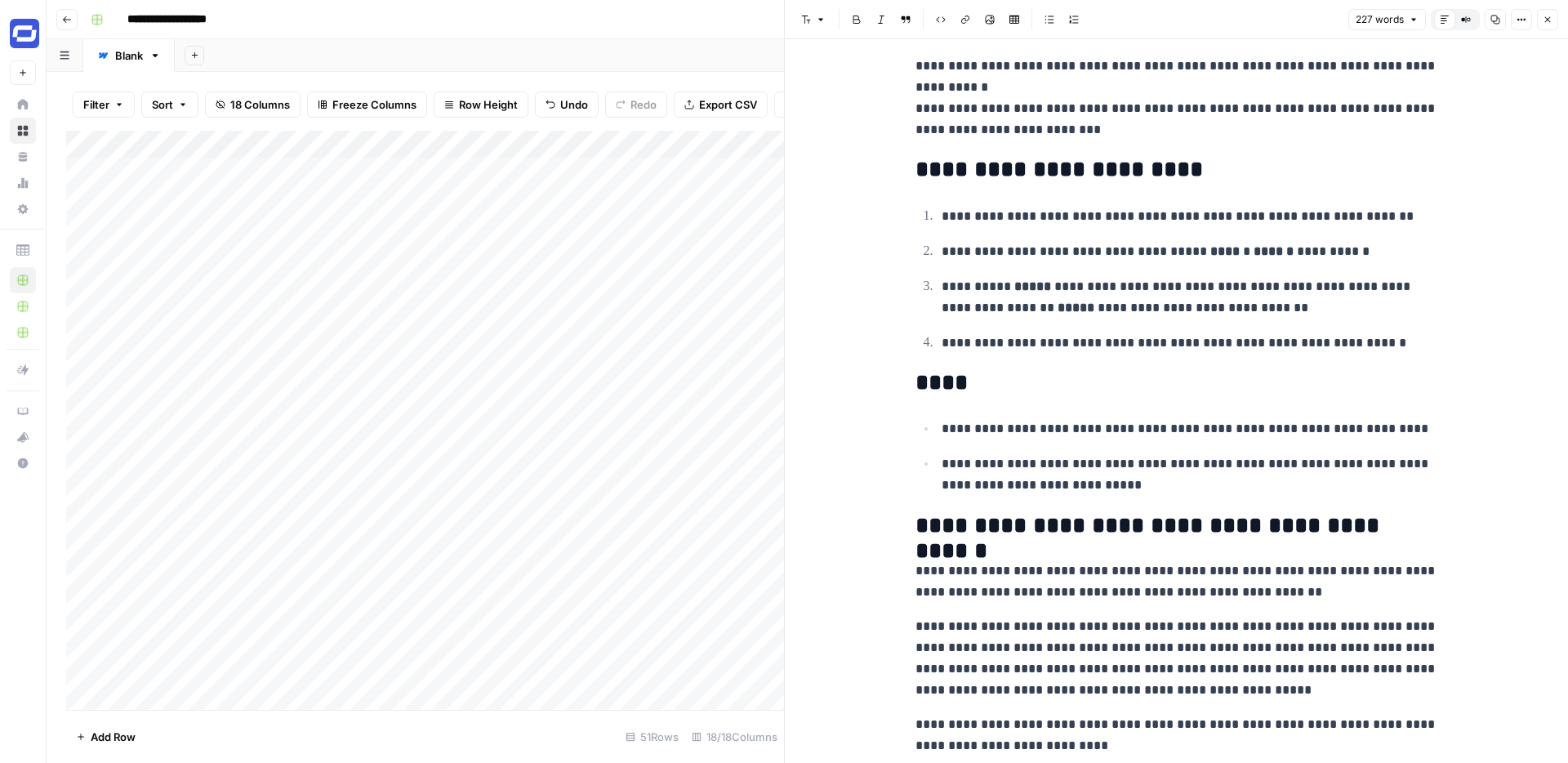 scroll, scrollTop: 0, scrollLeft: 0, axis: both 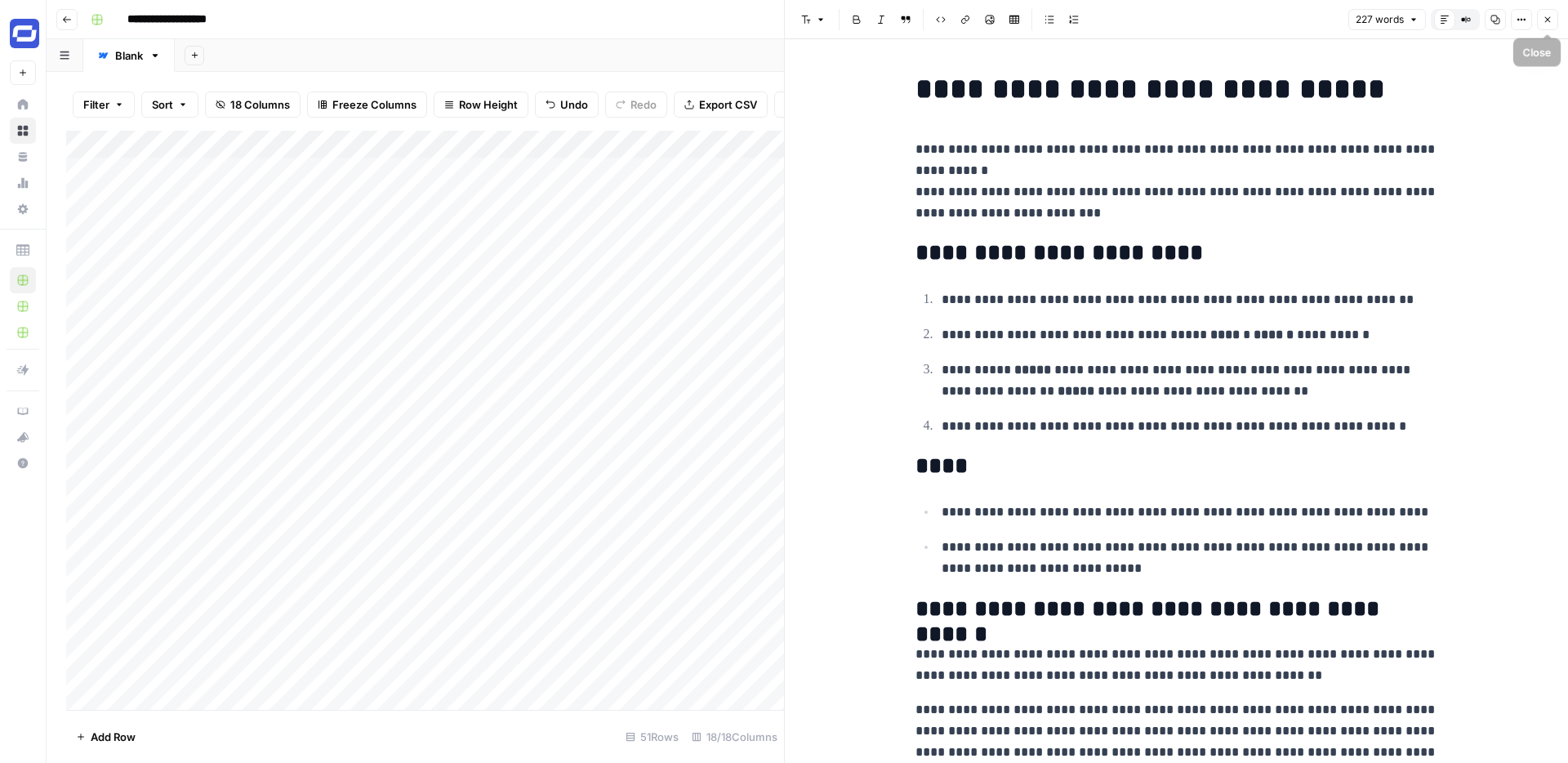 click 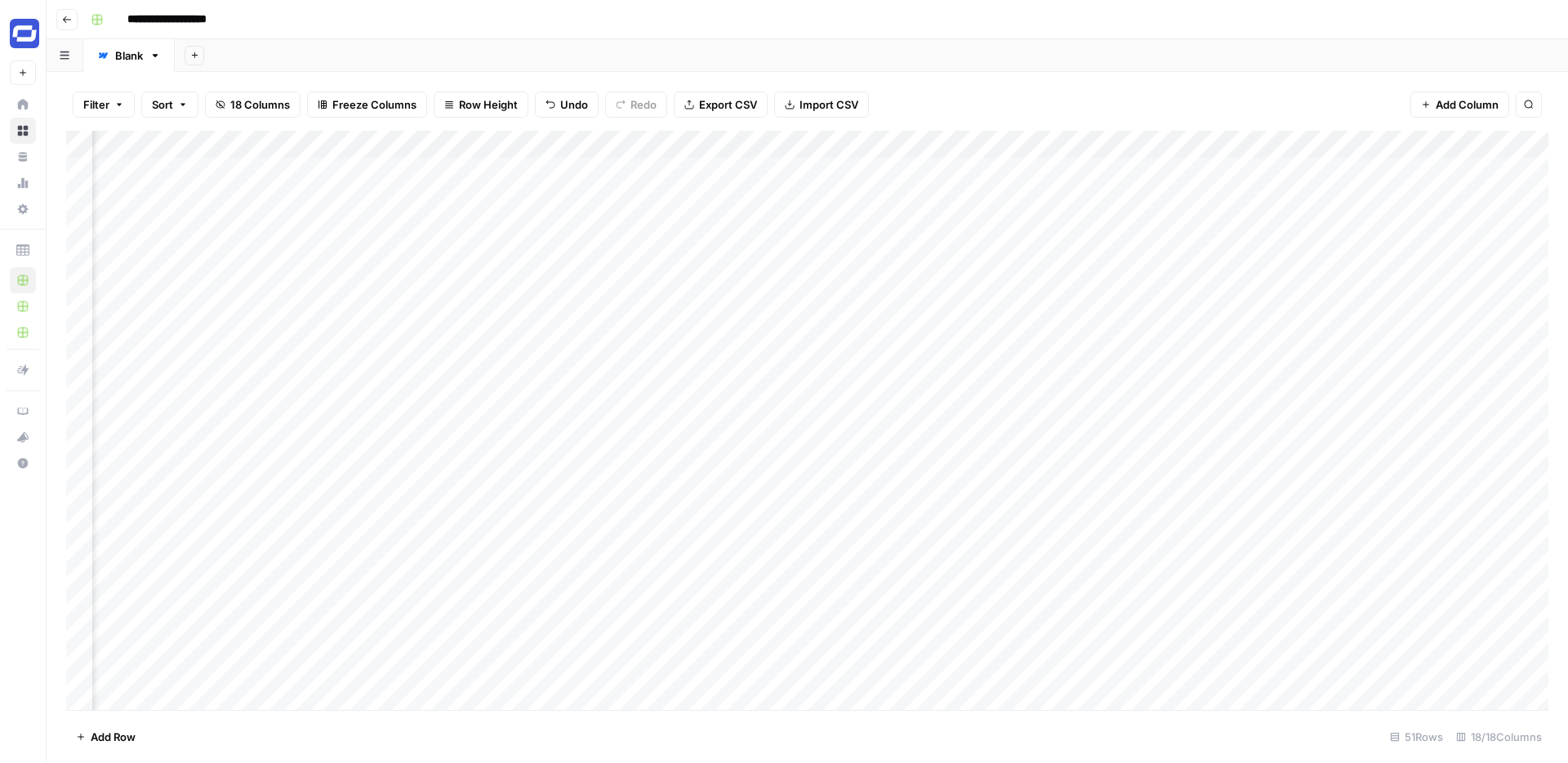 scroll, scrollTop: 0, scrollLeft: 1025, axis: horizontal 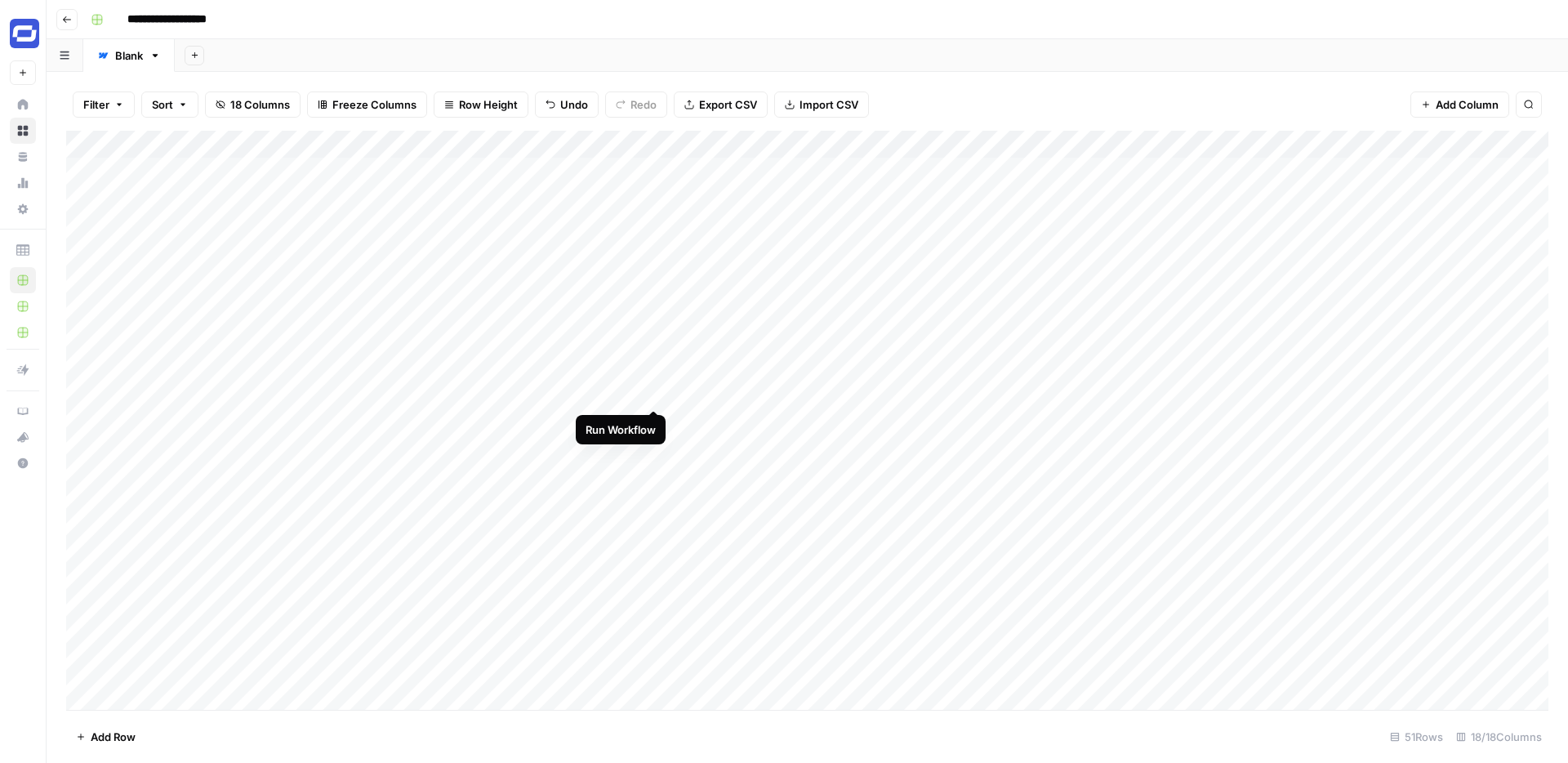 click on "Add Column" at bounding box center [807, 420] 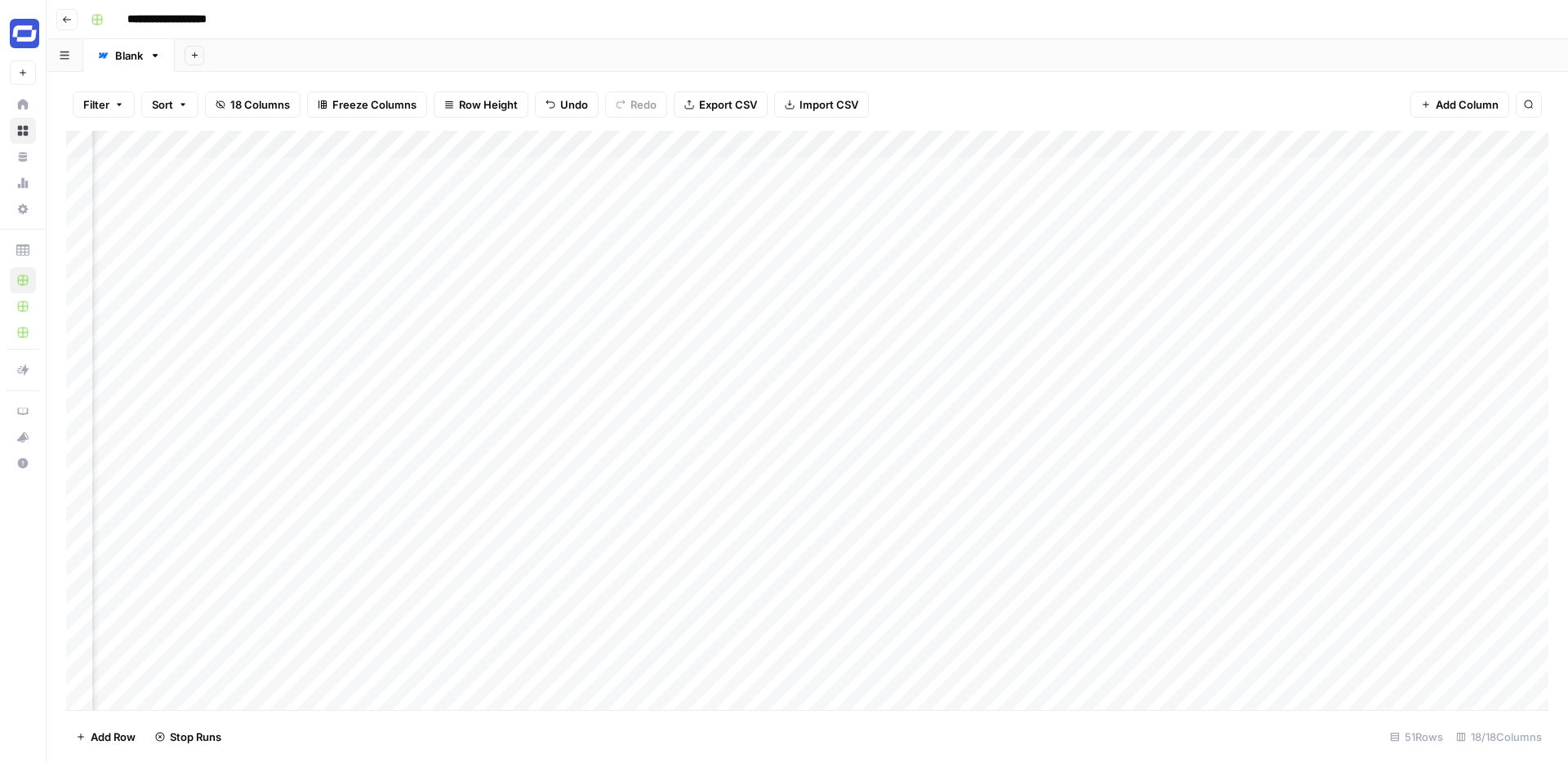 scroll, scrollTop: 0, scrollLeft: 320, axis: horizontal 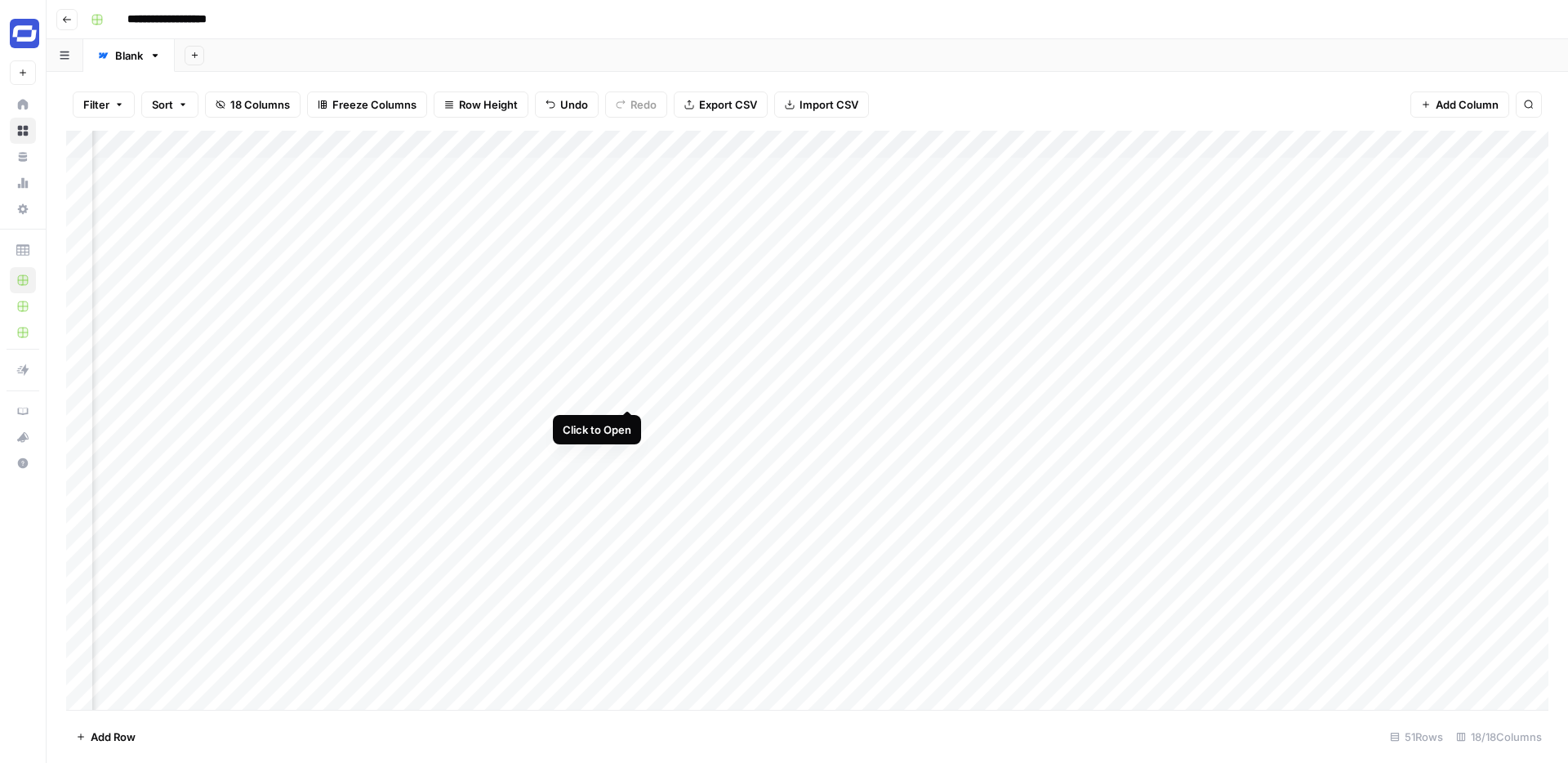 click on "Add Column" at bounding box center (807, 420) 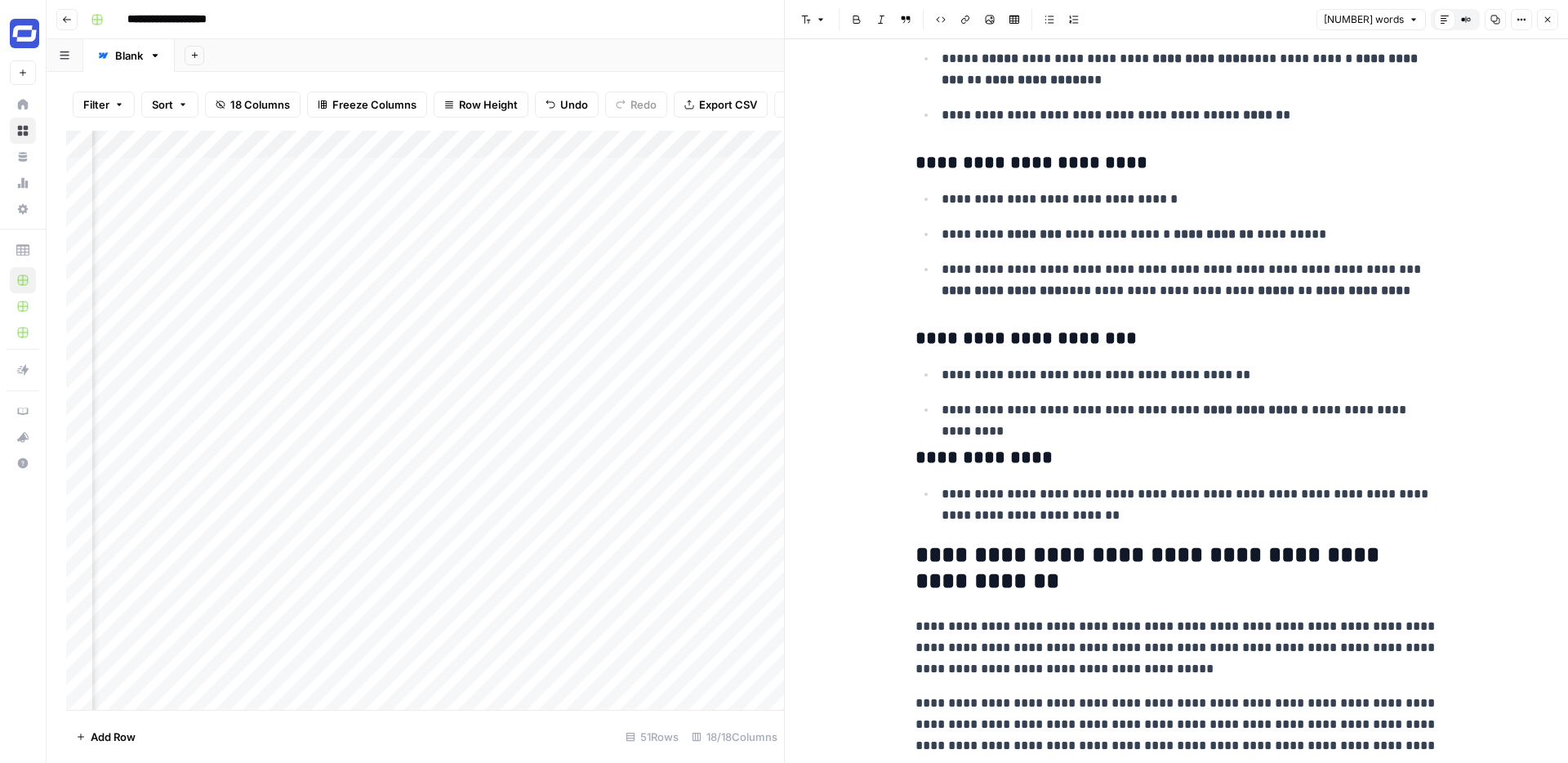 scroll, scrollTop: 0, scrollLeft: 0, axis: both 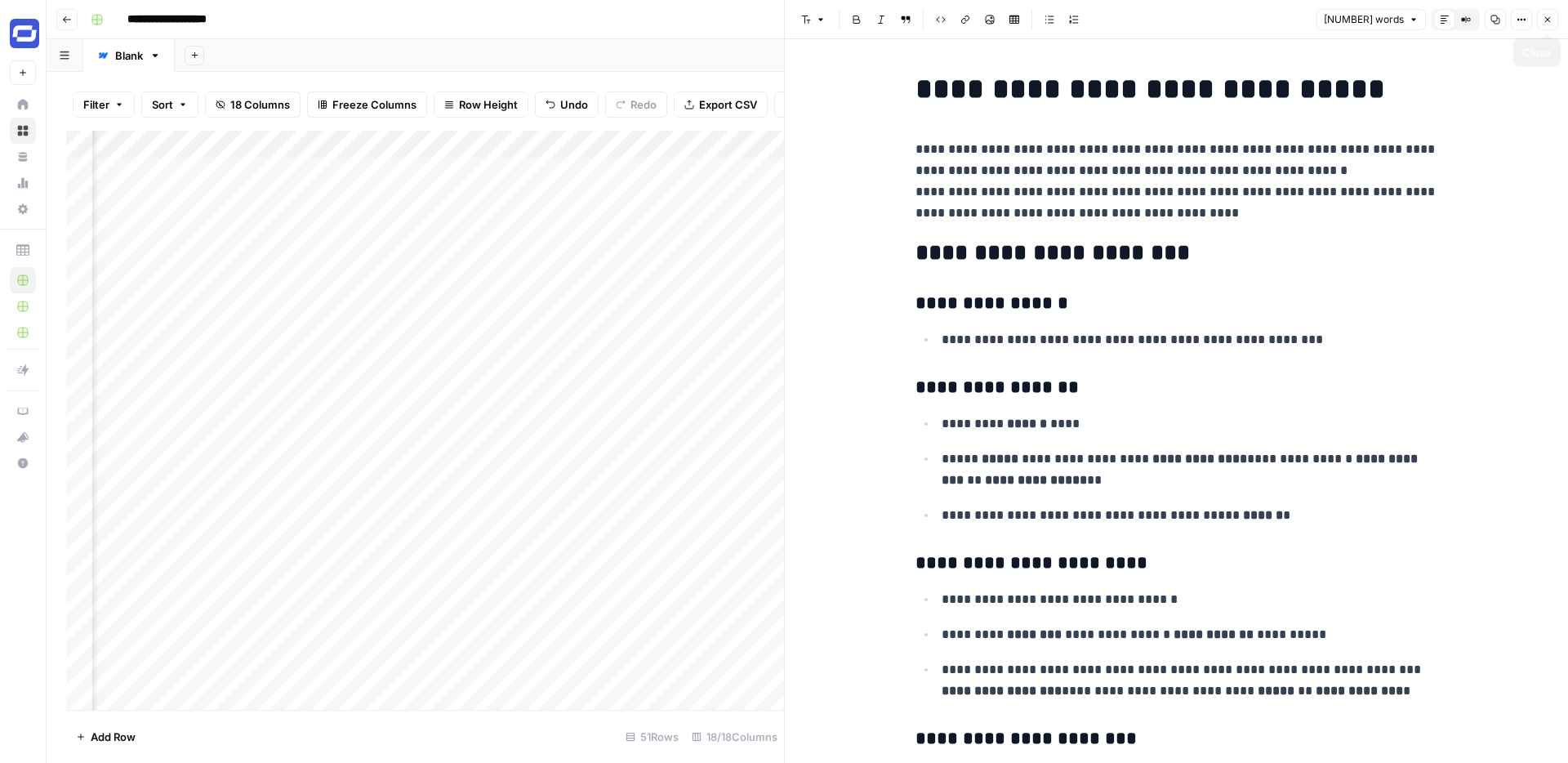 click on "Close" at bounding box center (1548, 20) 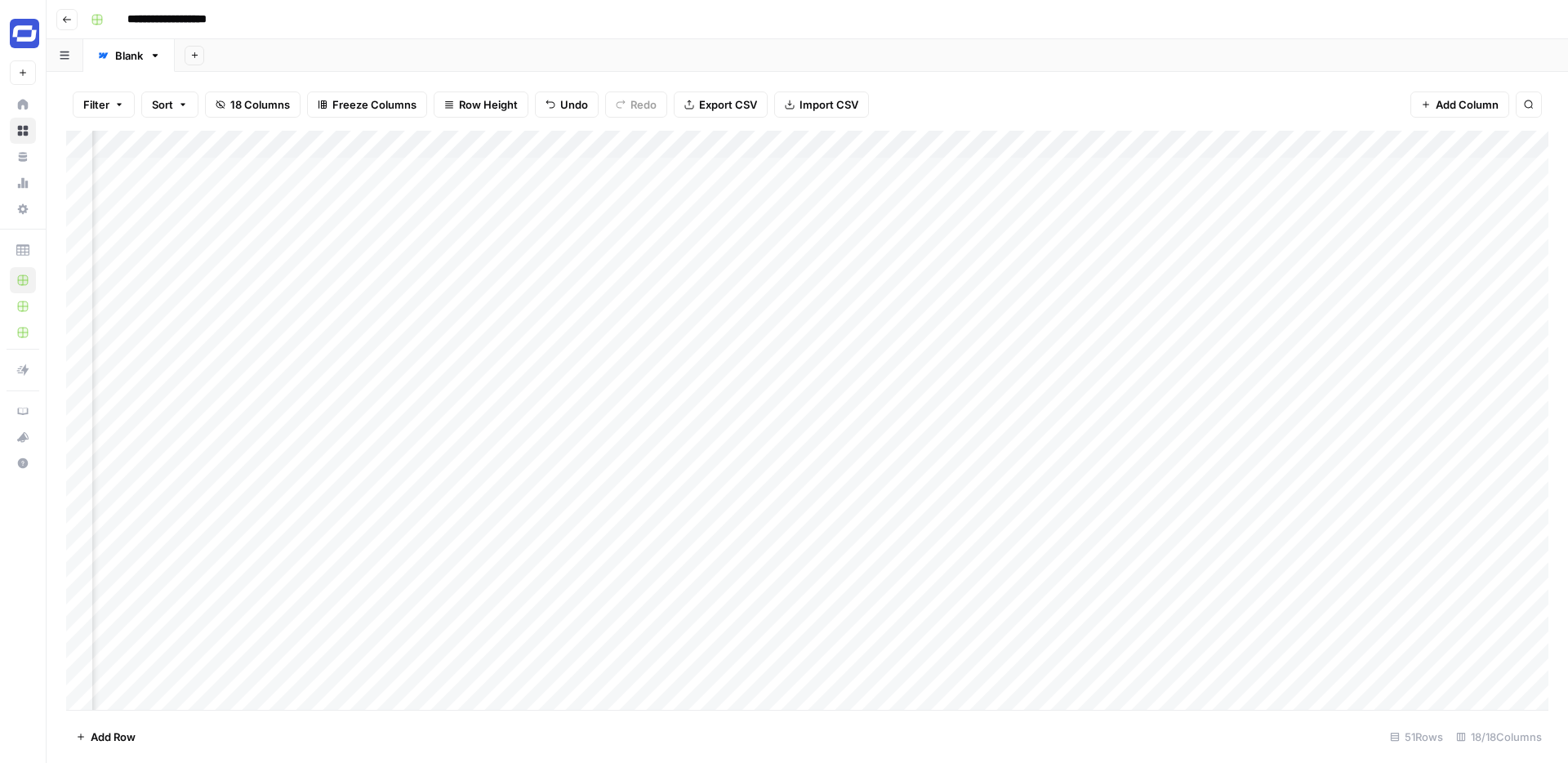 scroll, scrollTop: 0, scrollLeft: 882, axis: horizontal 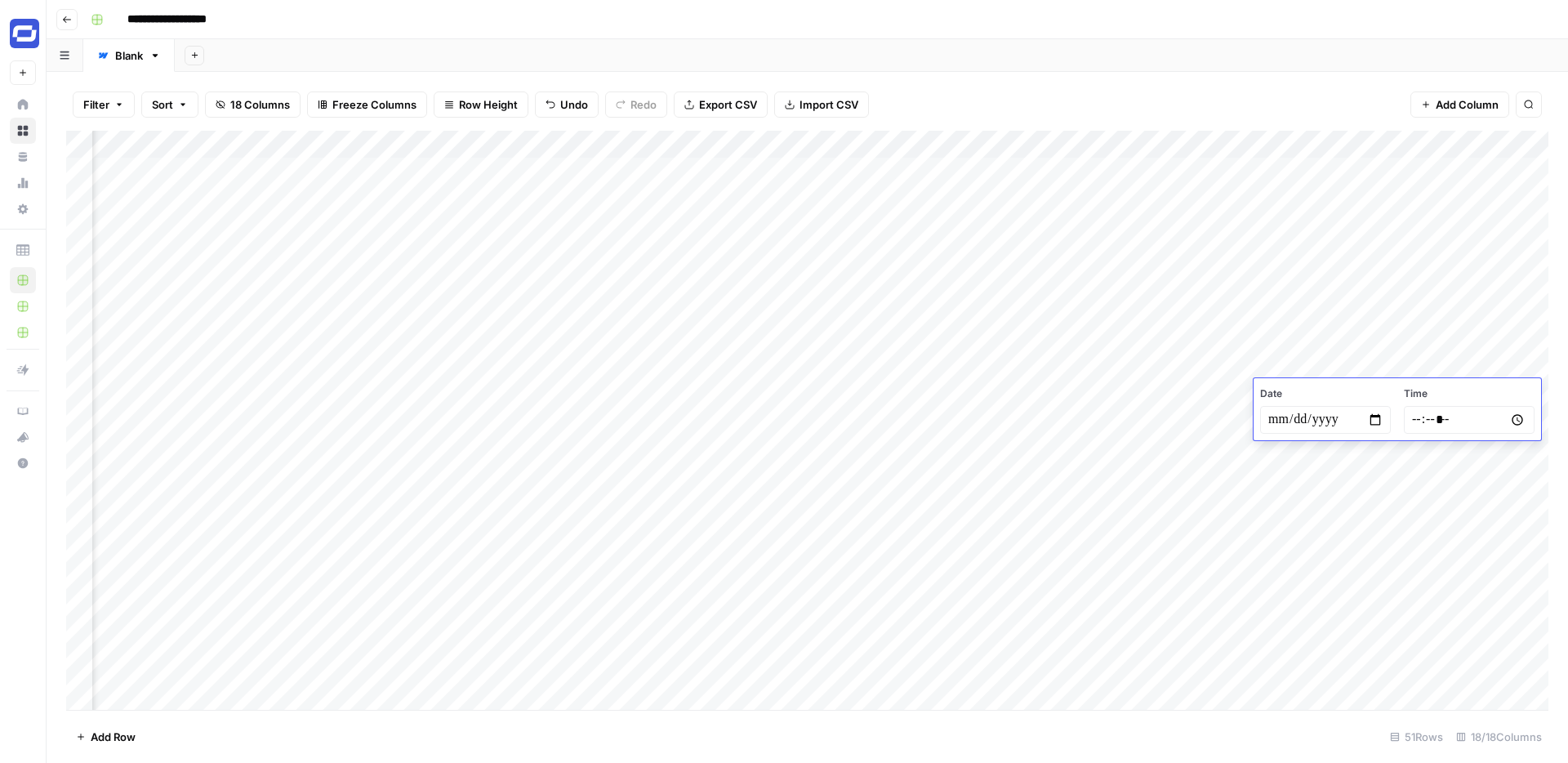click on "**********" at bounding box center (1325, 420) 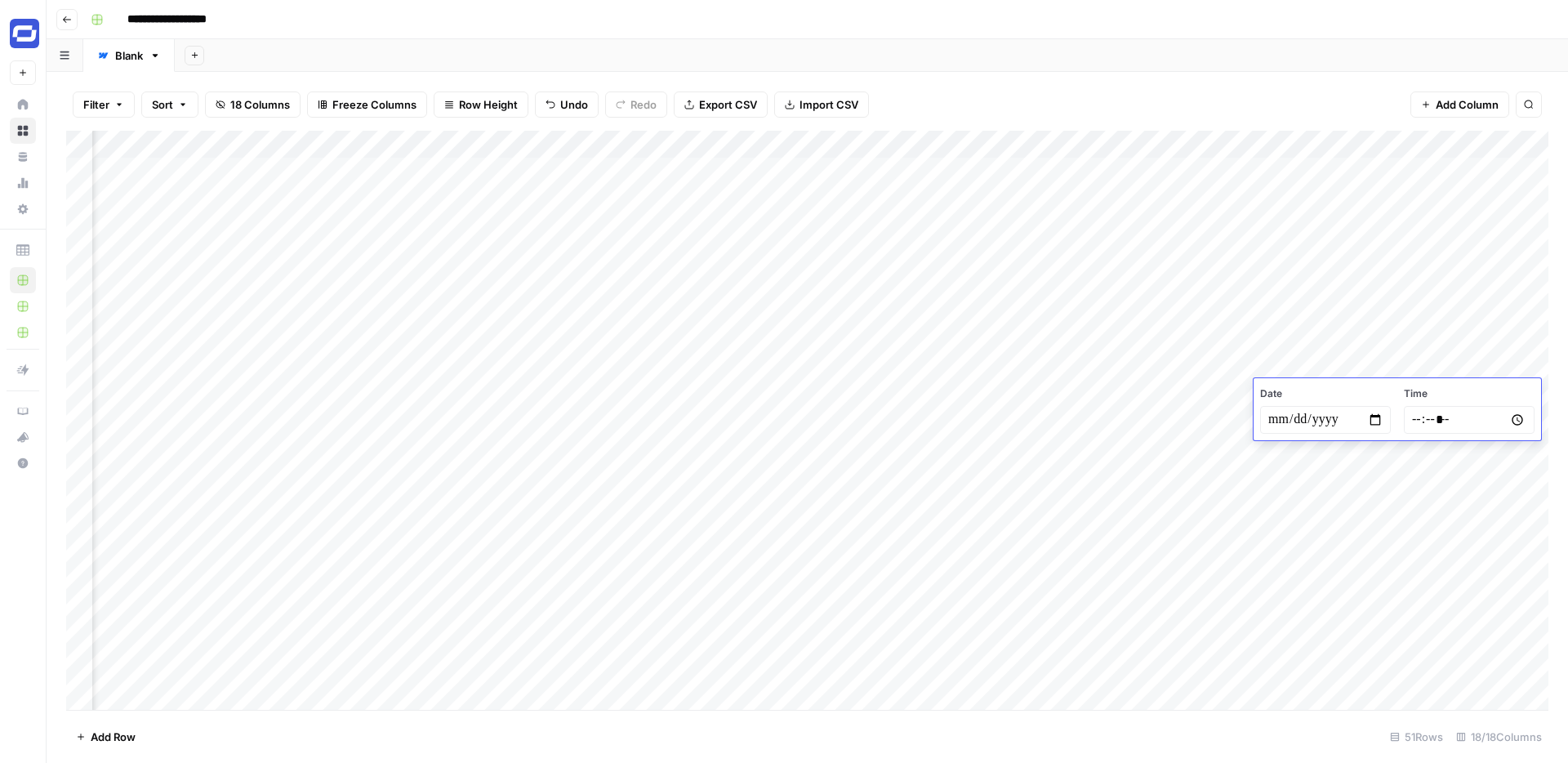 type on "**********" 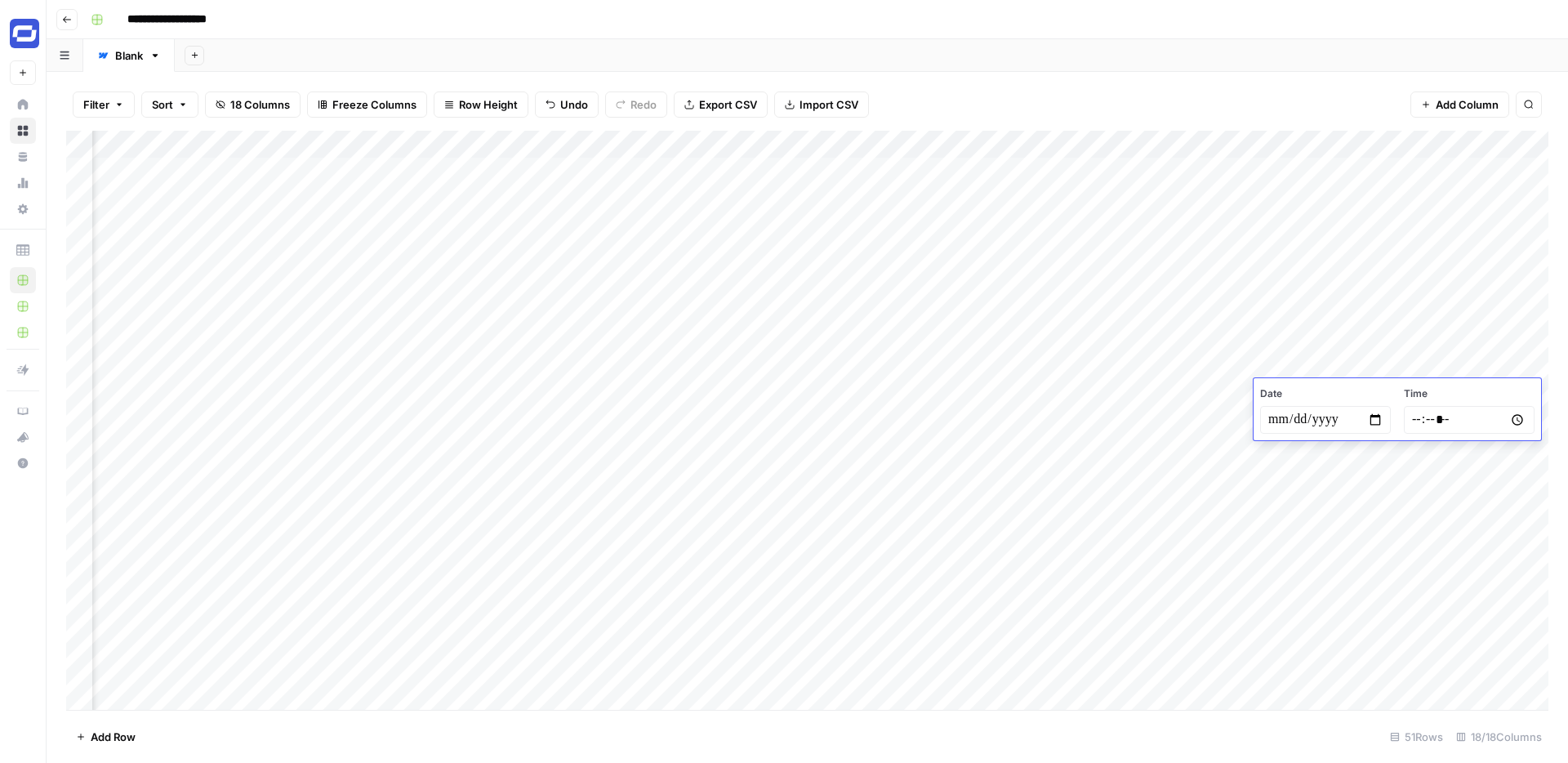 click on "*****" at bounding box center [1469, 420] 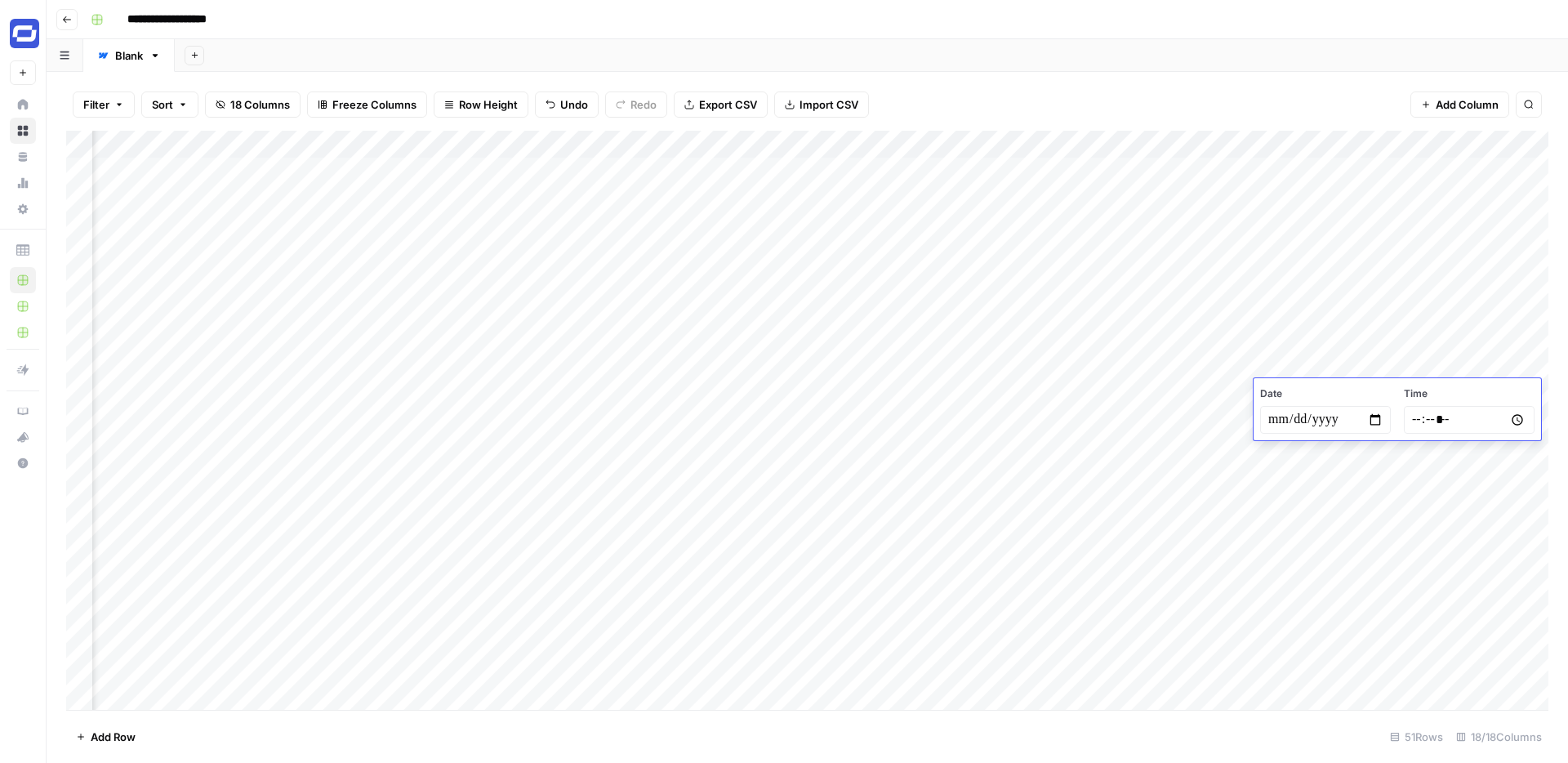 type on "*****" 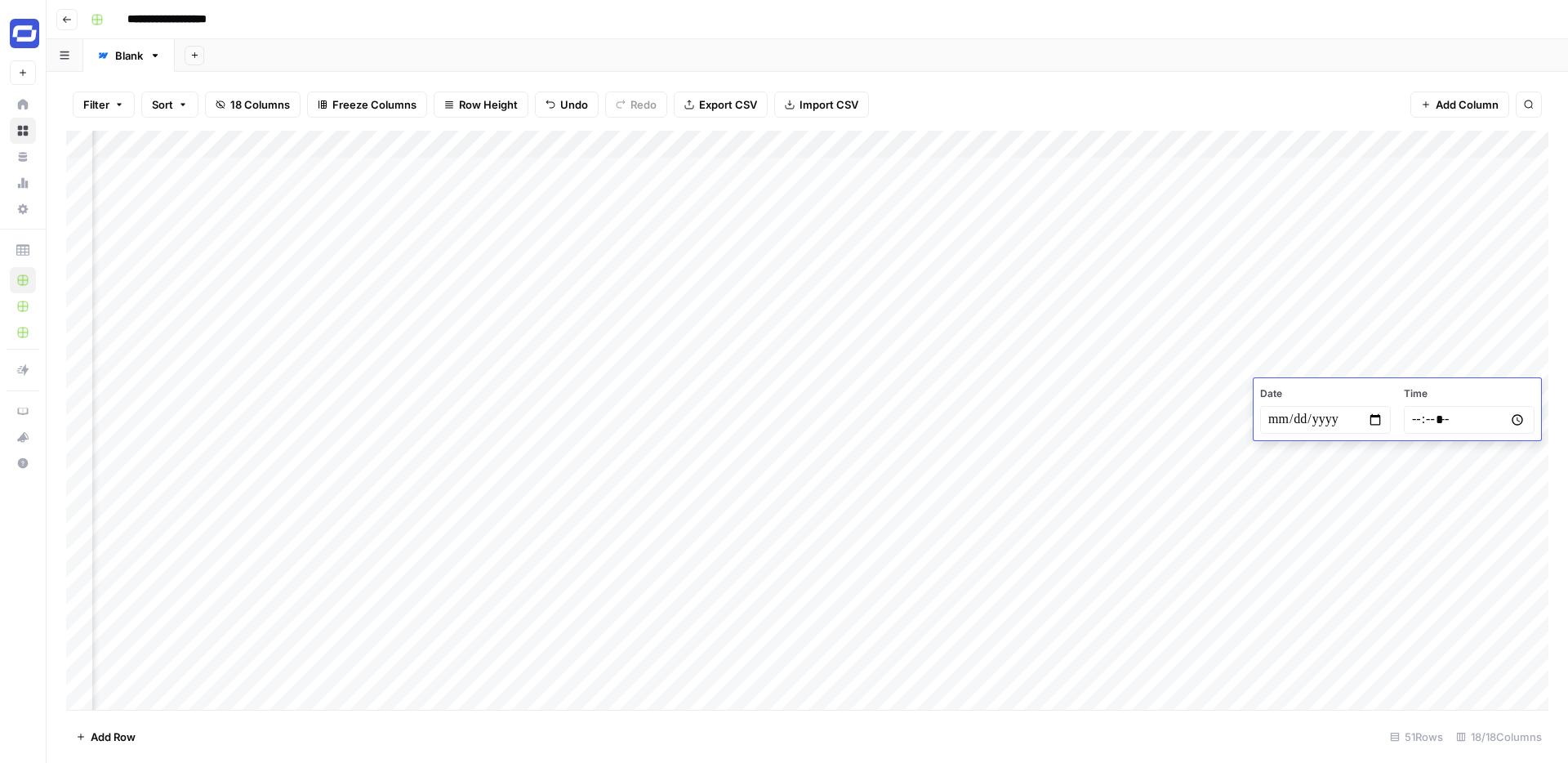 click on "*****" at bounding box center [1469, 420] 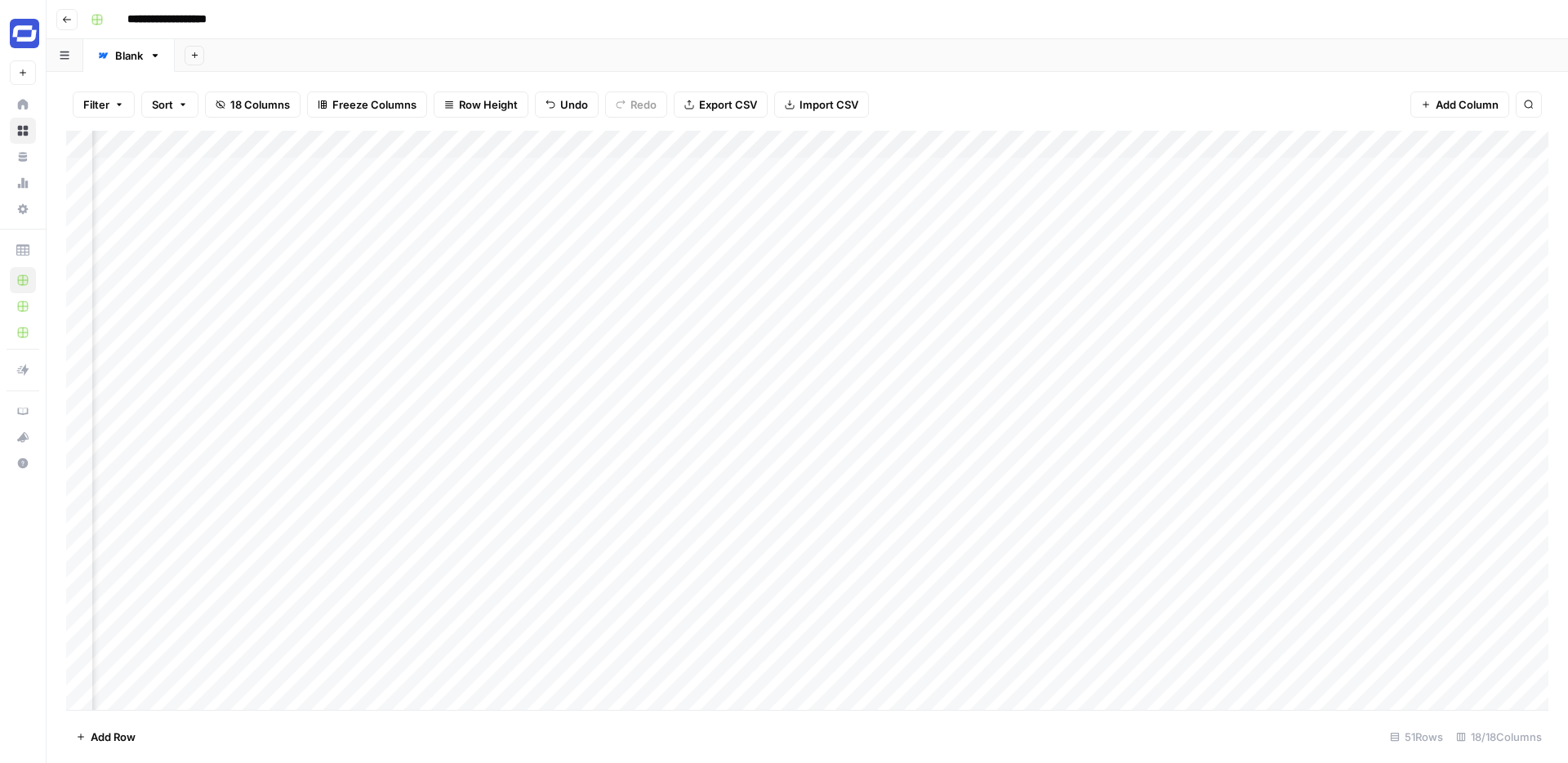 click on "Add Column" at bounding box center (807, 420) 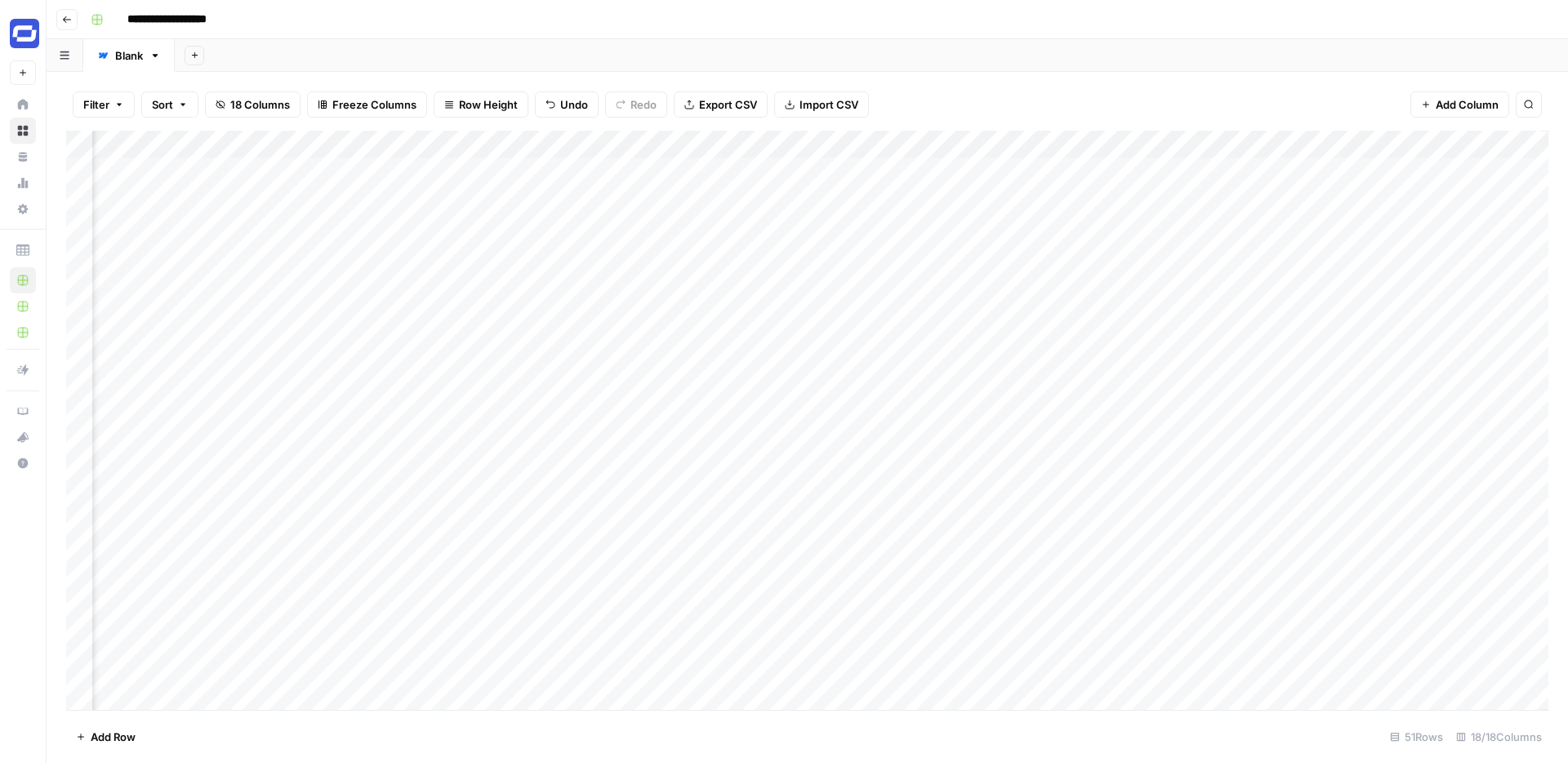 click on "Add Column" at bounding box center [807, 420] 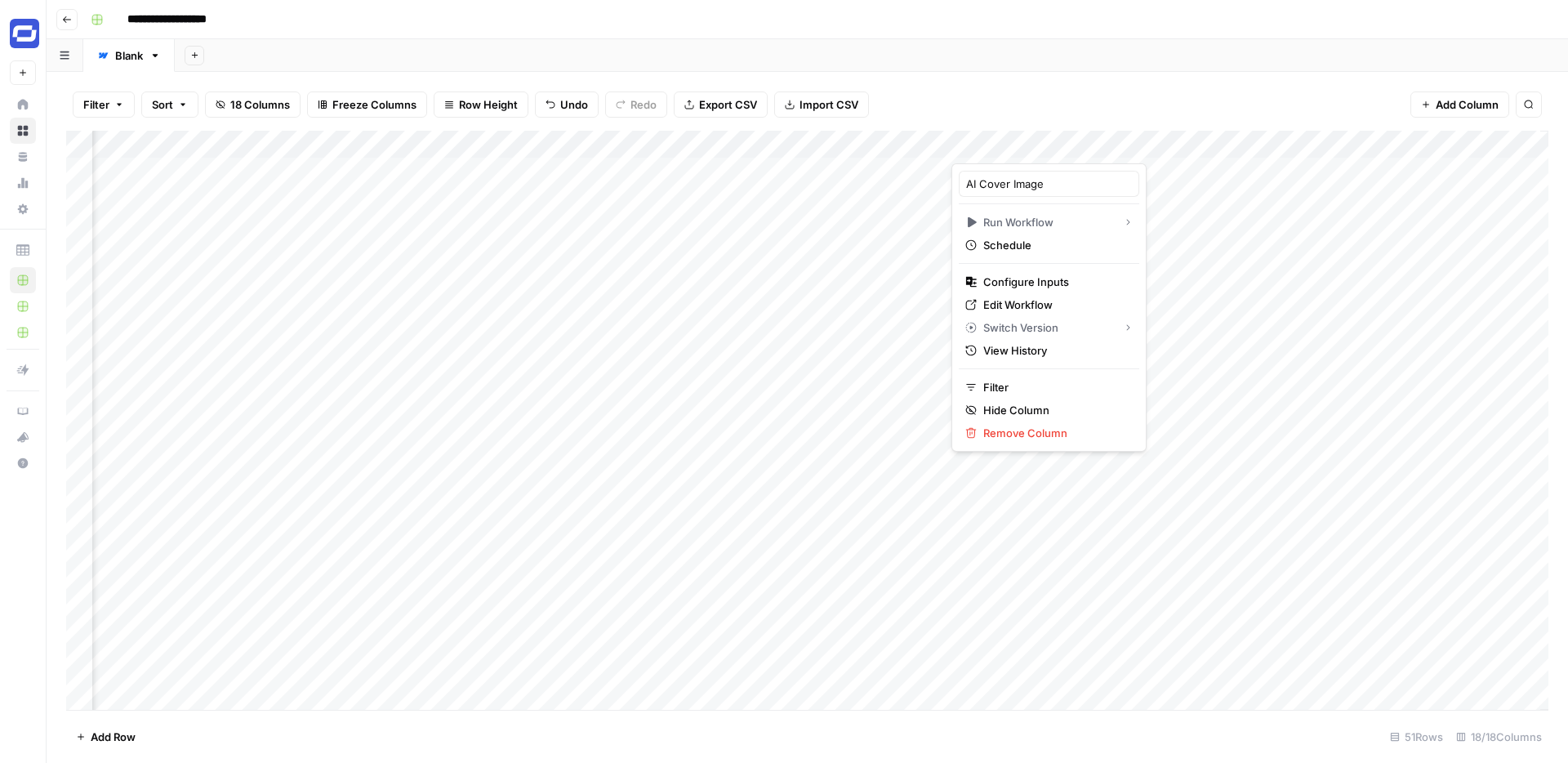 click at bounding box center [1025, 147] 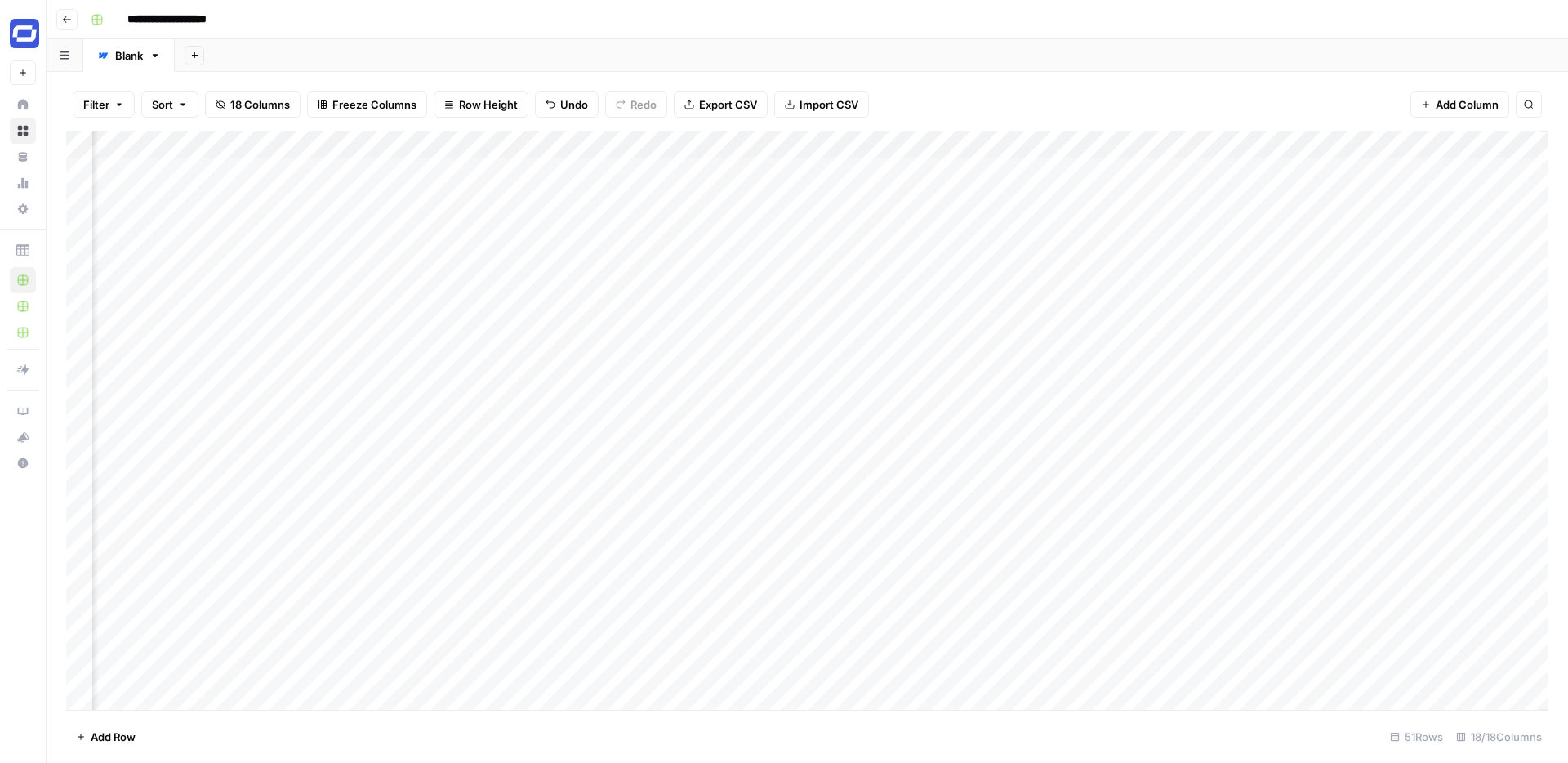 click on "Add Column" at bounding box center [807, 420] 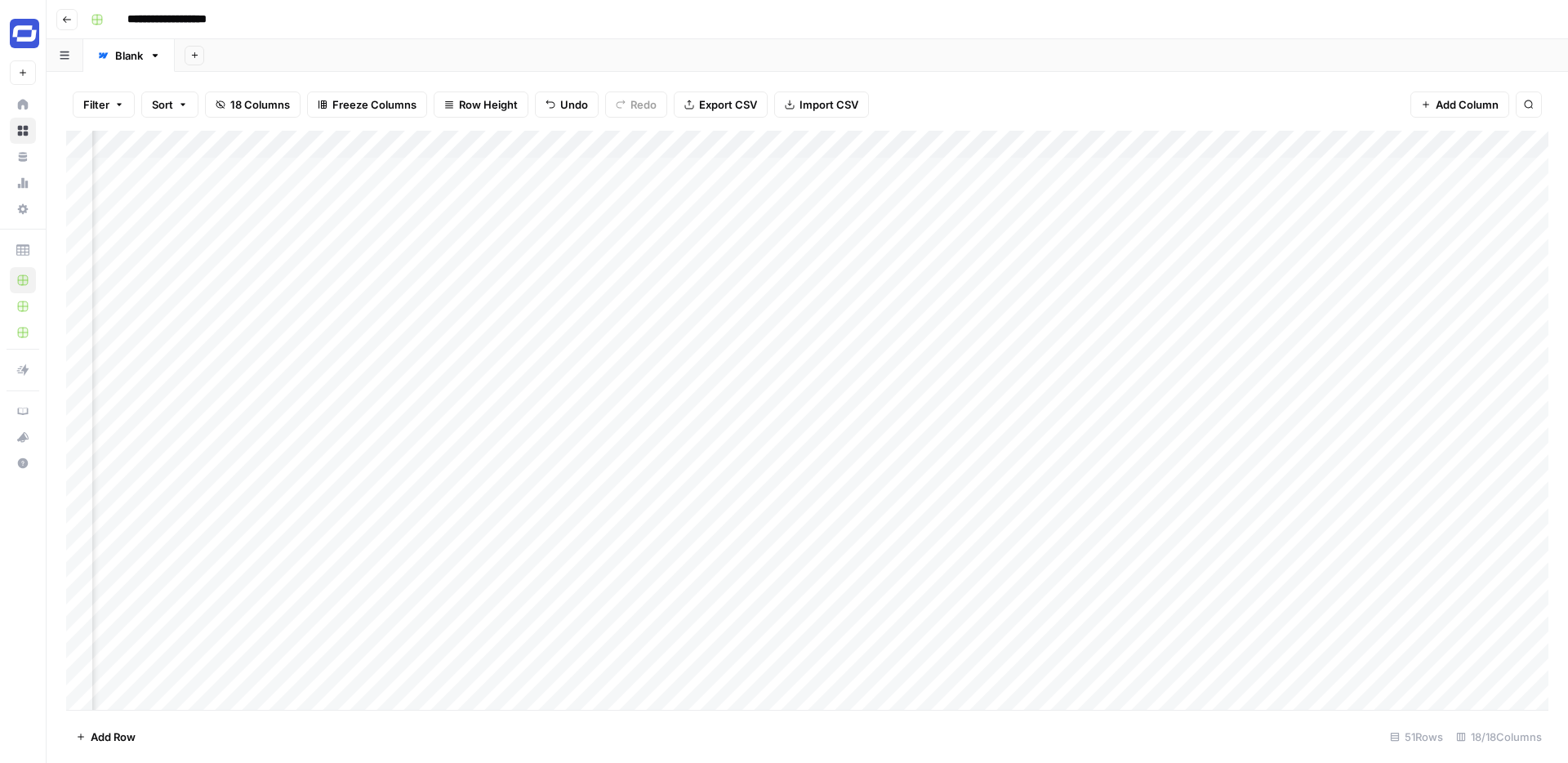 scroll, scrollTop: 0, scrollLeft: 1414, axis: horizontal 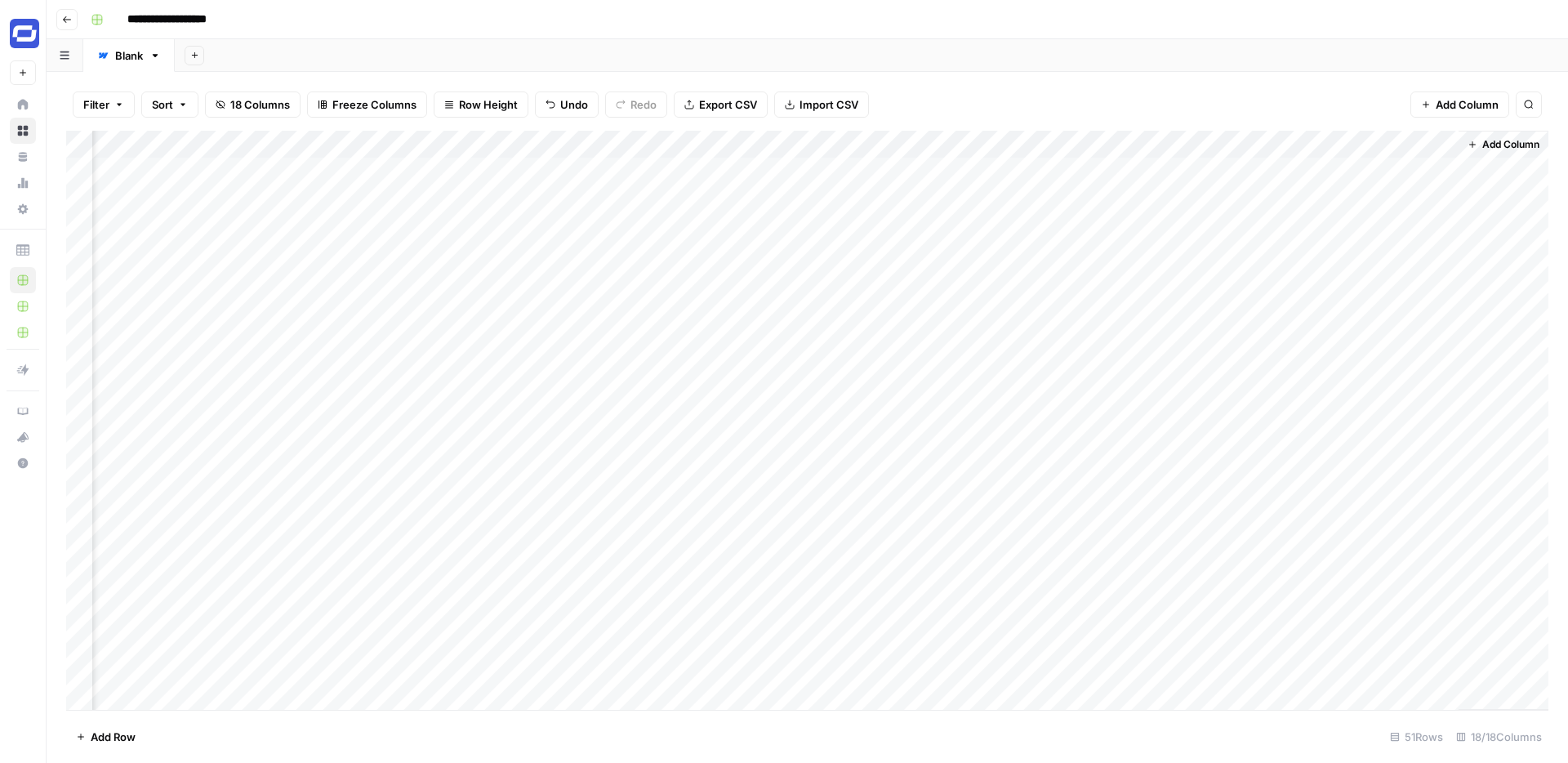 click on "Add Column" at bounding box center [1467, 105] 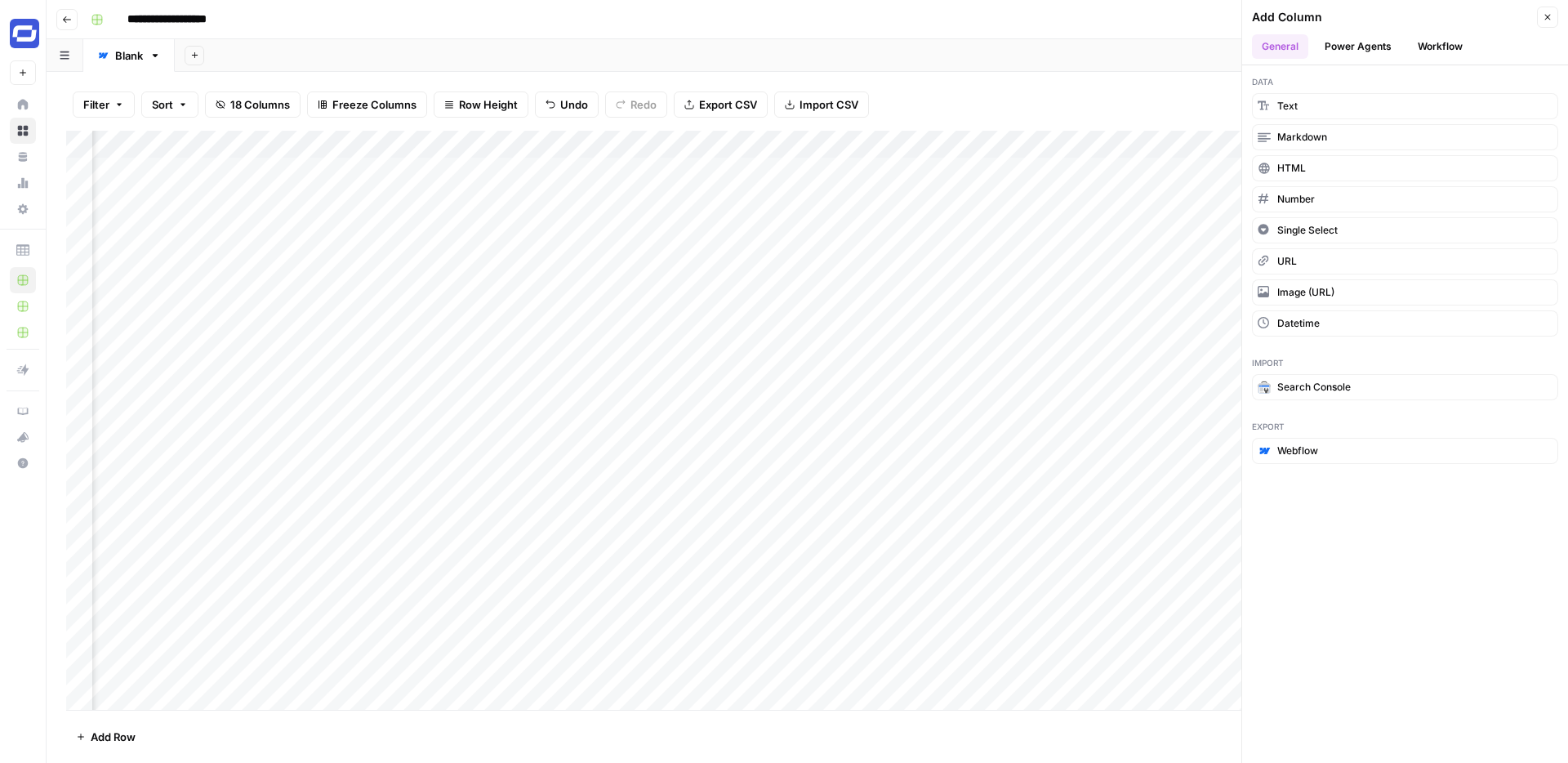 click on "Workflow" at bounding box center [1440, 47] 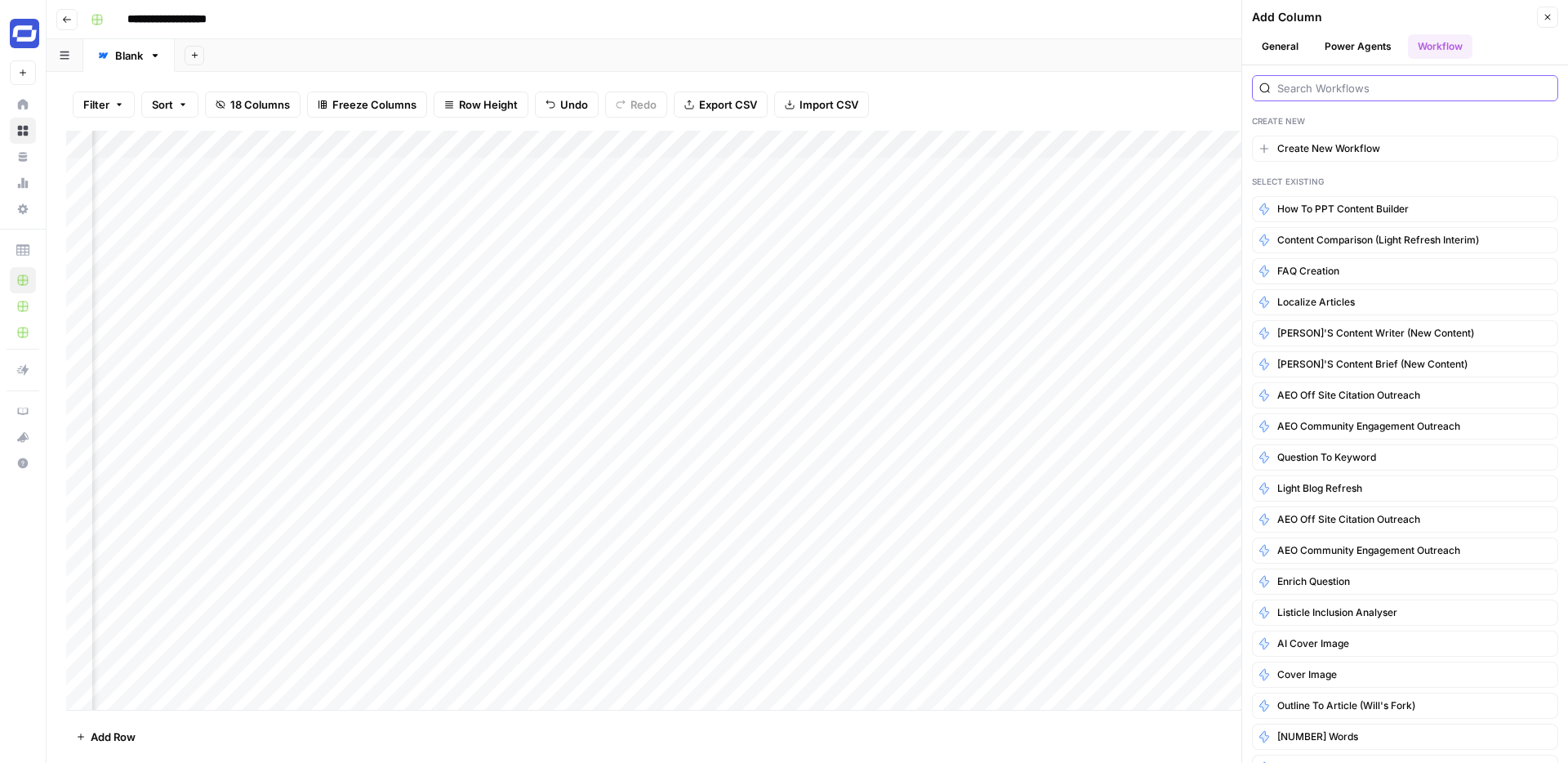 click at bounding box center (1414, 88) 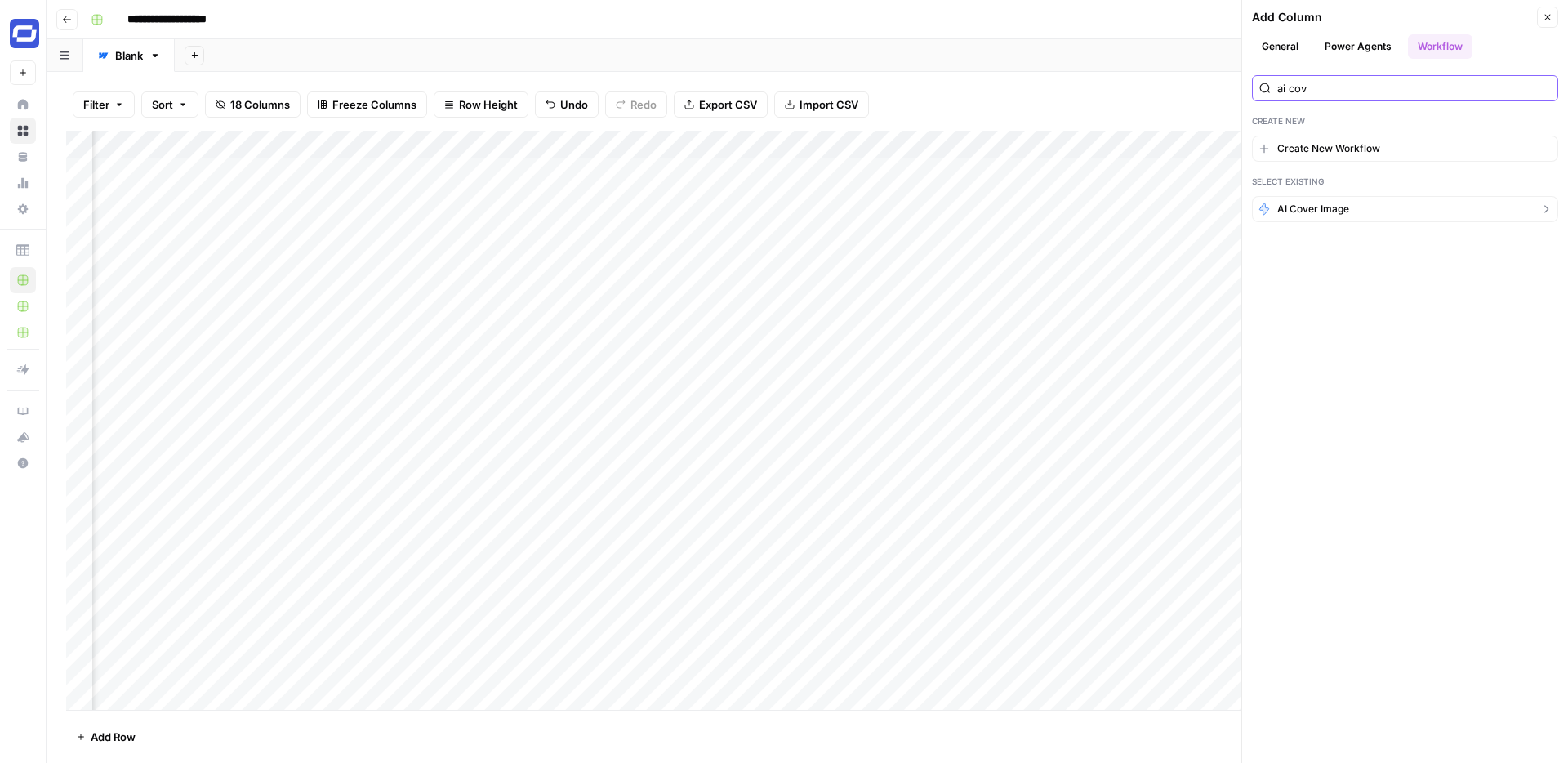 type on "ai cov" 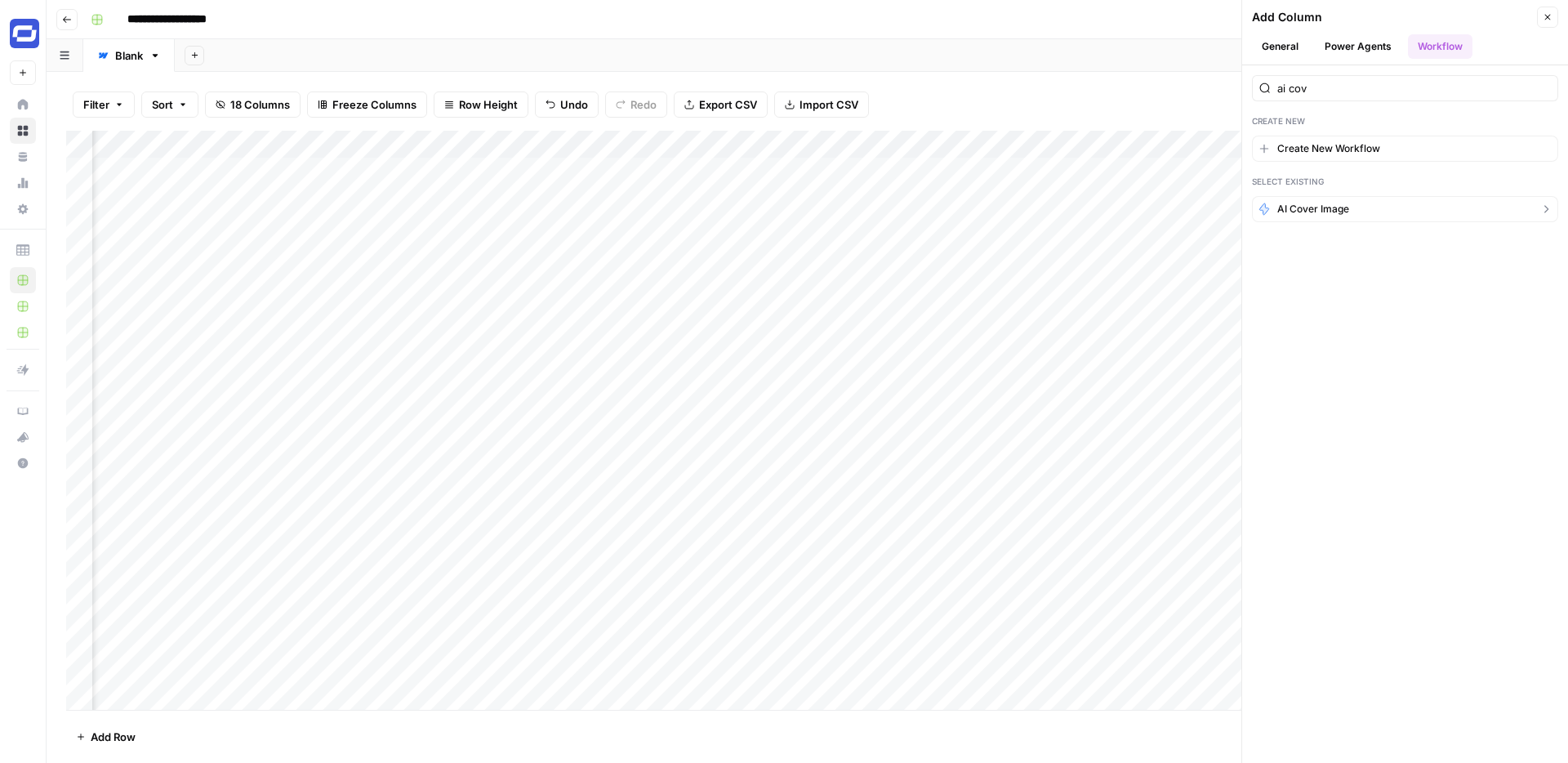 click on "AI Cover Image" at bounding box center (1313, 209) 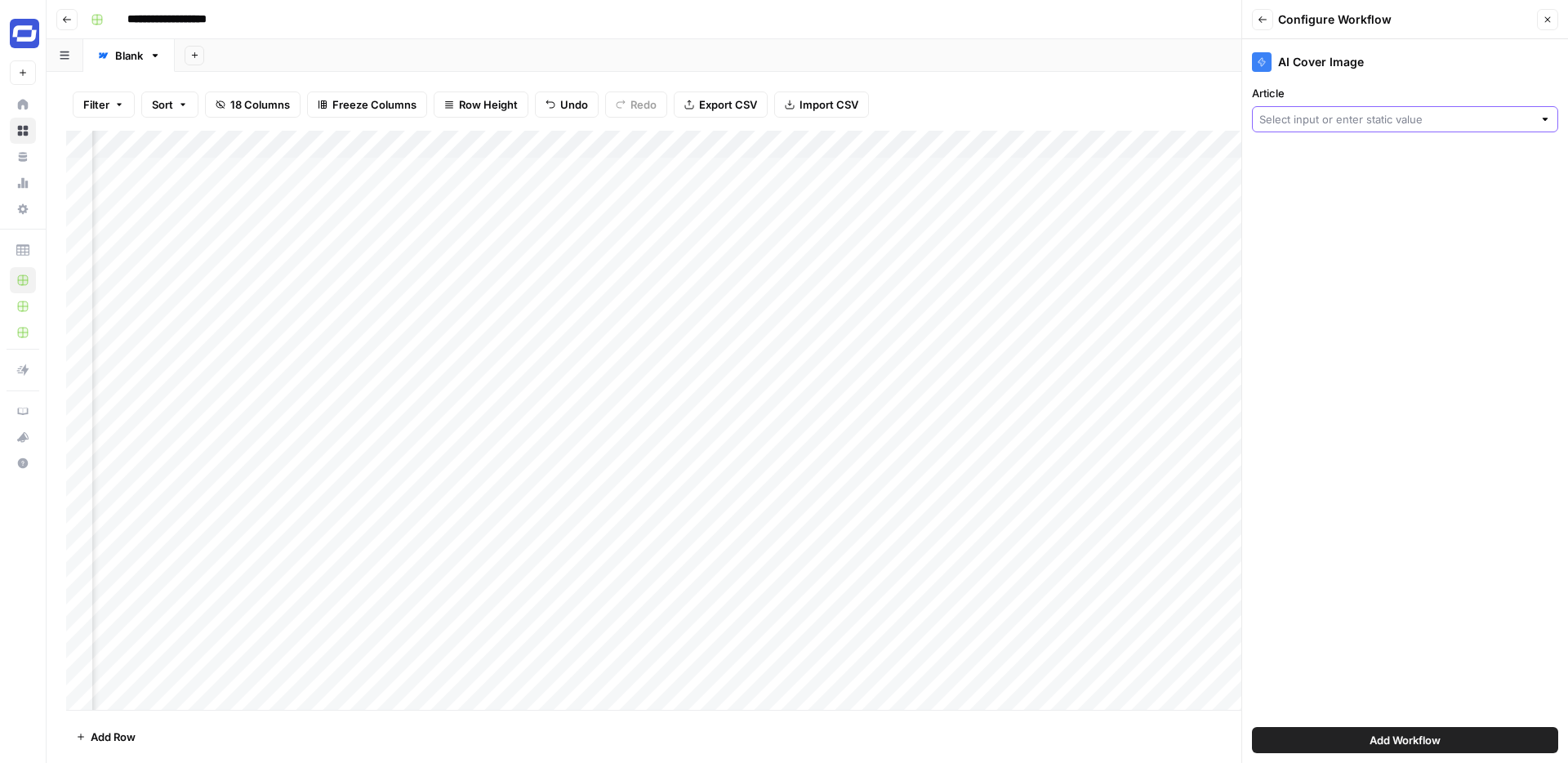 click on "Article" at bounding box center (1396, 119) 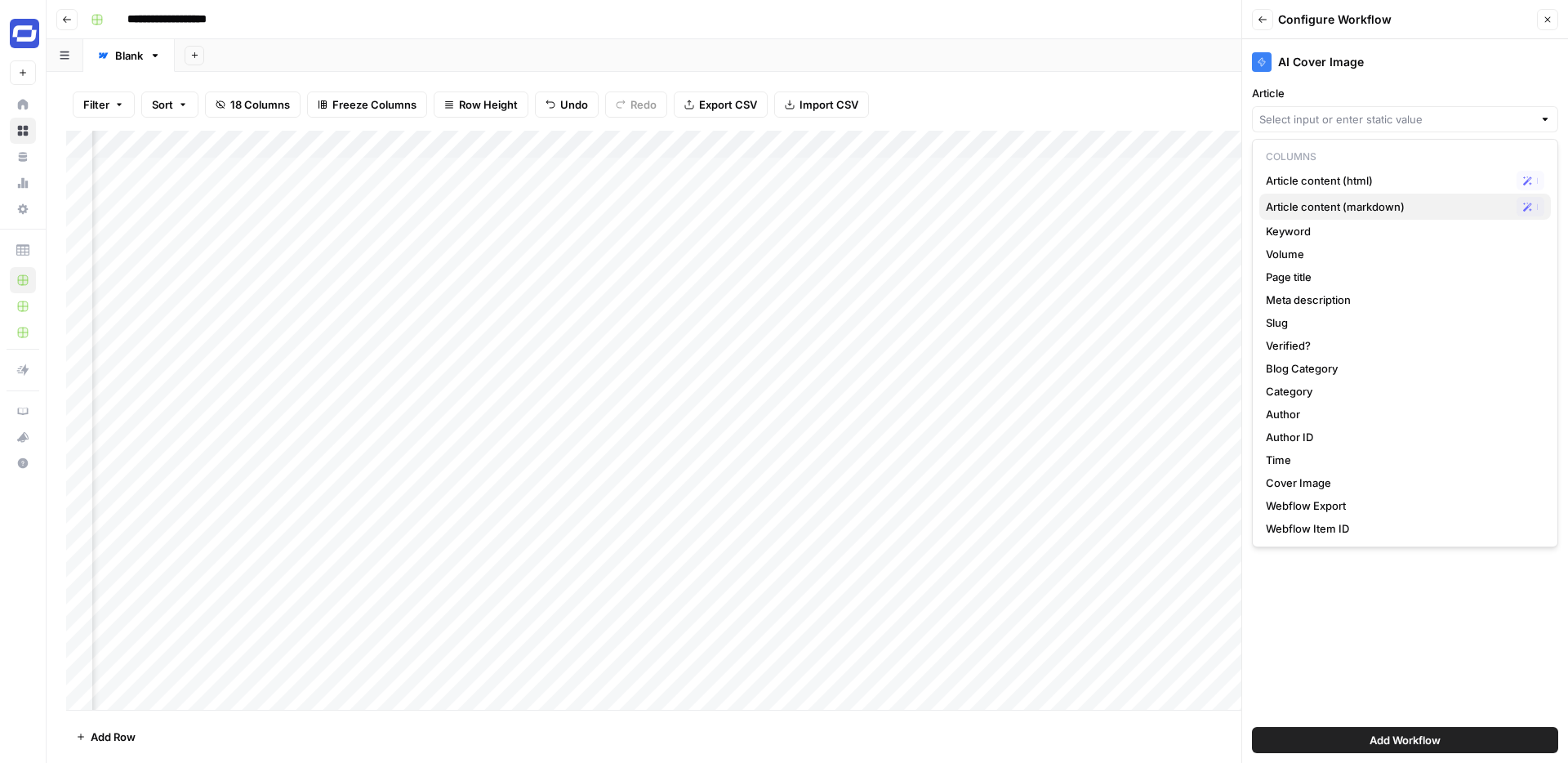 click on "Article content (markdown)" at bounding box center (1388, 207) 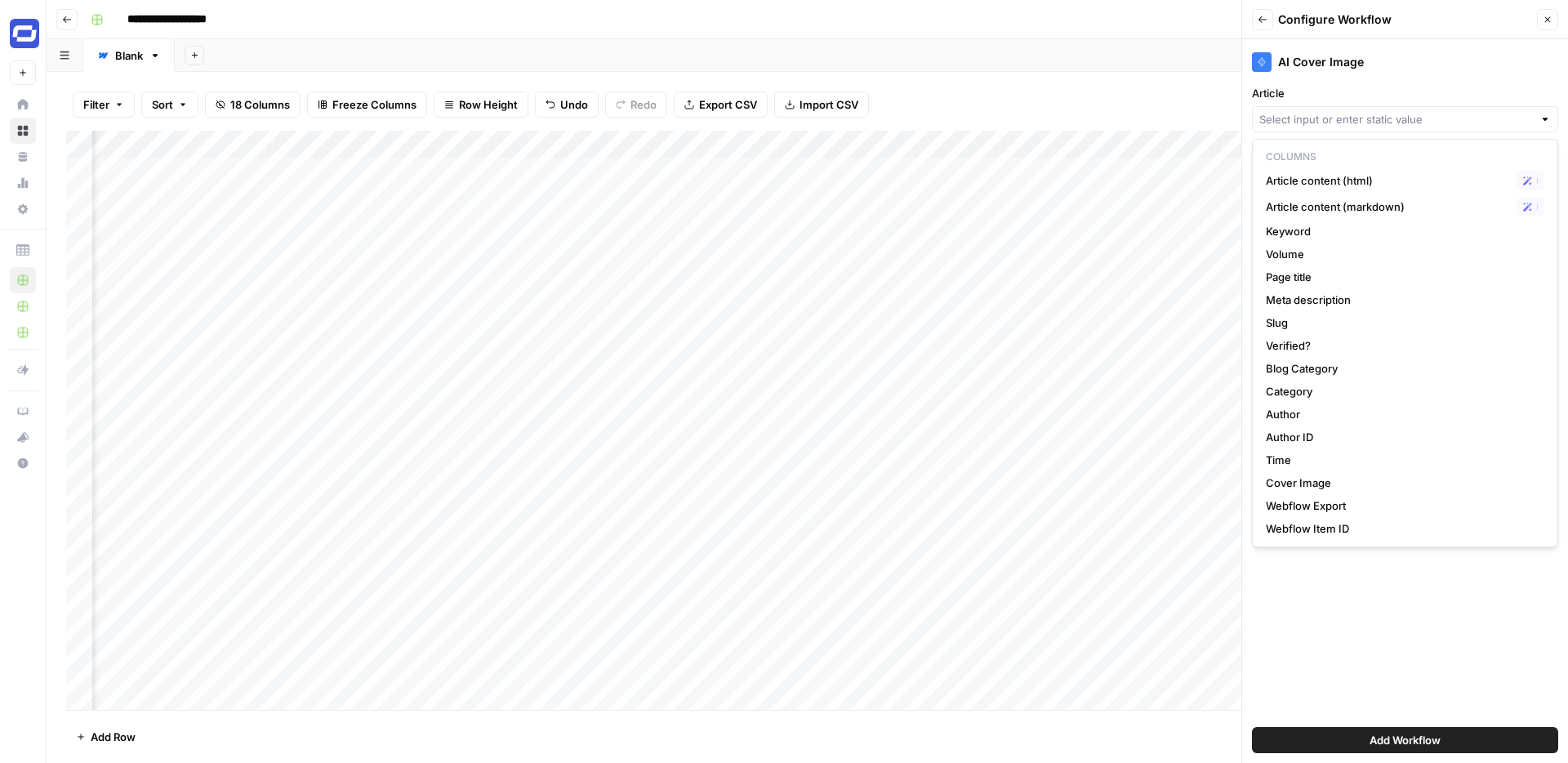 type on "Article content (markdown)" 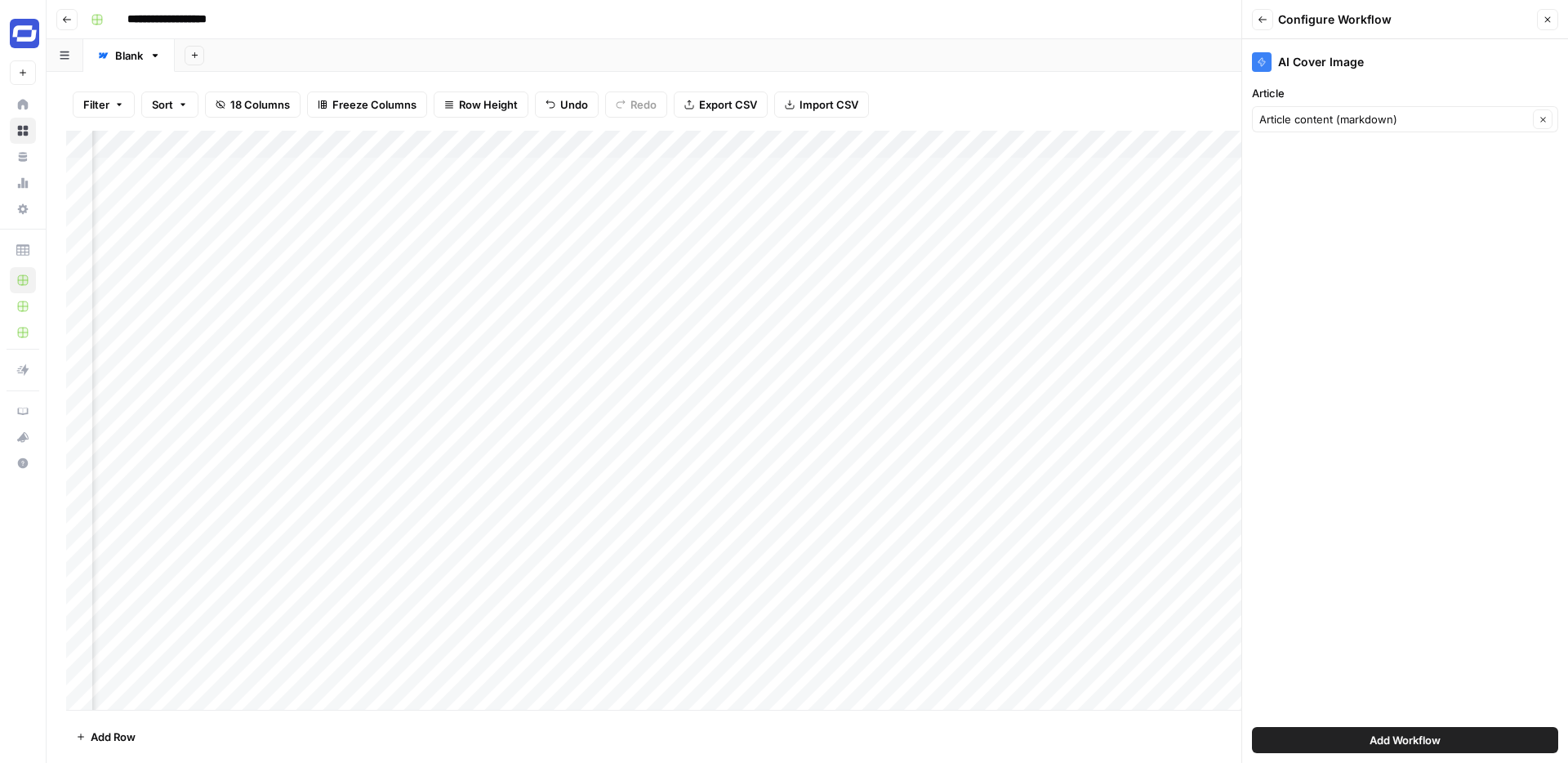 click on "Add Workflow" at bounding box center [1405, 740] 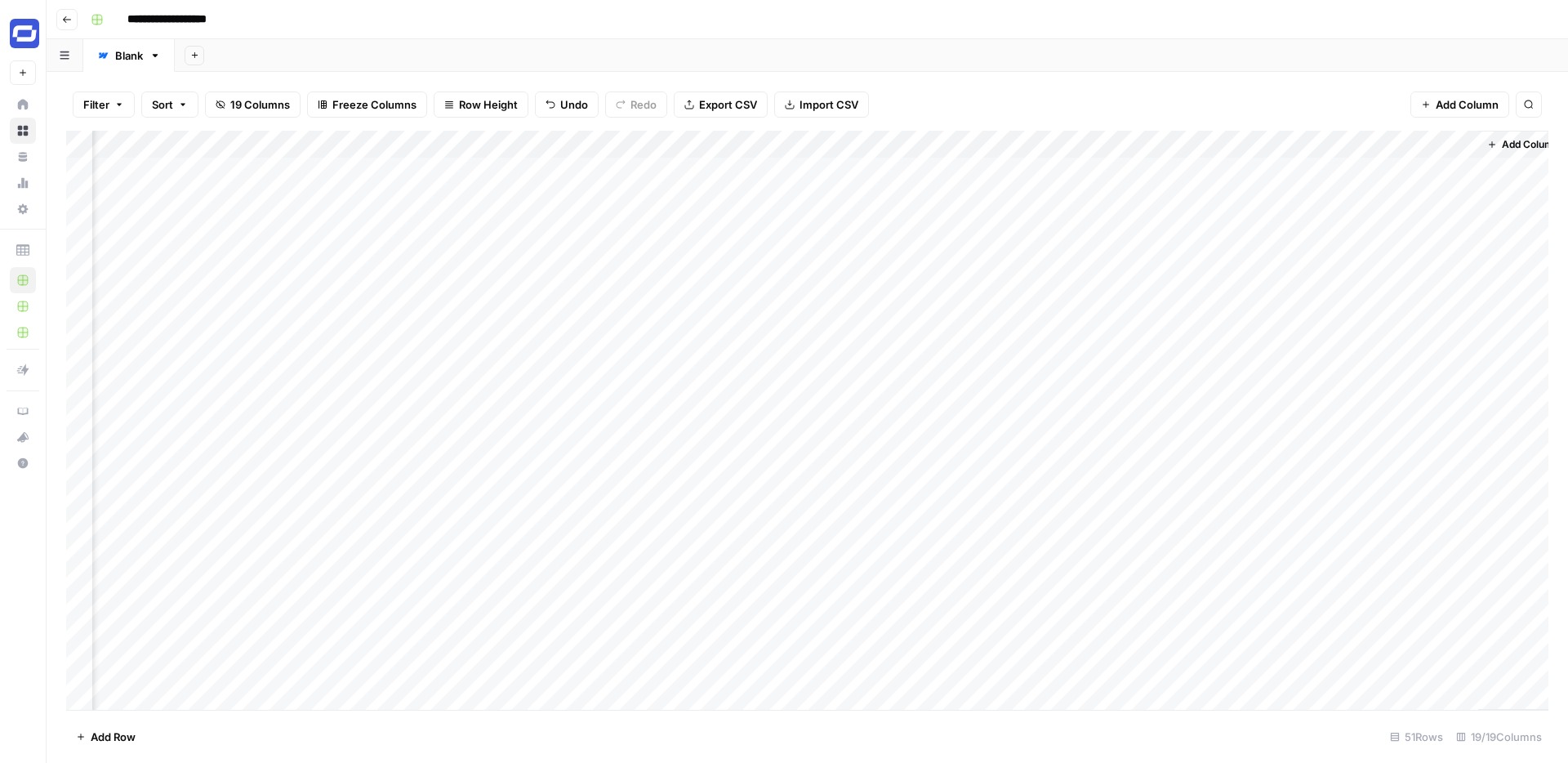 scroll, scrollTop: 0, scrollLeft: 1561, axis: horizontal 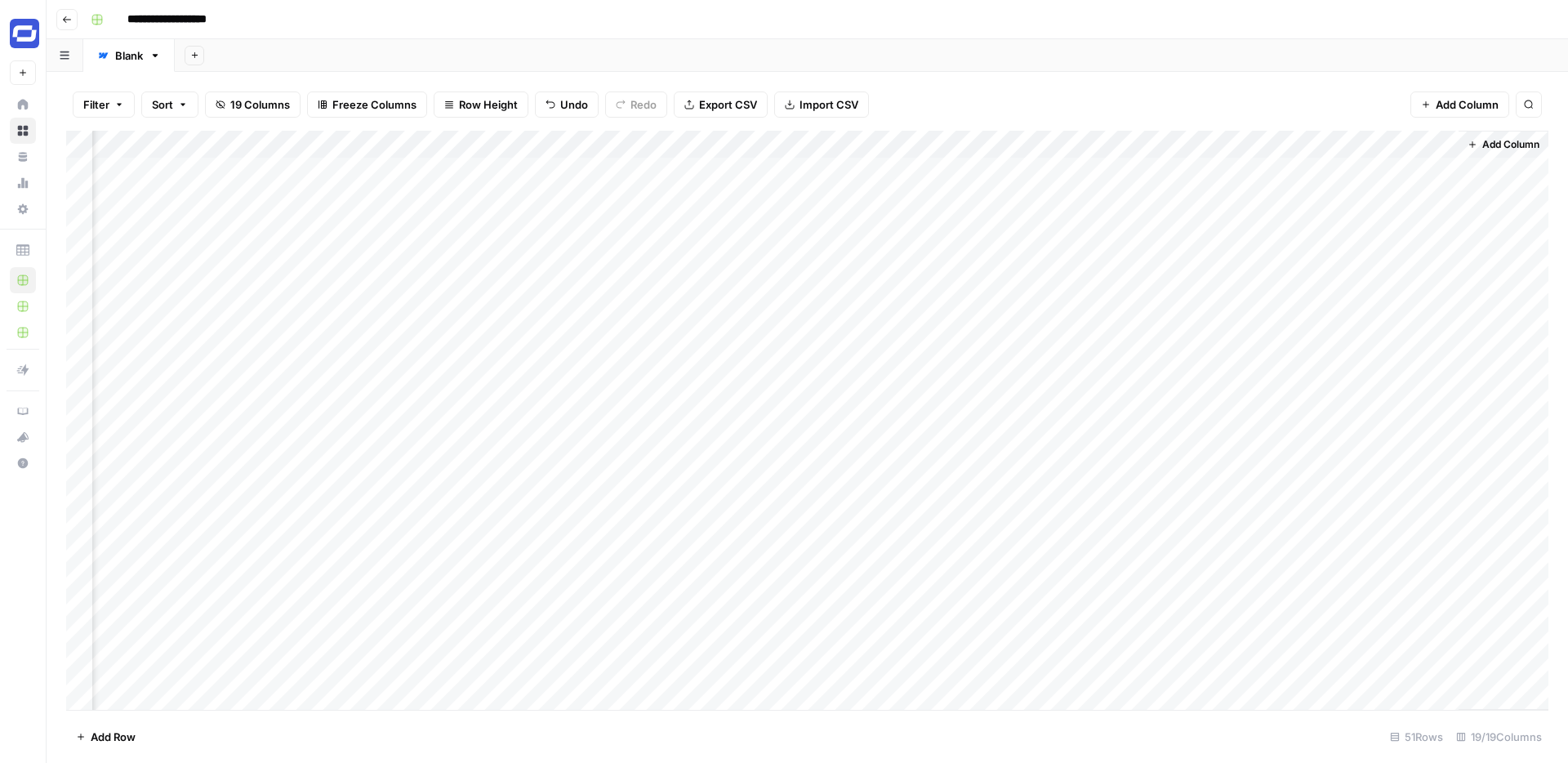 drag, startPoint x: 1391, startPoint y: 146, endPoint x: 915, endPoint y: 149, distance: 476.00945 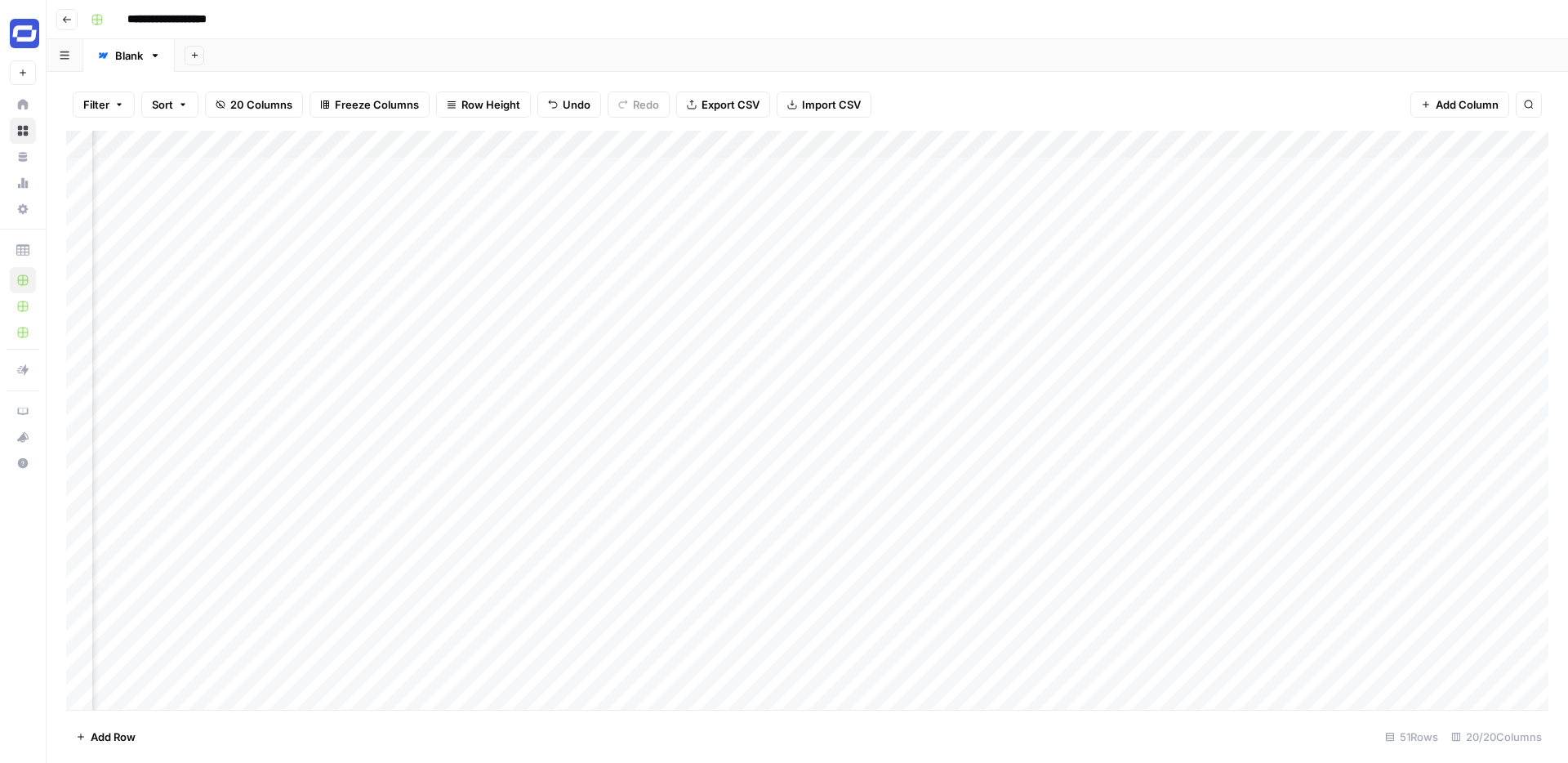 click on "Add Column" at bounding box center (807, 420) 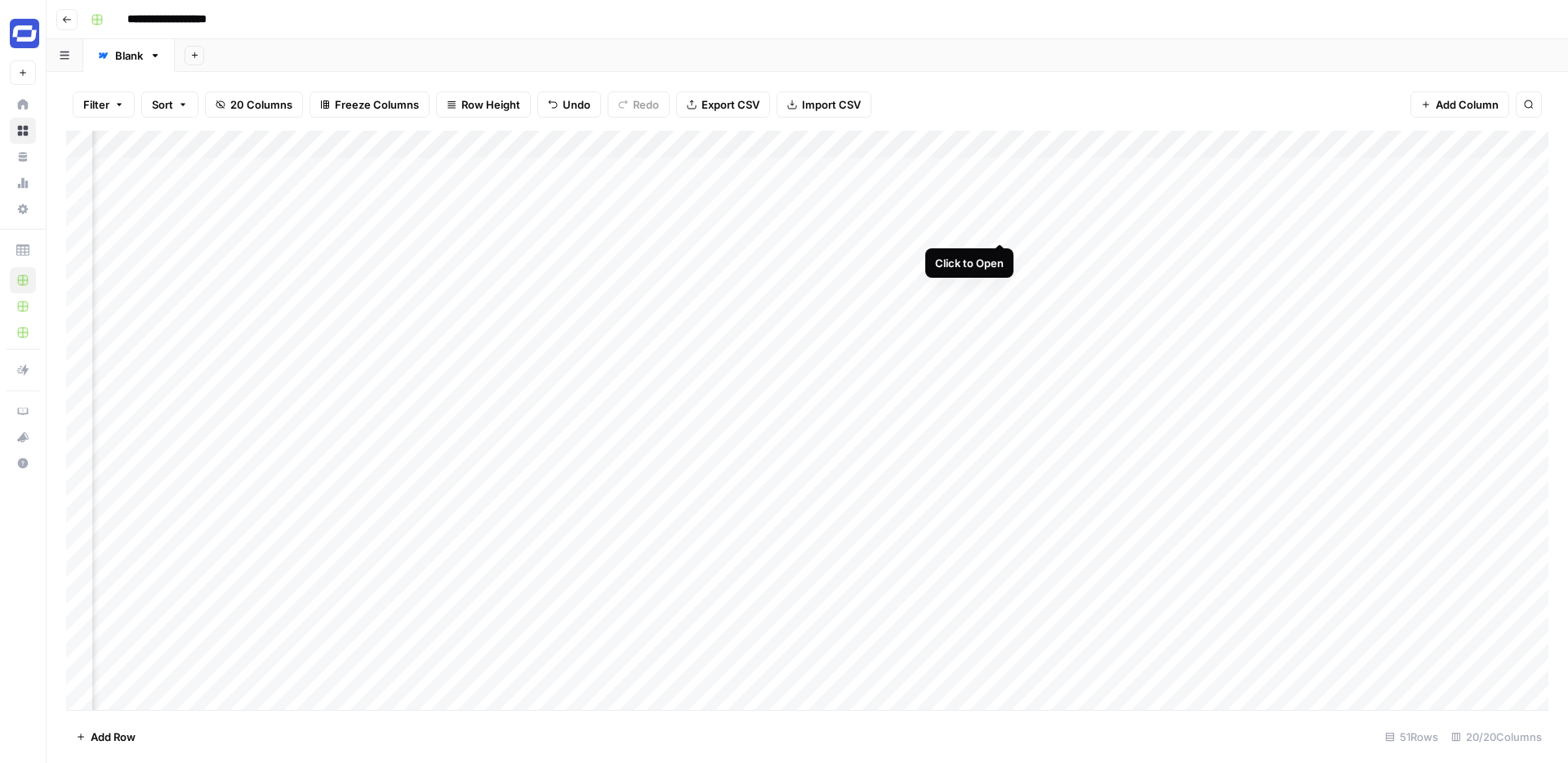click on "Add Column" at bounding box center (807, 420) 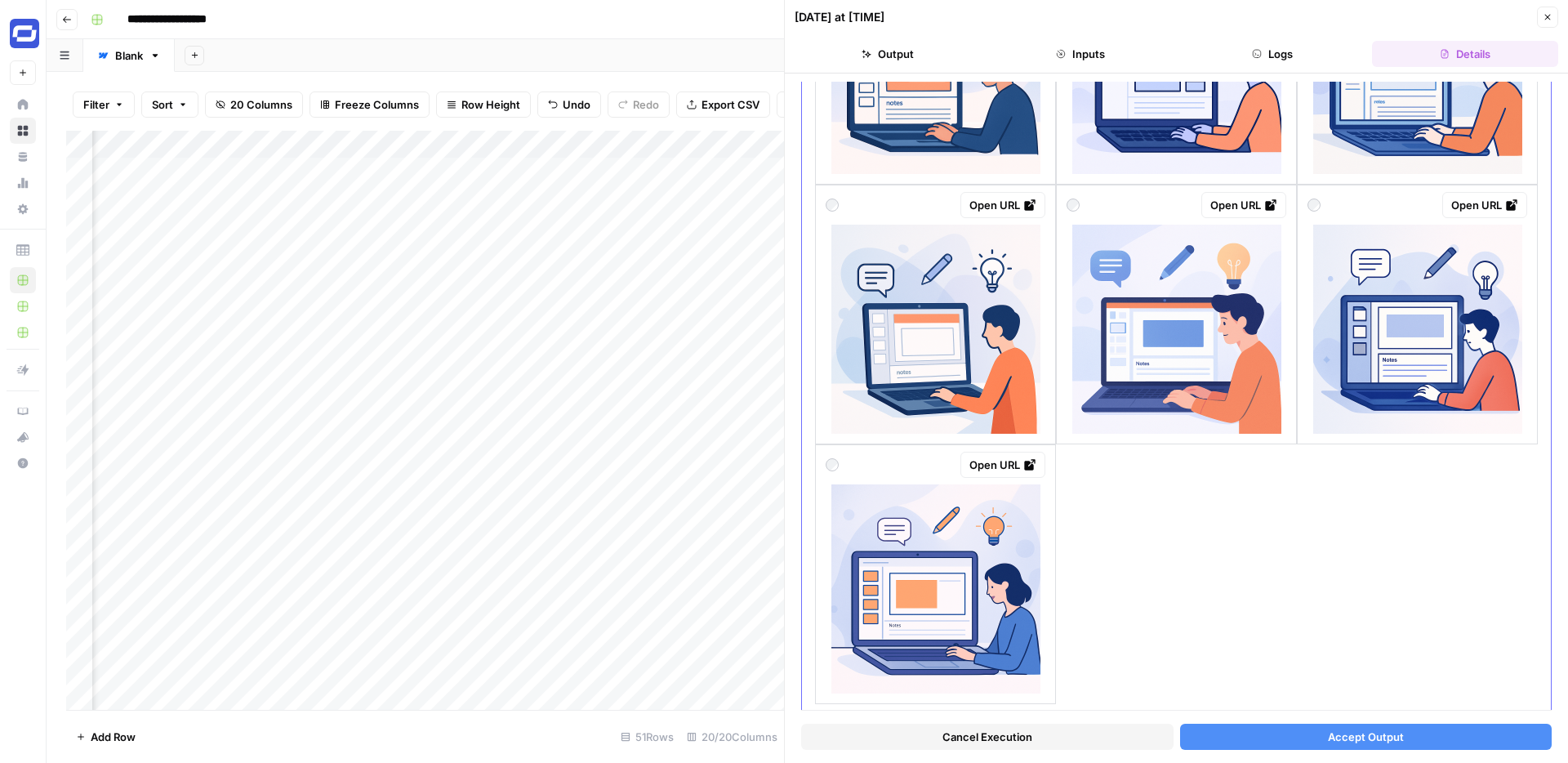 scroll, scrollTop: 513, scrollLeft: 0, axis: vertical 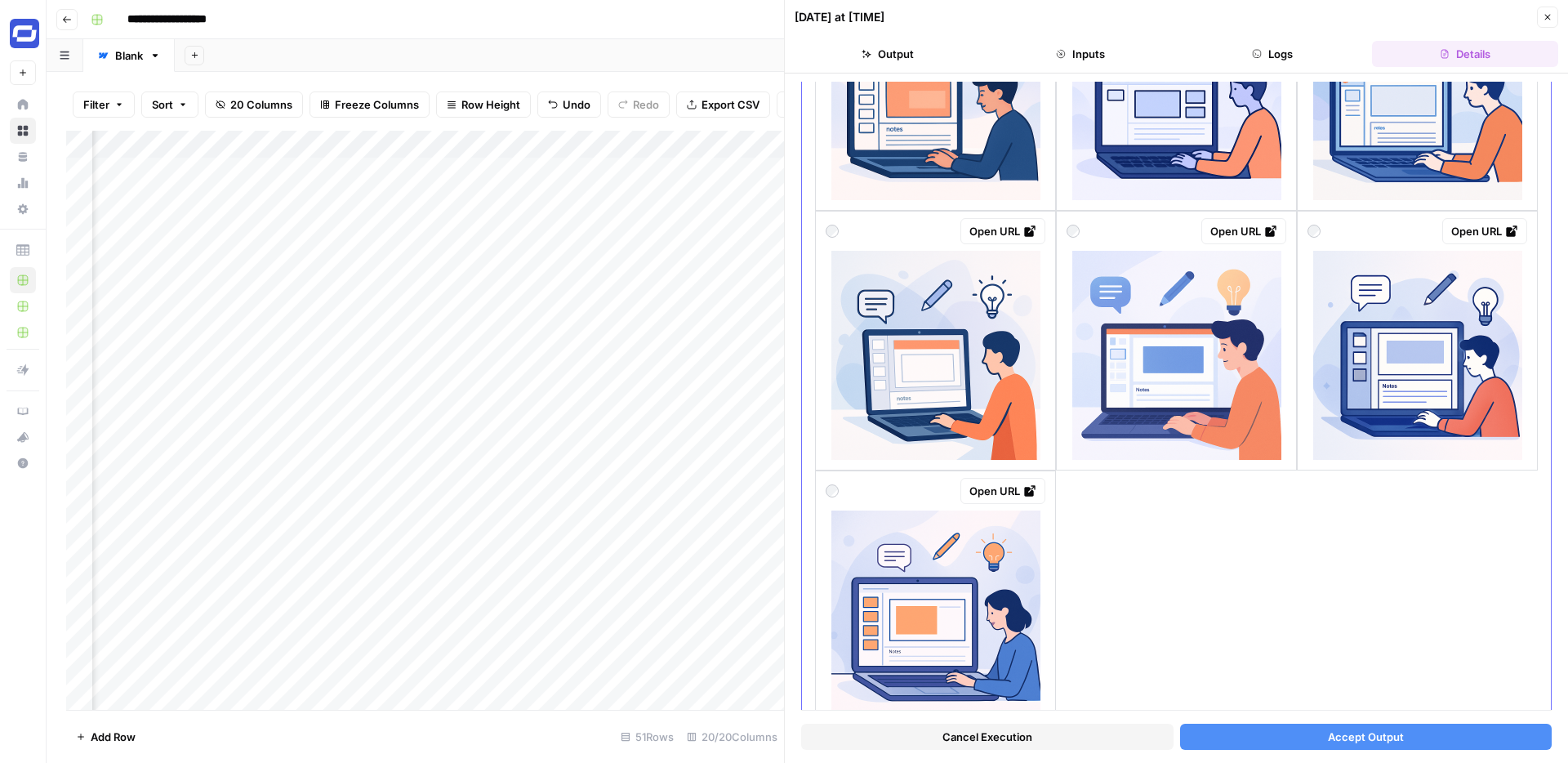 click at bounding box center [1177, 355] 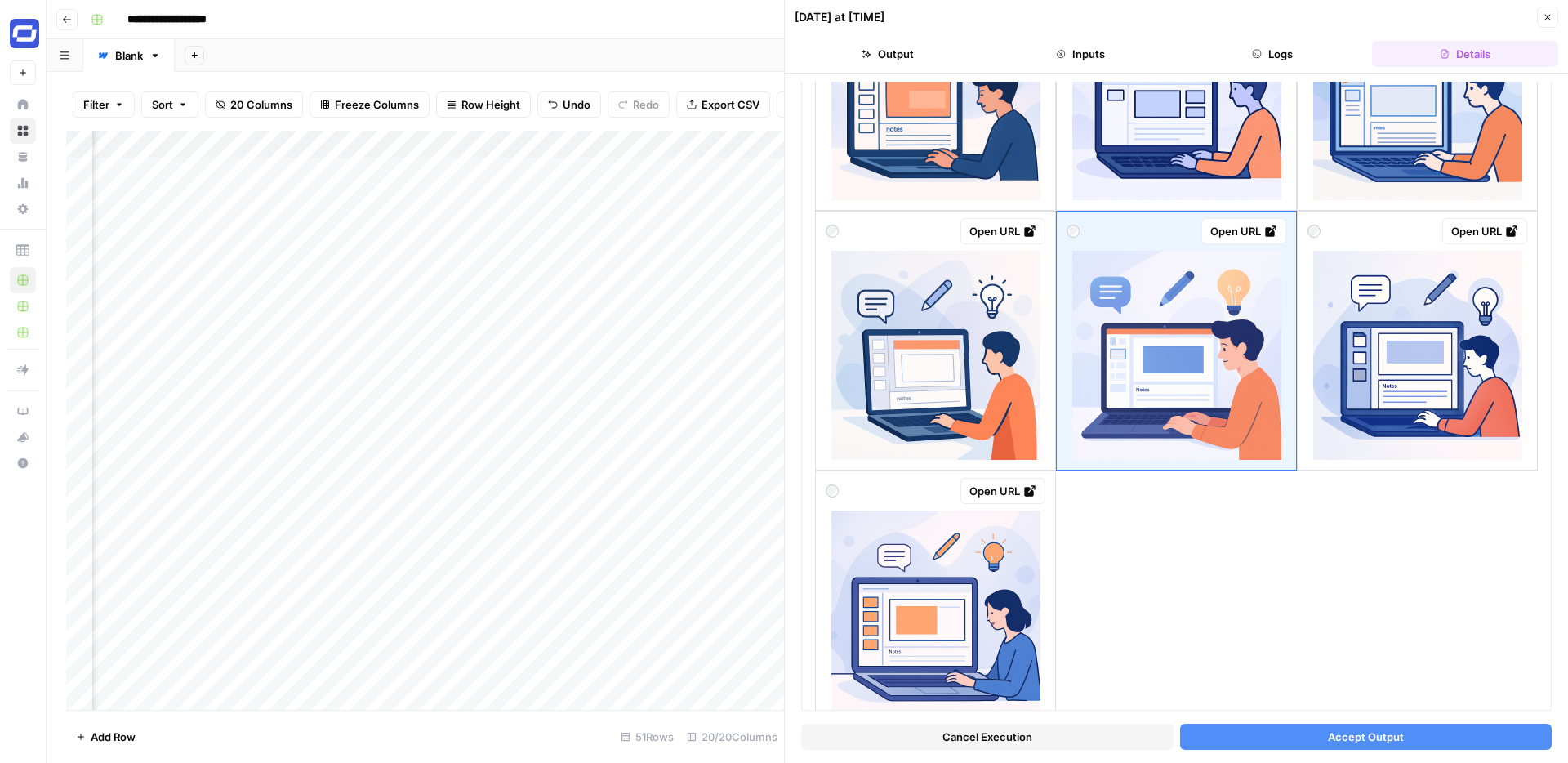 click on "Accept Output" at bounding box center [1365, 737] 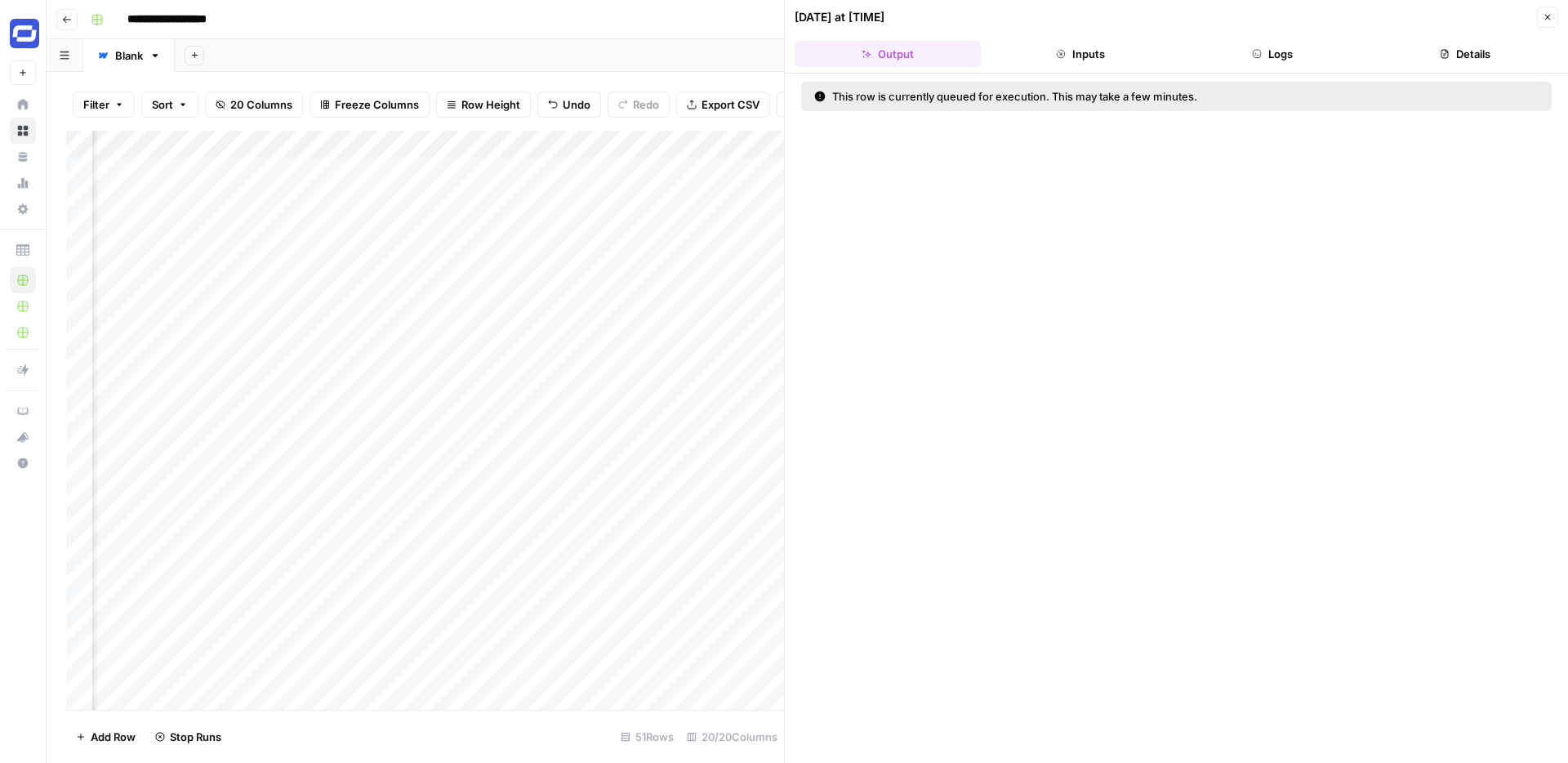 click 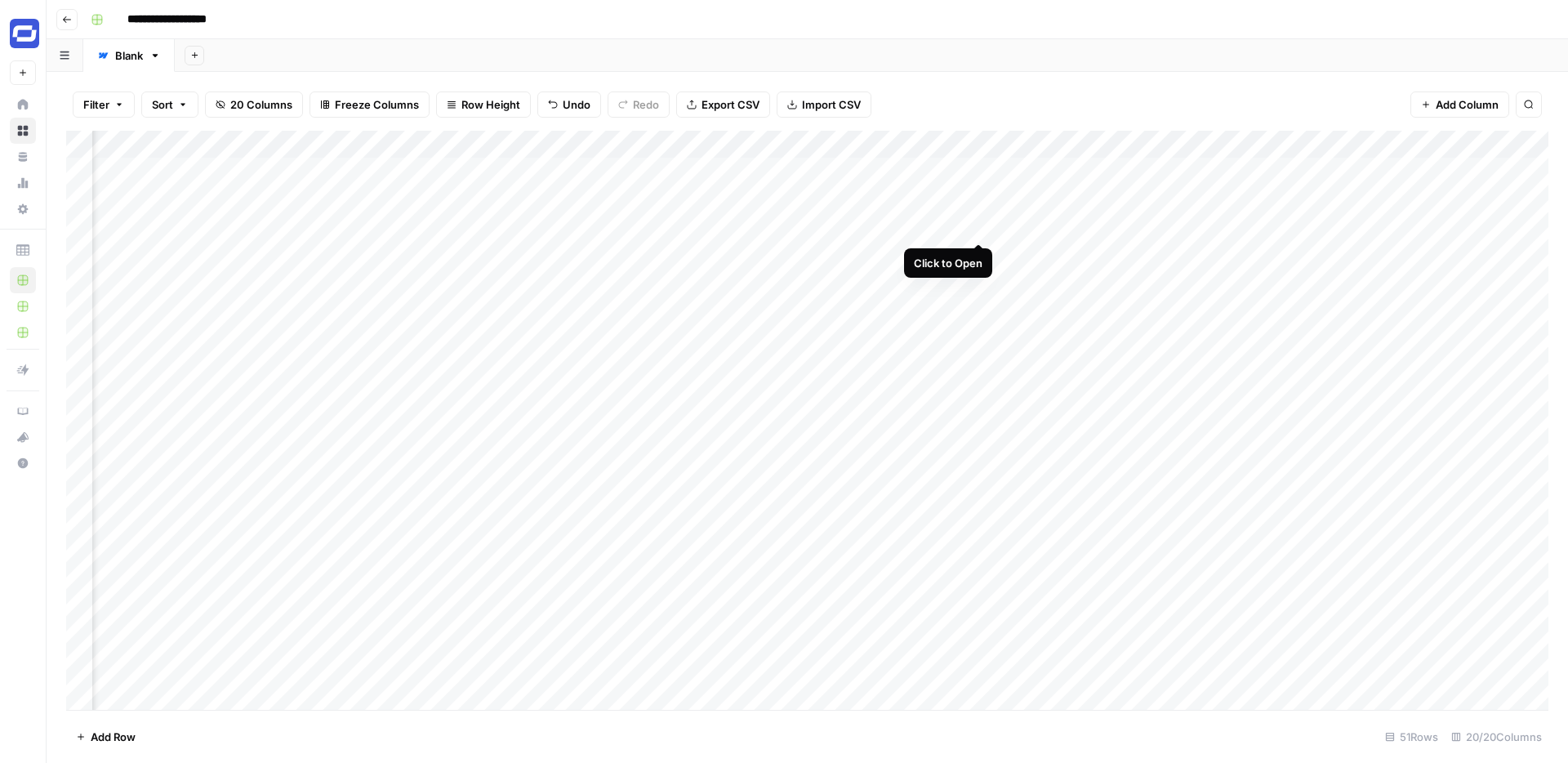 click on "Add Column" at bounding box center (807, 420) 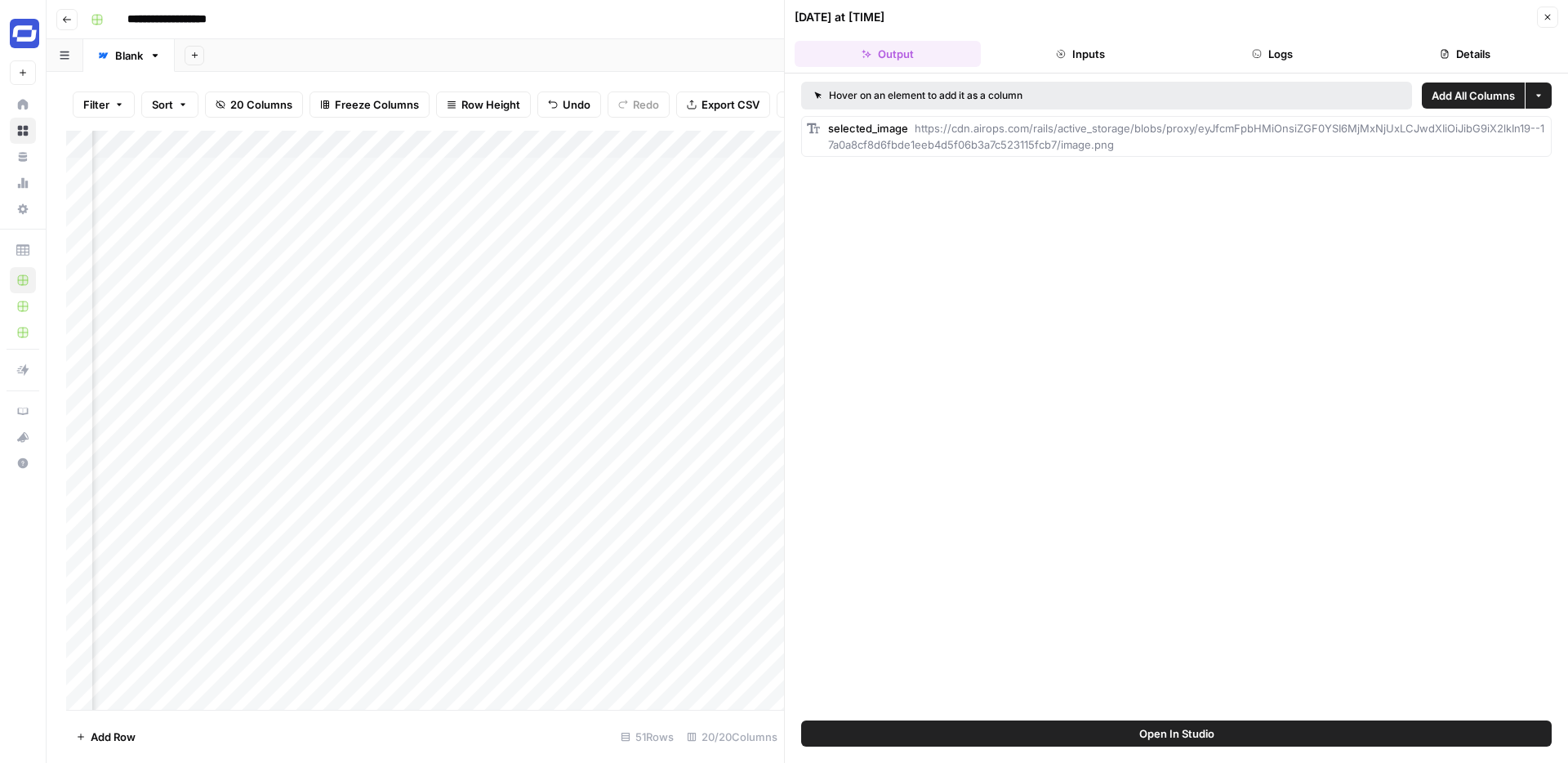 click 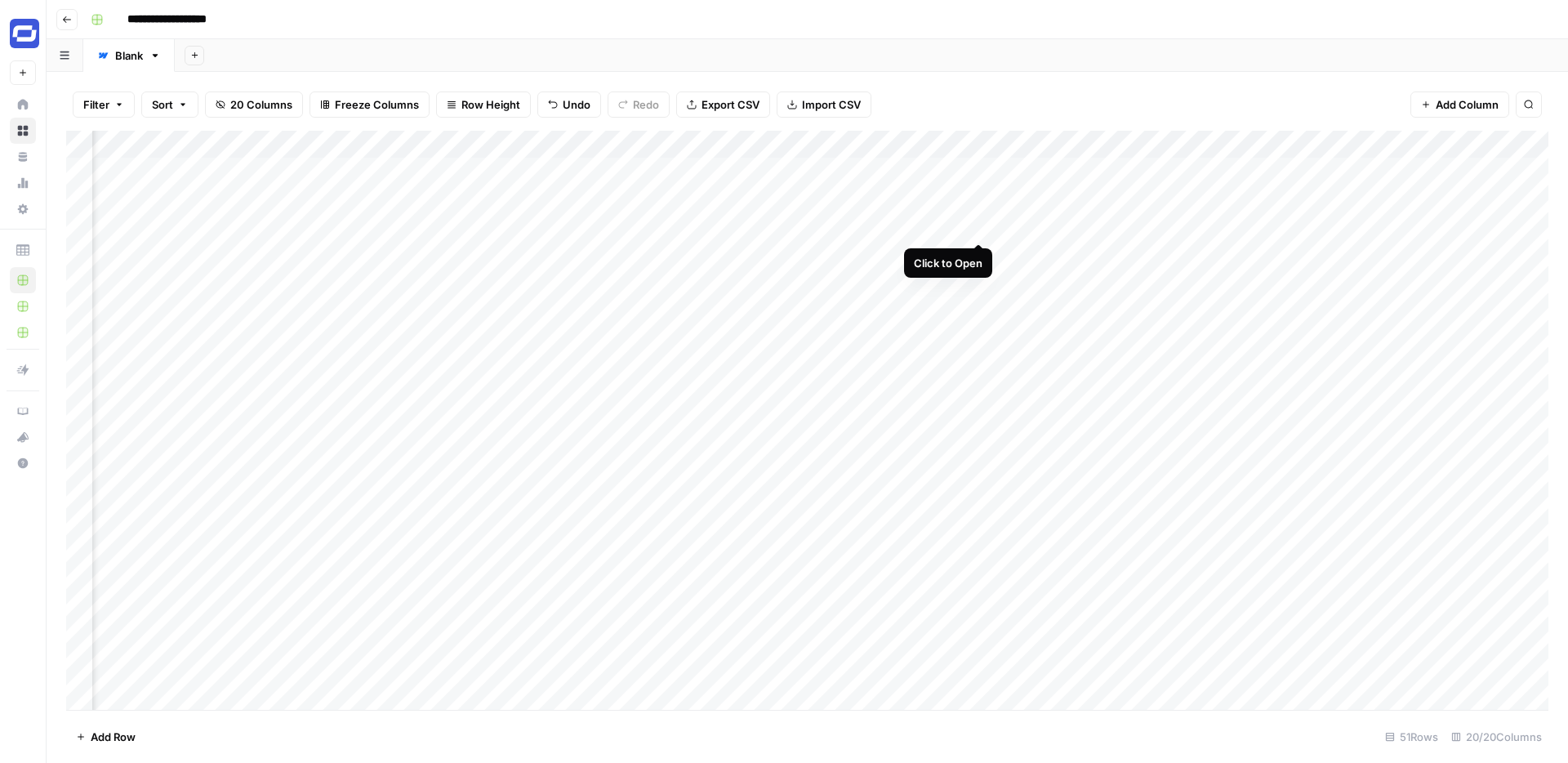 click on "Add Column" at bounding box center [807, 420] 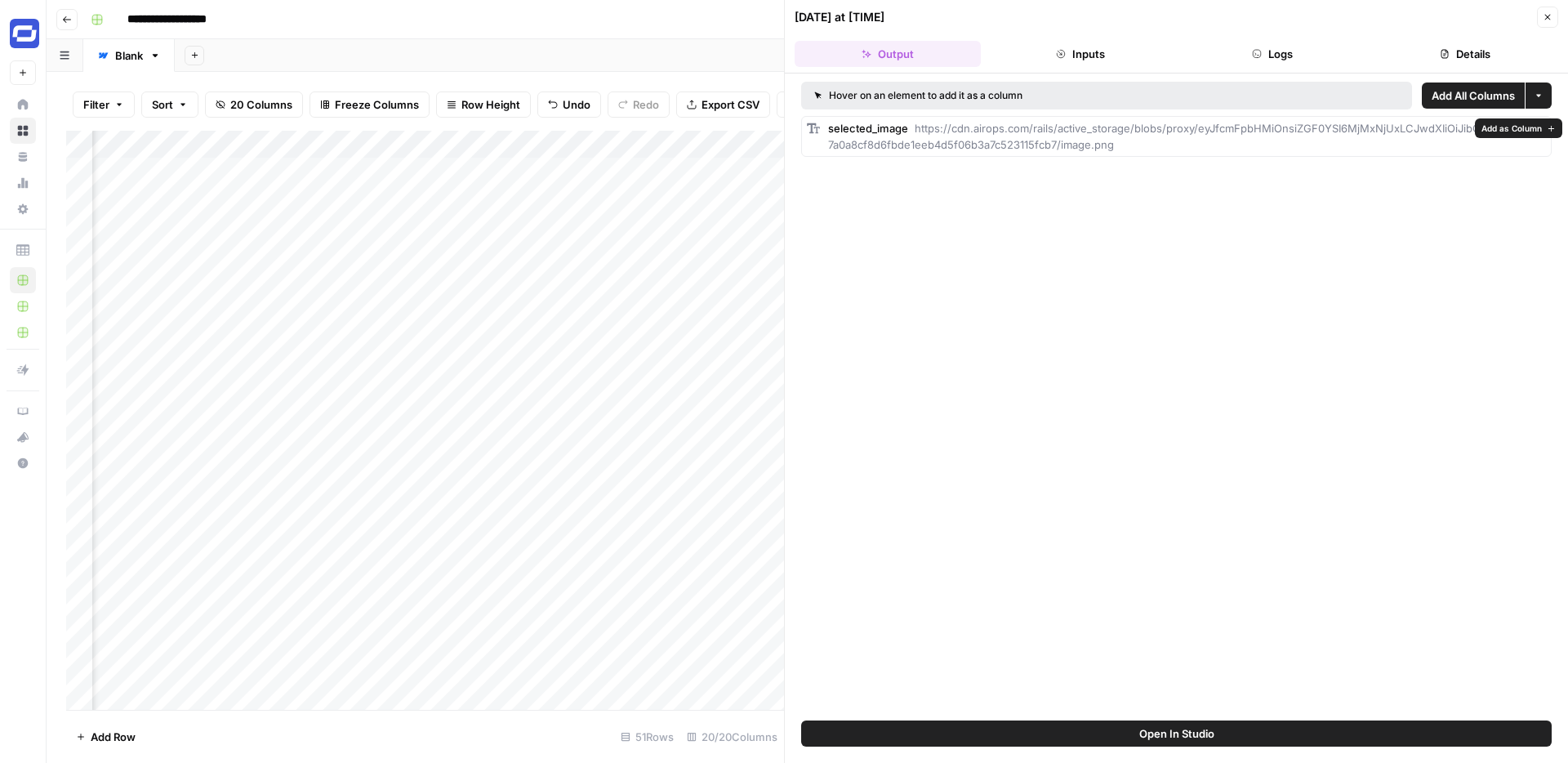 click on "Add as Column" at bounding box center [1512, 128] 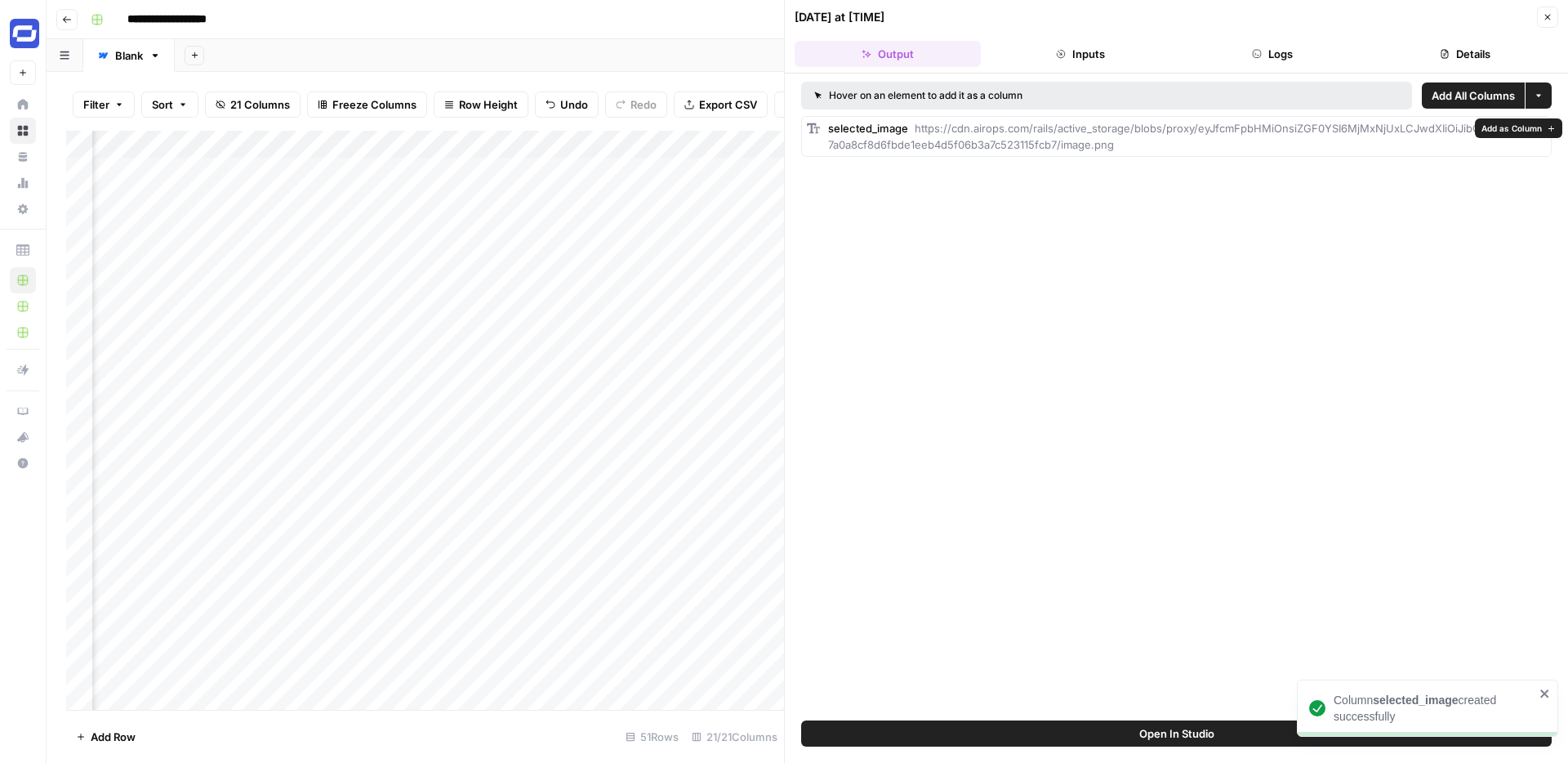 scroll, scrollTop: 0, scrollLeft: 2064, axis: horizontal 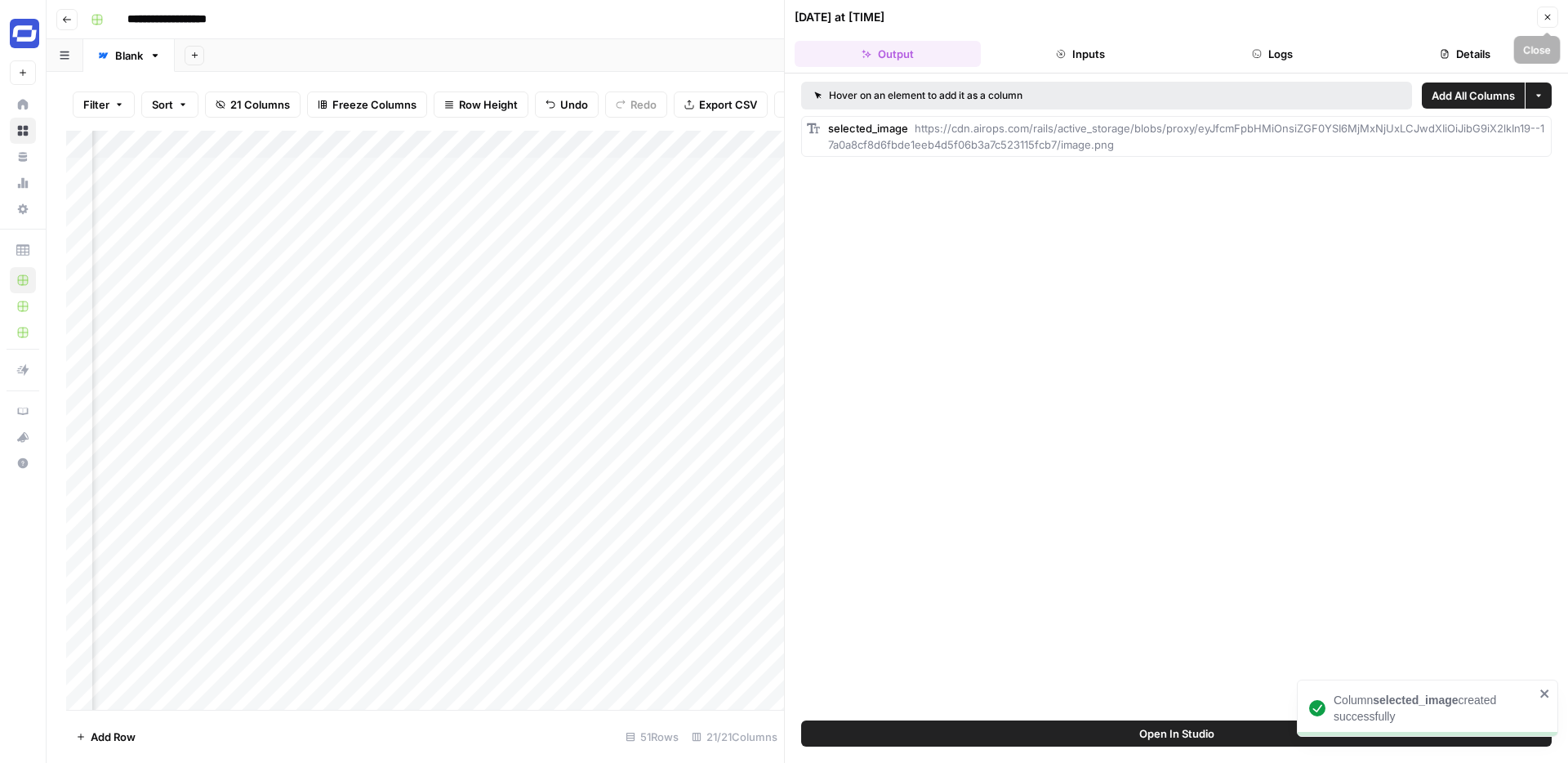 click on "Close" at bounding box center [1548, 17] 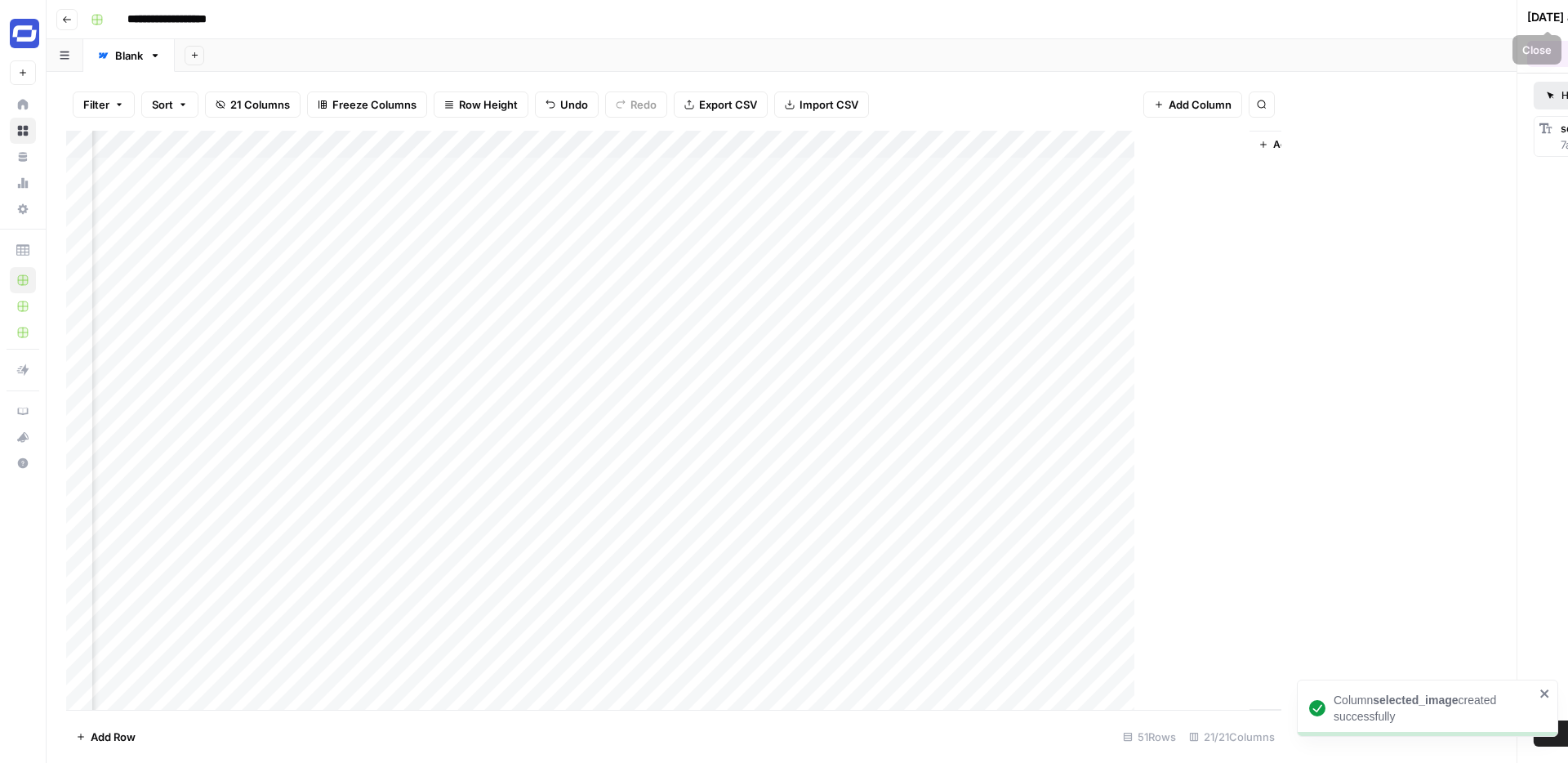 scroll, scrollTop: 0, scrollLeft: 1836, axis: horizontal 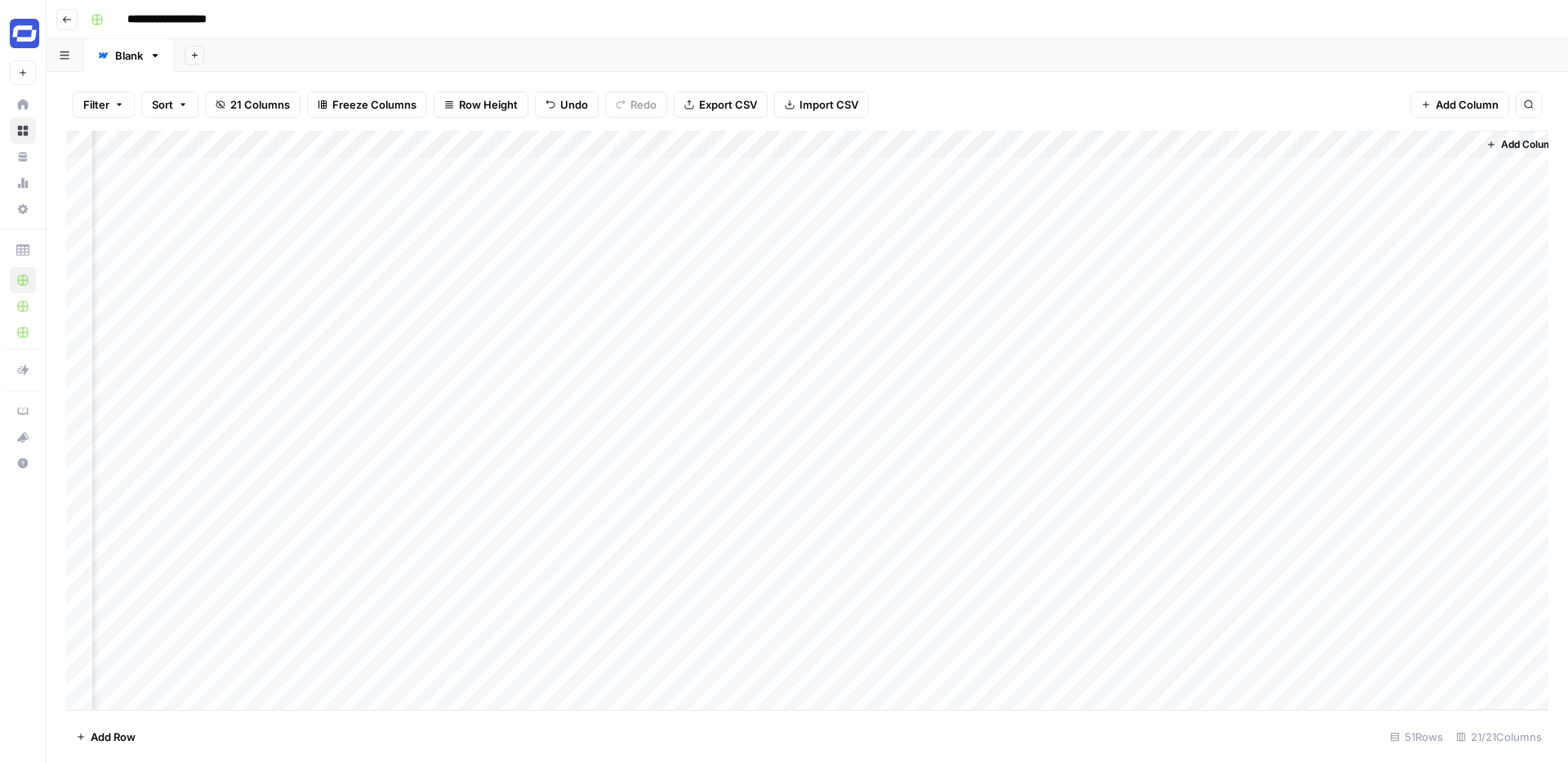 click on "Add Column" at bounding box center [807, 420] 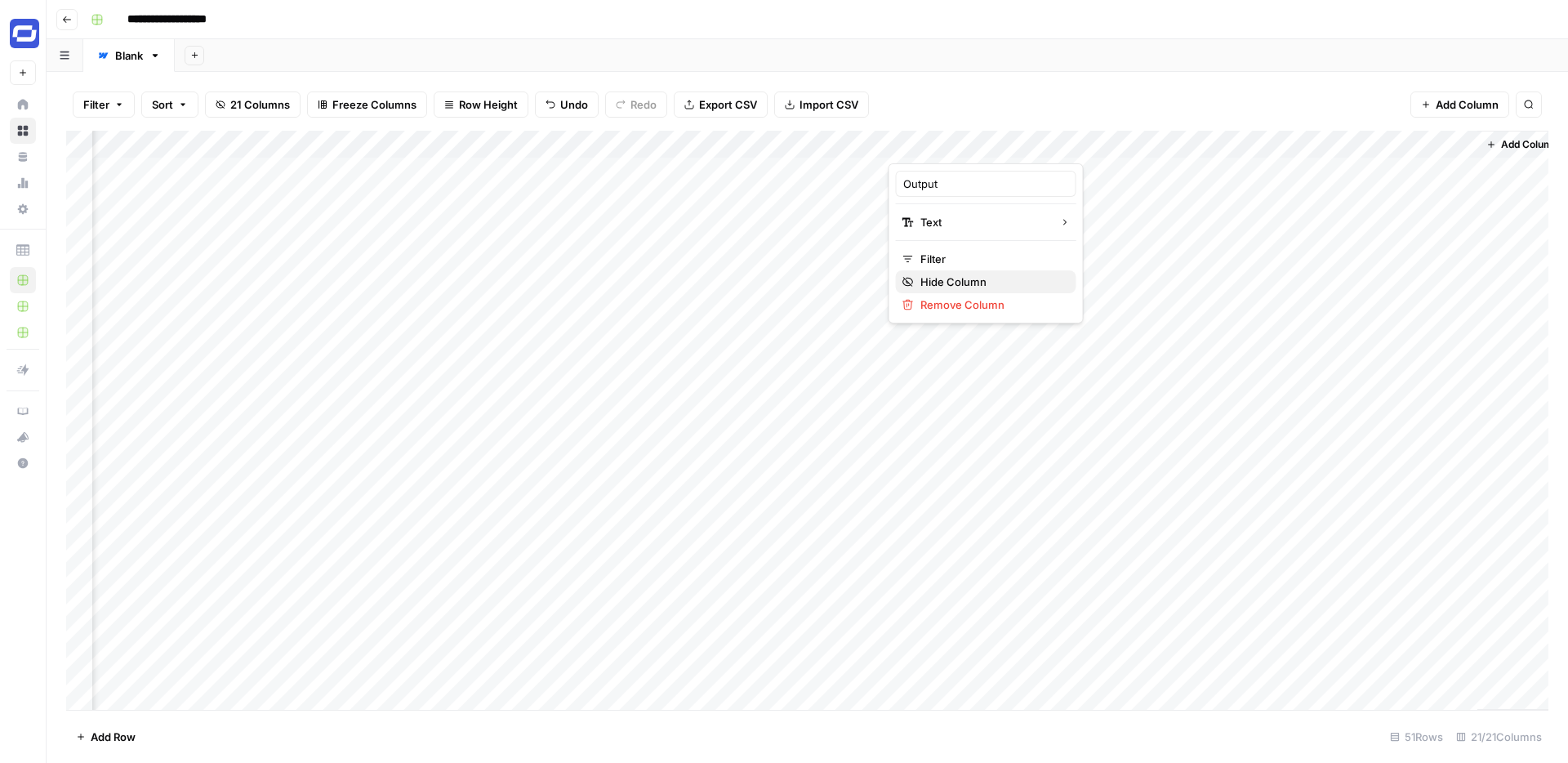 click on "Hide Column" at bounding box center (991, 282) 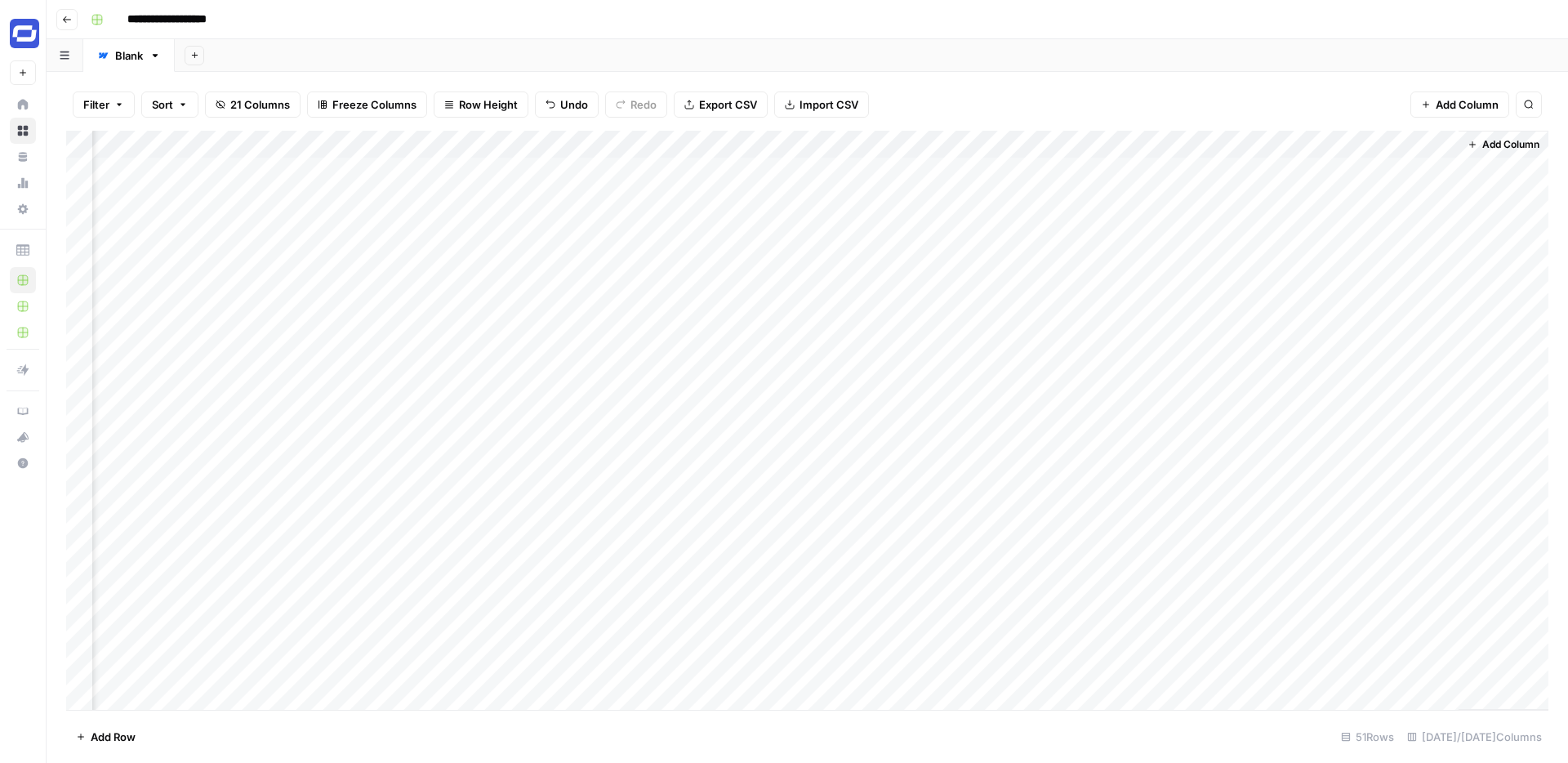 scroll, scrollTop: 0, scrollLeft: 1708, axis: horizontal 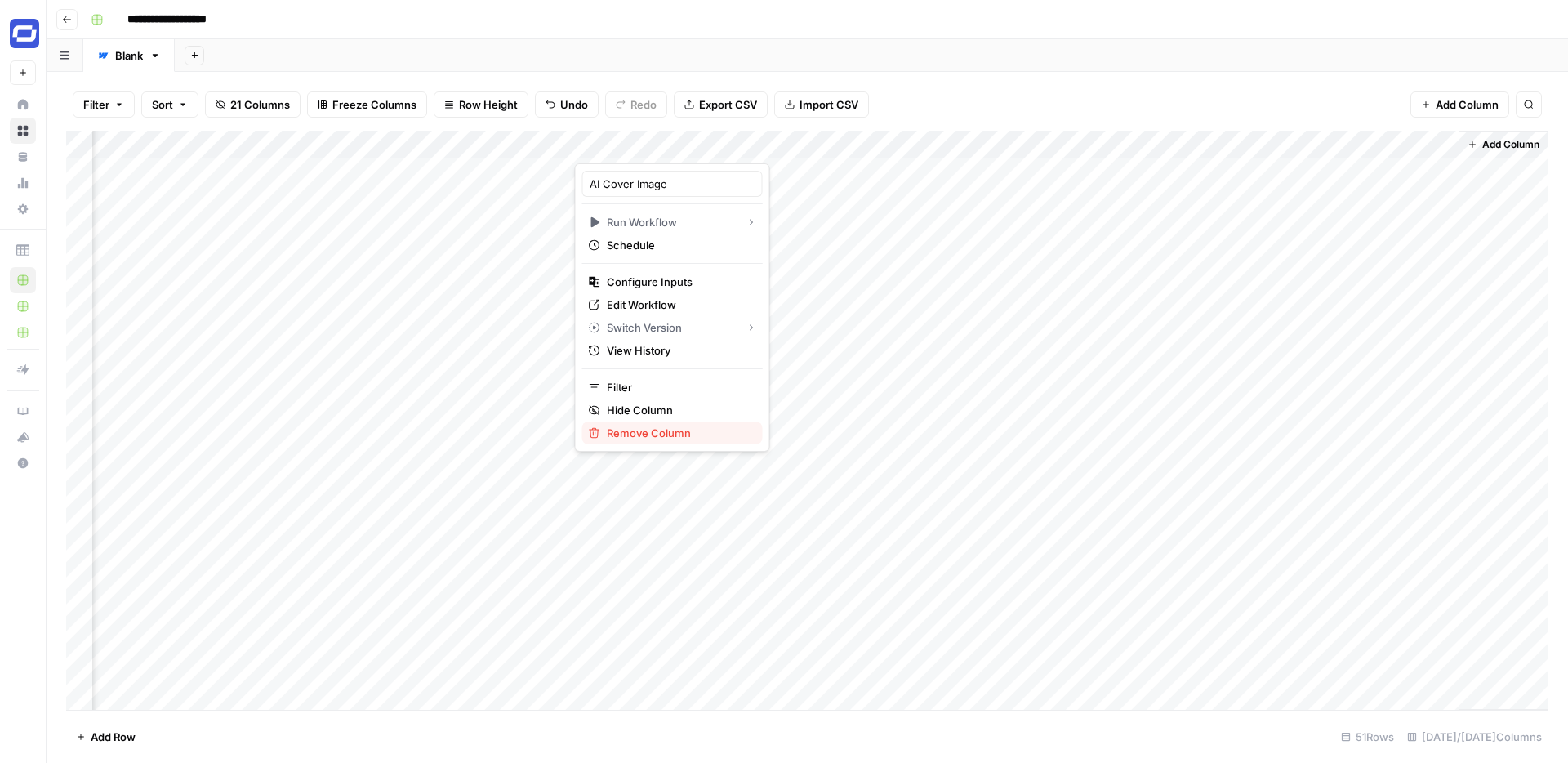 click on "Remove Column" at bounding box center (678, 433) 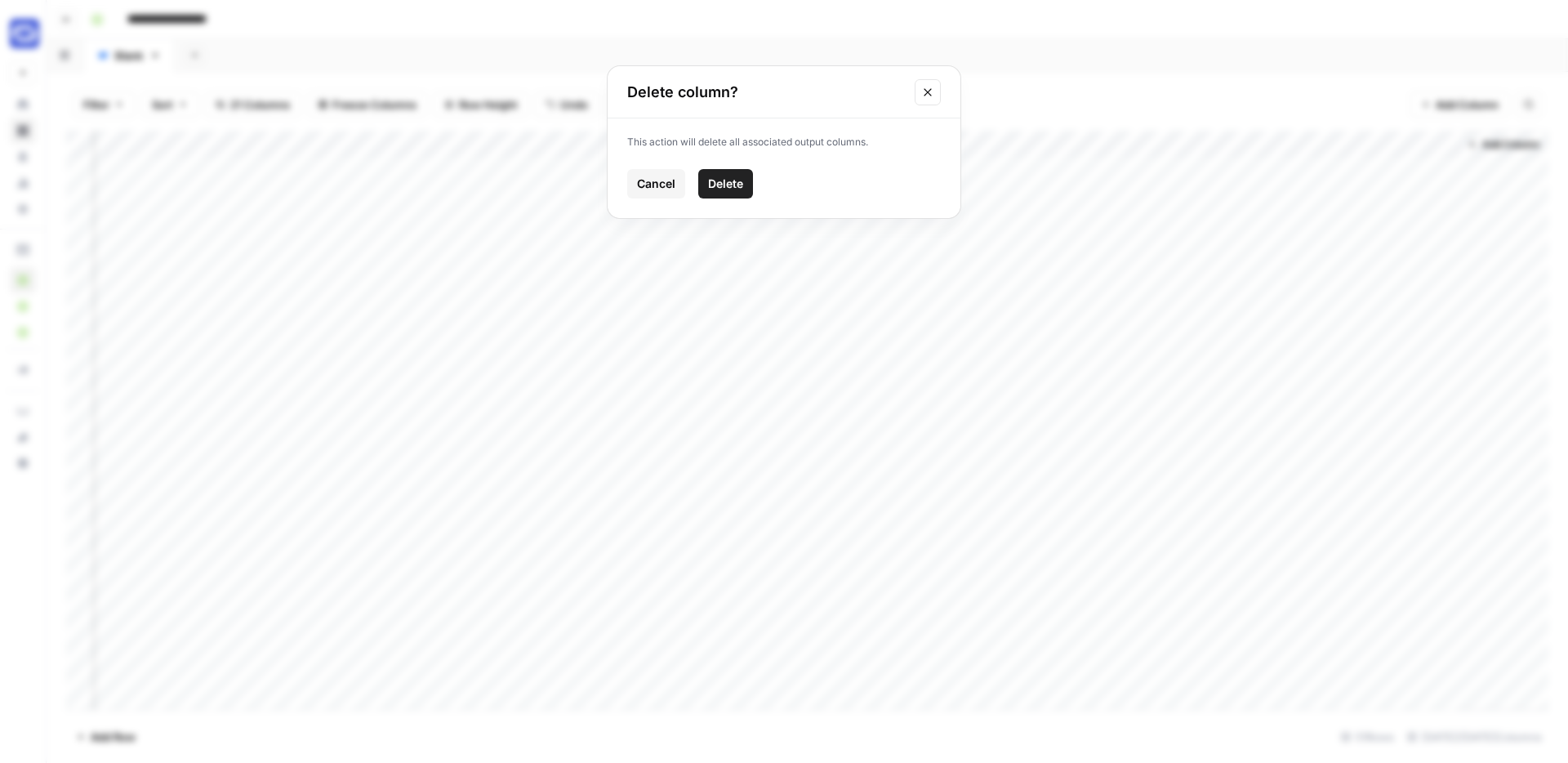 click on "Delete" at bounding box center (725, 184) 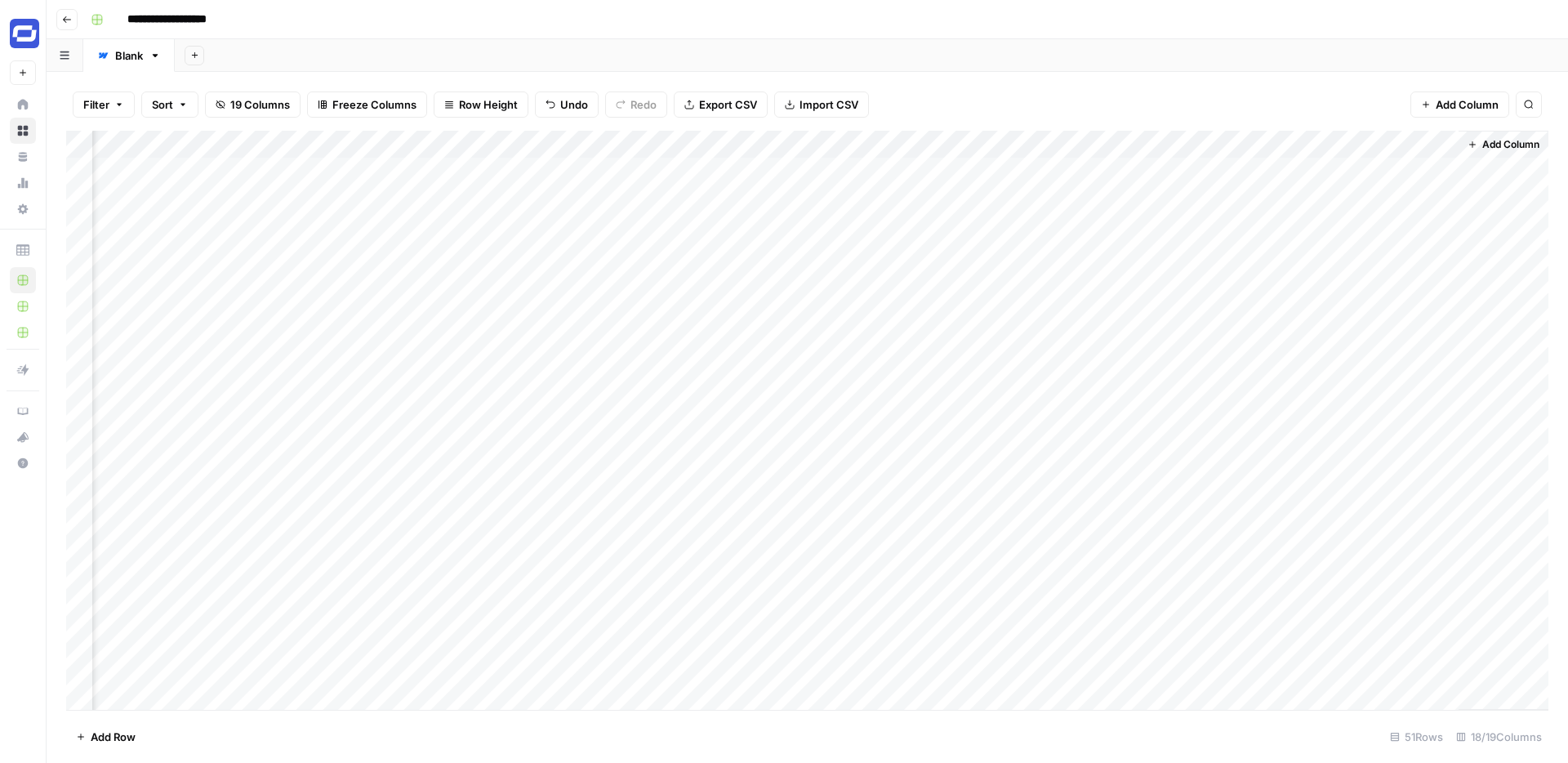 scroll, scrollTop: 0, scrollLeft: 1414, axis: horizontal 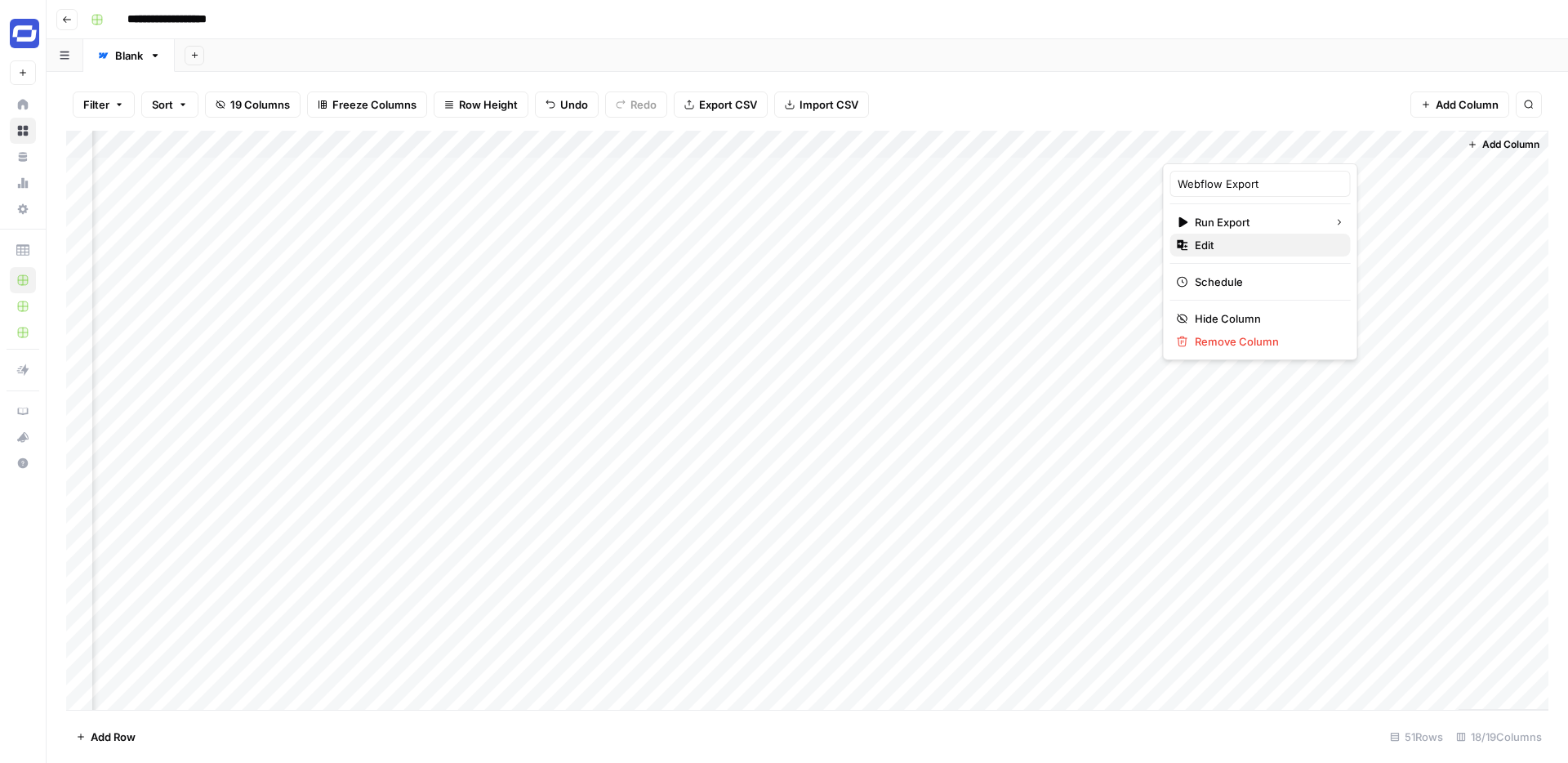 click on "Edit" at bounding box center [1266, 245] 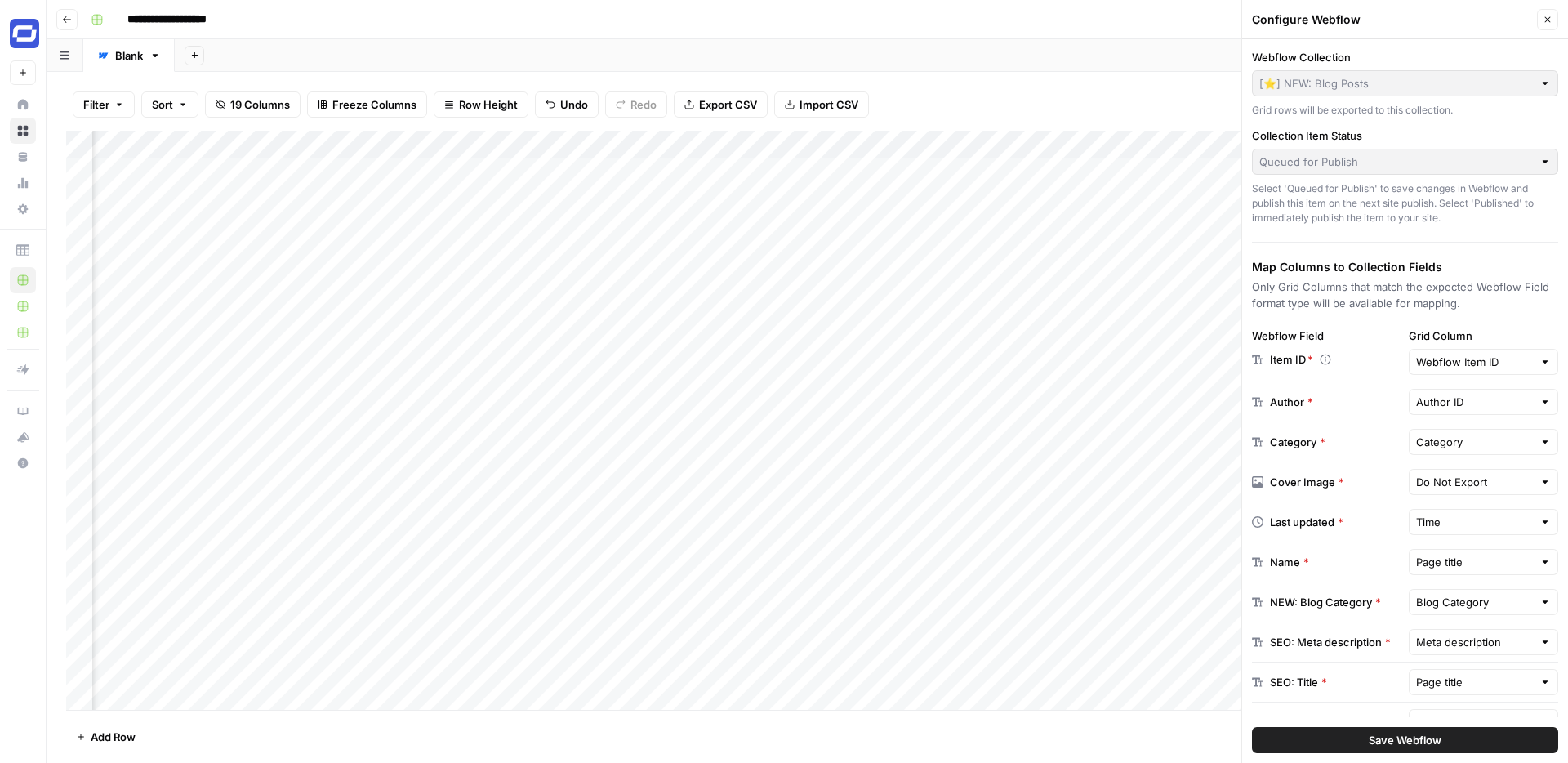 scroll, scrollTop: 33, scrollLeft: 0, axis: vertical 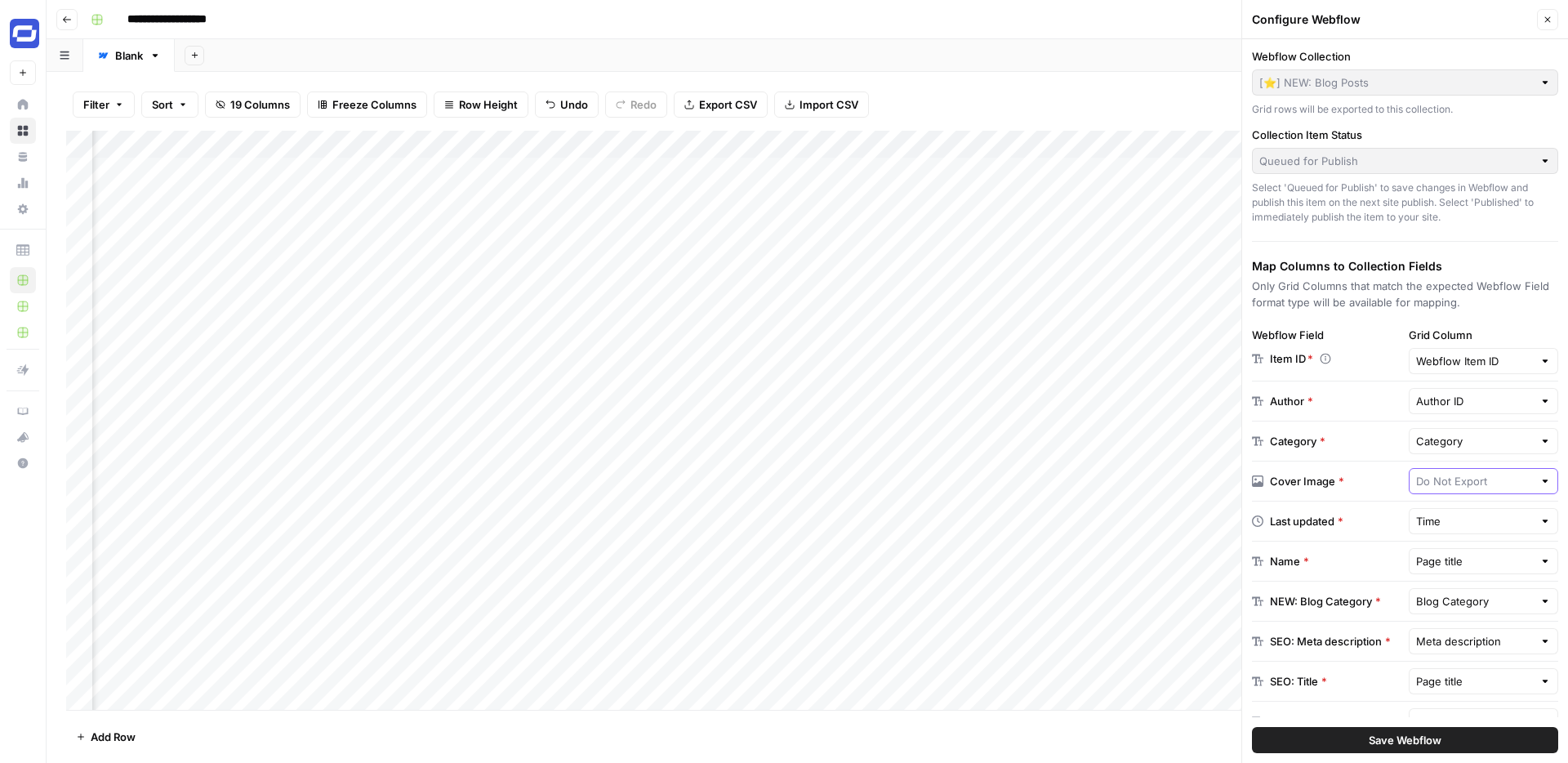 click at bounding box center [1475, 481] 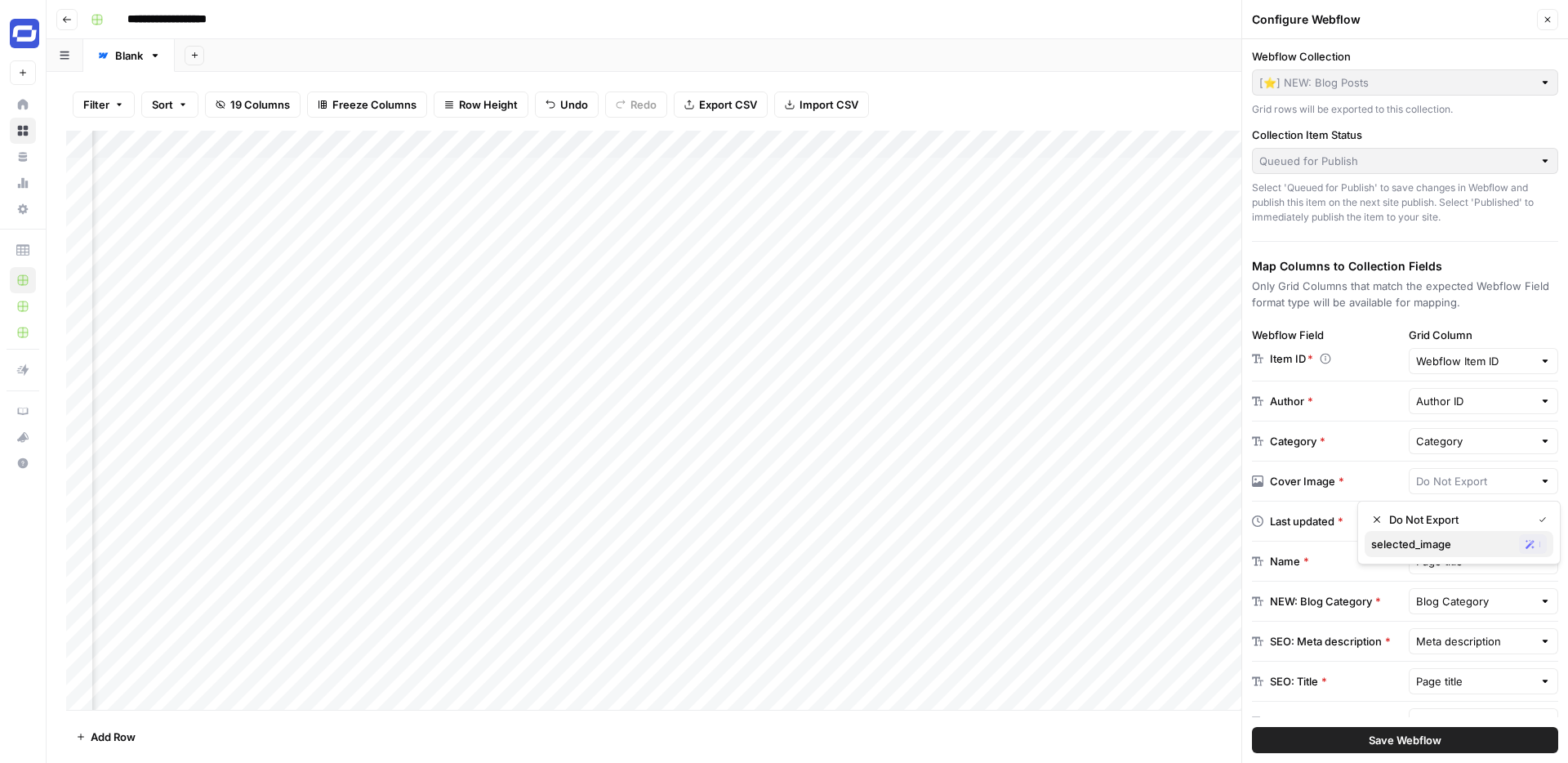 click on "selected_image" at bounding box center [1441, 544] 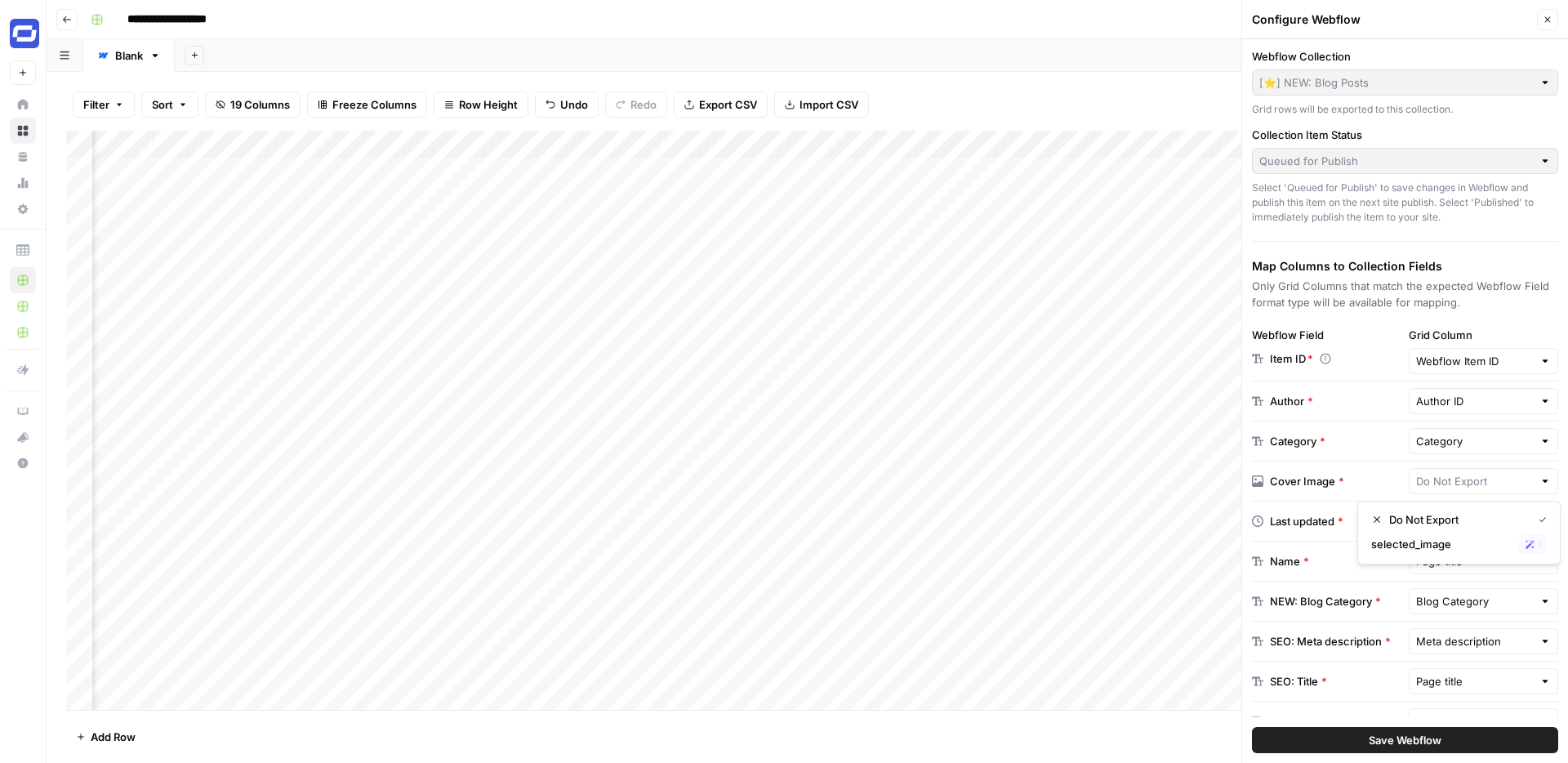 type on "selected_image" 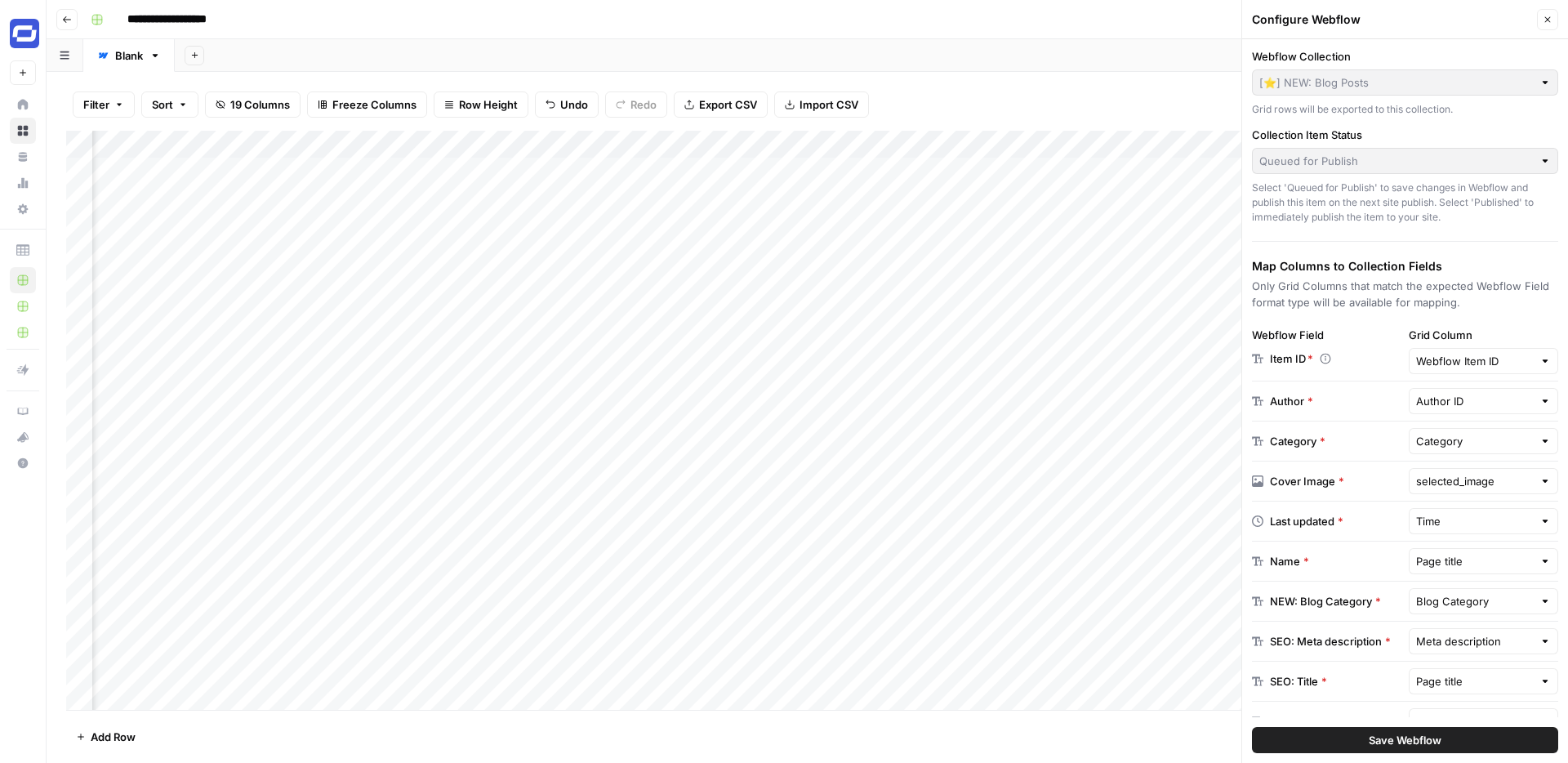 click on "Save Webflow" at bounding box center [1405, 740] 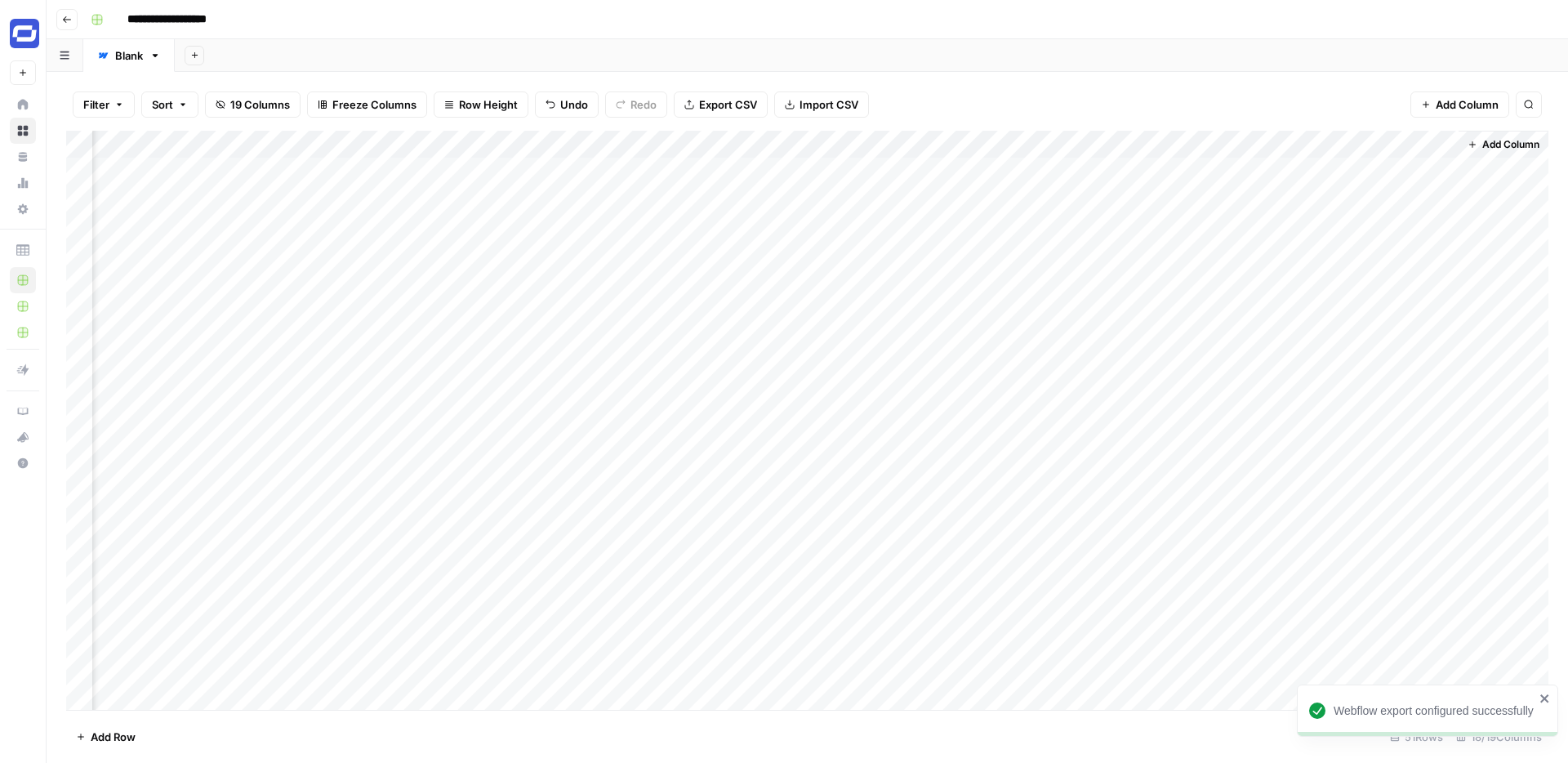 click on "Add Column" at bounding box center [807, 420] 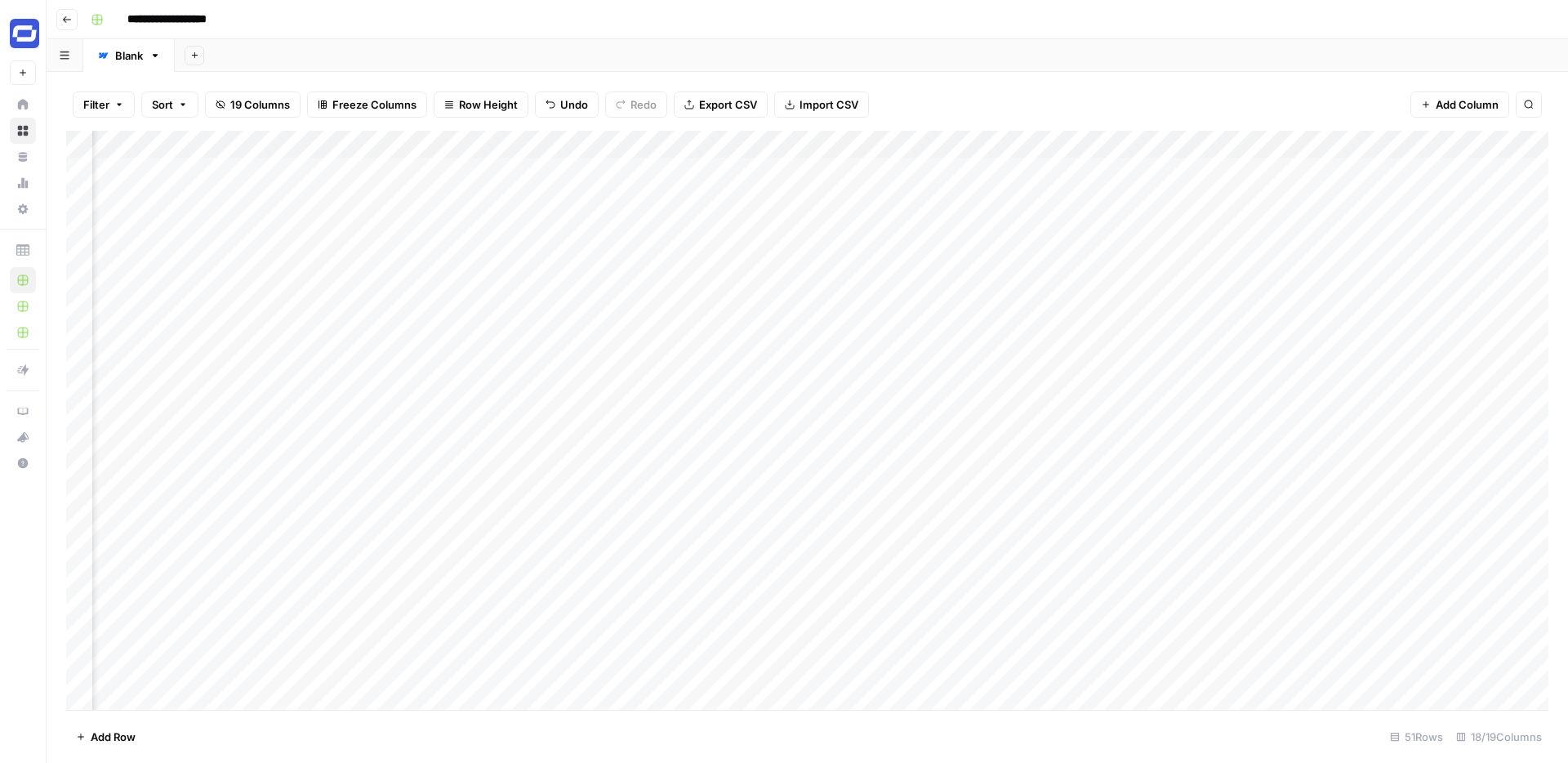 scroll, scrollTop: 0, scrollLeft: 0, axis: both 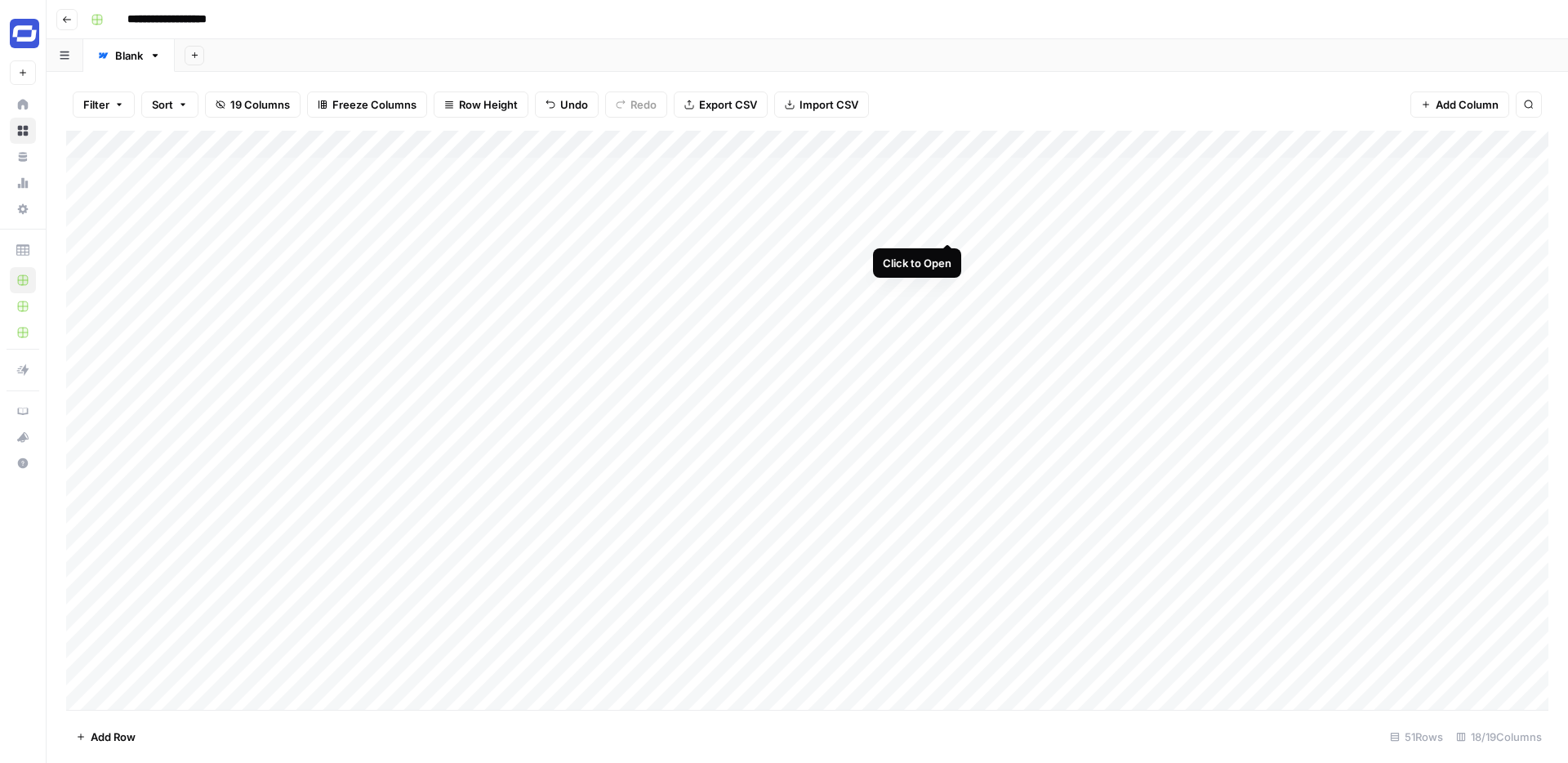 click on "Add Column" at bounding box center (807, 420) 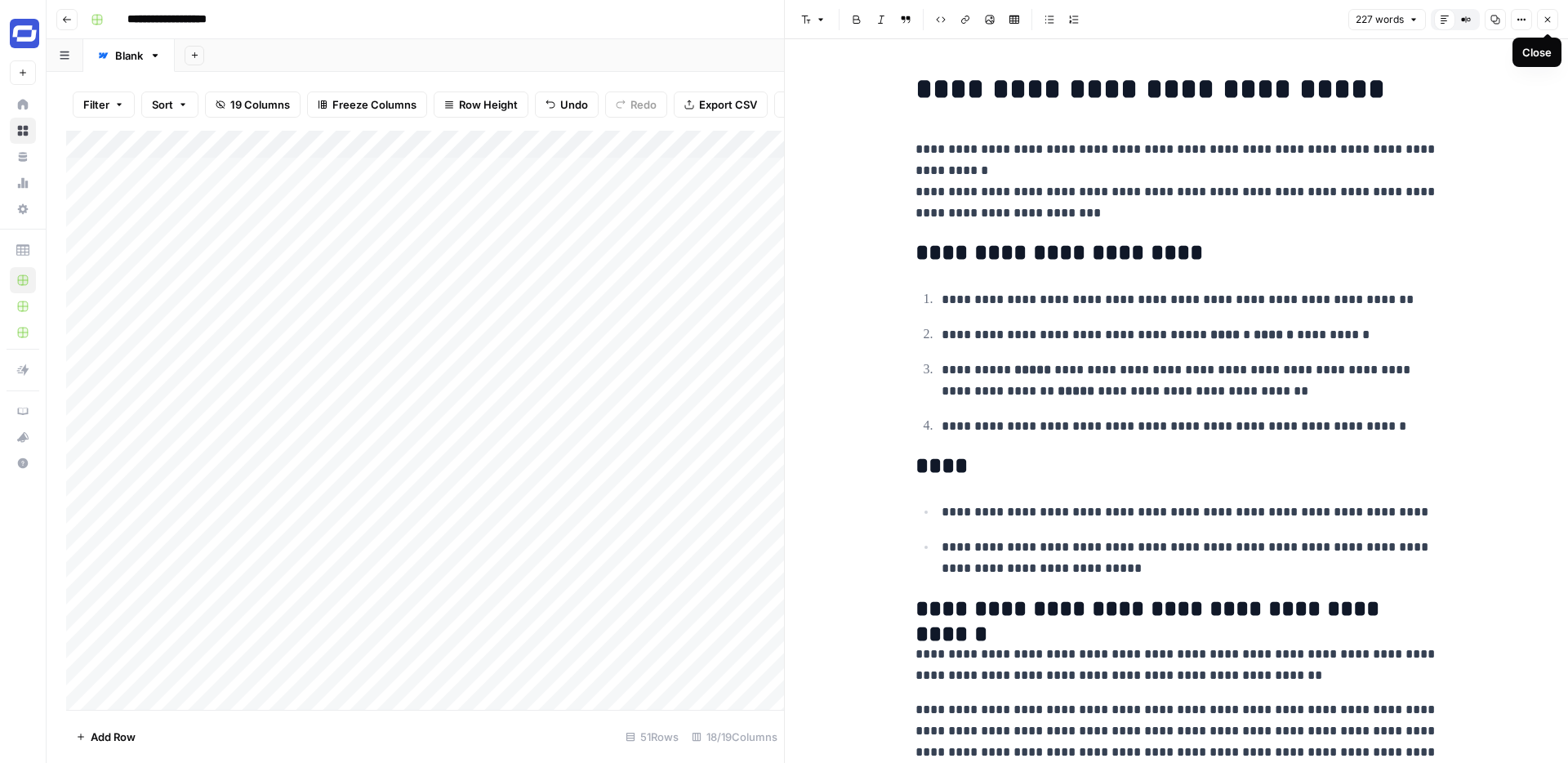 click 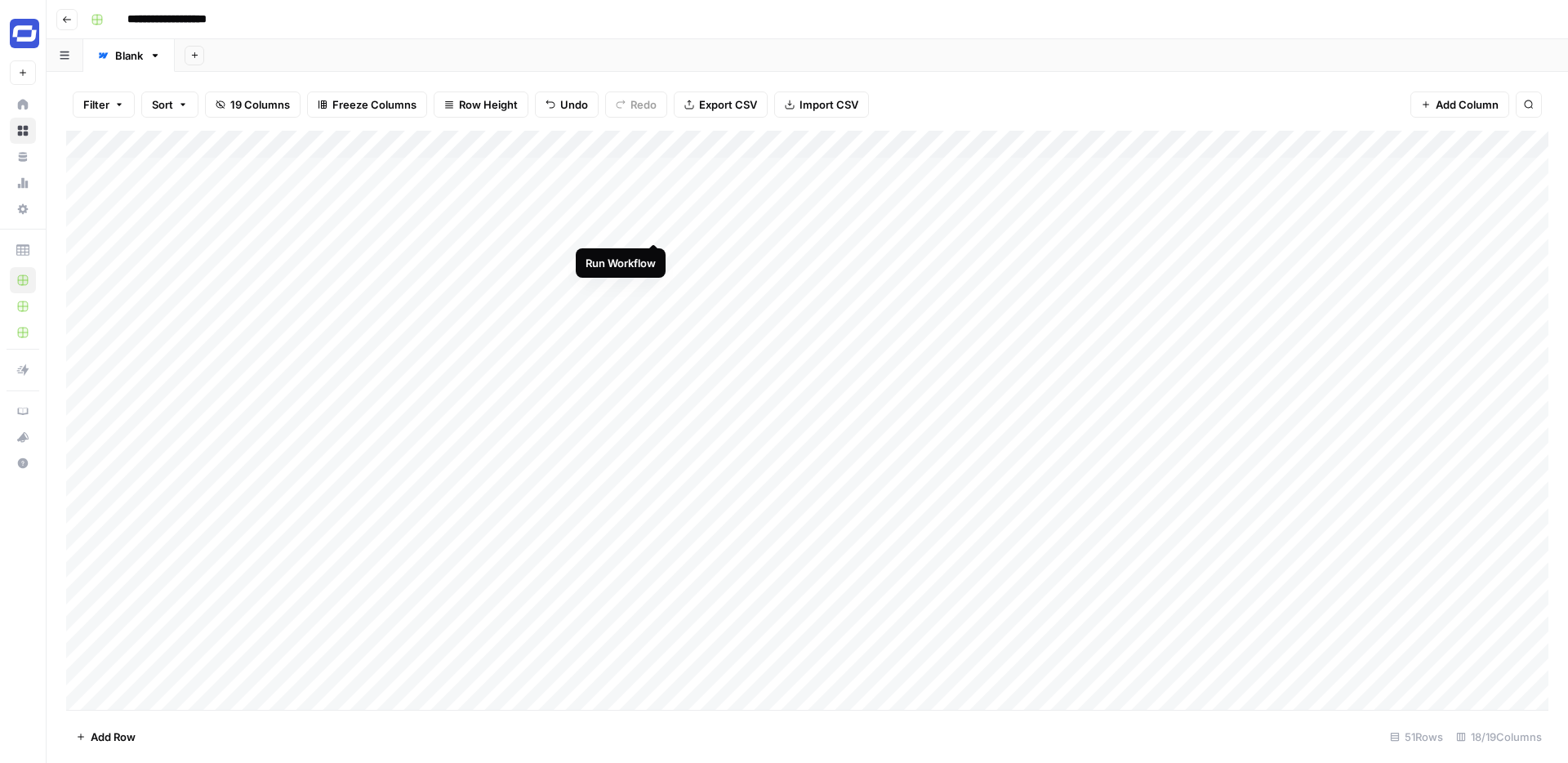 click on "Add Column" at bounding box center [807, 420] 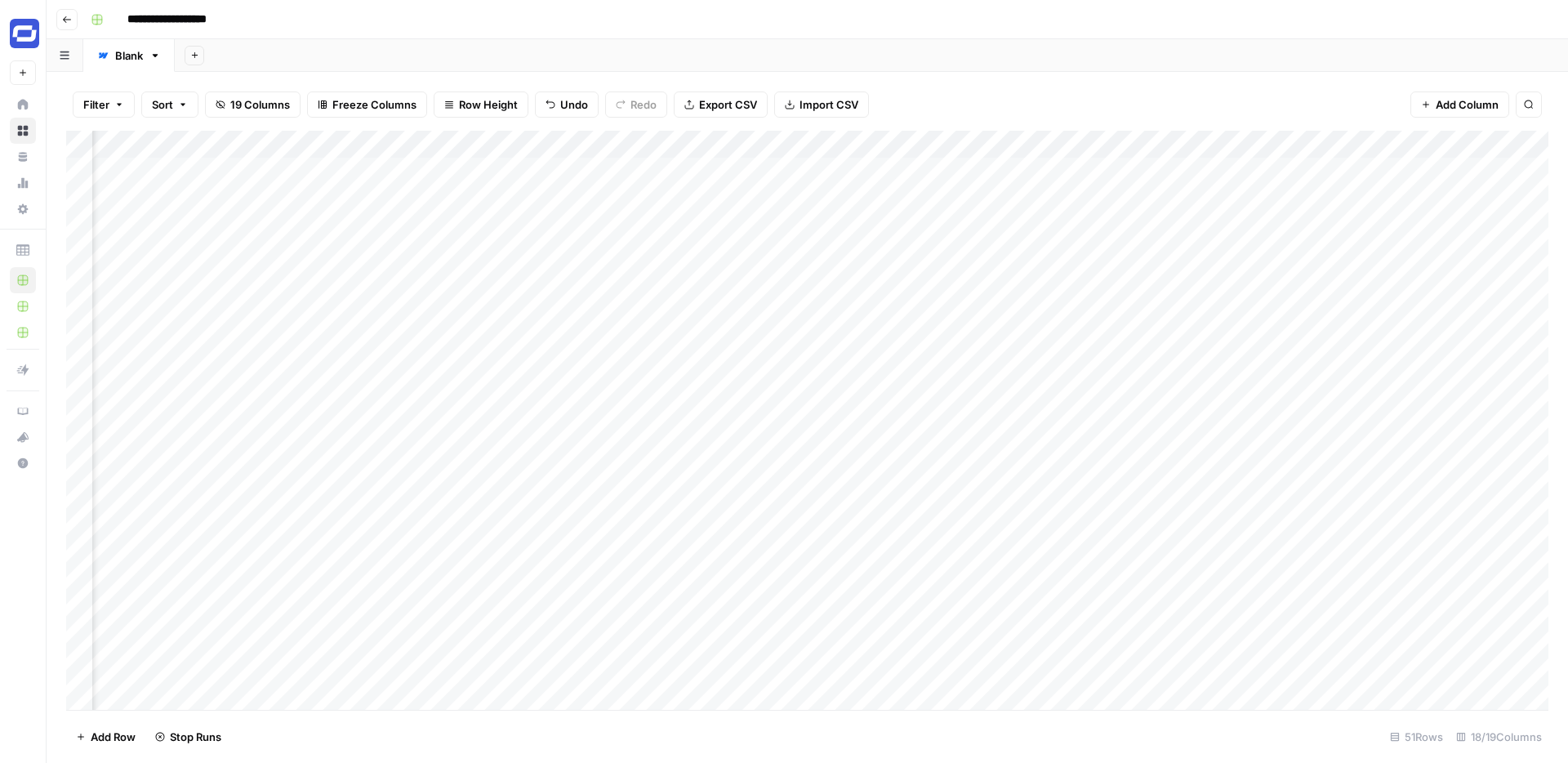 scroll, scrollTop: 0, scrollLeft: 1414, axis: horizontal 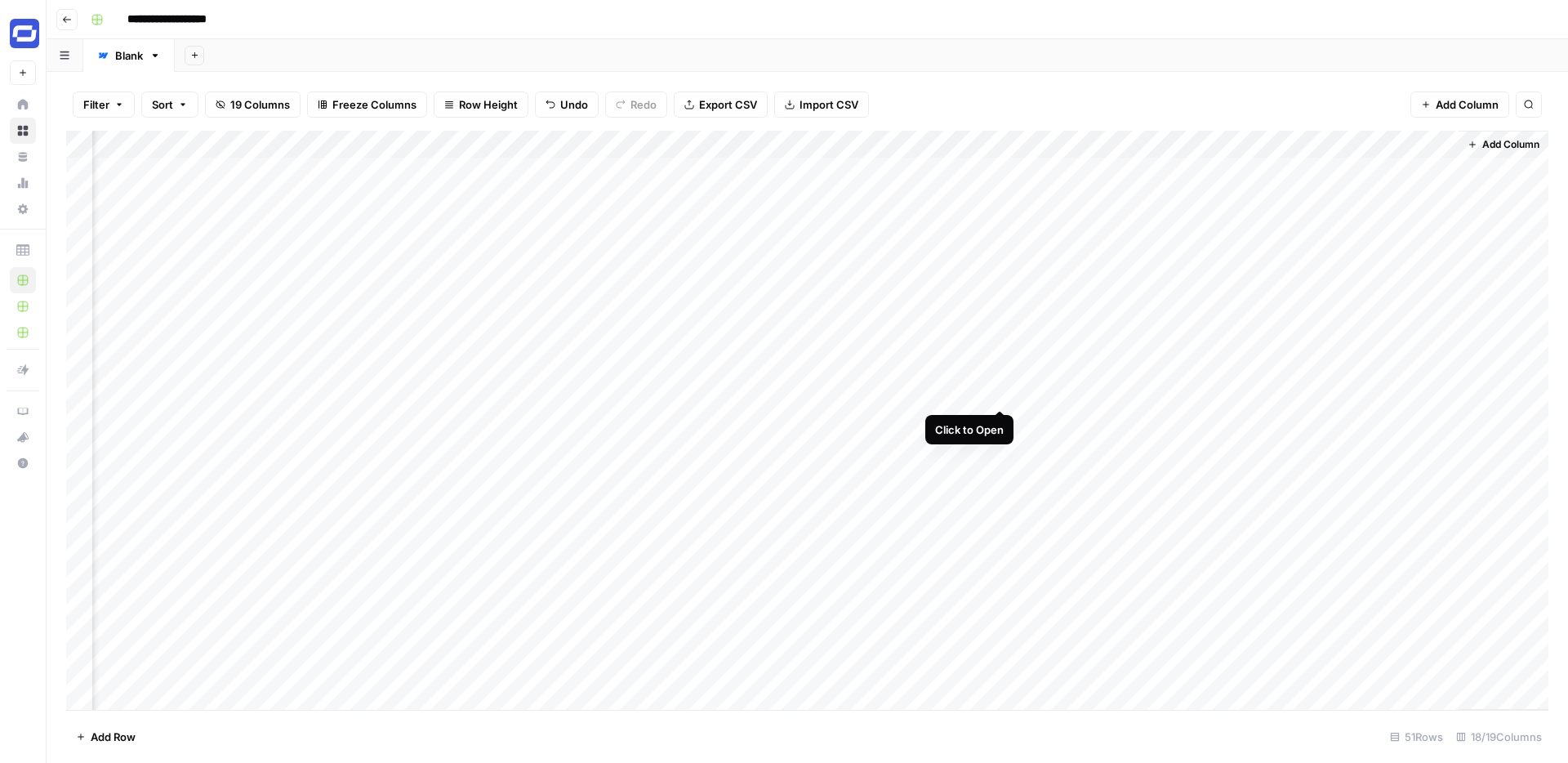 click on "Add Column" at bounding box center [807, 420] 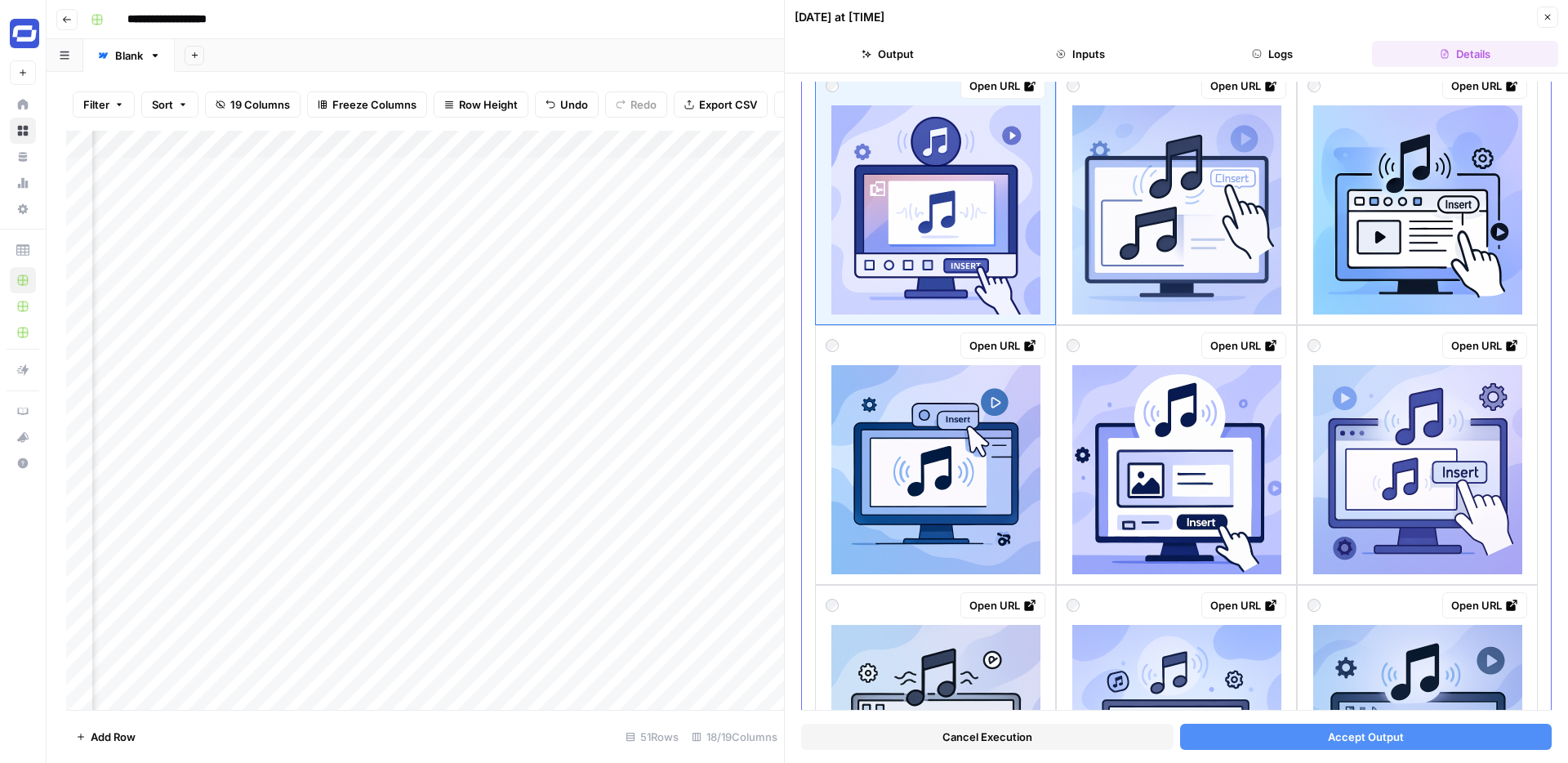 scroll, scrollTop: 118, scrollLeft: 0, axis: vertical 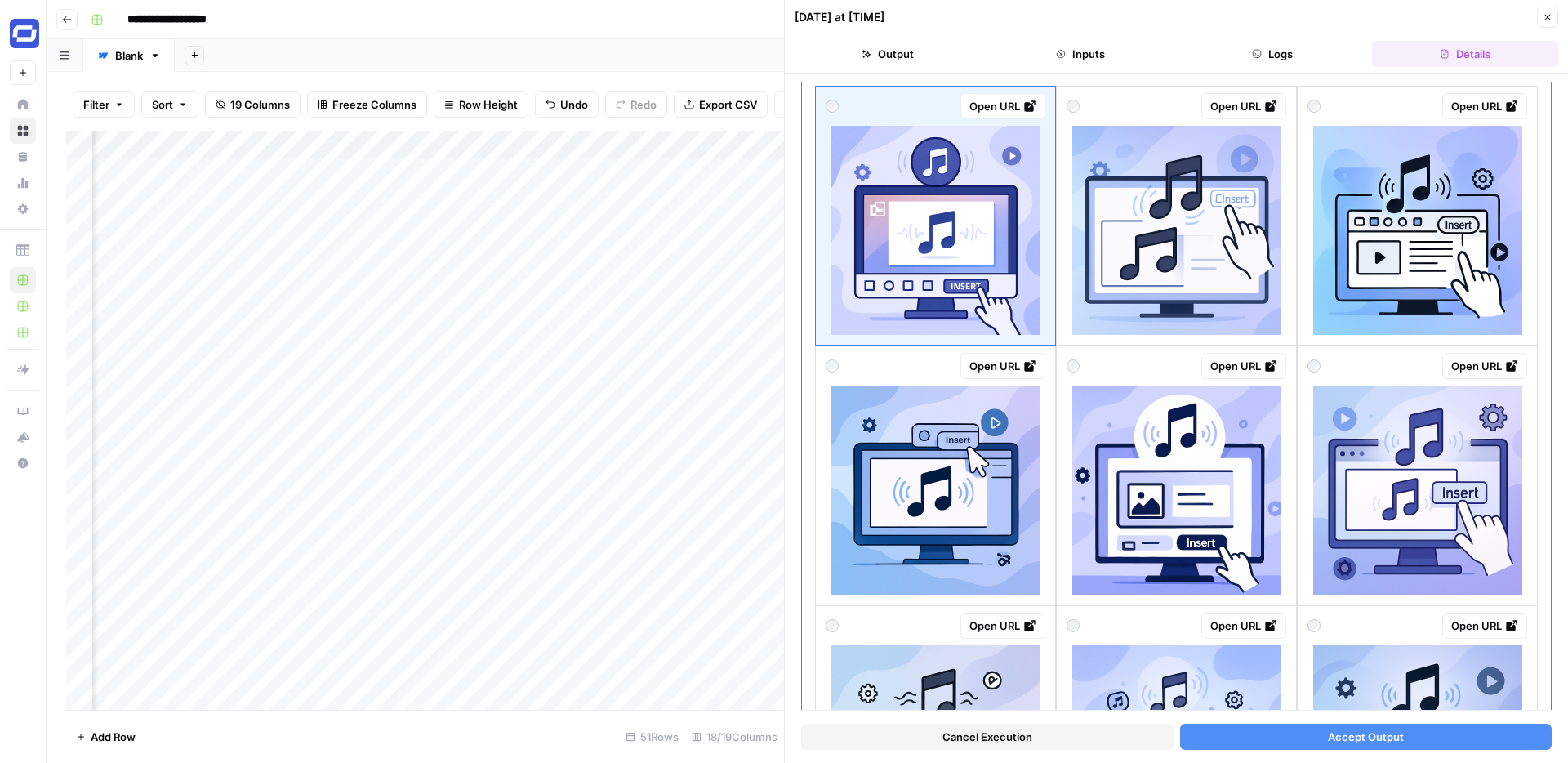 click at bounding box center (936, 490) 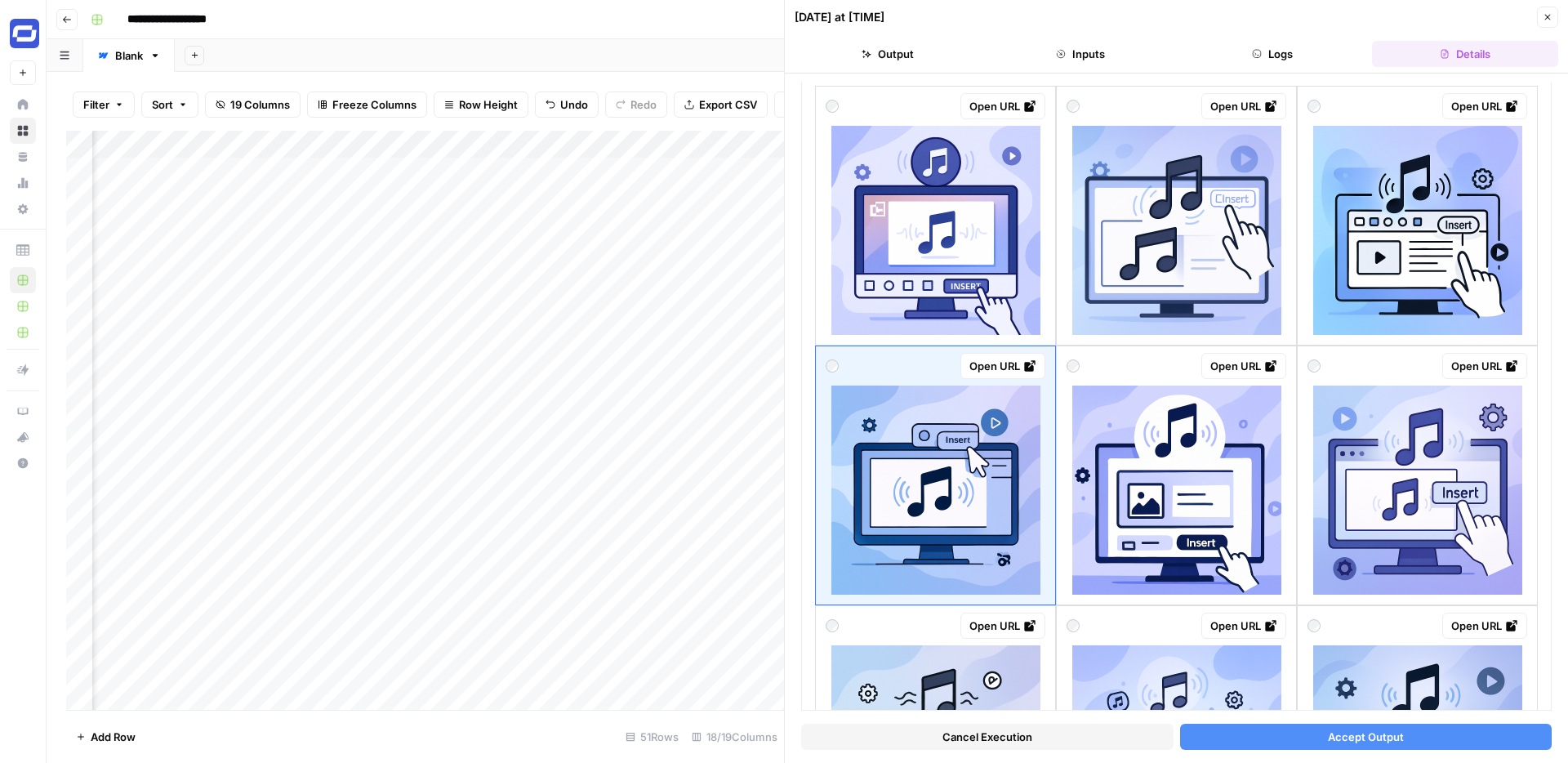 click on "Accept Output" at bounding box center (1365, 737) 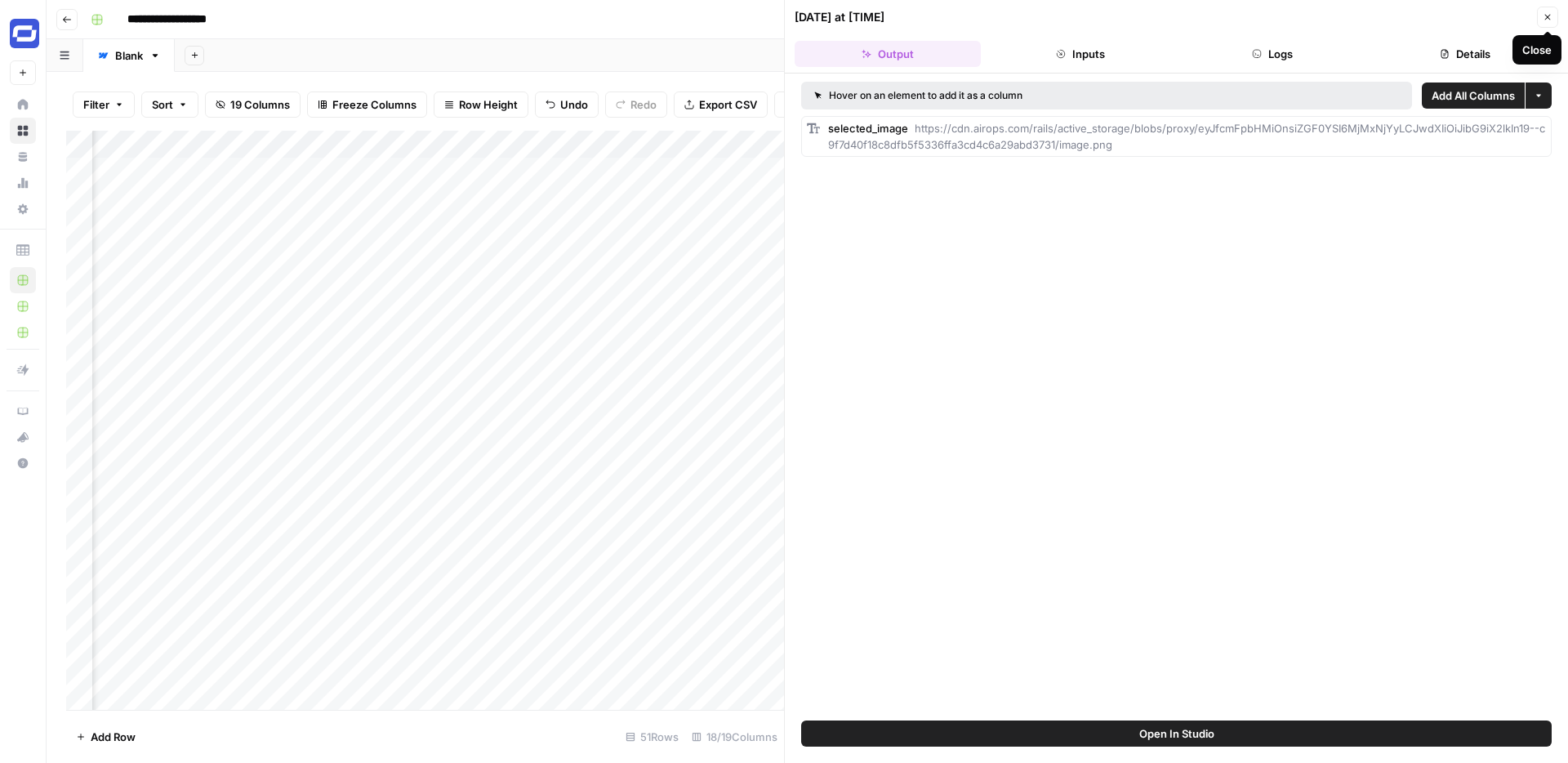 click 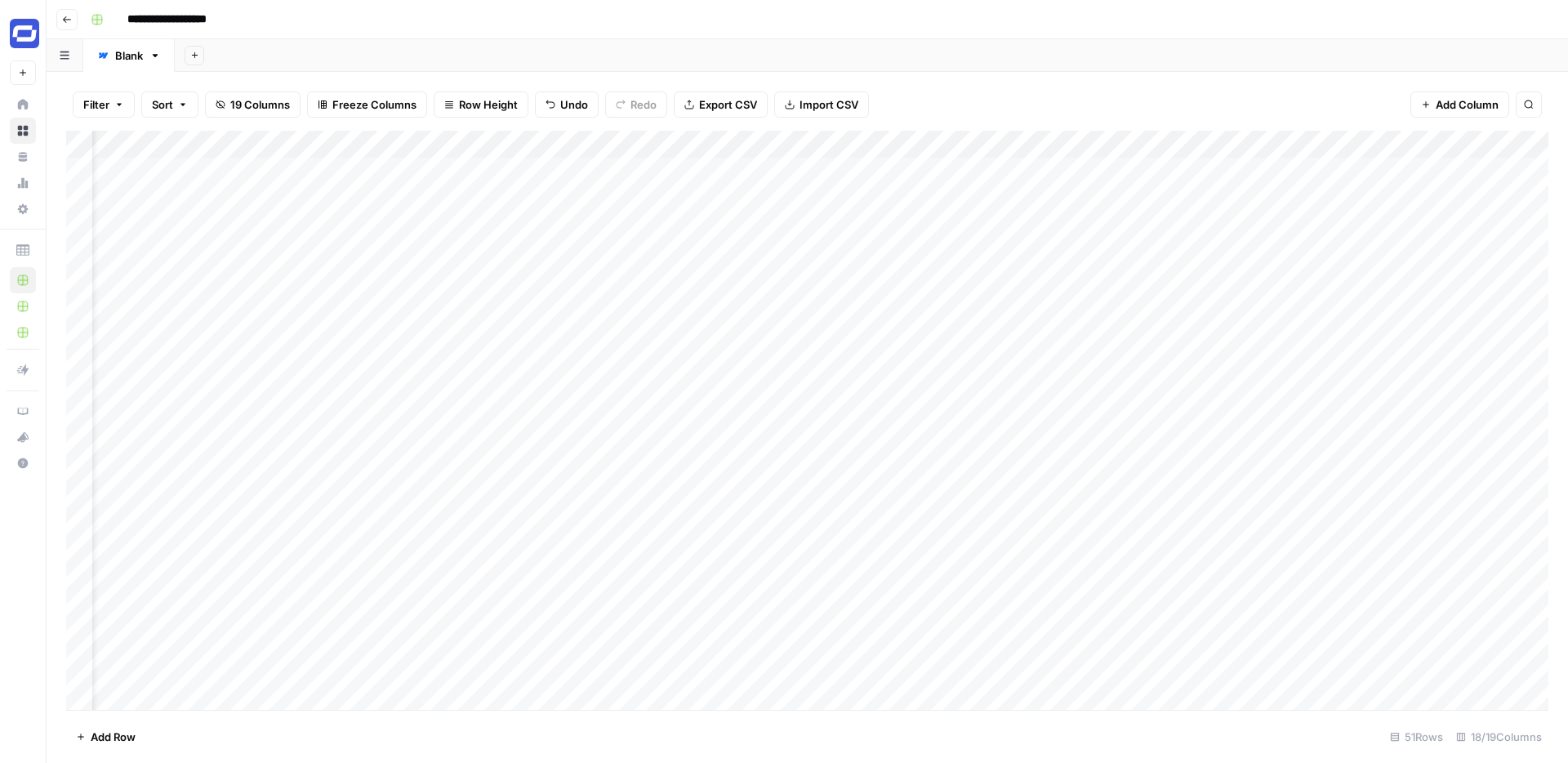 scroll, scrollTop: 0, scrollLeft: 0, axis: both 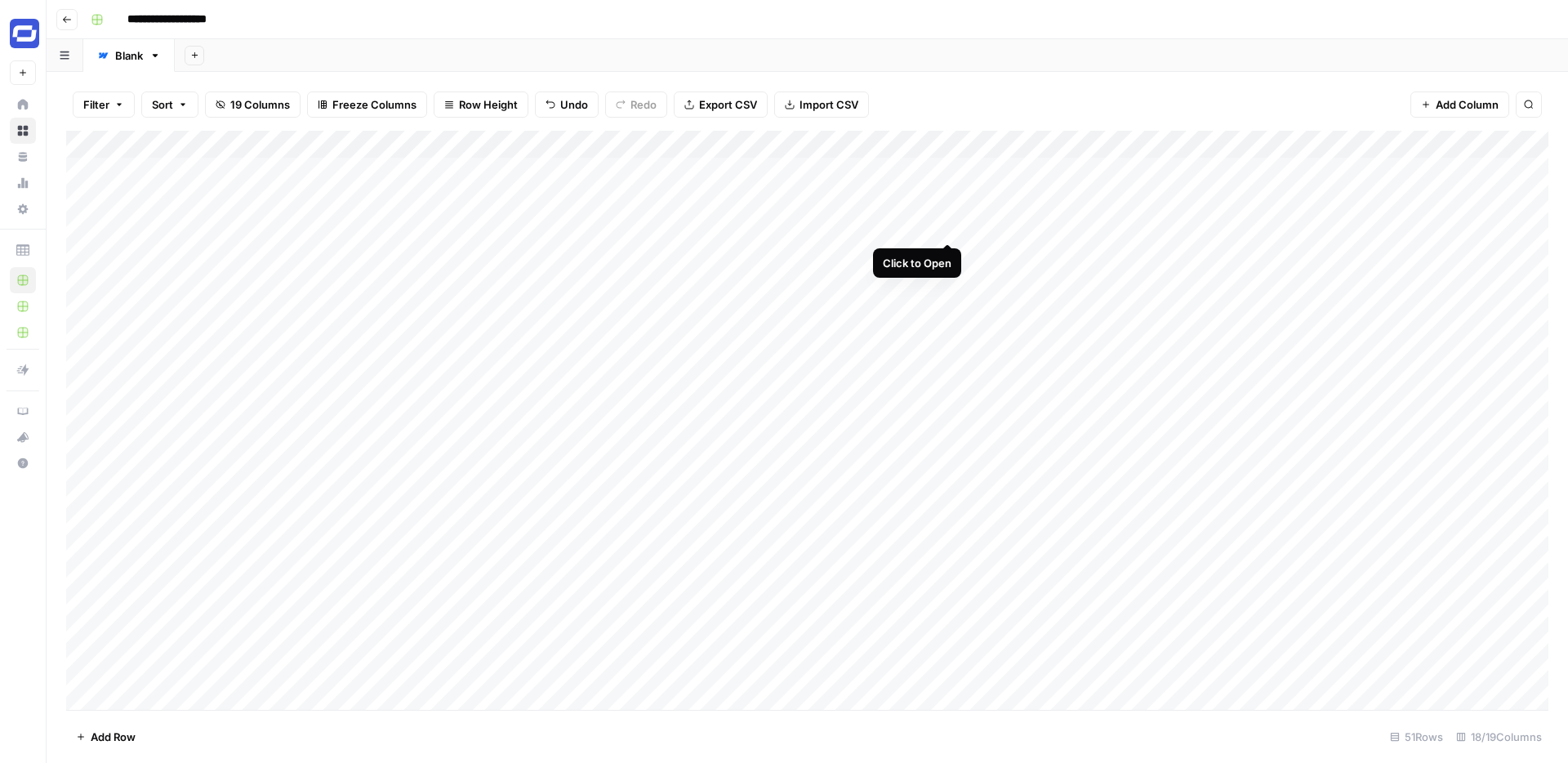 click on "Add Column" at bounding box center (807, 420) 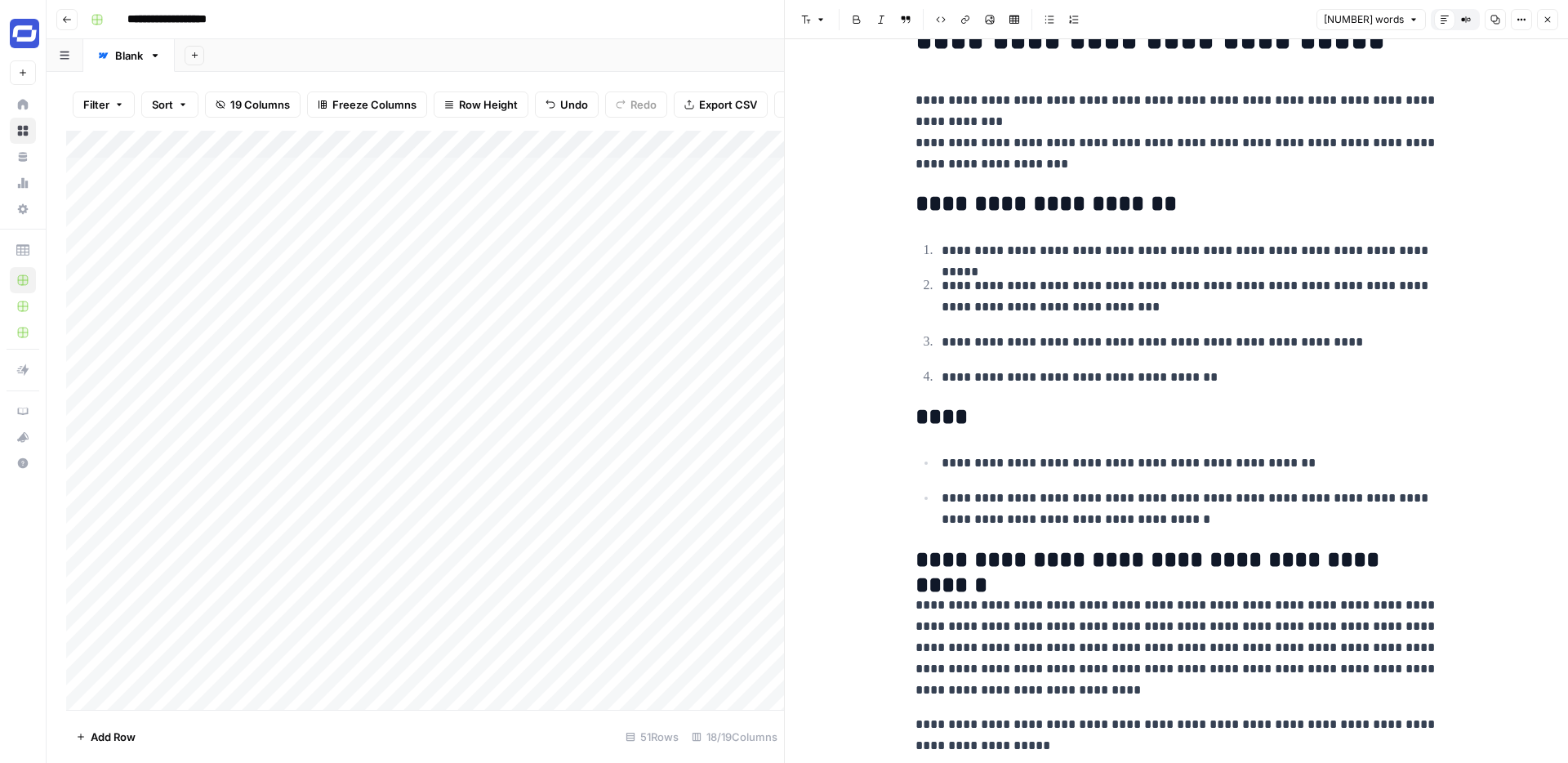scroll, scrollTop: 0, scrollLeft: 0, axis: both 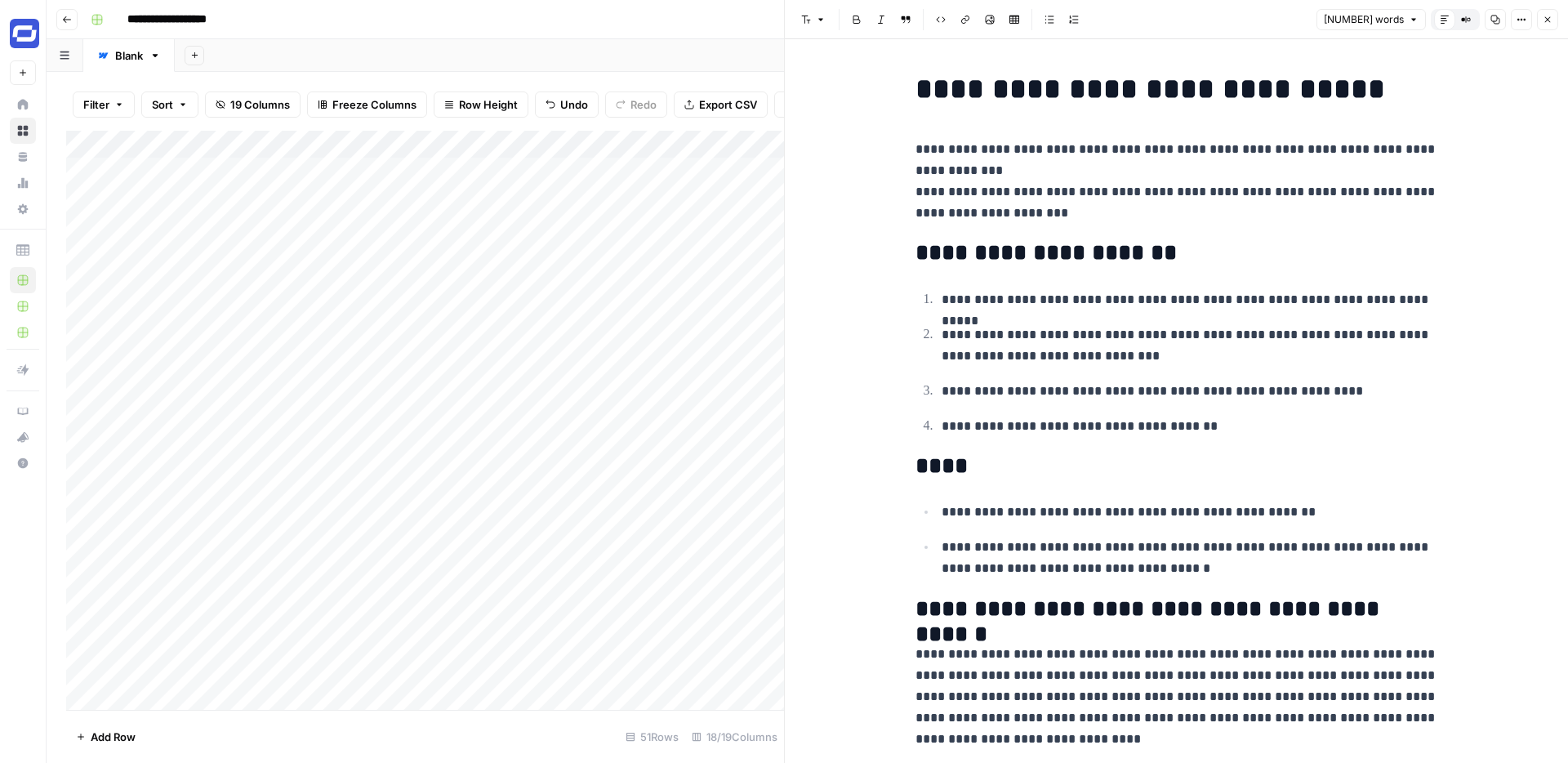 click on "Close" at bounding box center (1548, 20) 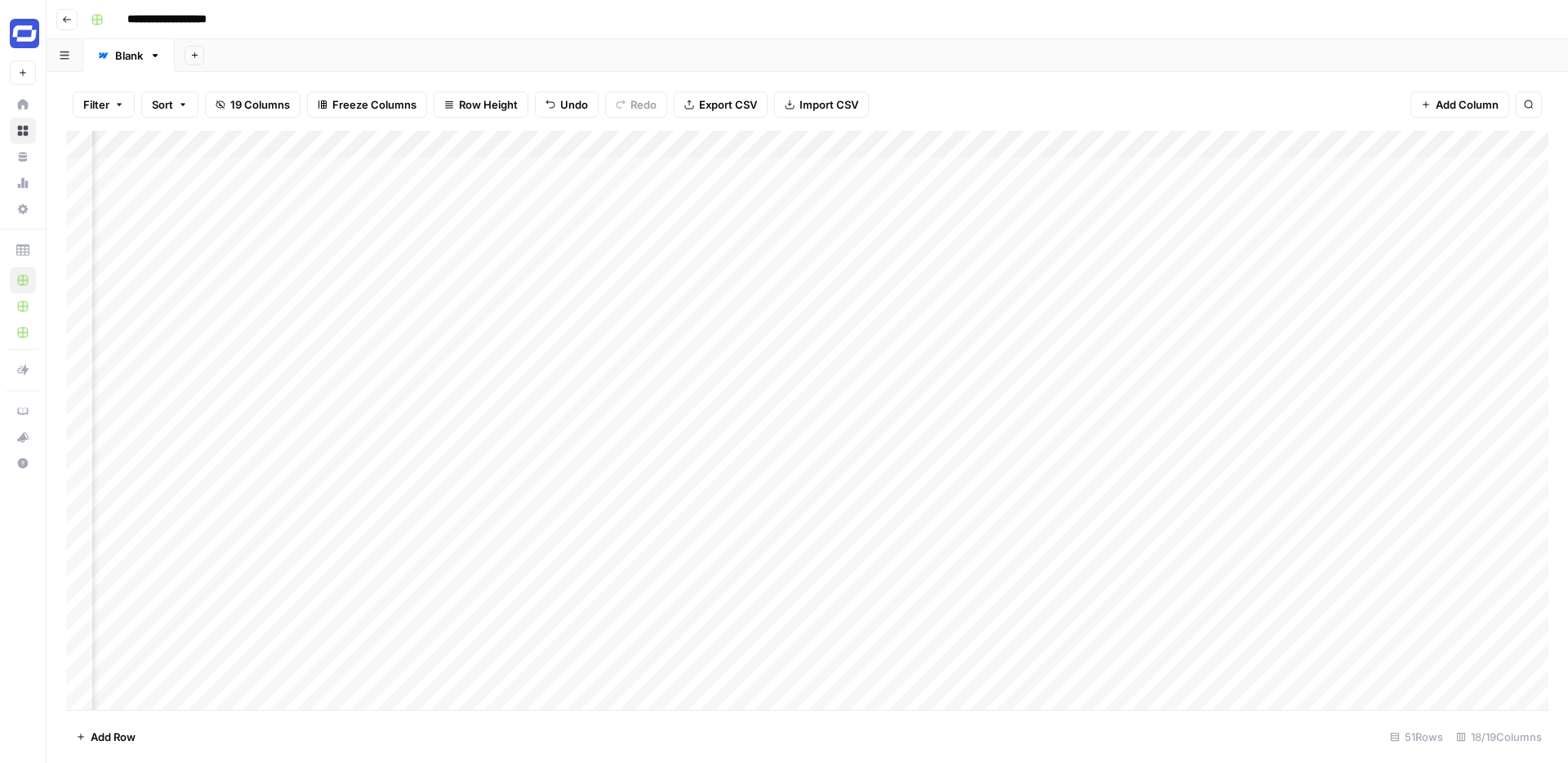 scroll, scrollTop: 0, scrollLeft: 1414, axis: horizontal 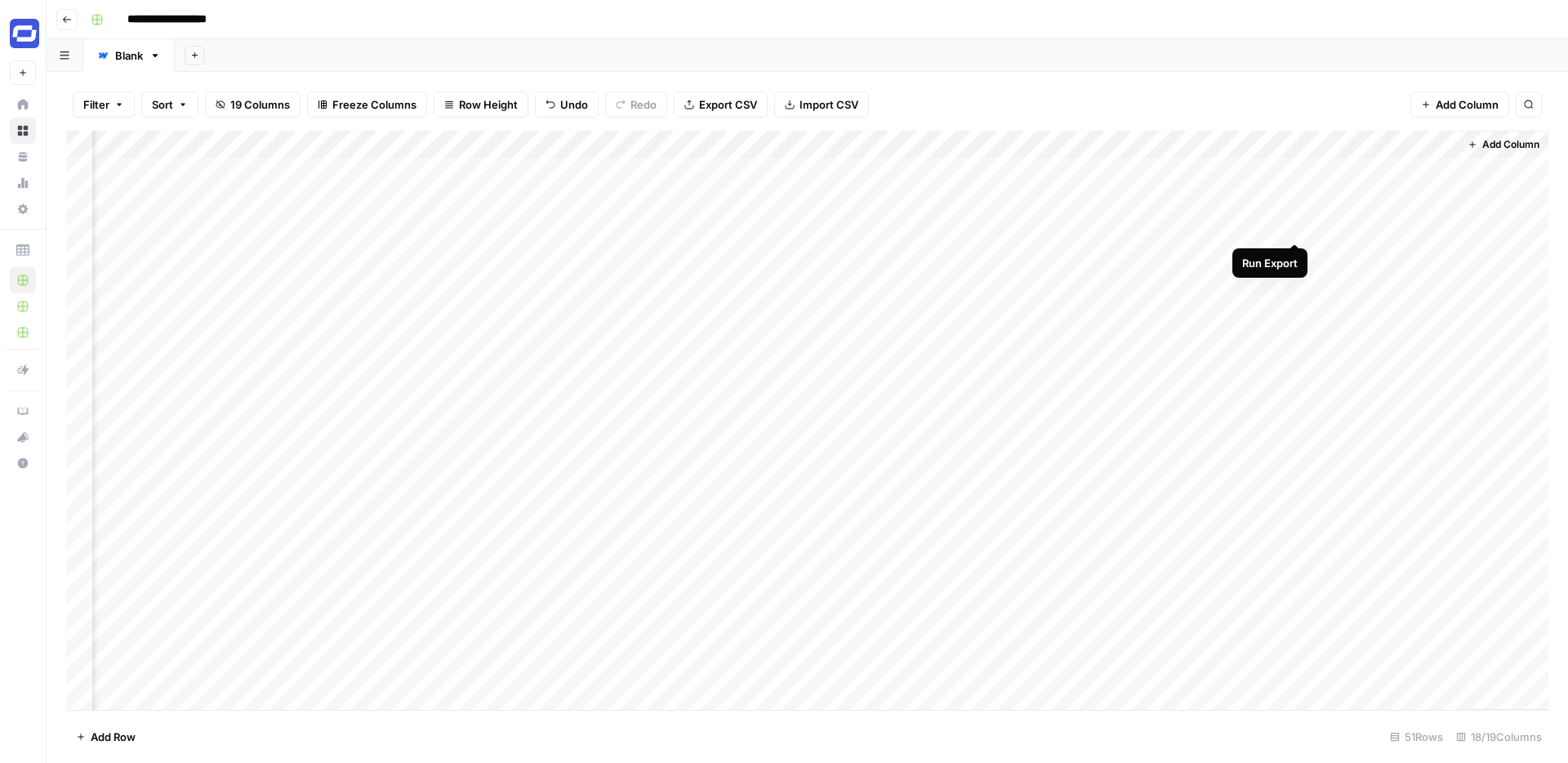 click on "Add Column" at bounding box center (807, 420) 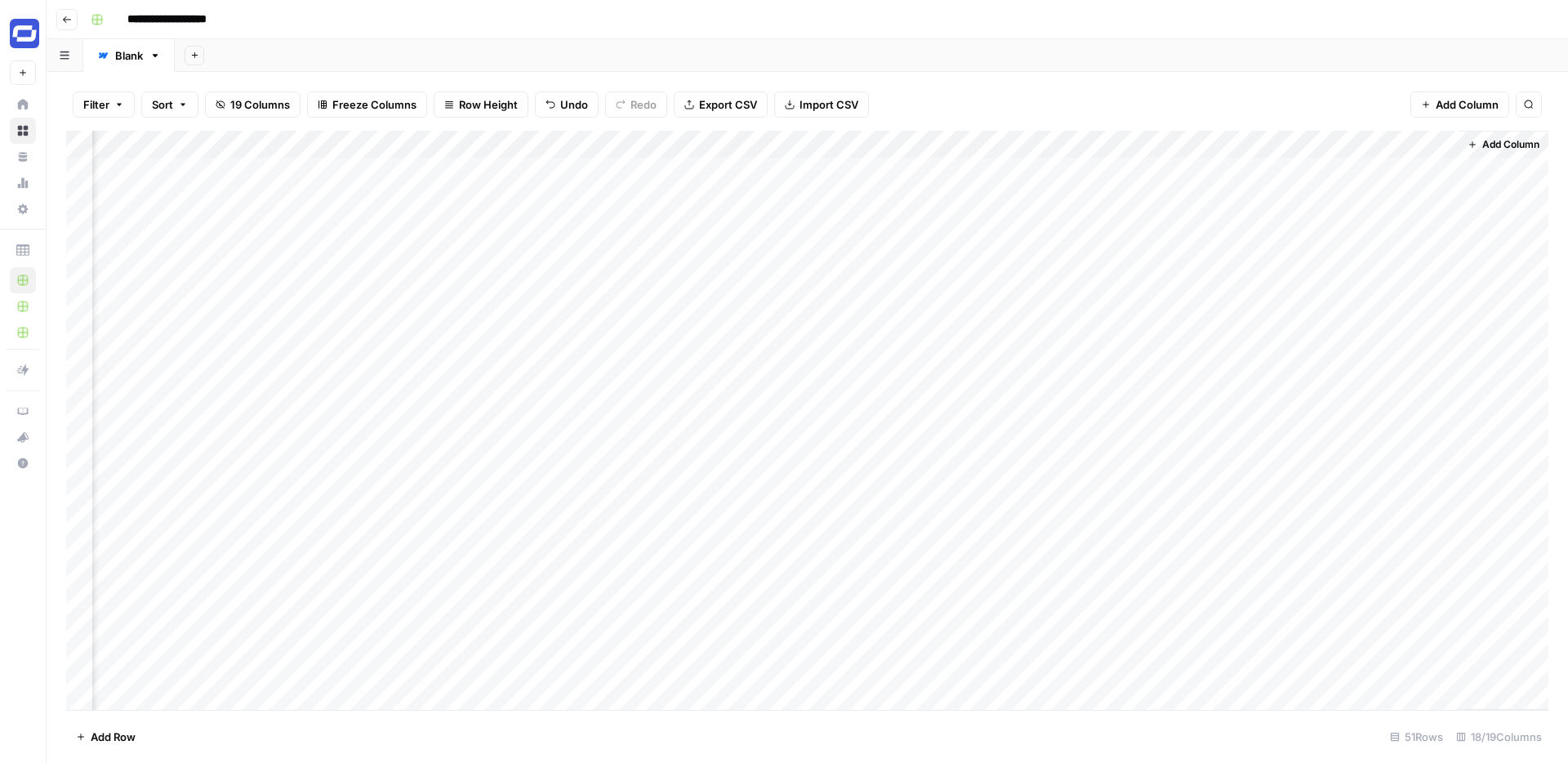 scroll, scrollTop: 0, scrollLeft: 0, axis: both 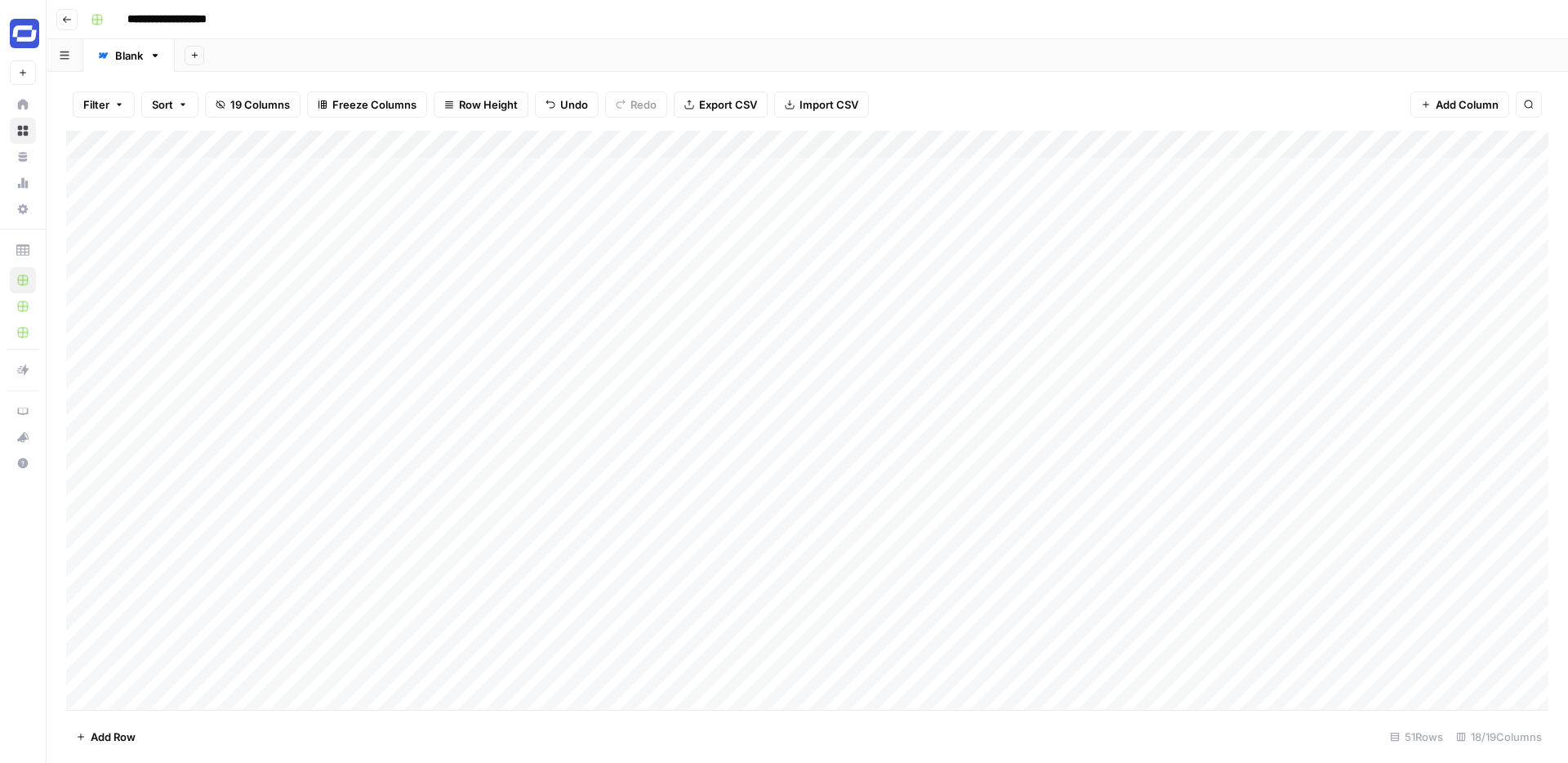 click on "Add Column" at bounding box center (807, 420) 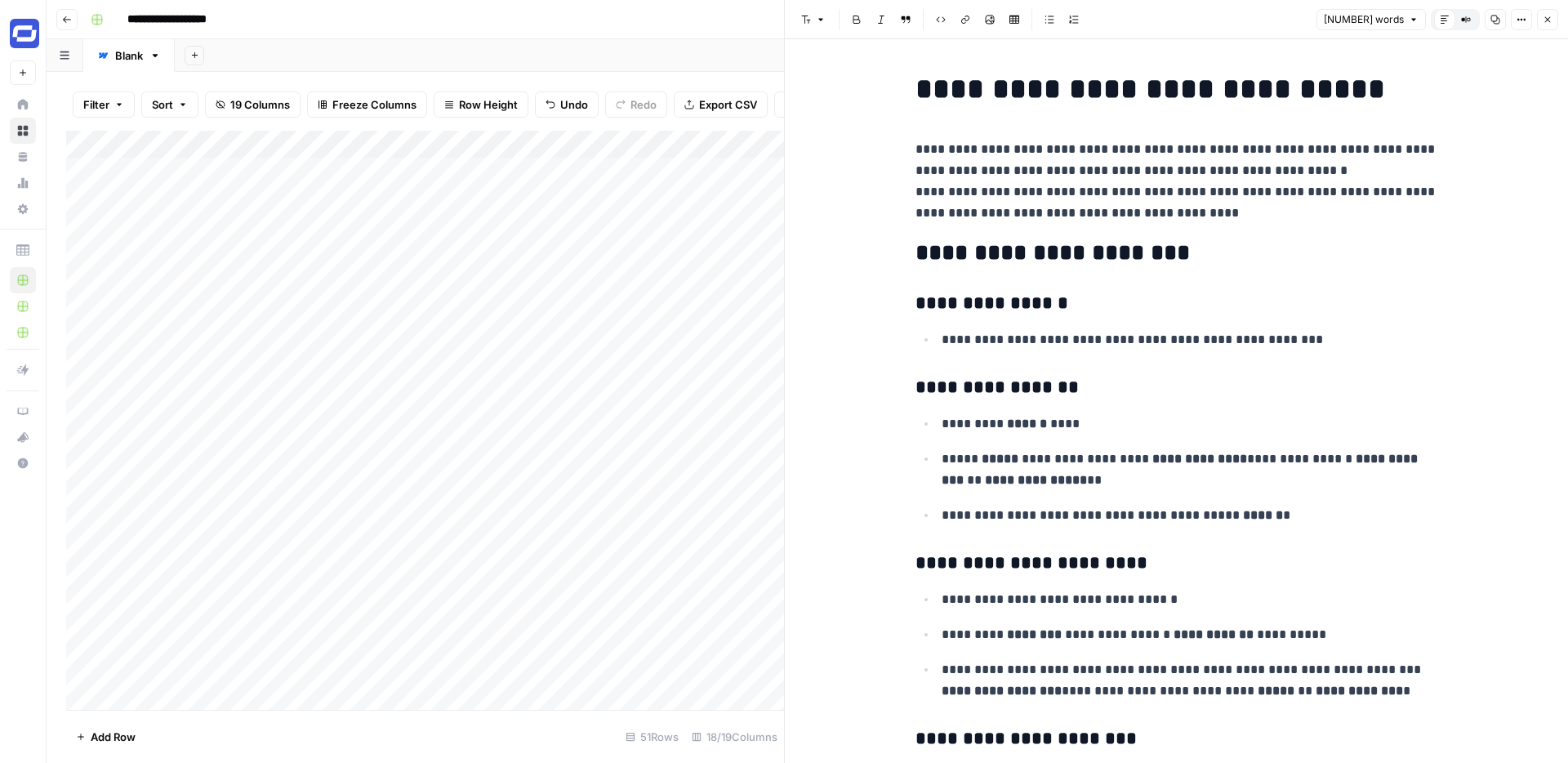 scroll, scrollTop: 400, scrollLeft: 0, axis: vertical 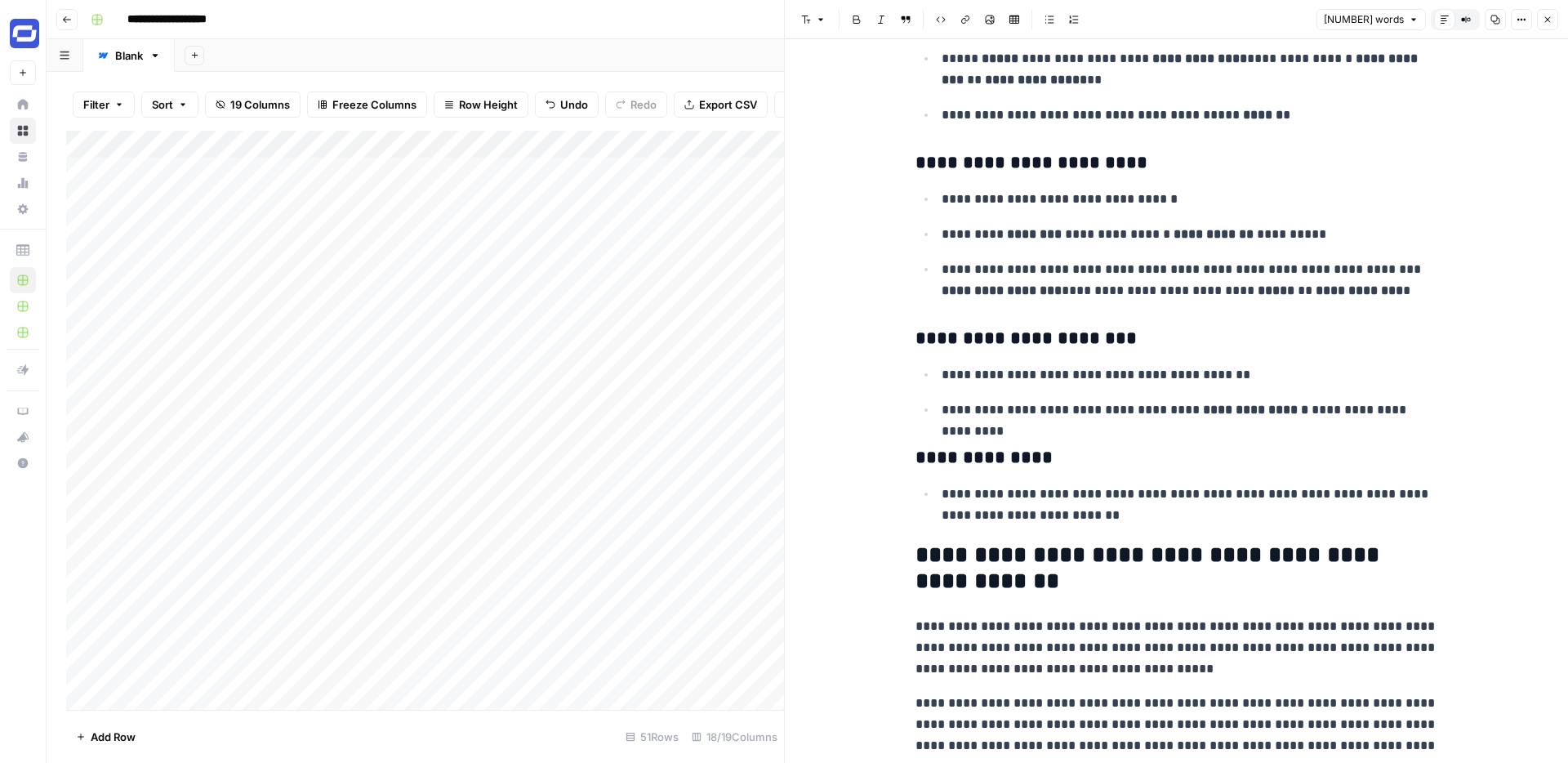 click 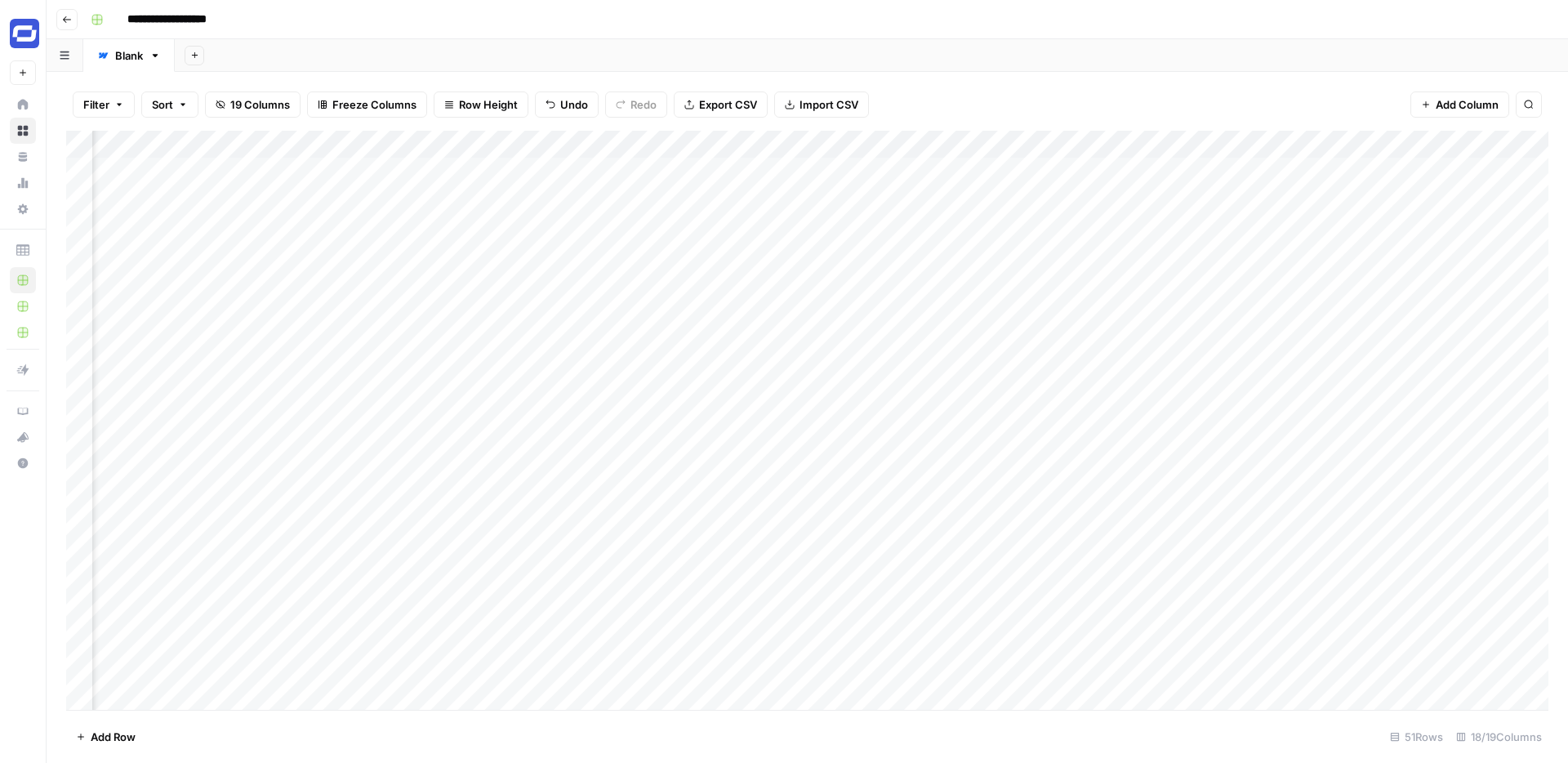 scroll, scrollTop: 0, scrollLeft: 1414, axis: horizontal 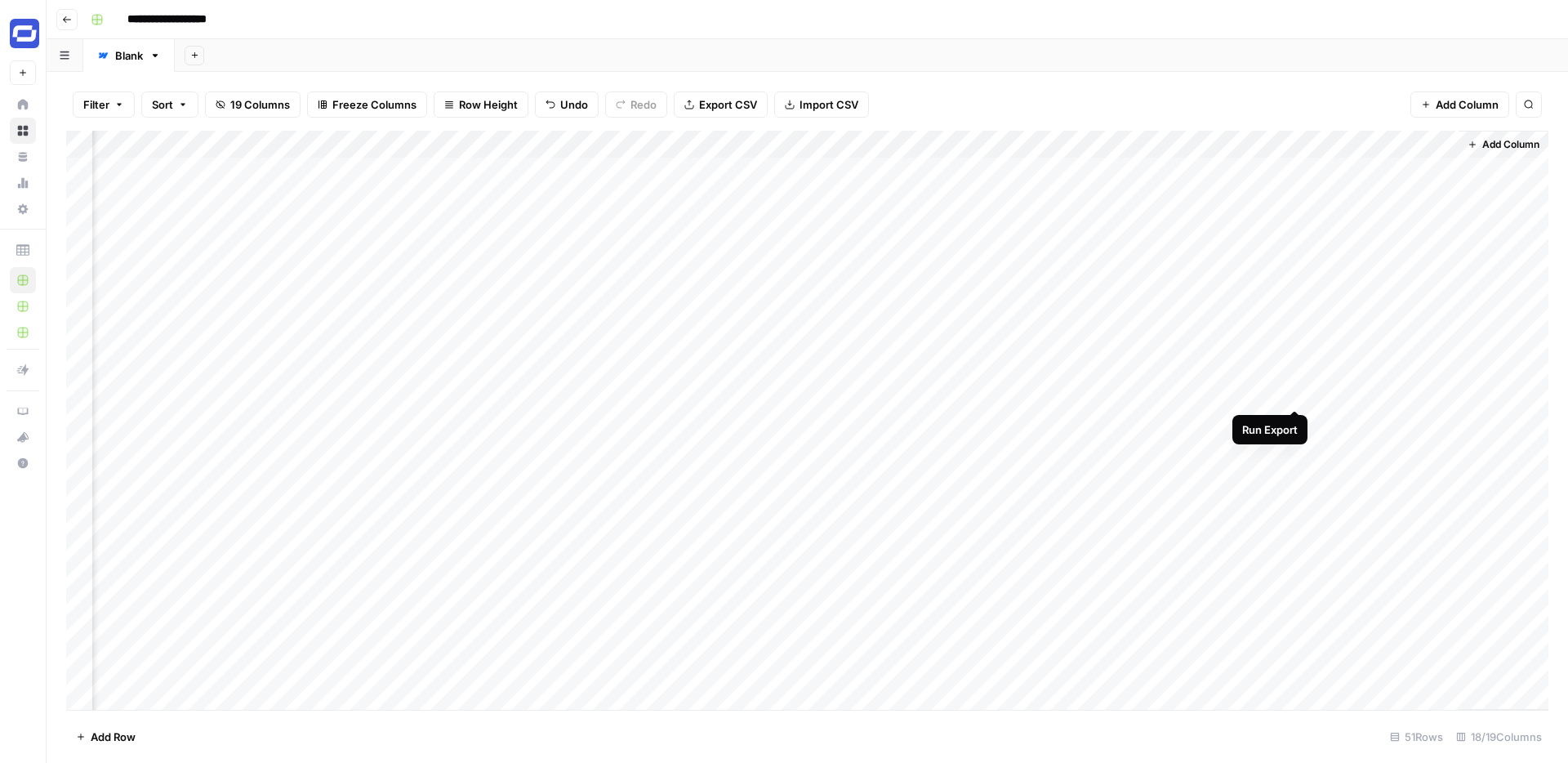 click on "Add Column" at bounding box center (807, 420) 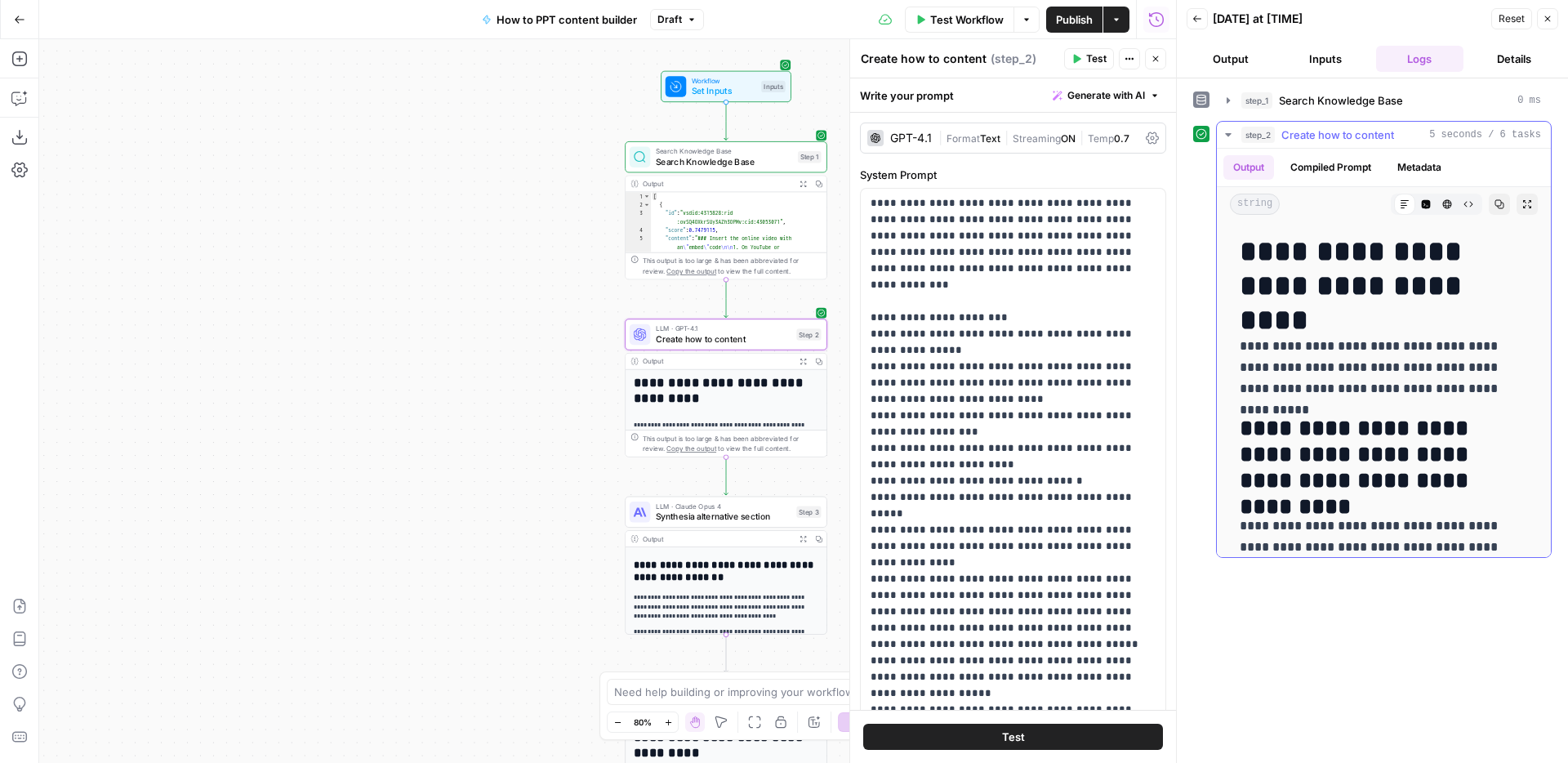 scroll, scrollTop: 0, scrollLeft: 0, axis: both 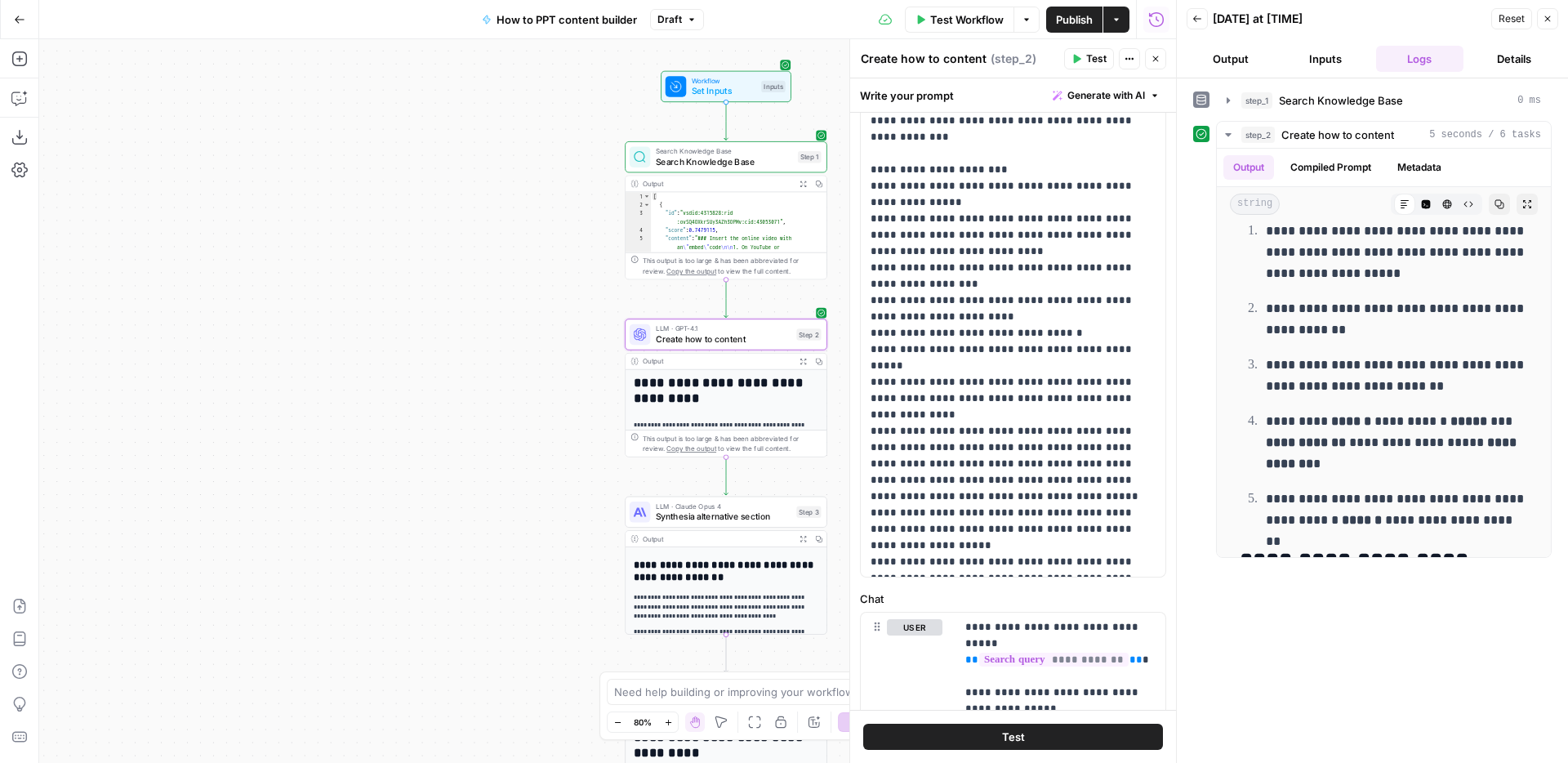 click 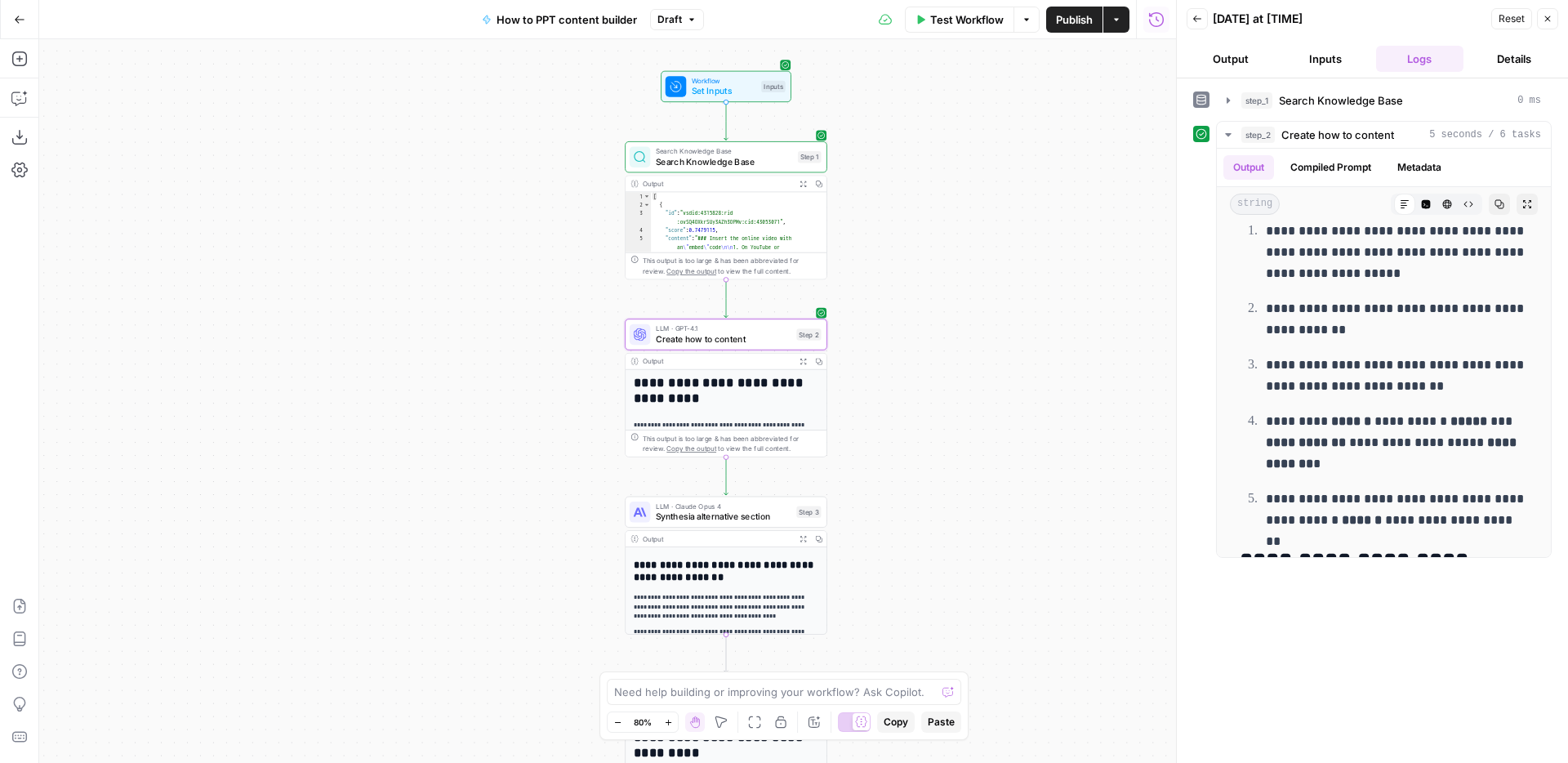 click 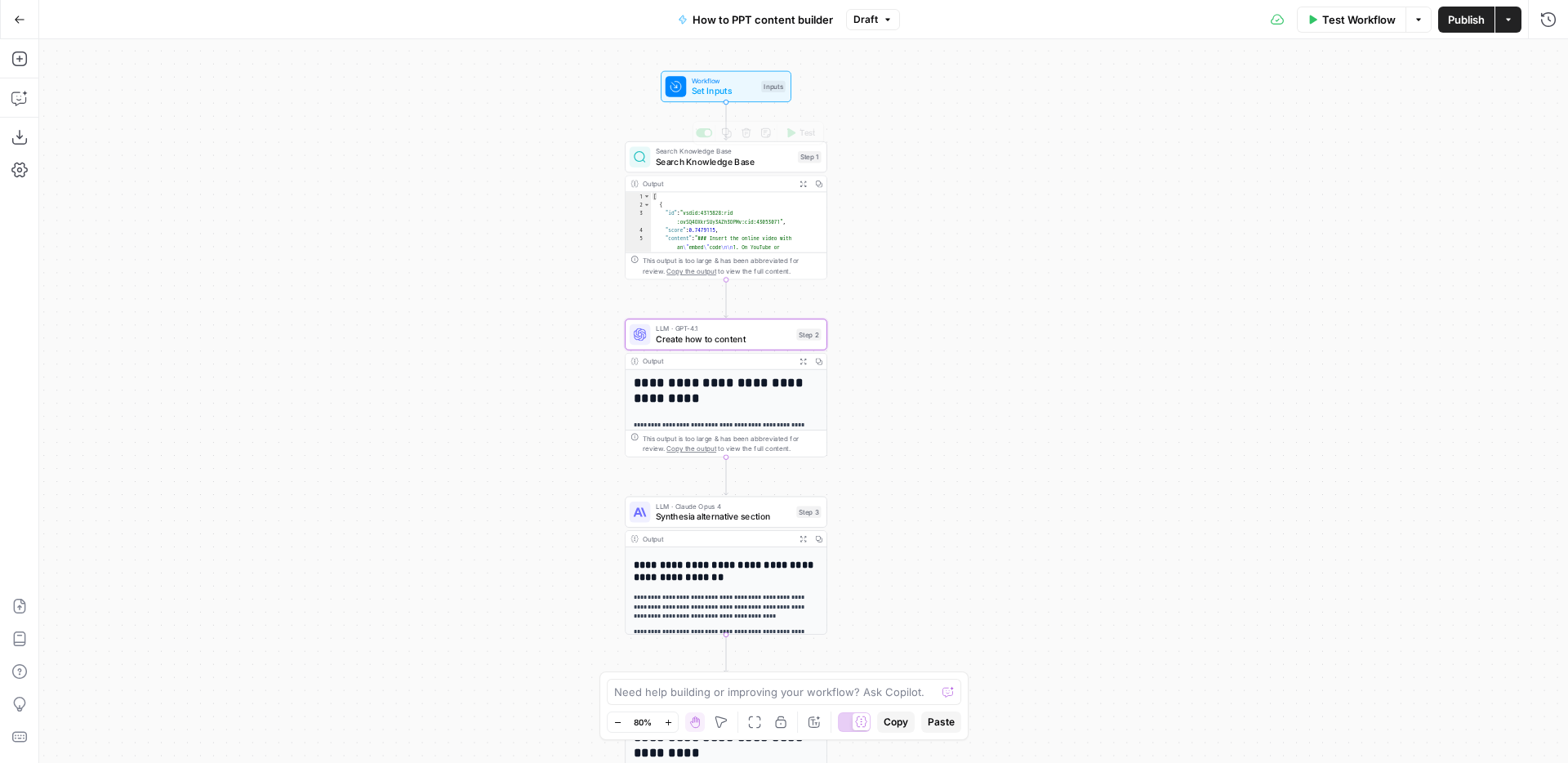 click on "Set Inputs" at bounding box center [724, 91] 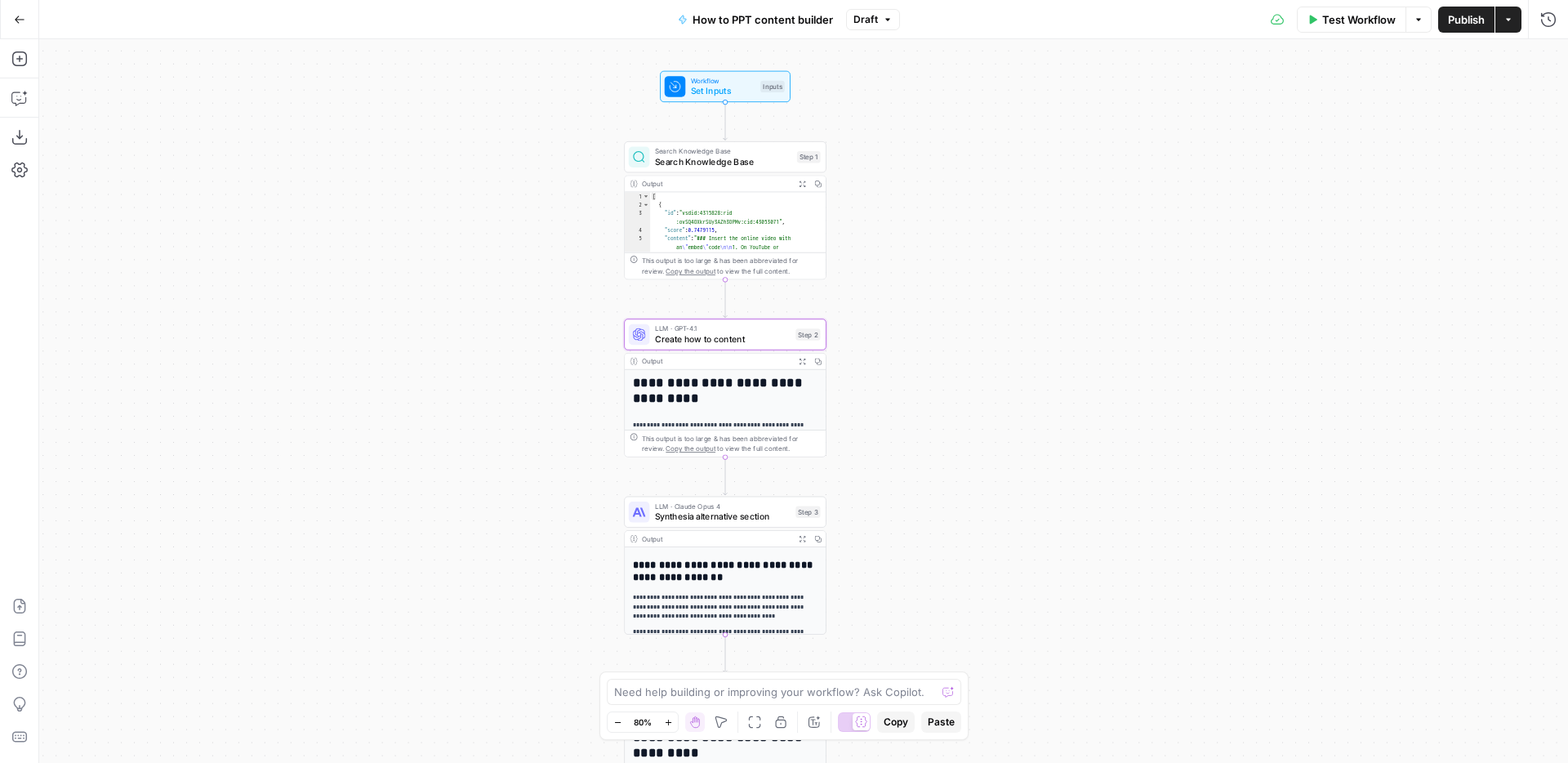 click on "Test Workflow" at bounding box center (1359, 20) 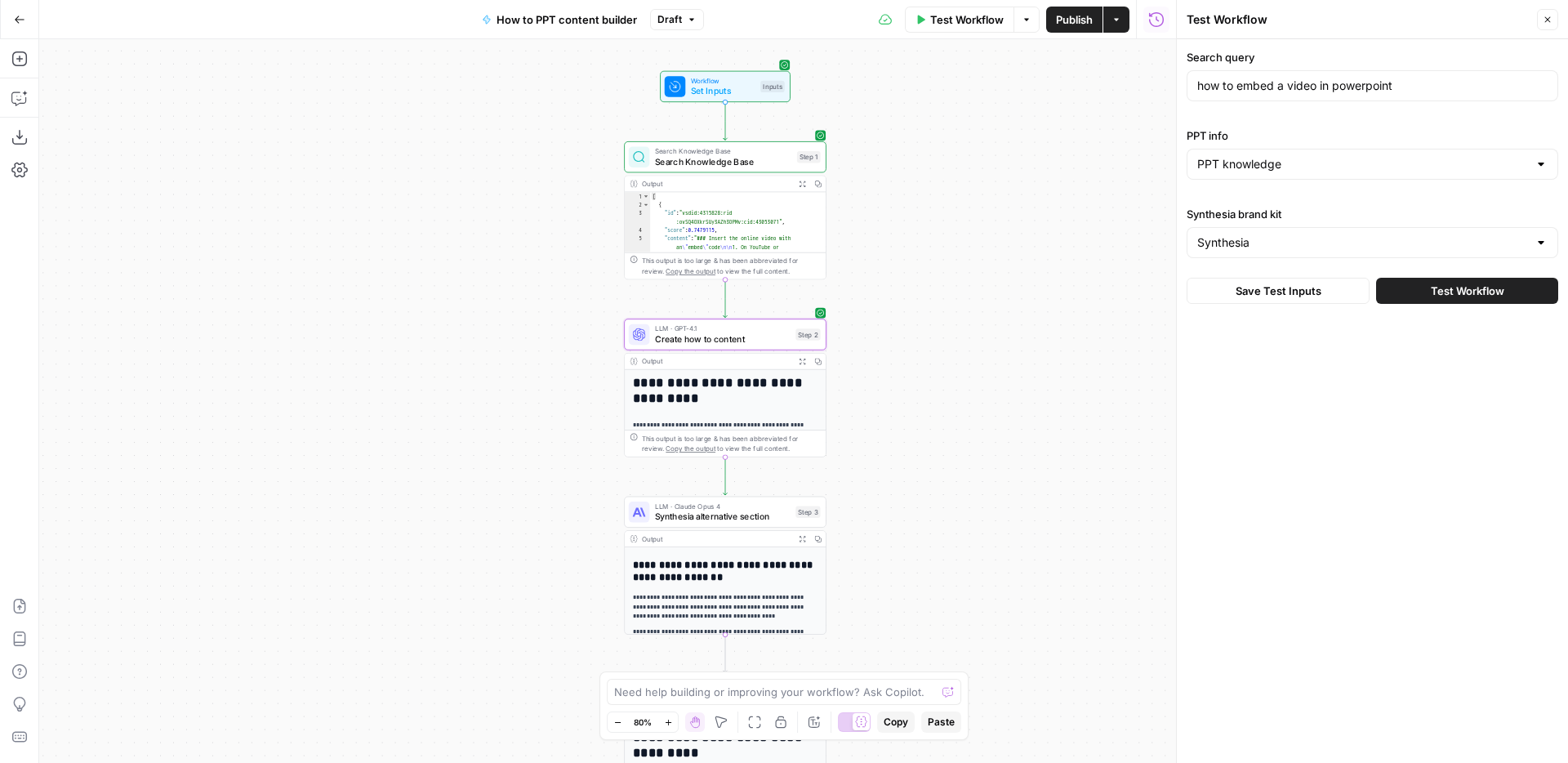 click on "how to embed a video in powerpoint" at bounding box center [1372, 86] 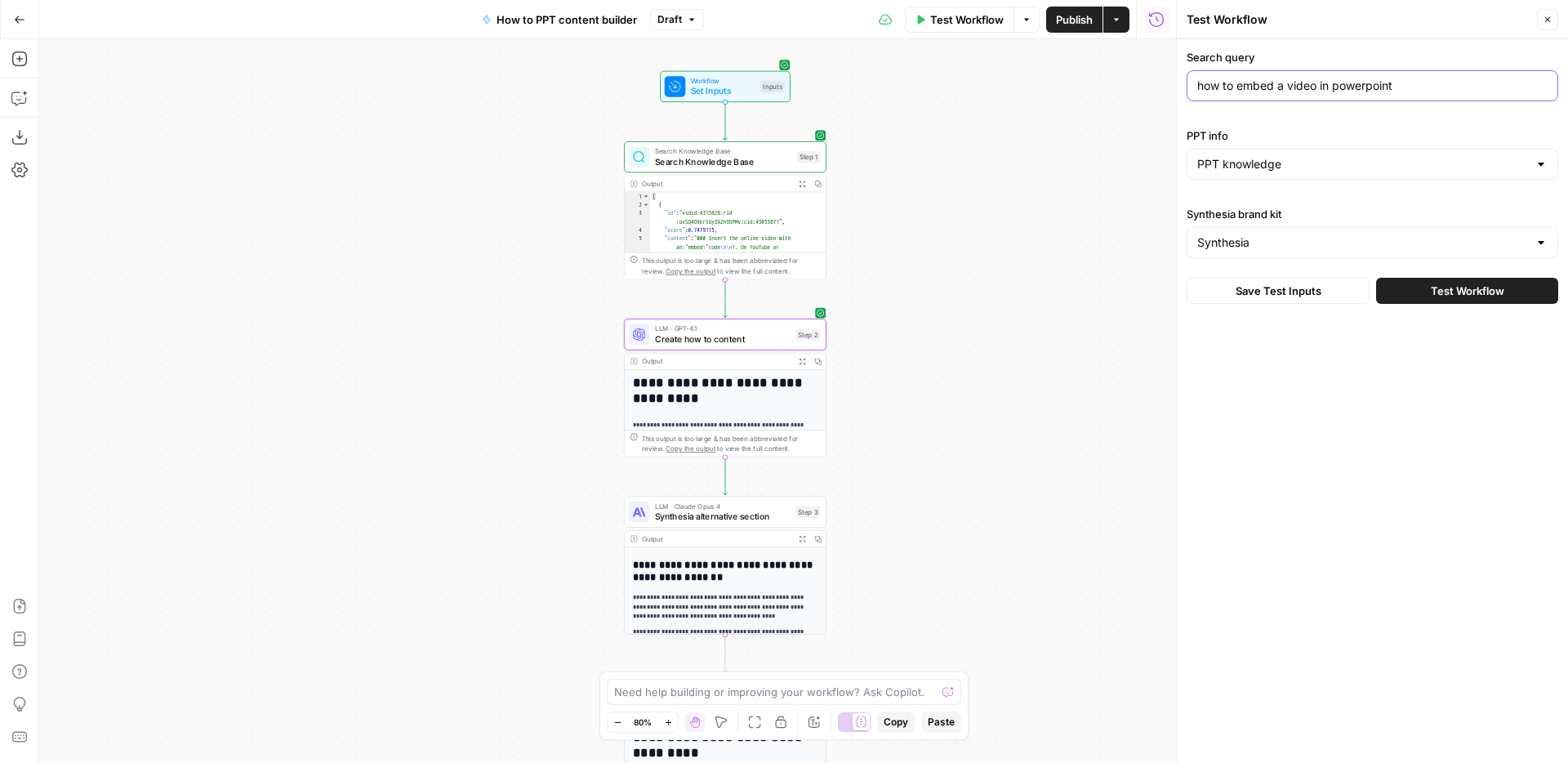copy on "Search query" 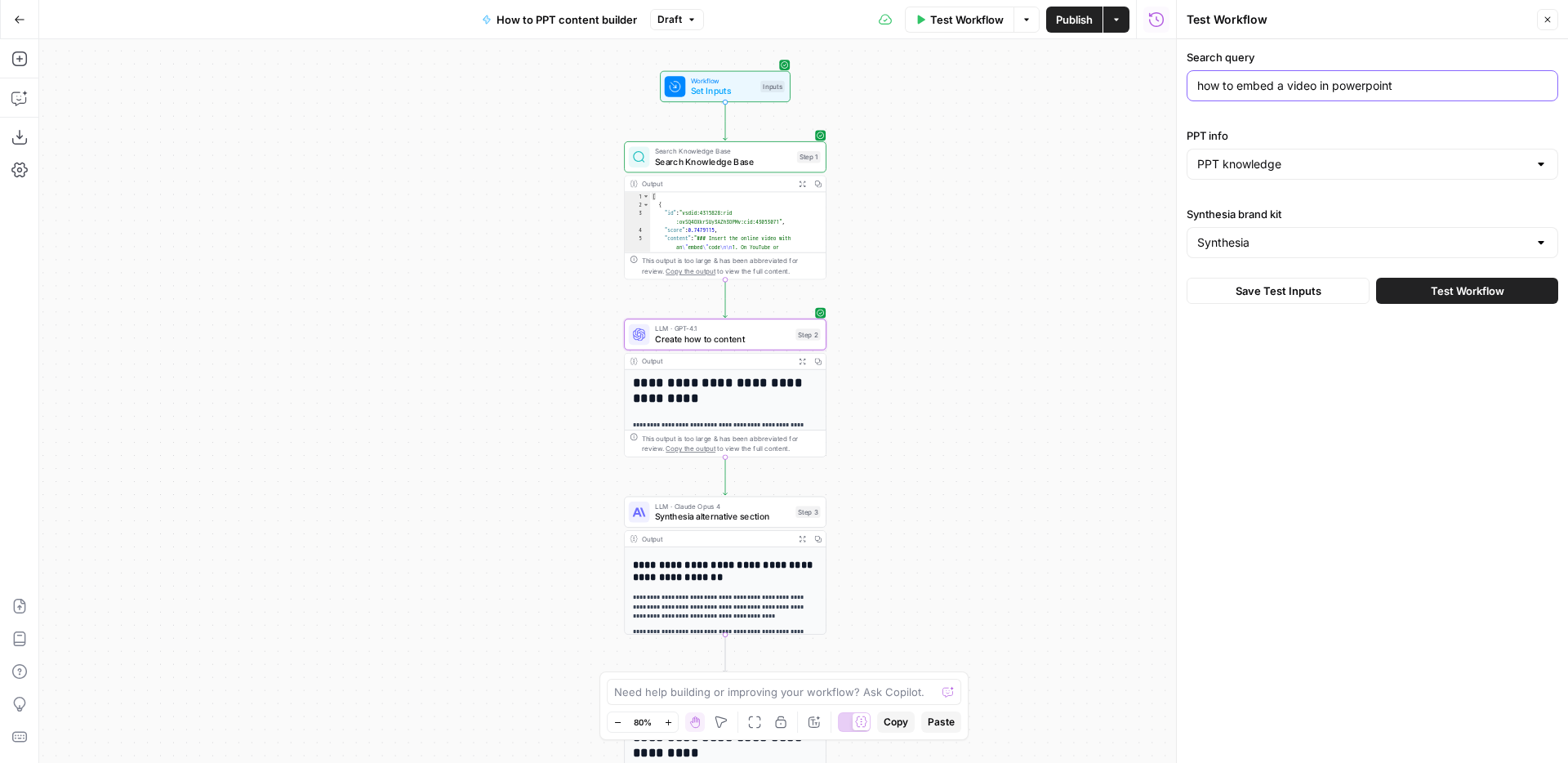 click on "how to embed a video in powerpoint" at bounding box center (1372, 86) 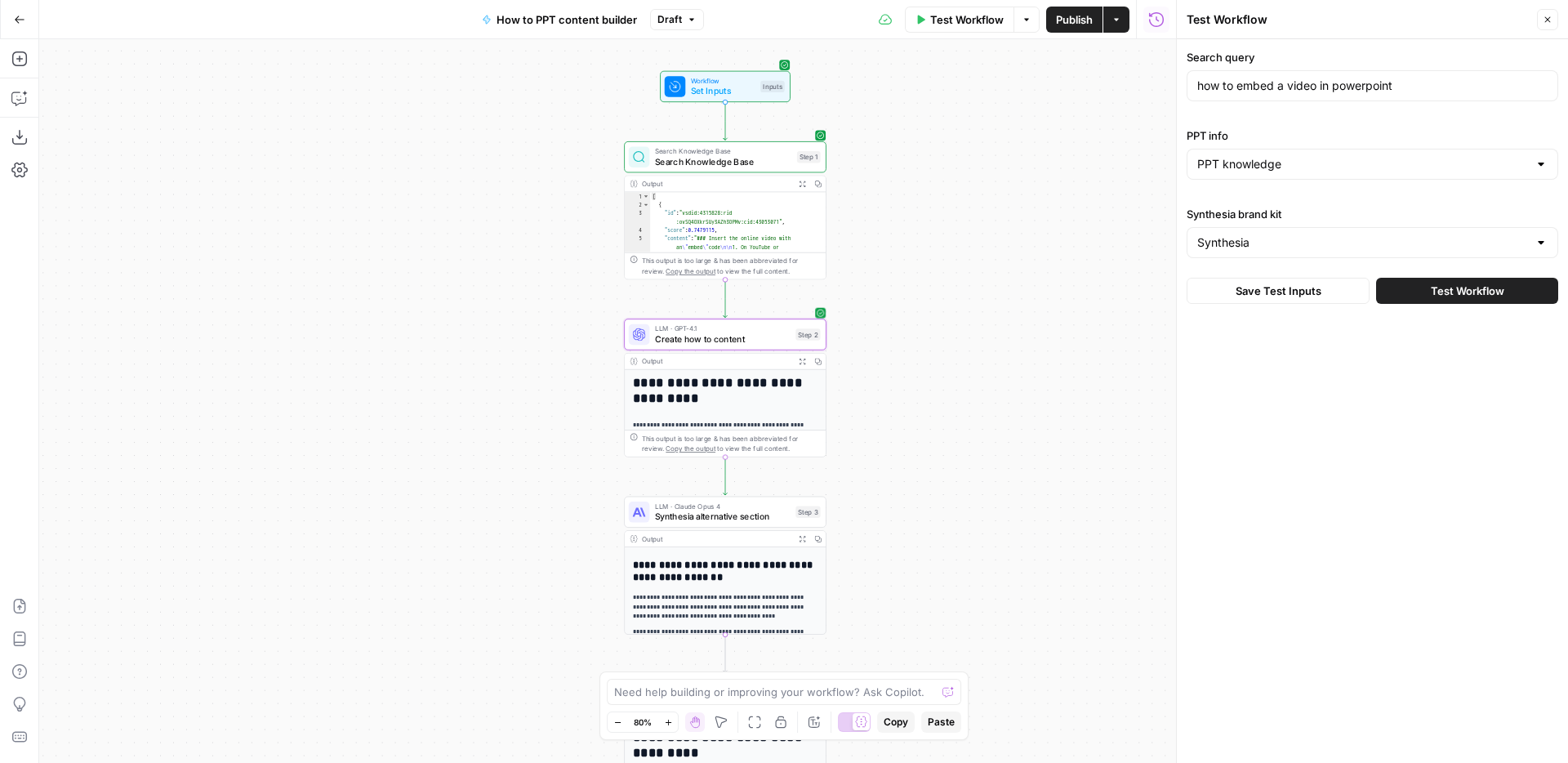 click on "Create how to content" at bounding box center [723, 339] 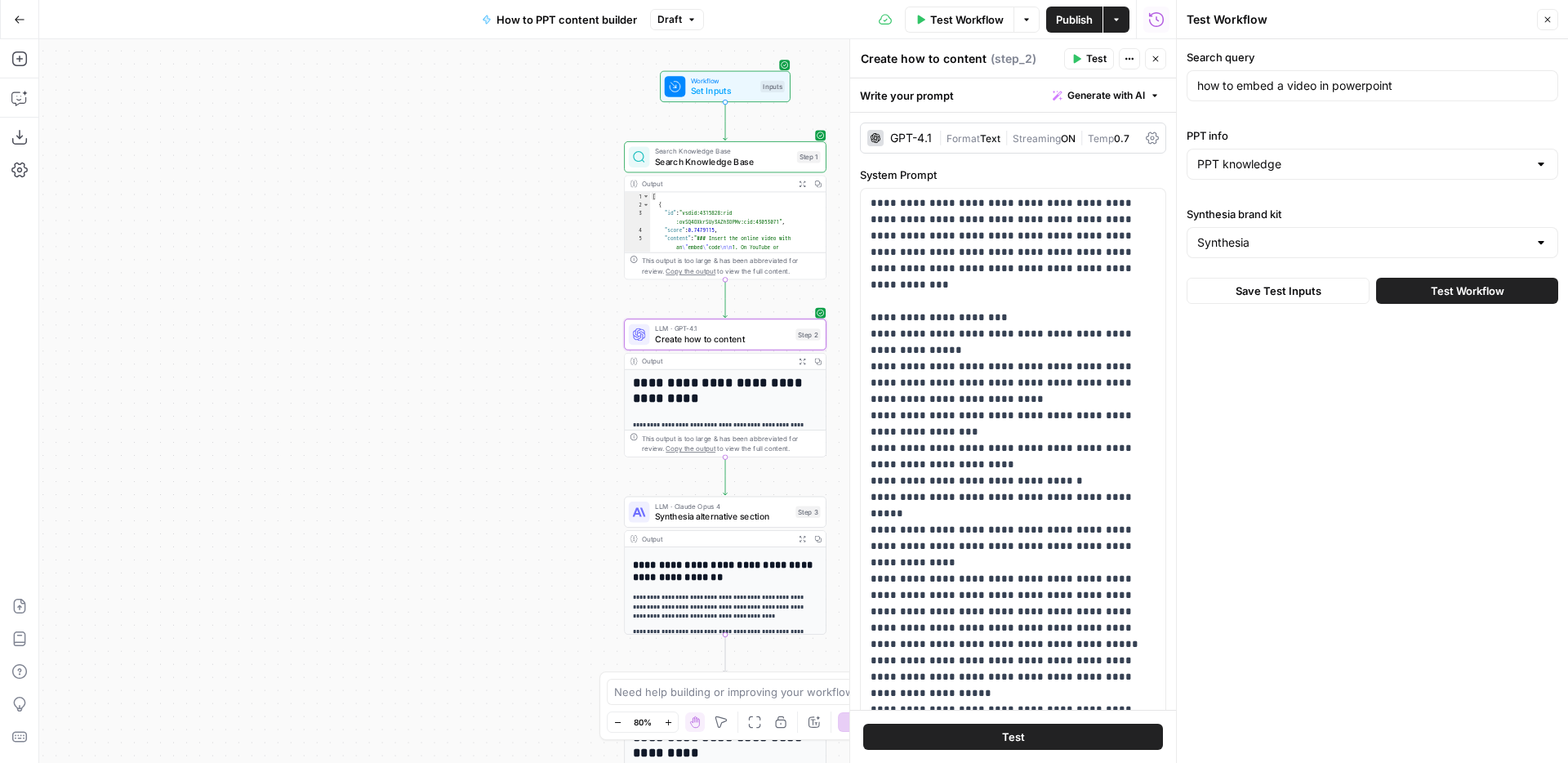 click on "**********" at bounding box center [726, 390] 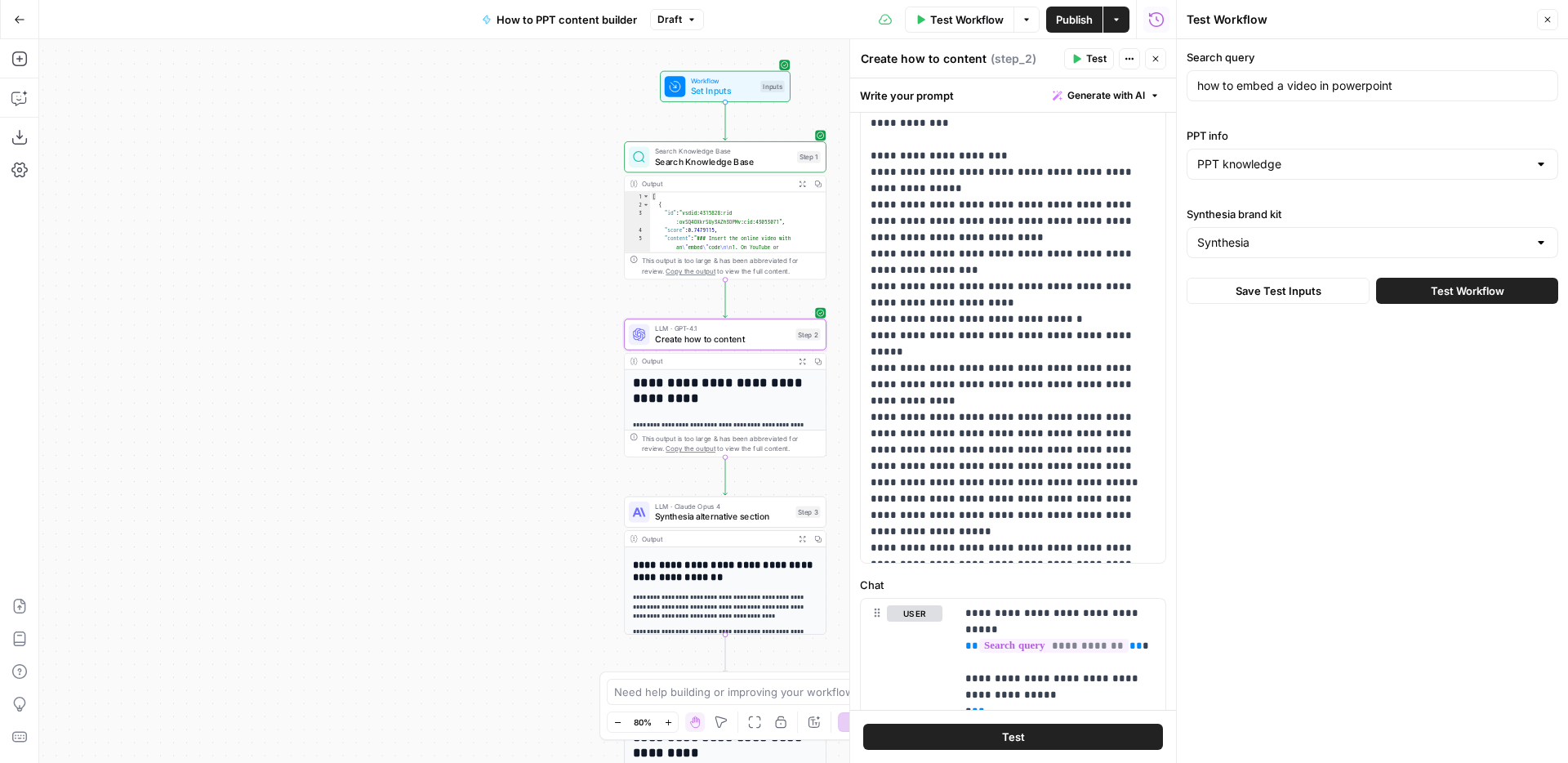 scroll, scrollTop: 161, scrollLeft: 0, axis: vertical 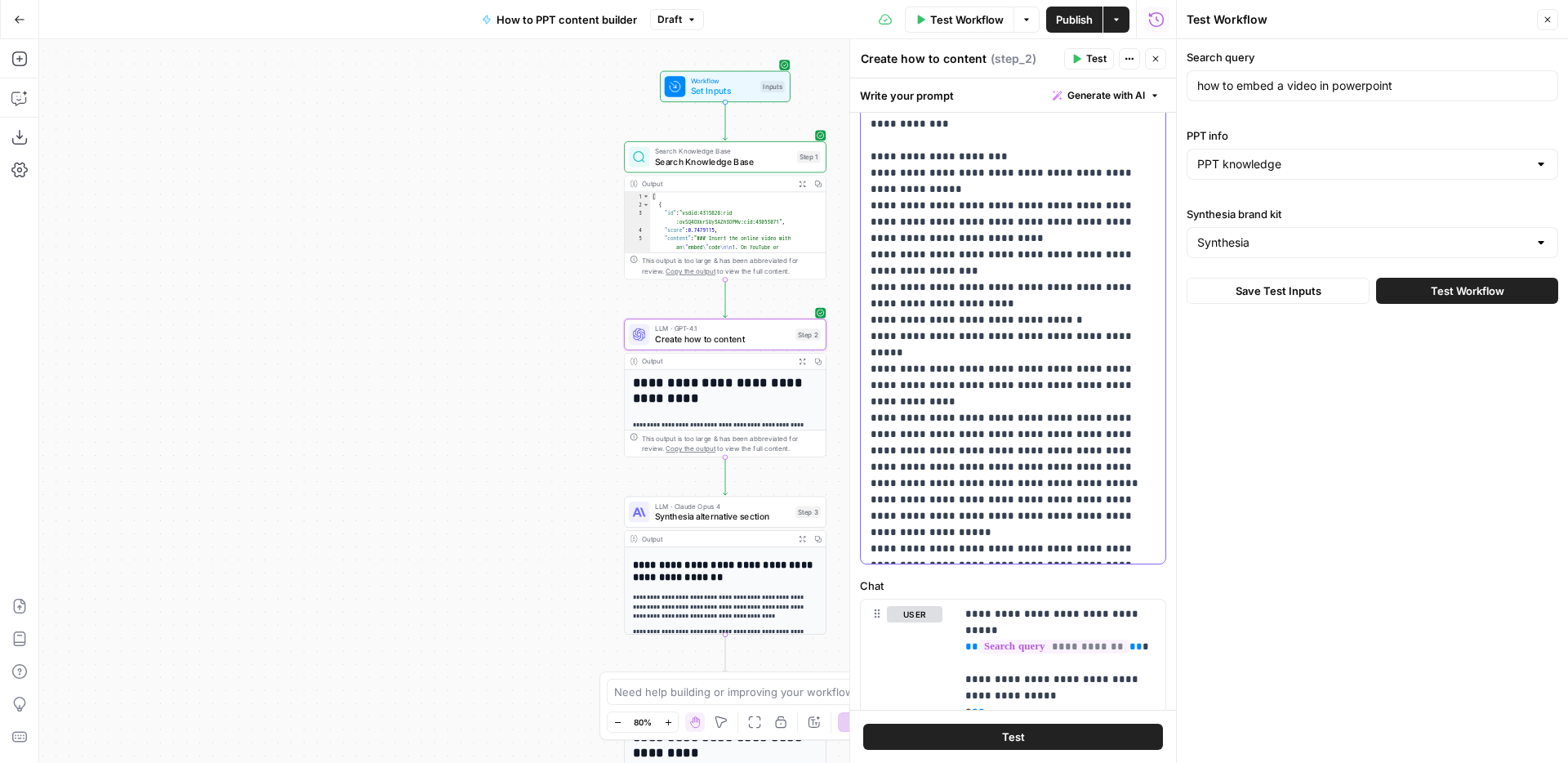 click on "**********" at bounding box center [1013, 296] 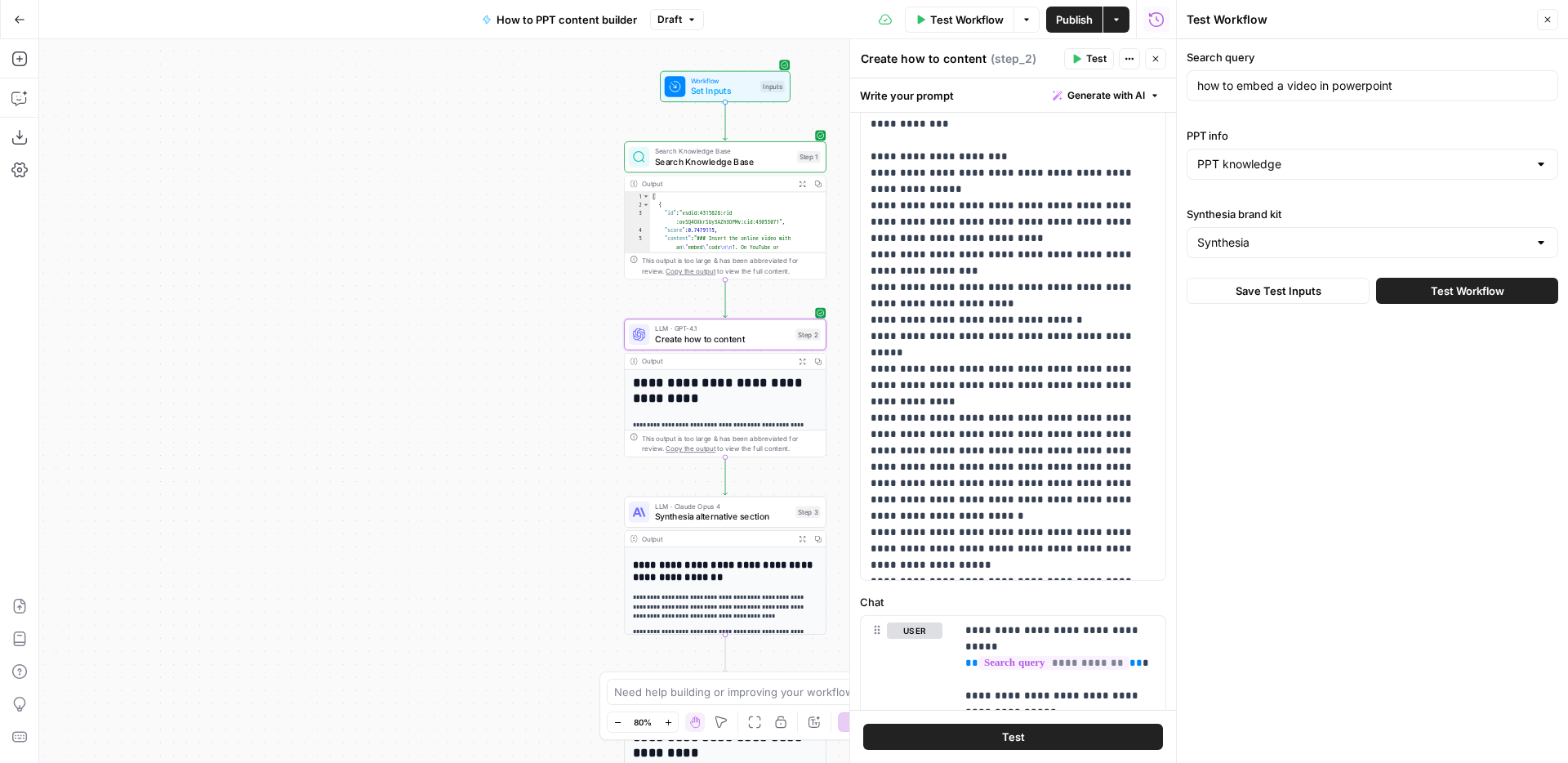 click on "Test" at bounding box center [1013, 737] 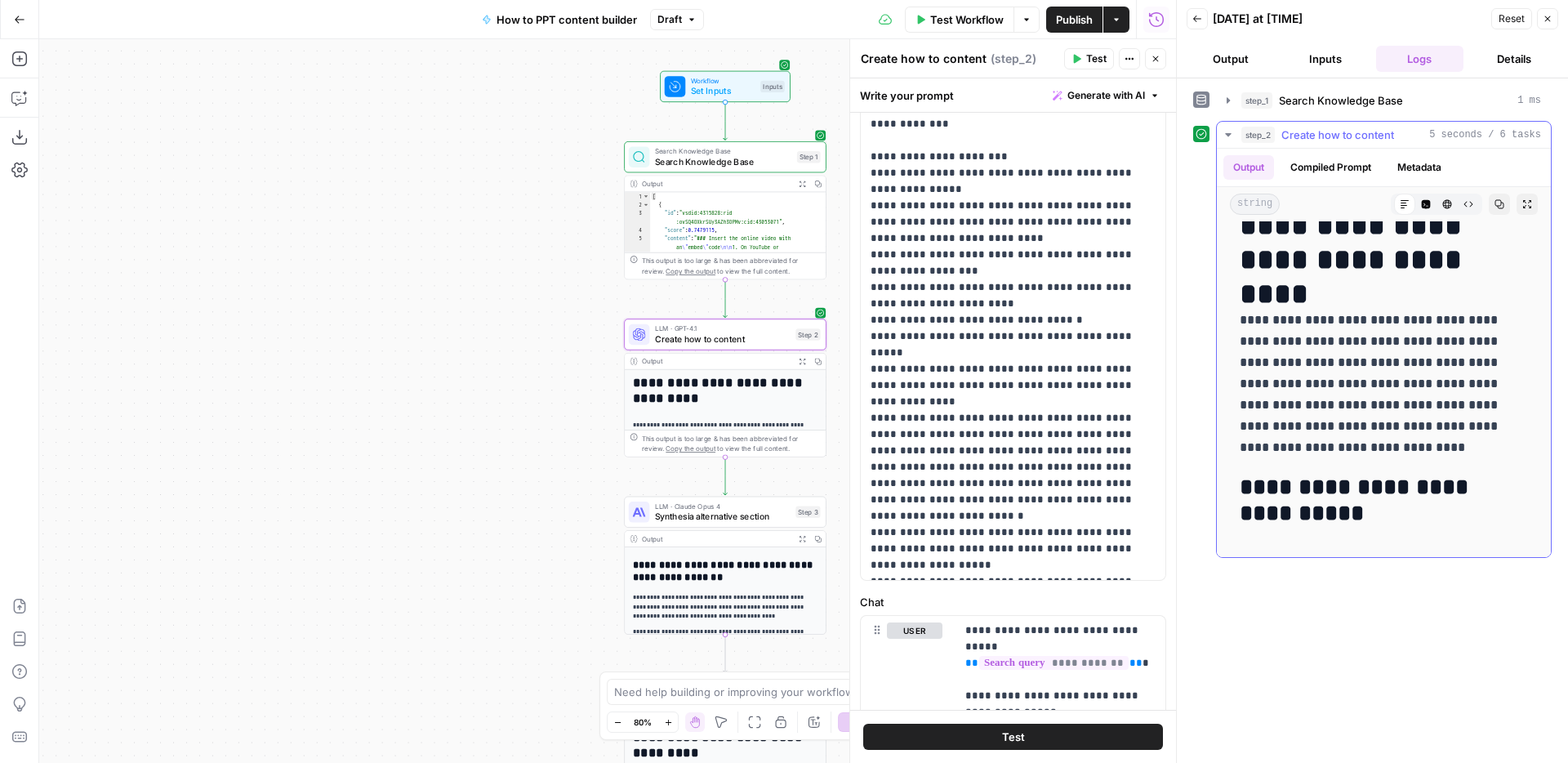 scroll, scrollTop: 28, scrollLeft: 0, axis: vertical 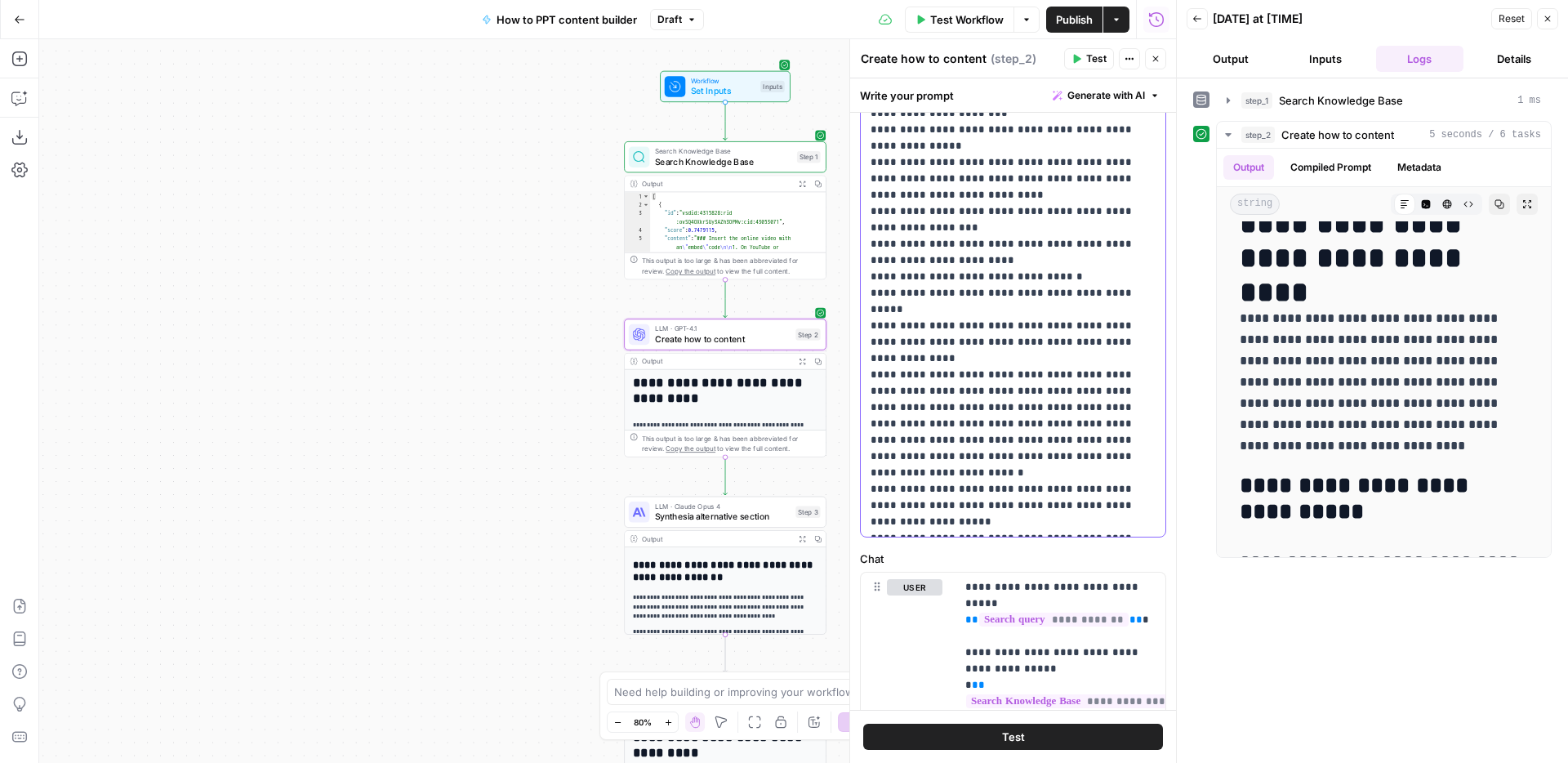 click on "**********" at bounding box center (1013, 261) 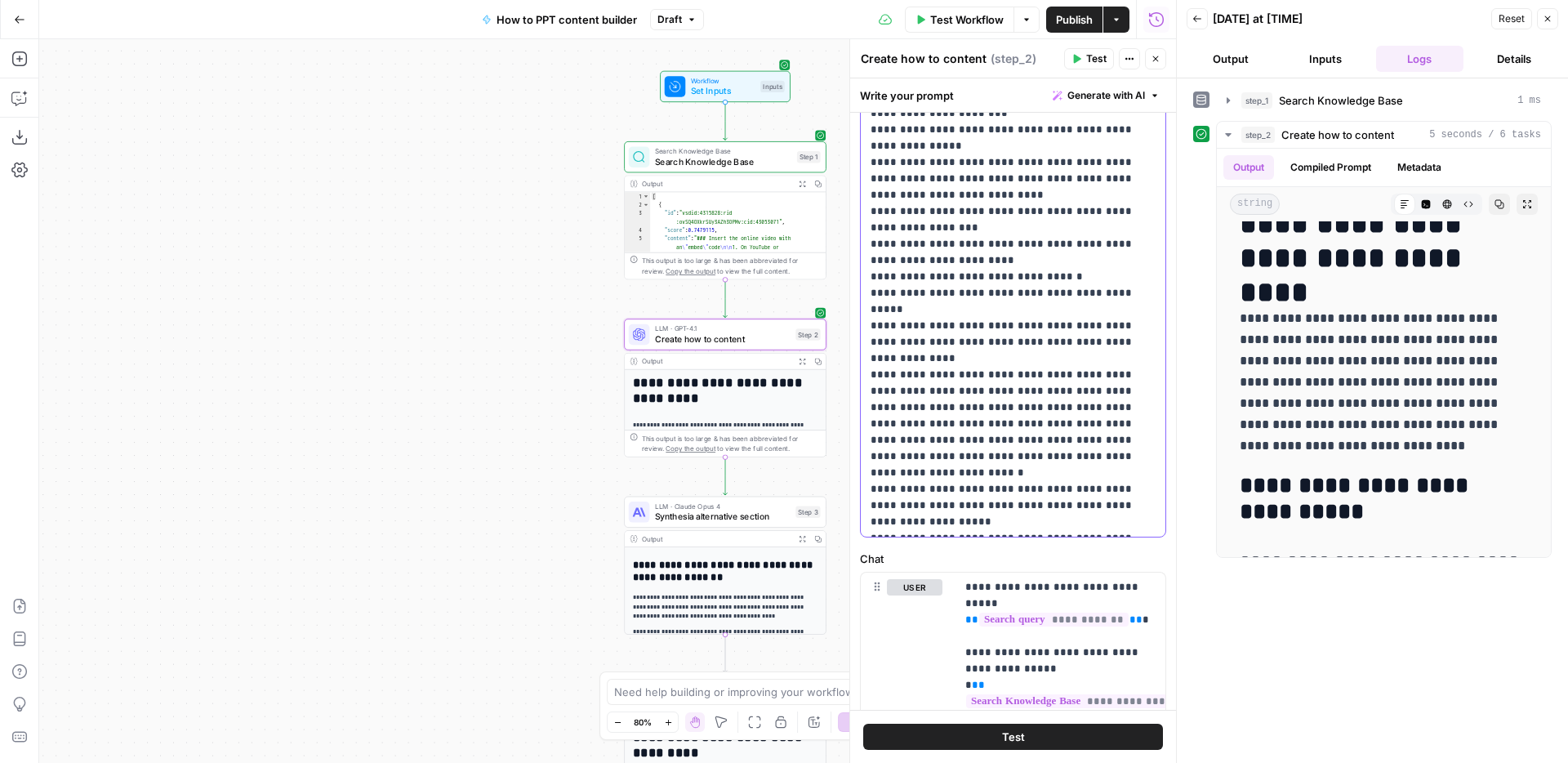drag, startPoint x: 994, startPoint y: 390, endPoint x: 952, endPoint y: 386, distance: 42.190046 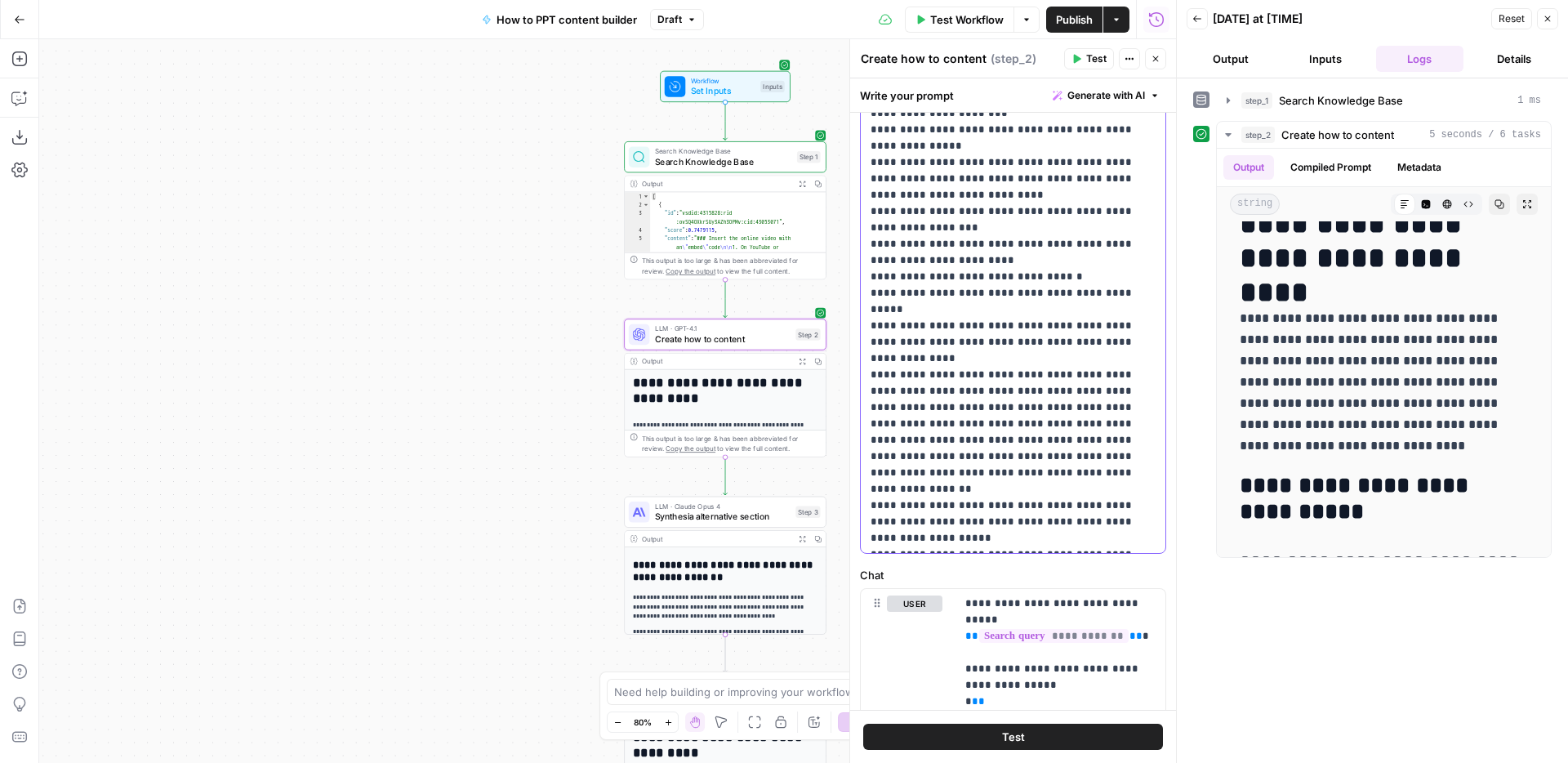 click on "**********" at bounding box center (1013, 269) 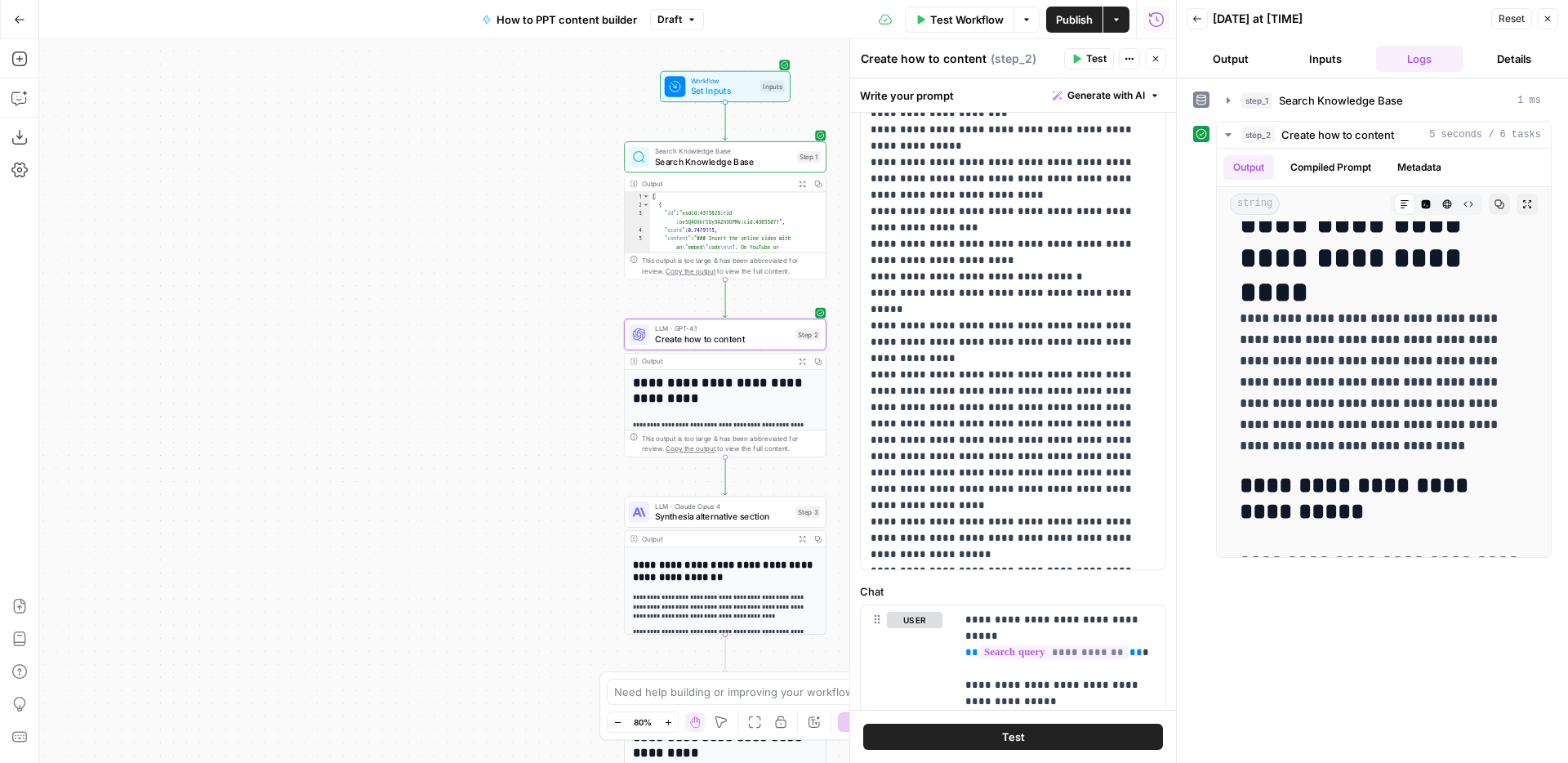 click on "Test" at bounding box center (1013, 737) 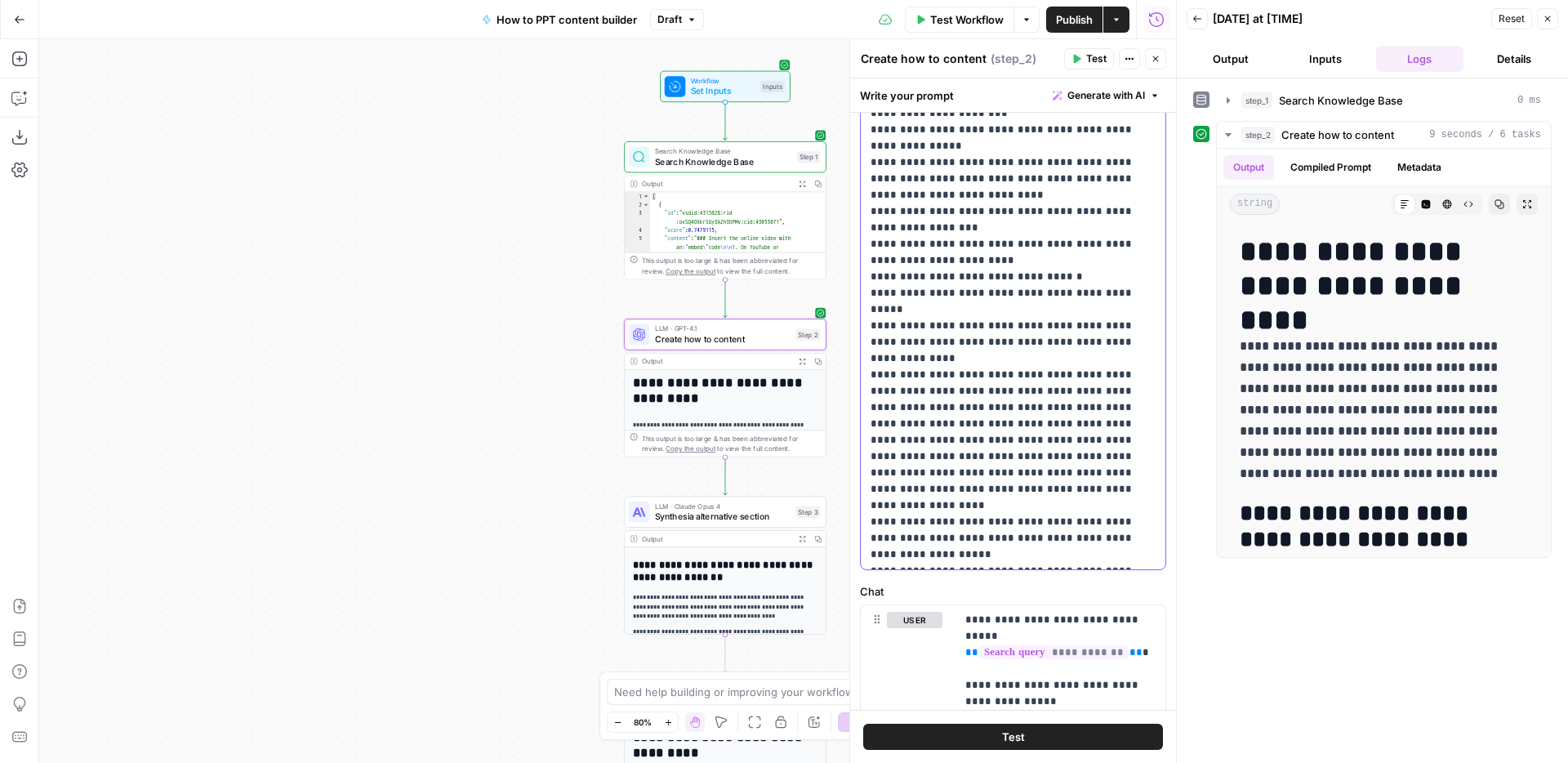 drag, startPoint x: 942, startPoint y: 436, endPoint x: 1100, endPoint y: 418, distance: 159.02201 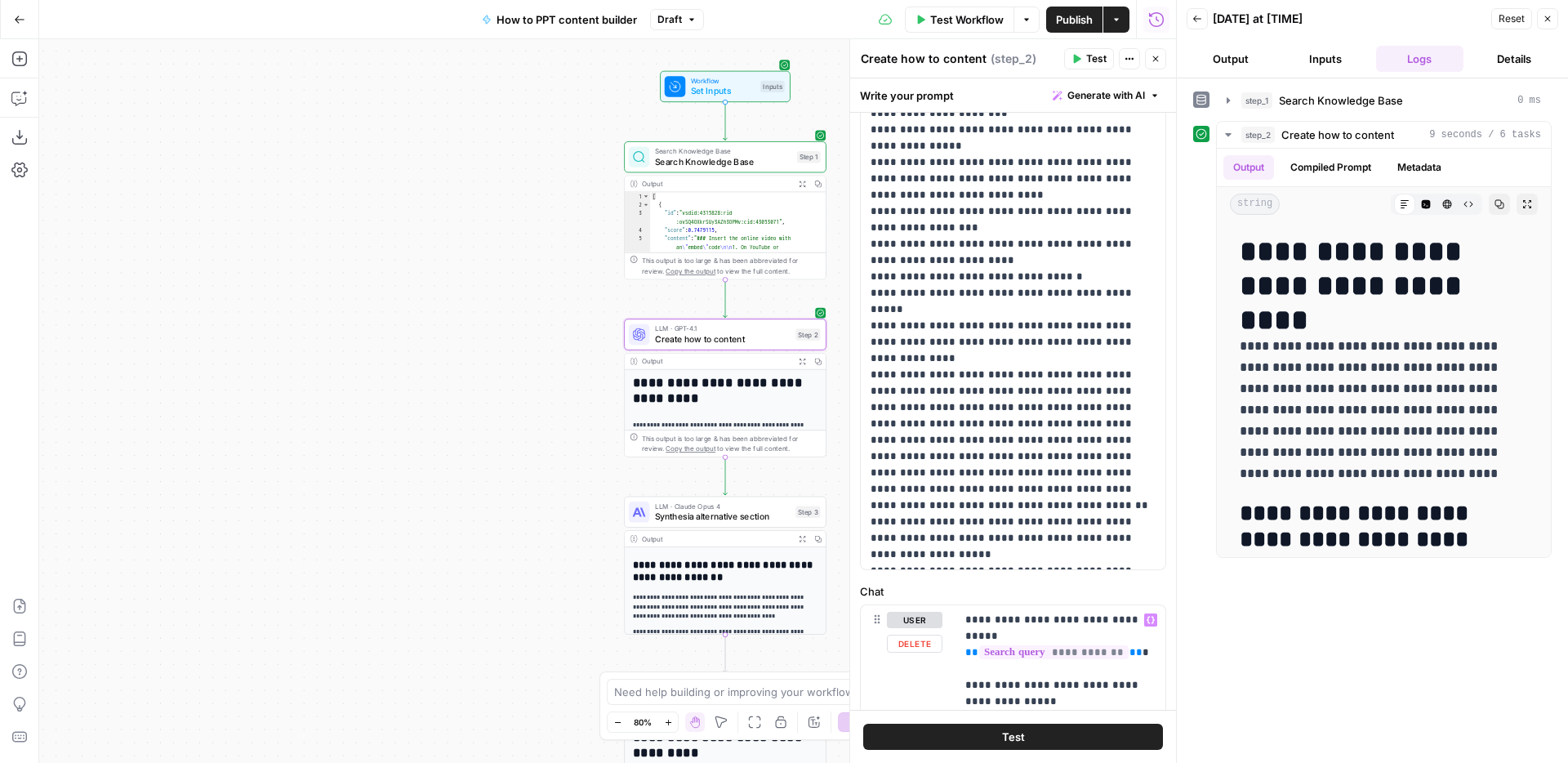 click on "Test" at bounding box center [1013, 737] 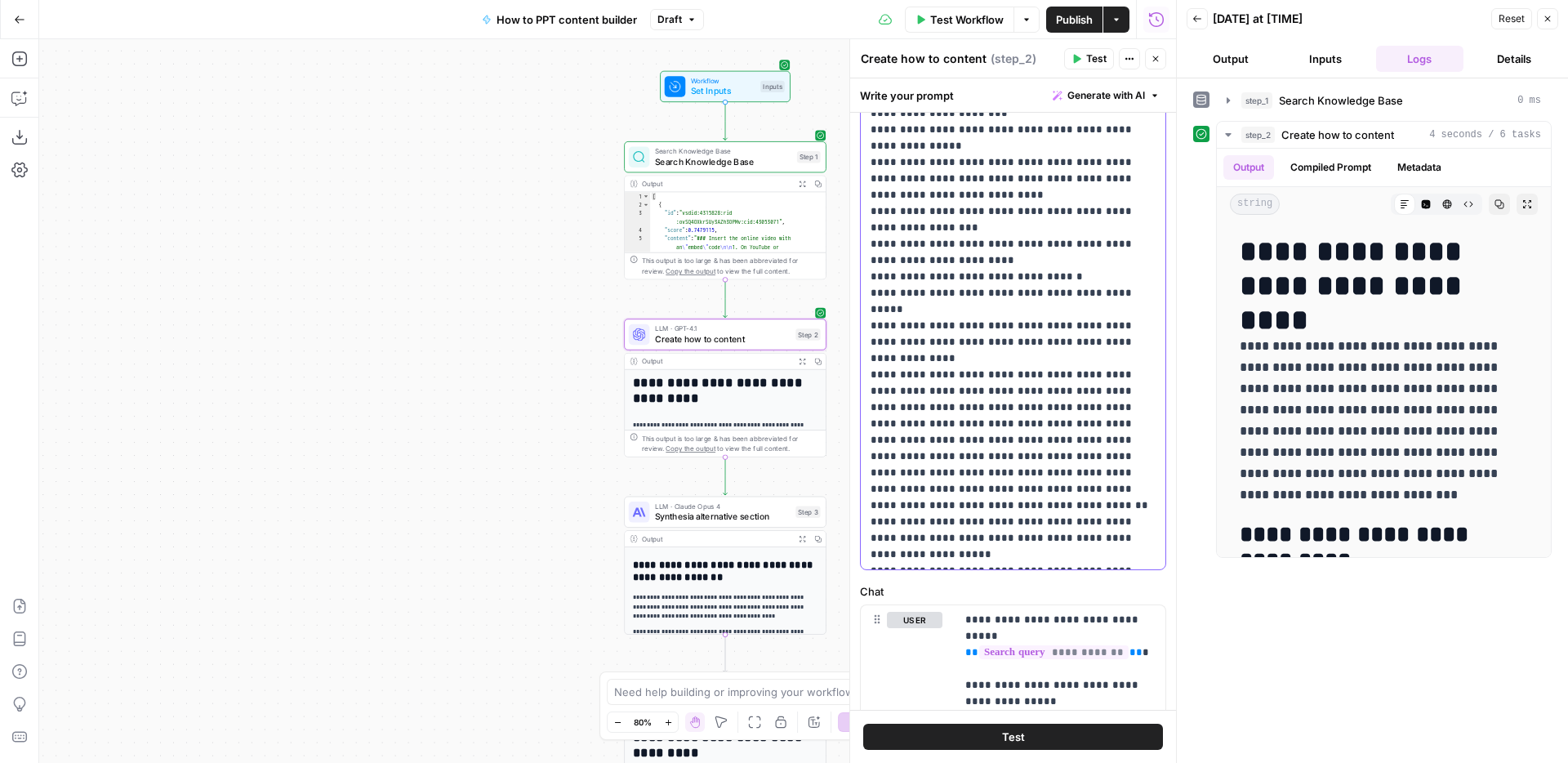 click on "**********" at bounding box center [1013, 277] 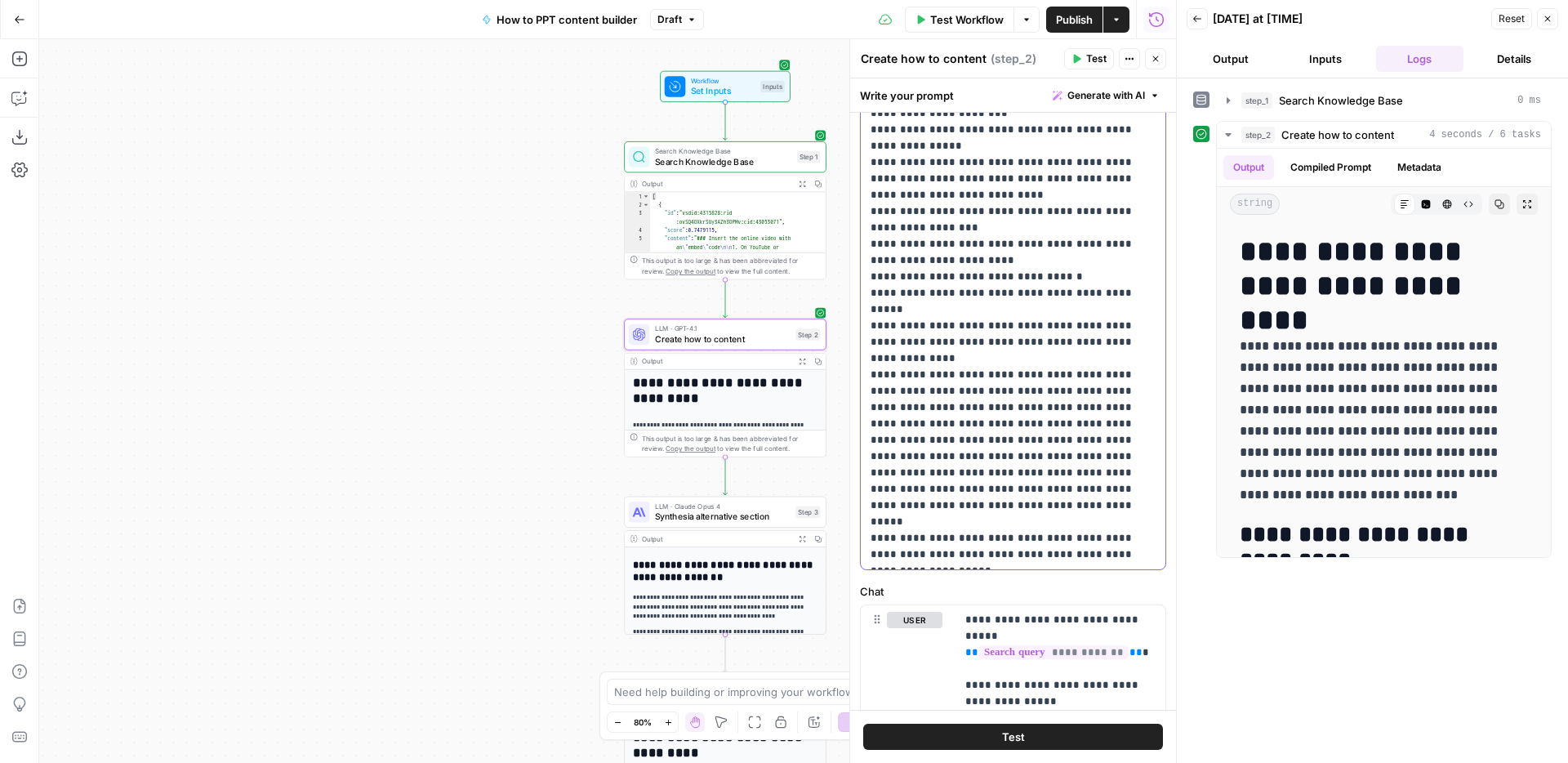 click on "**********" at bounding box center [1013, 277] 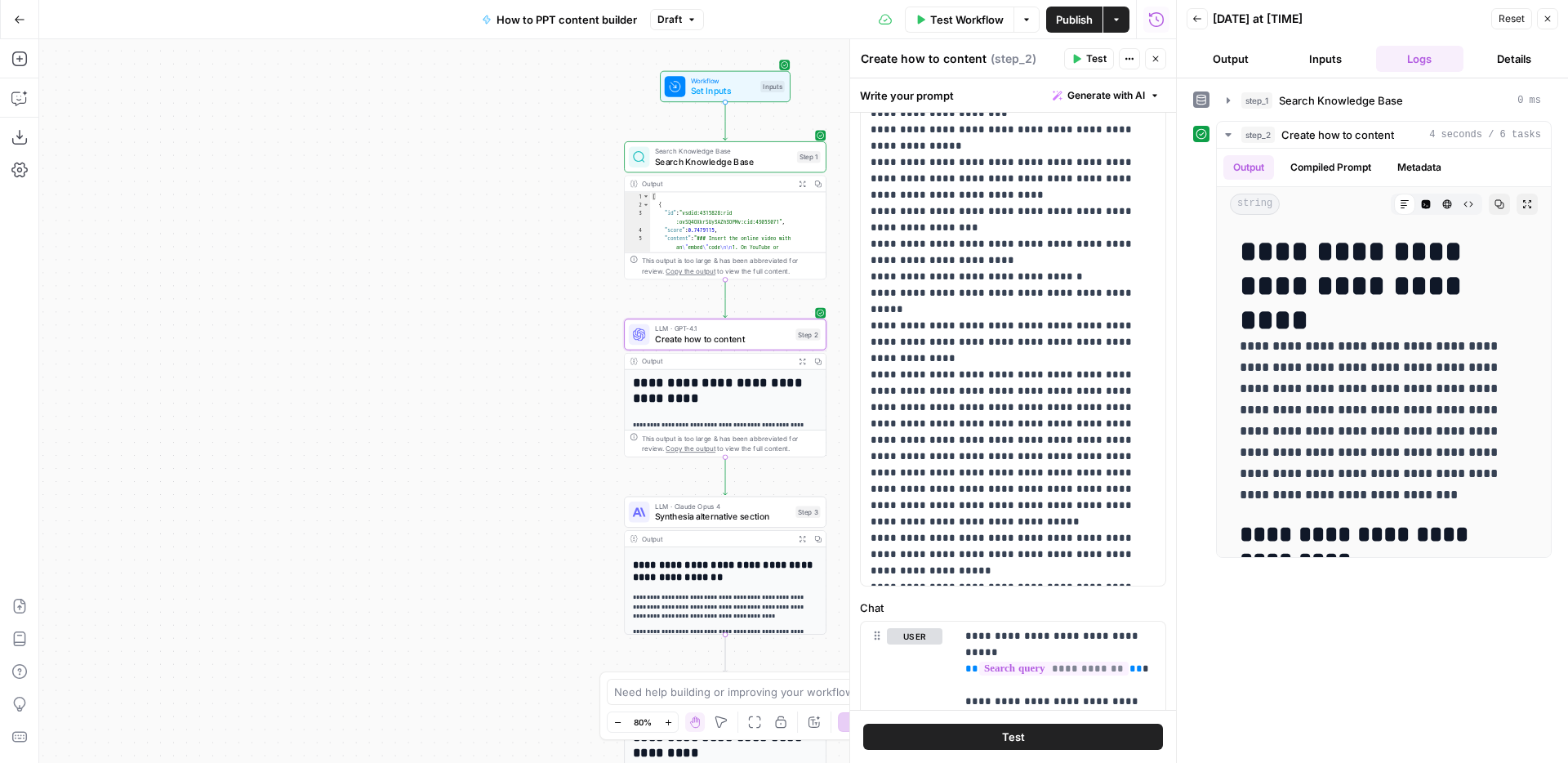 click on "Test" at bounding box center (1013, 737) 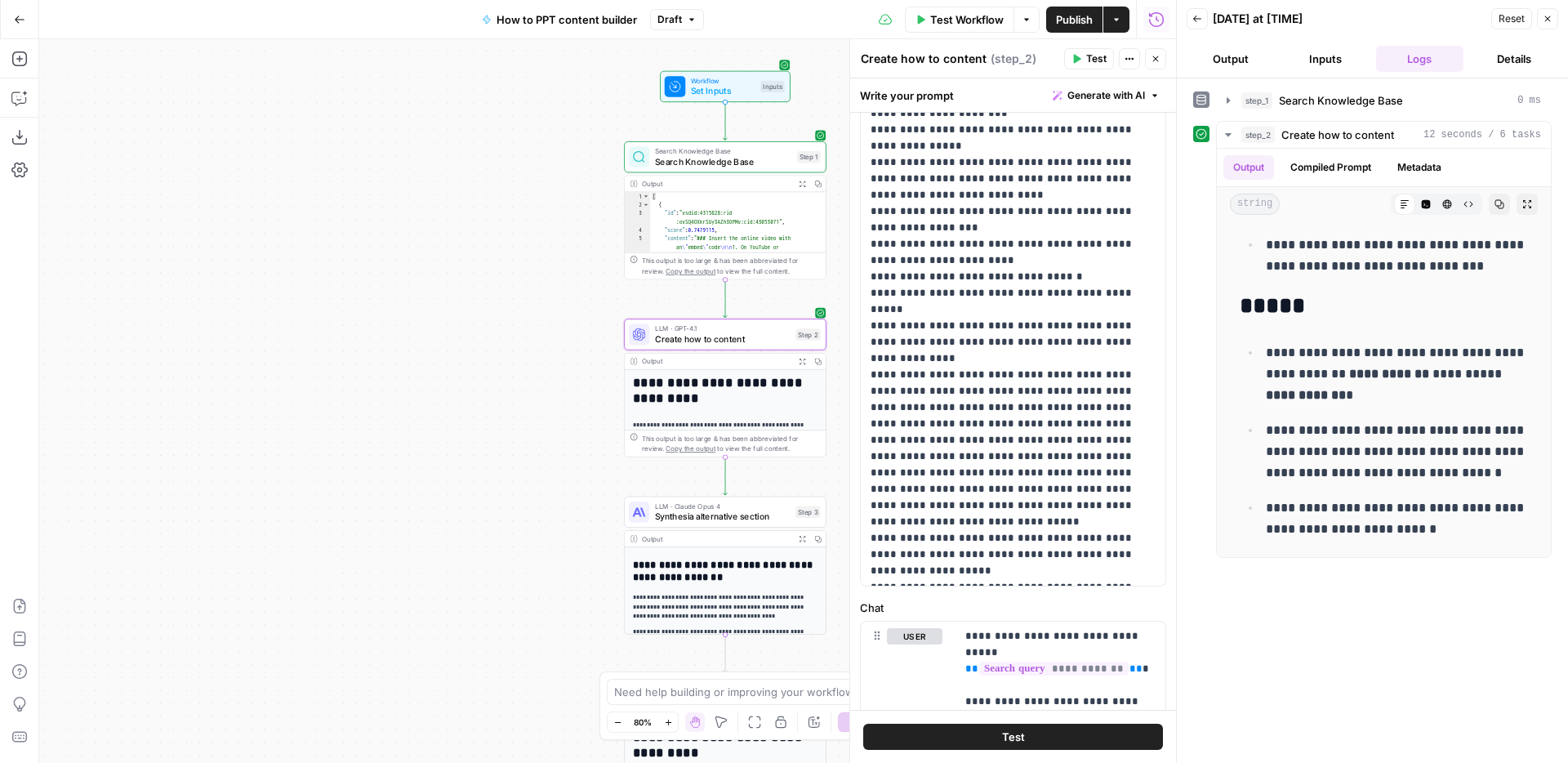 scroll, scrollTop: 1447, scrollLeft: 0, axis: vertical 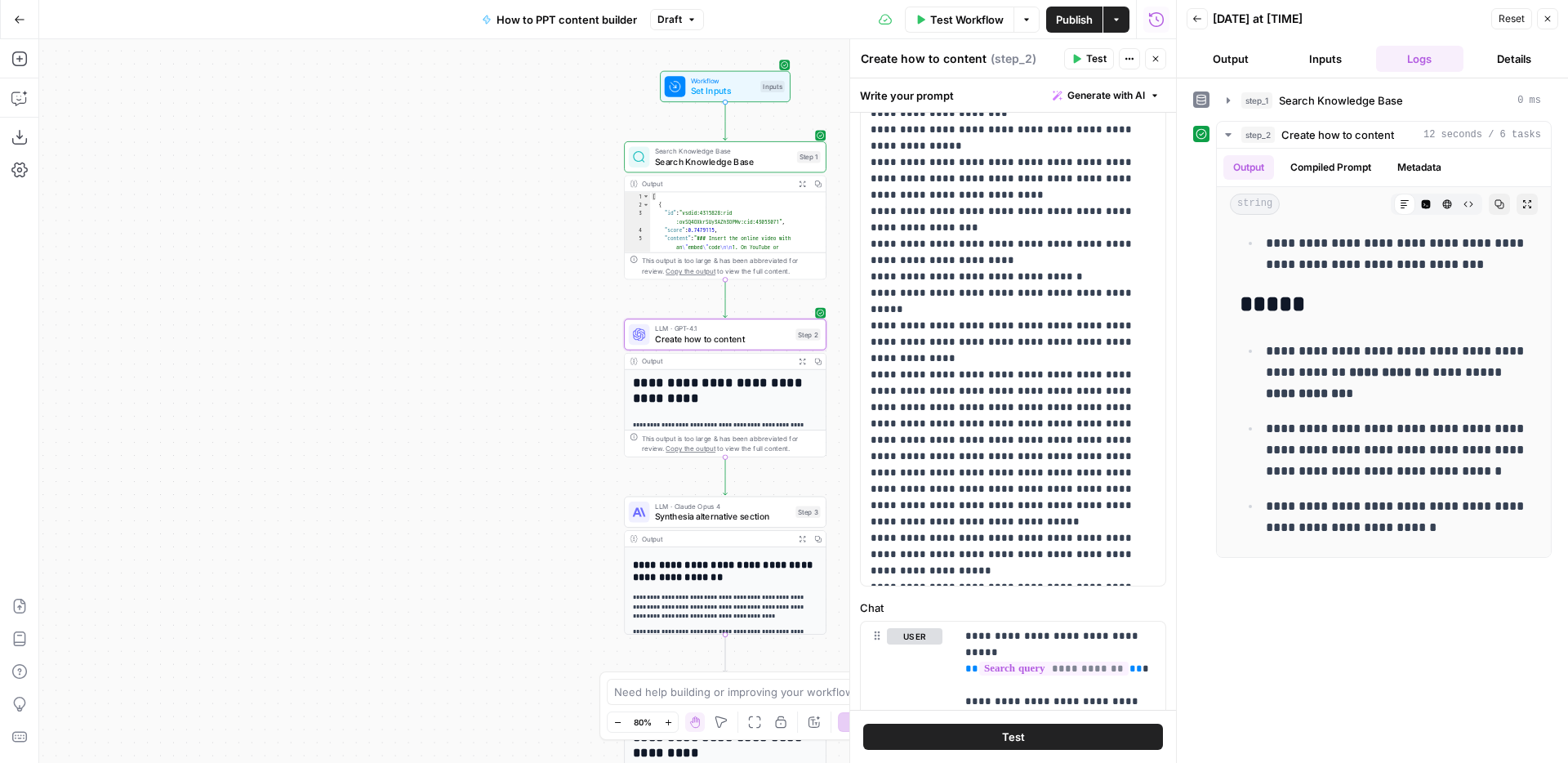 click on "Publish" at bounding box center (1074, 20) 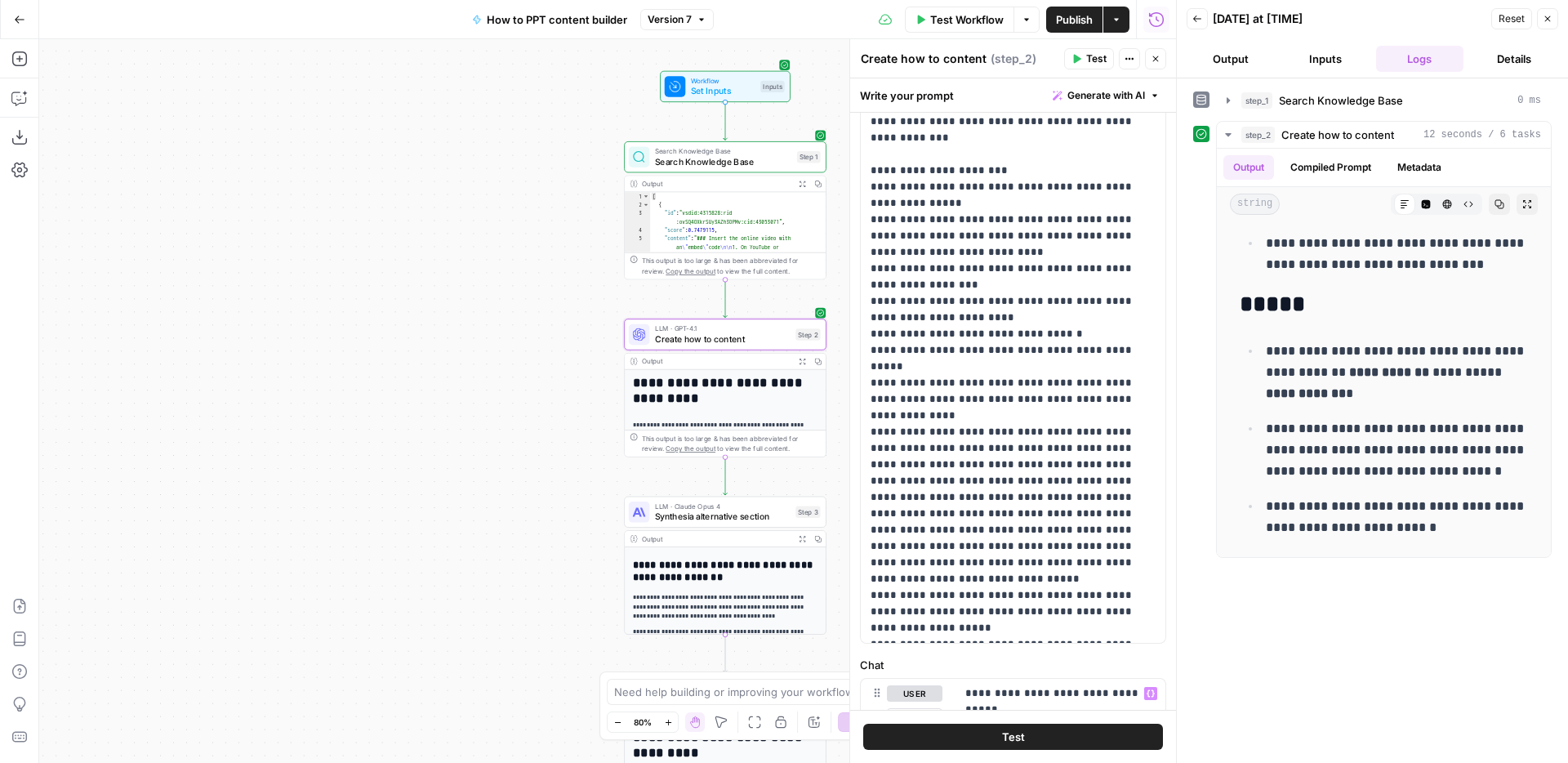 scroll, scrollTop: 132, scrollLeft: 0, axis: vertical 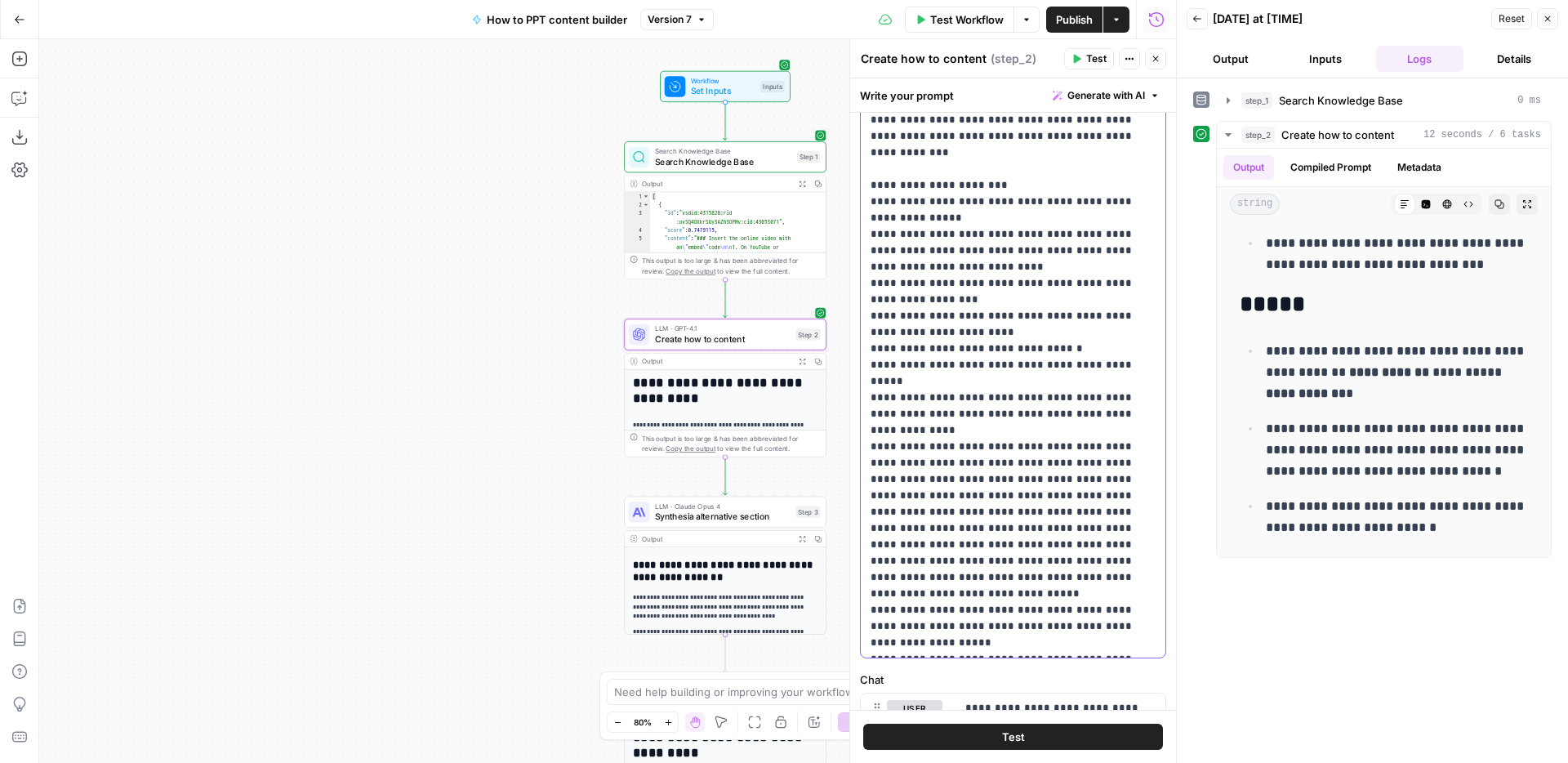 click on "**********" at bounding box center (1013, 357) 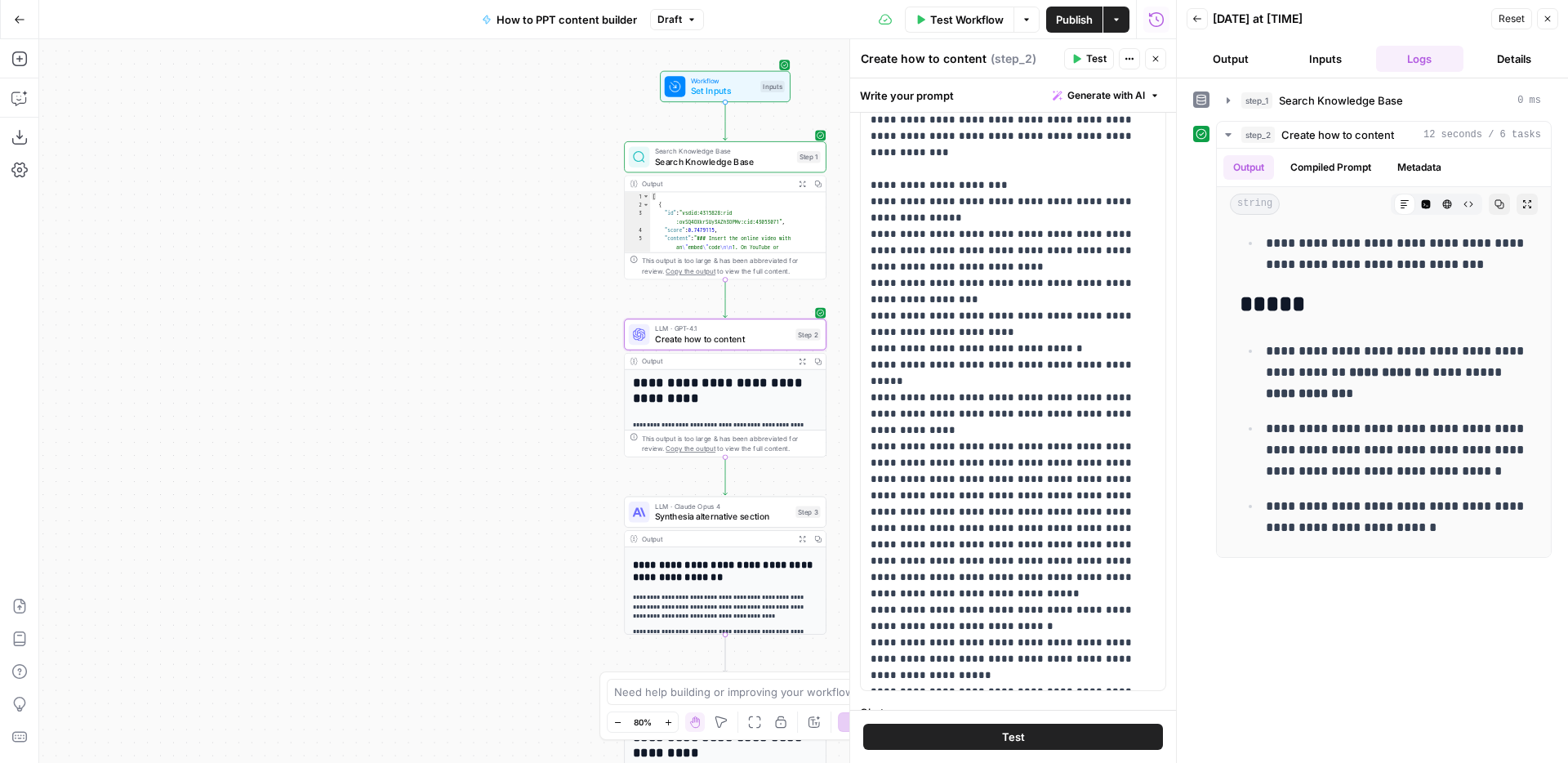 click on "Publish" at bounding box center (1074, 20) 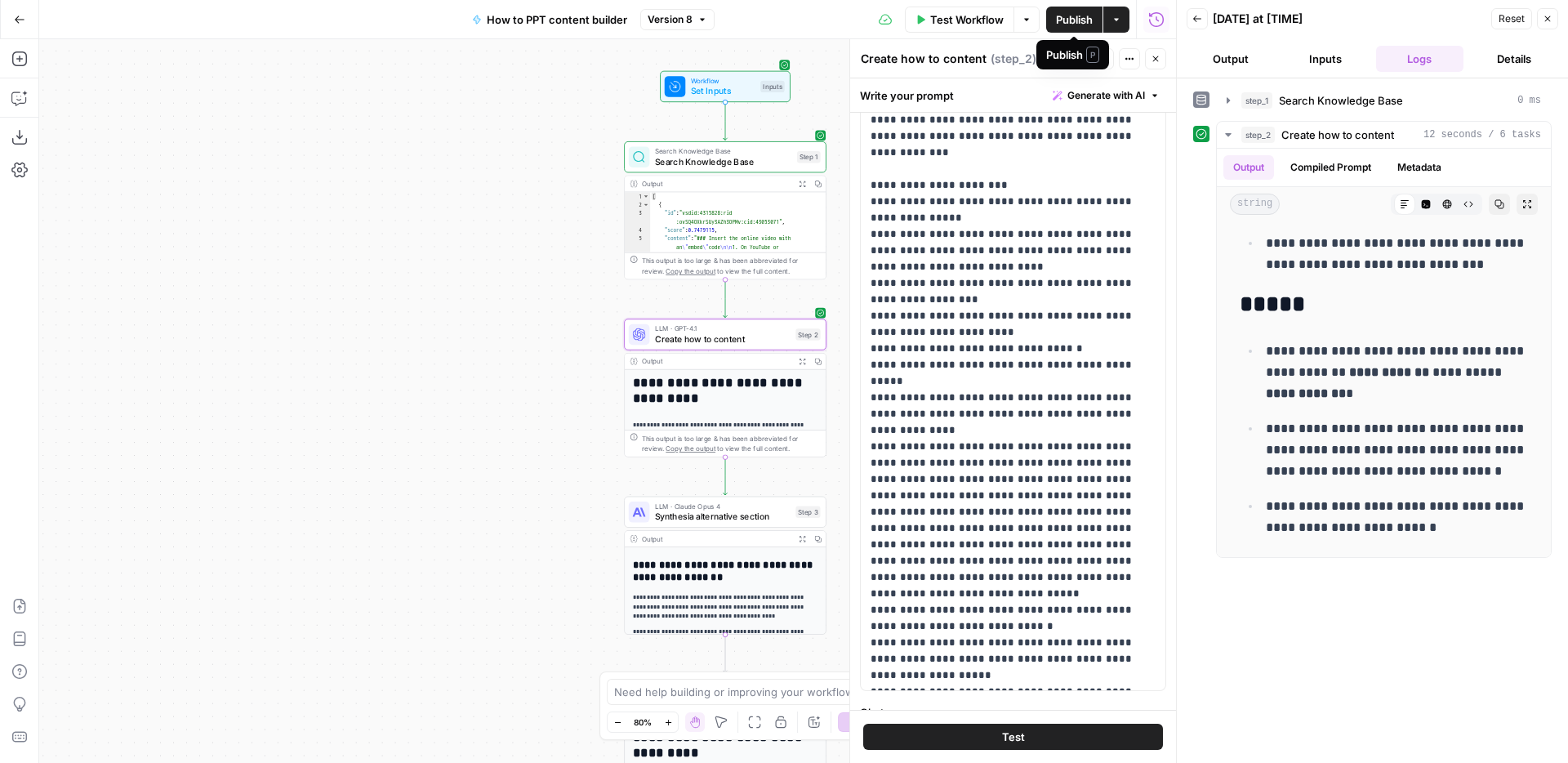 click on "Publish" at bounding box center [1074, 20] 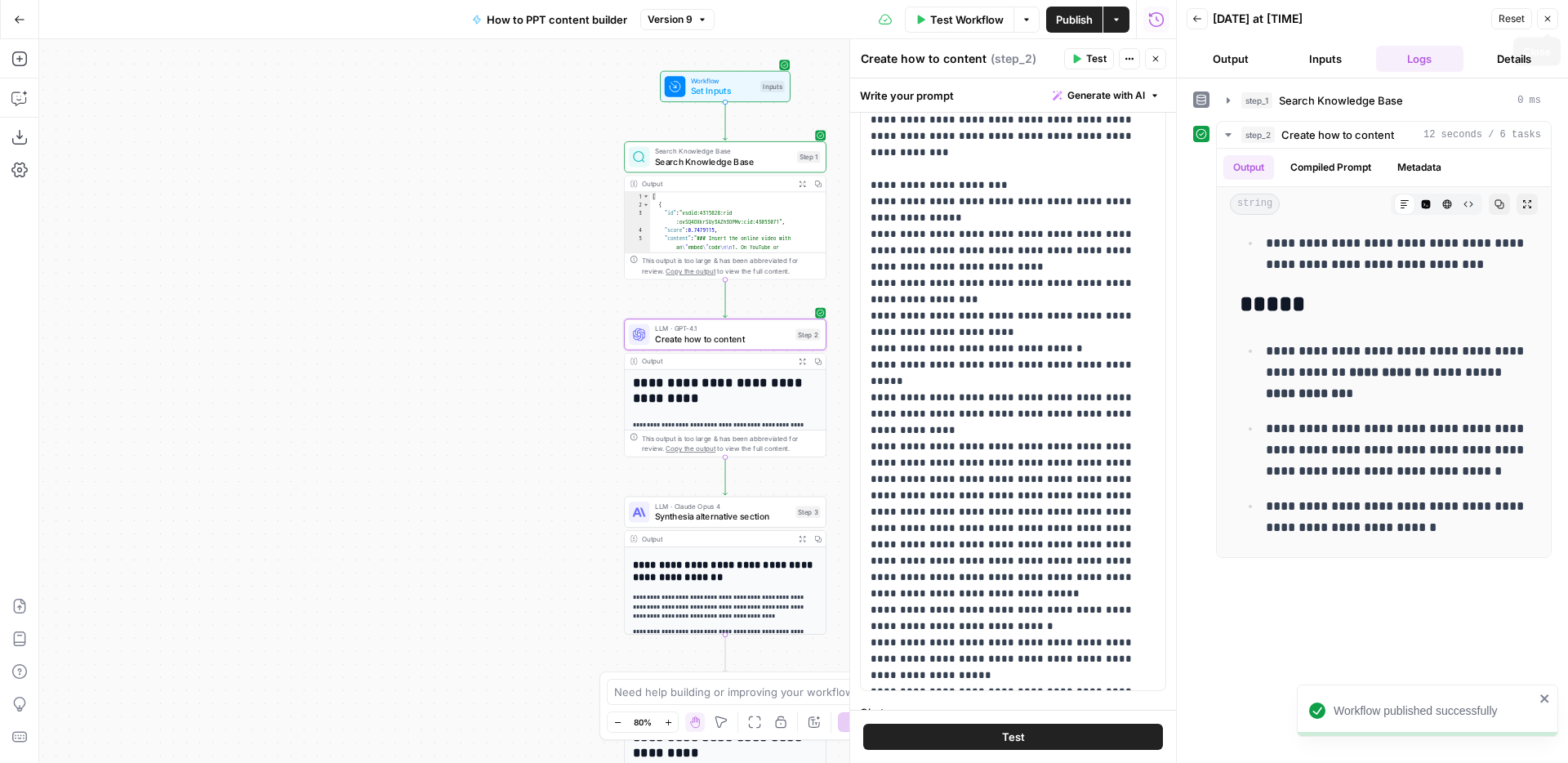 click on "Close" at bounding box center (1548, 19) 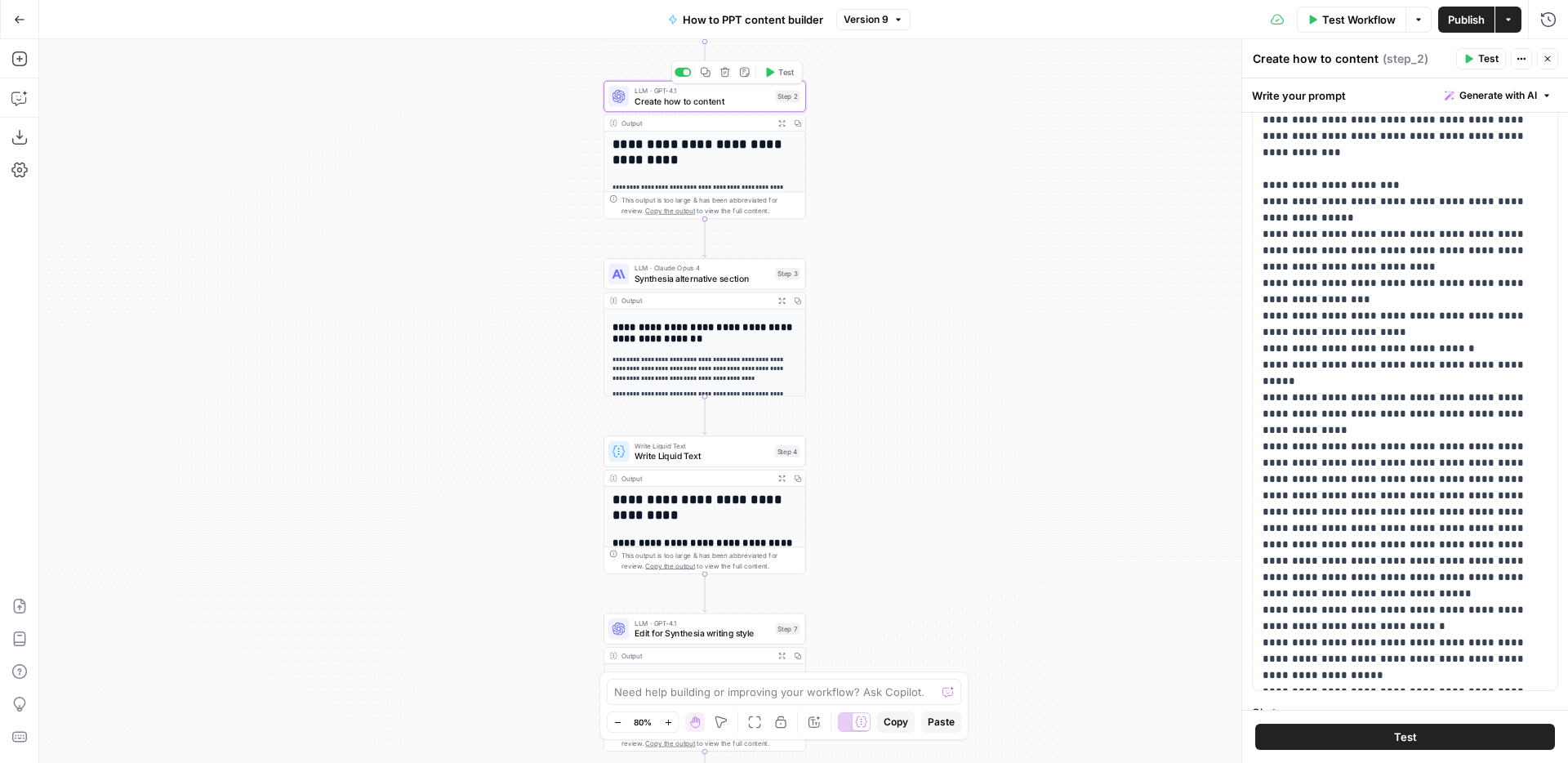 click on "Create how to content" at bounding box center (702, 101) 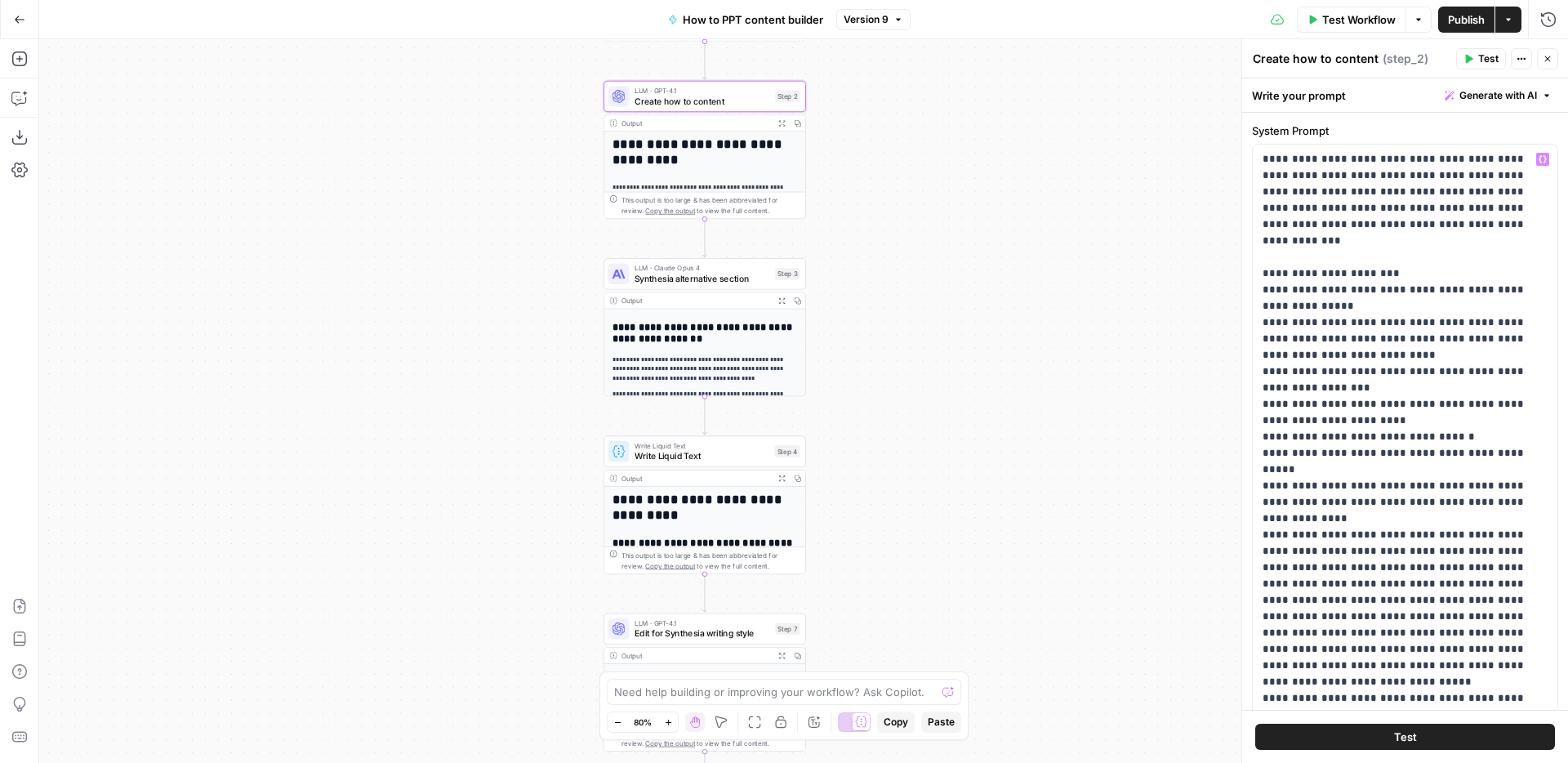 scroll, scrollTop: 42, scrollLeft: 0, axis: vertical 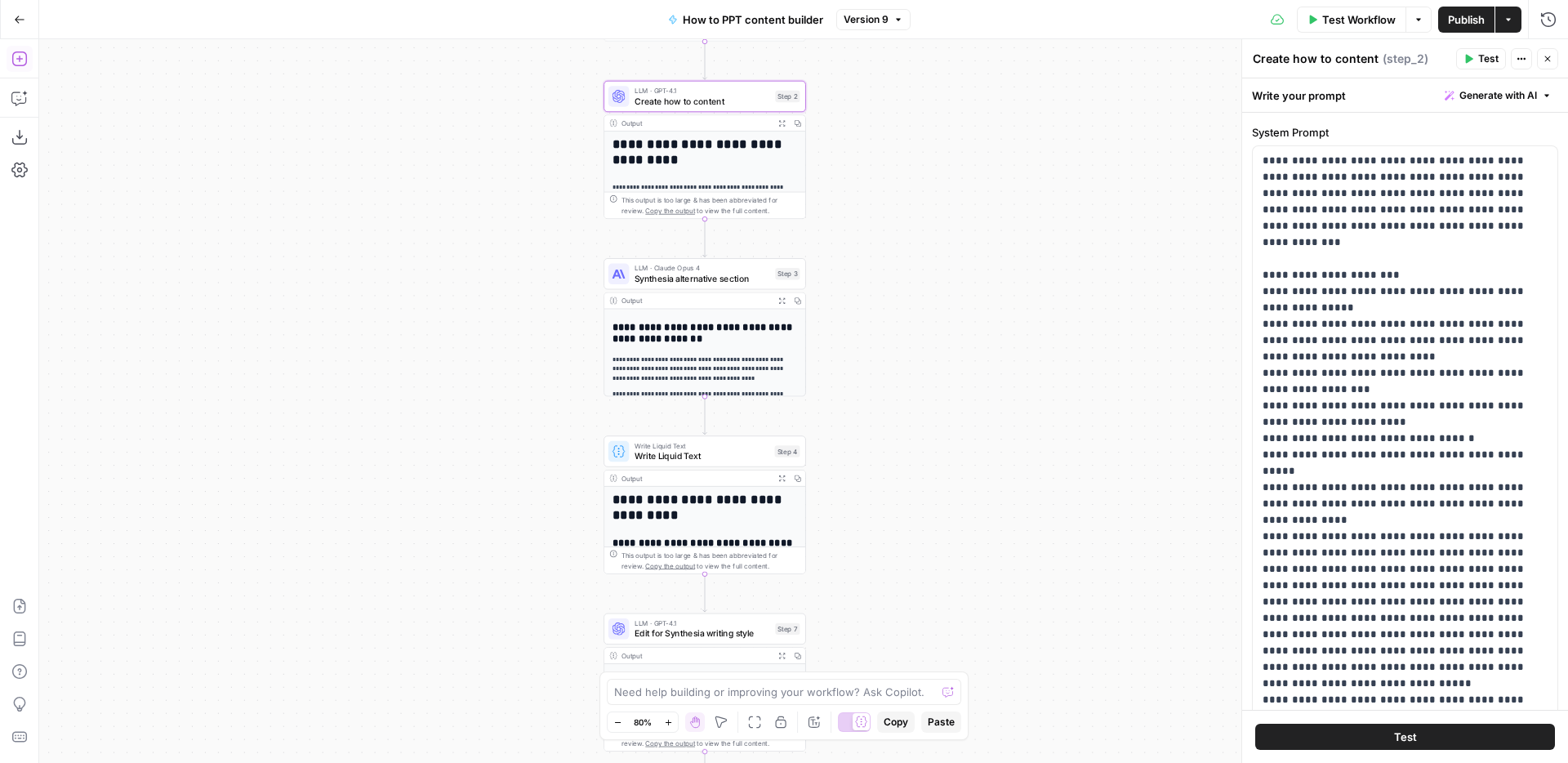 click 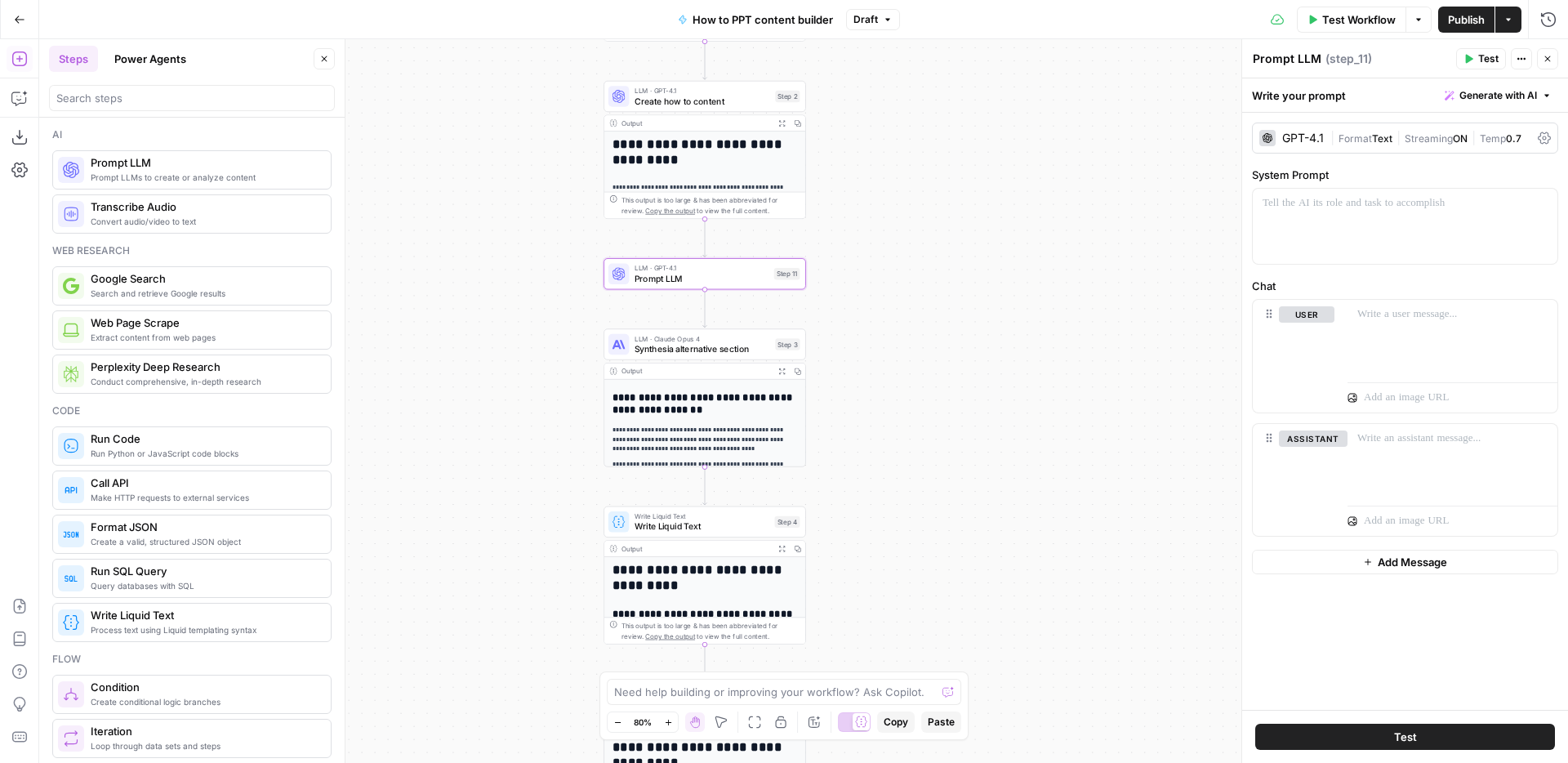 click on "Prompt LLM" at bounding box center (1287, 59) 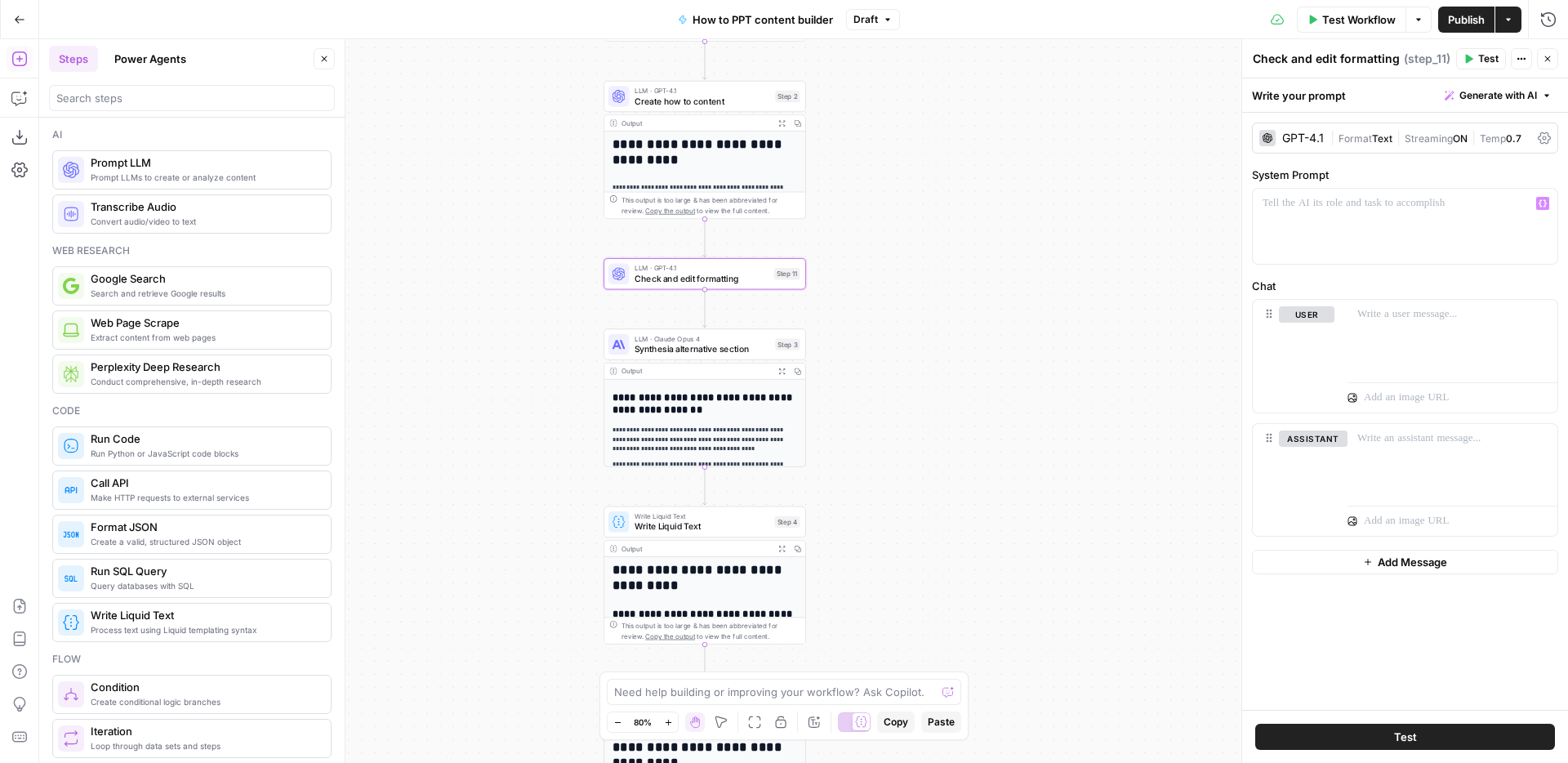 type on "Check and edit formatting" 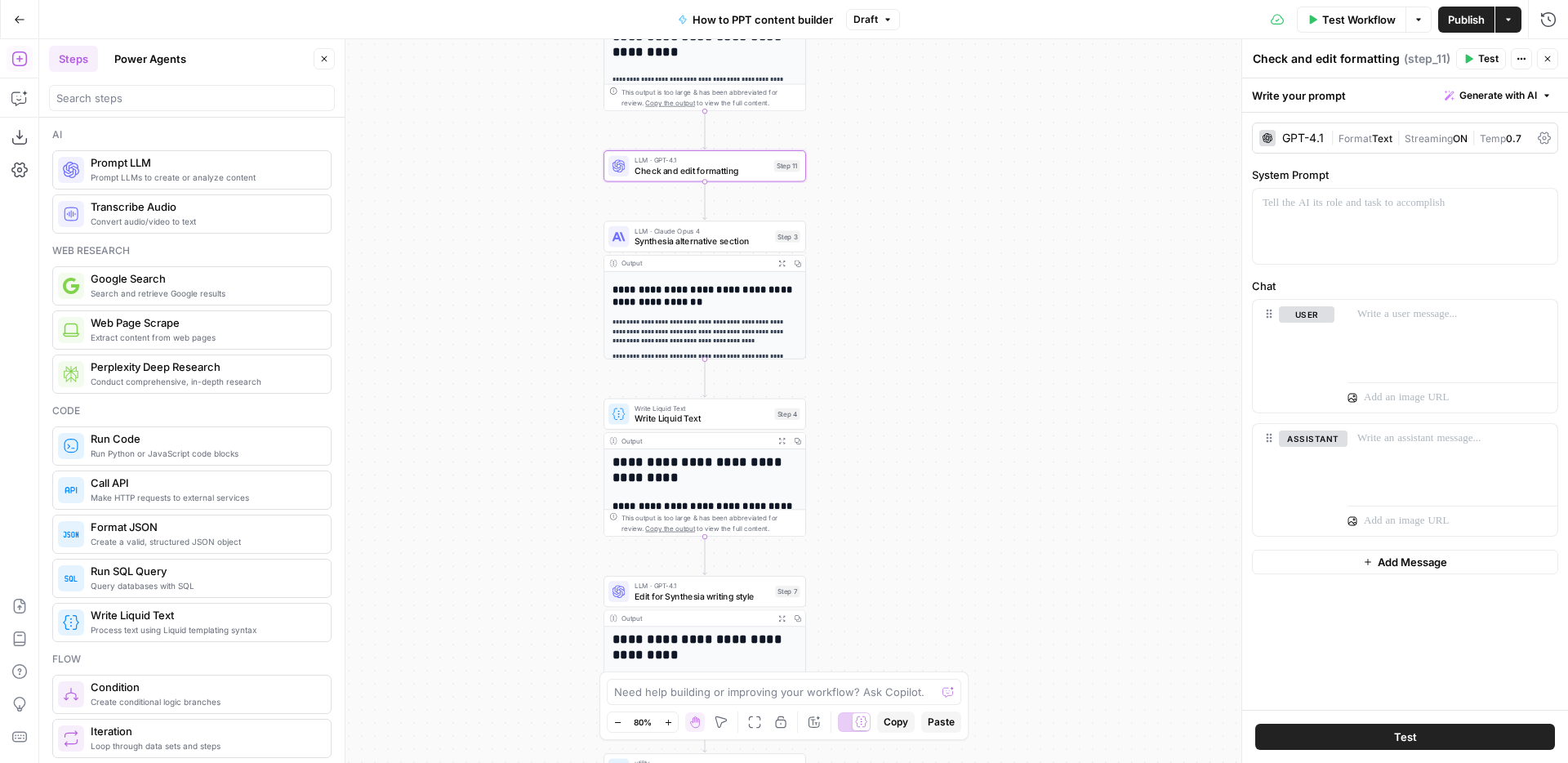 drag, startPoint x: 1069, startPoint y: 415, endPoint x: 1069, endPoint y: 307, distance: 108 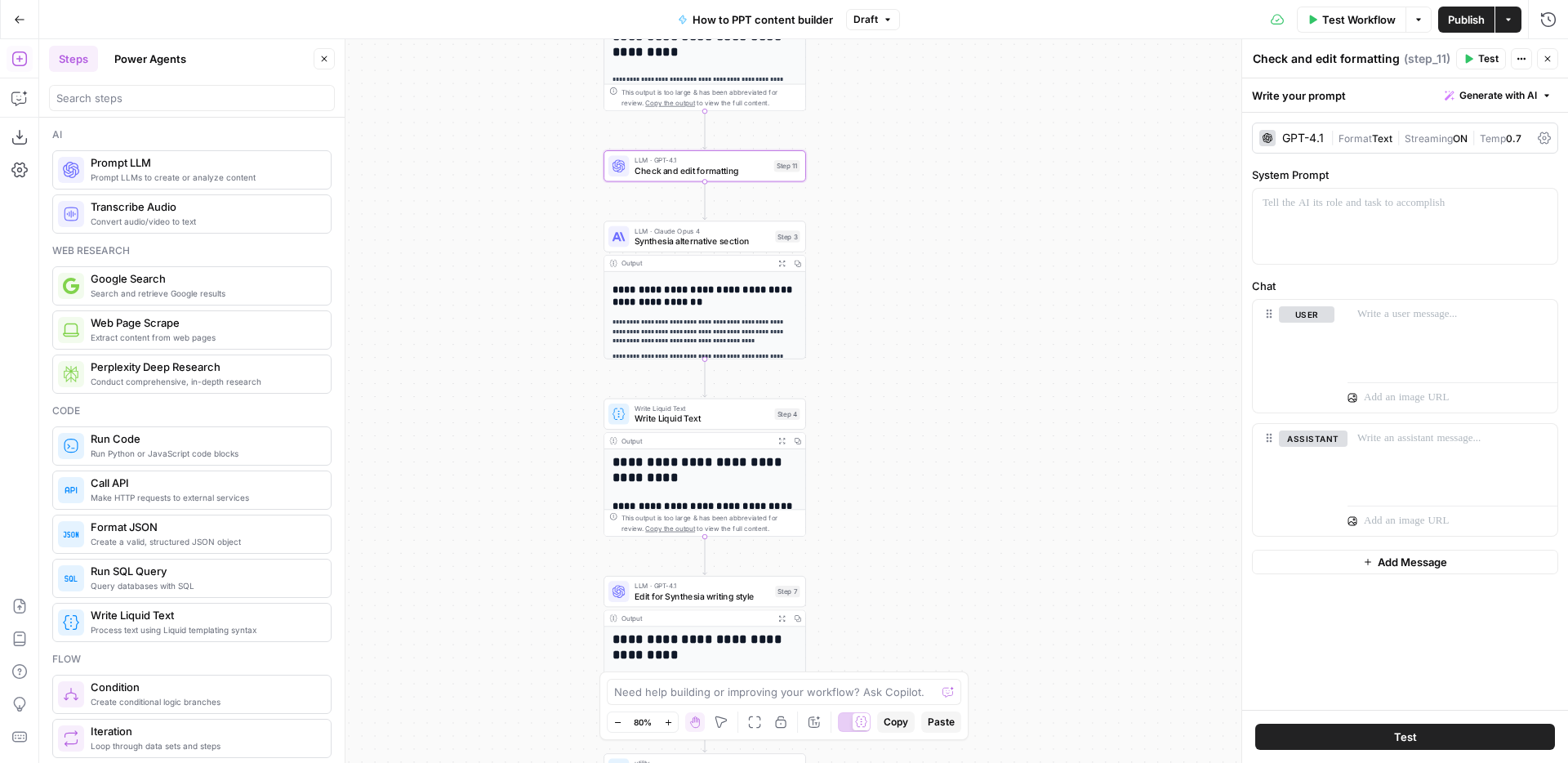click on "Workflow Set Inputs Inputs Search Knowledge Base Search Knowledge Base Step 1 Output Expand Output Copy 1 2 3 4 5 [    {      "id" :  "vsdid:4315828:rid          :ovSQ4OXkrSUy3AZh3OPMv:cid:43053071" ,      "score" :  0.7479115 ,      "content" :  "### Insert the online video with           an  \" embed \"  code \n\n 1. On YouTube or           Vimeo, find the video that you want to           insert. \n\n 2. Below the video frame,           select Share, and then select Embed. (If           you neglect to select Embed, you'll end           up copying the wrong code.) \n\n 3. Right          -click the iFrame embed code and select           Copy. \n\n If the highlighted text that           you copy begins with  \" http \" , STOP.           It's the wrong code to copy. Return to           step 2 and select Embed. \n\n 4. In           PowerPoint, select the slide that you           want to add a video to." at bounding box center [804, 401] 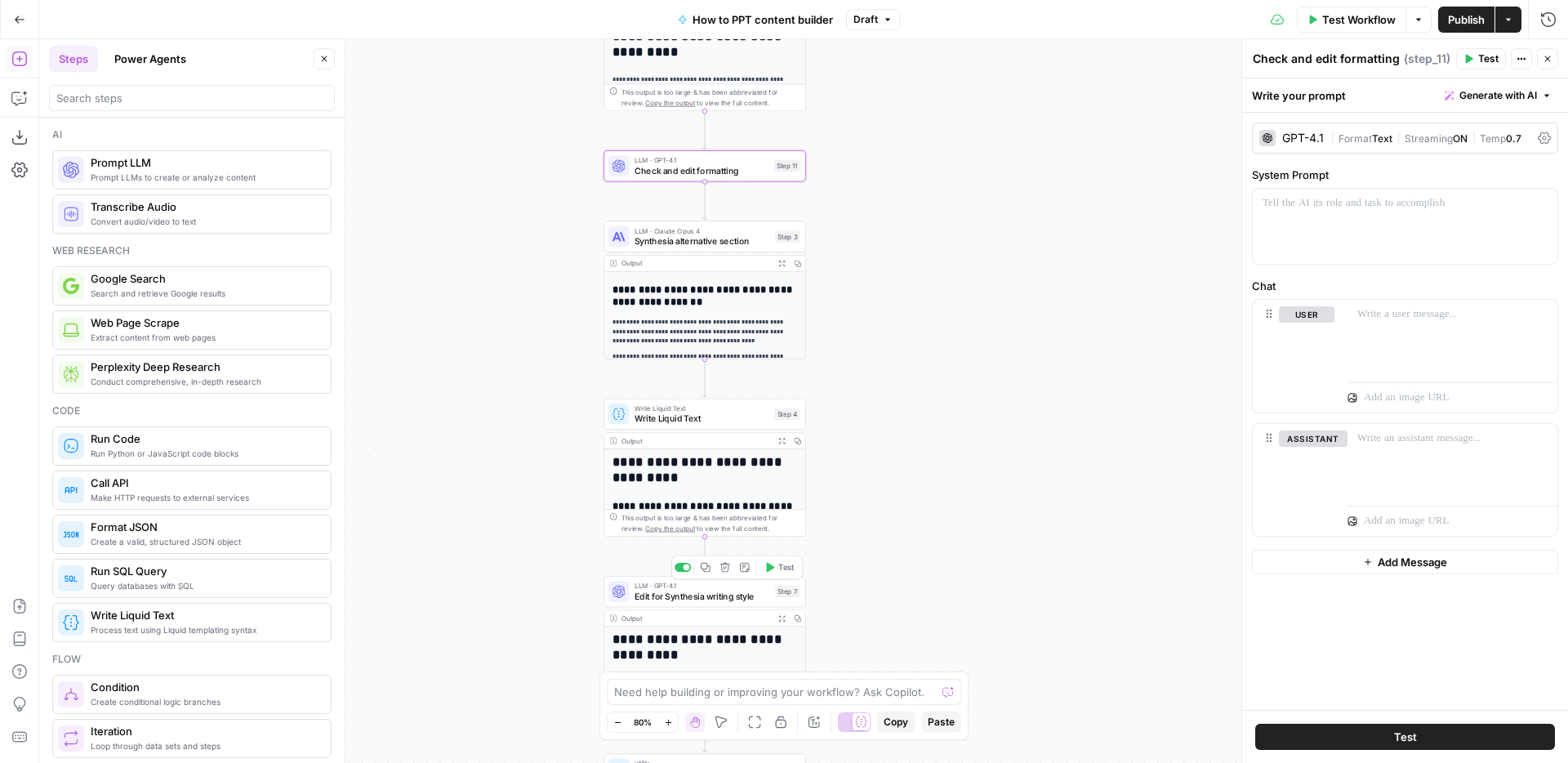 click on "Edit for Synthesia writing style" at bounding box center [702, 596] 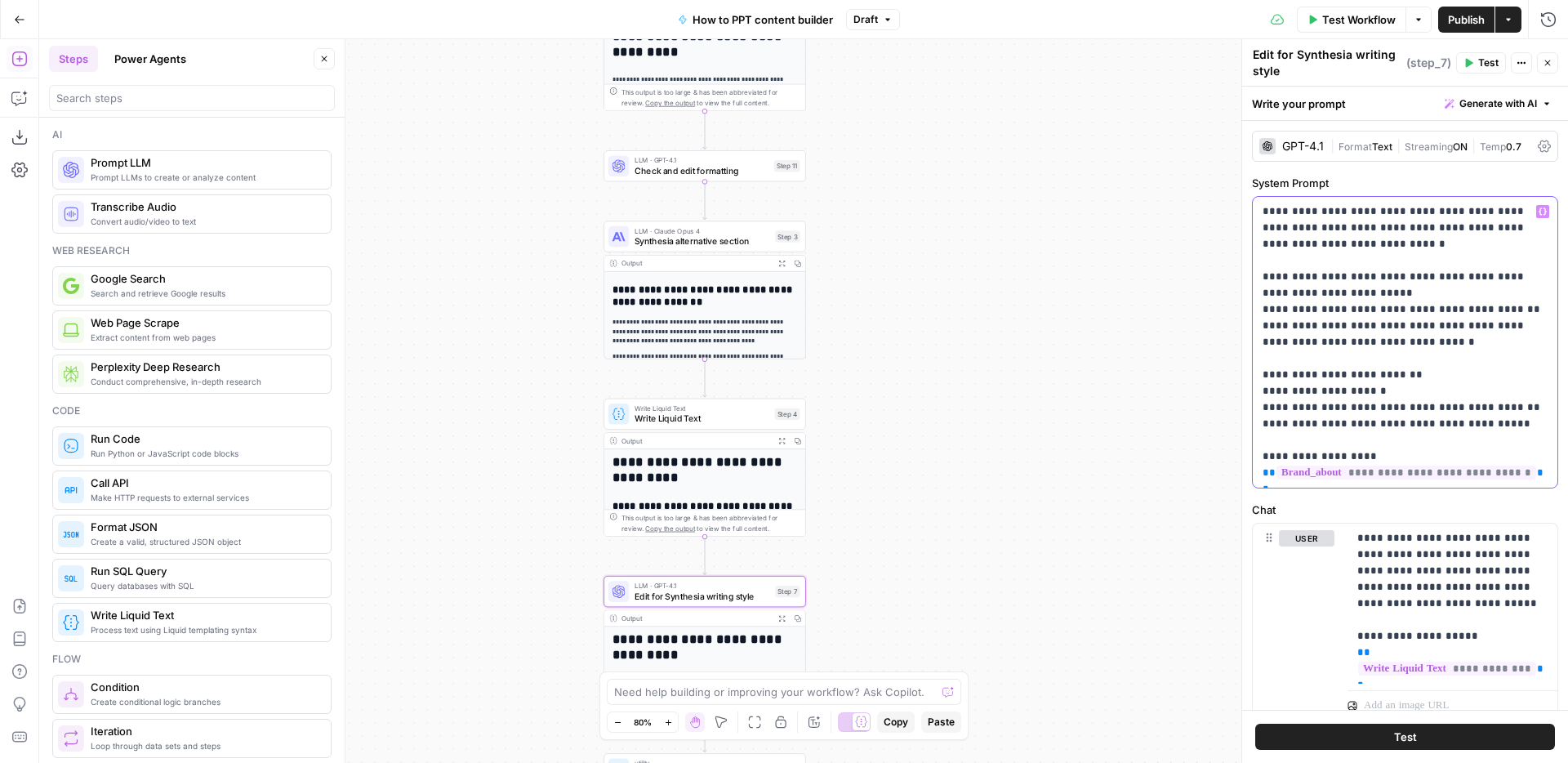 click on "**********" at bounding box center (1405, 342) 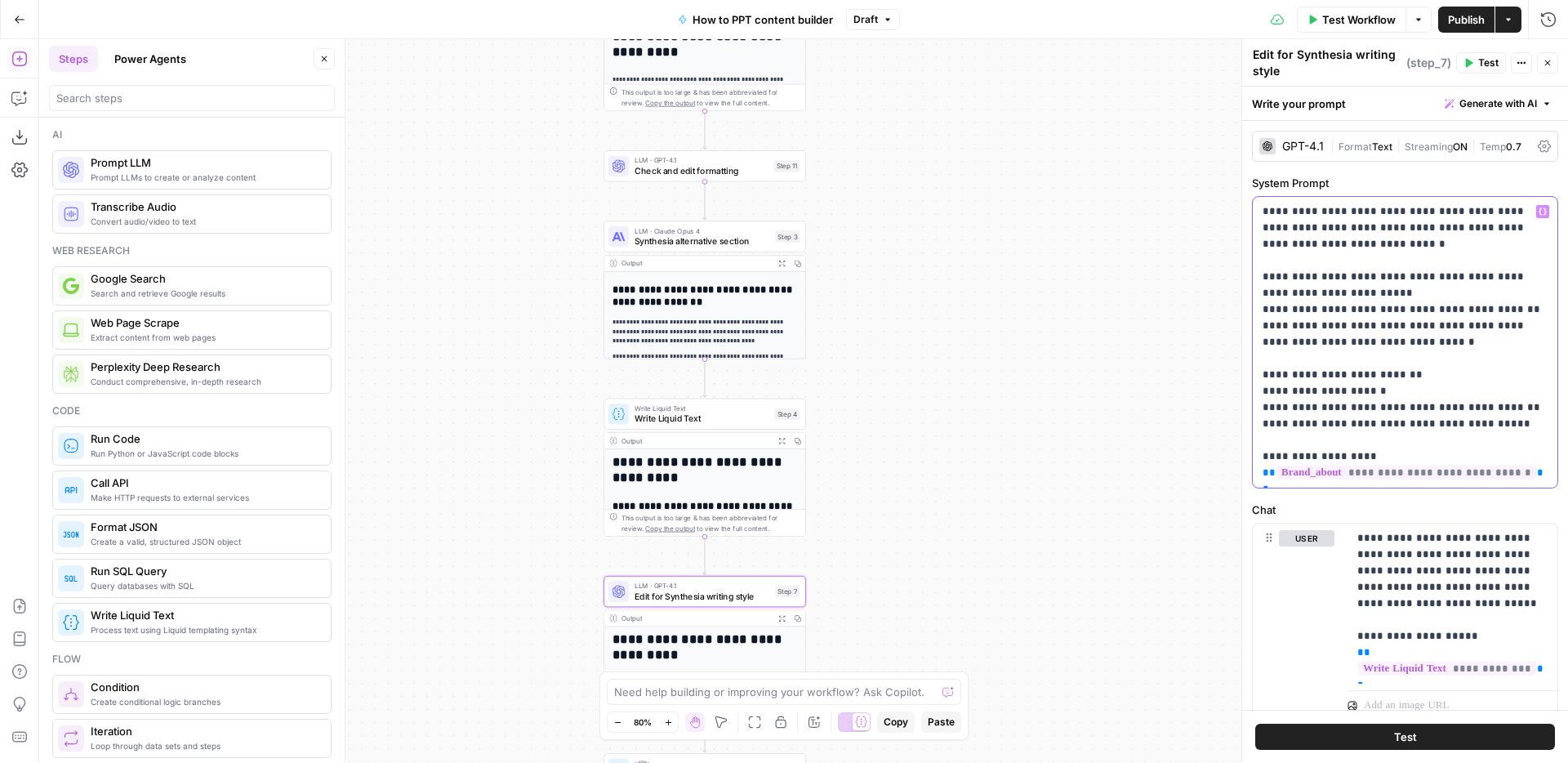 copy on "**********" 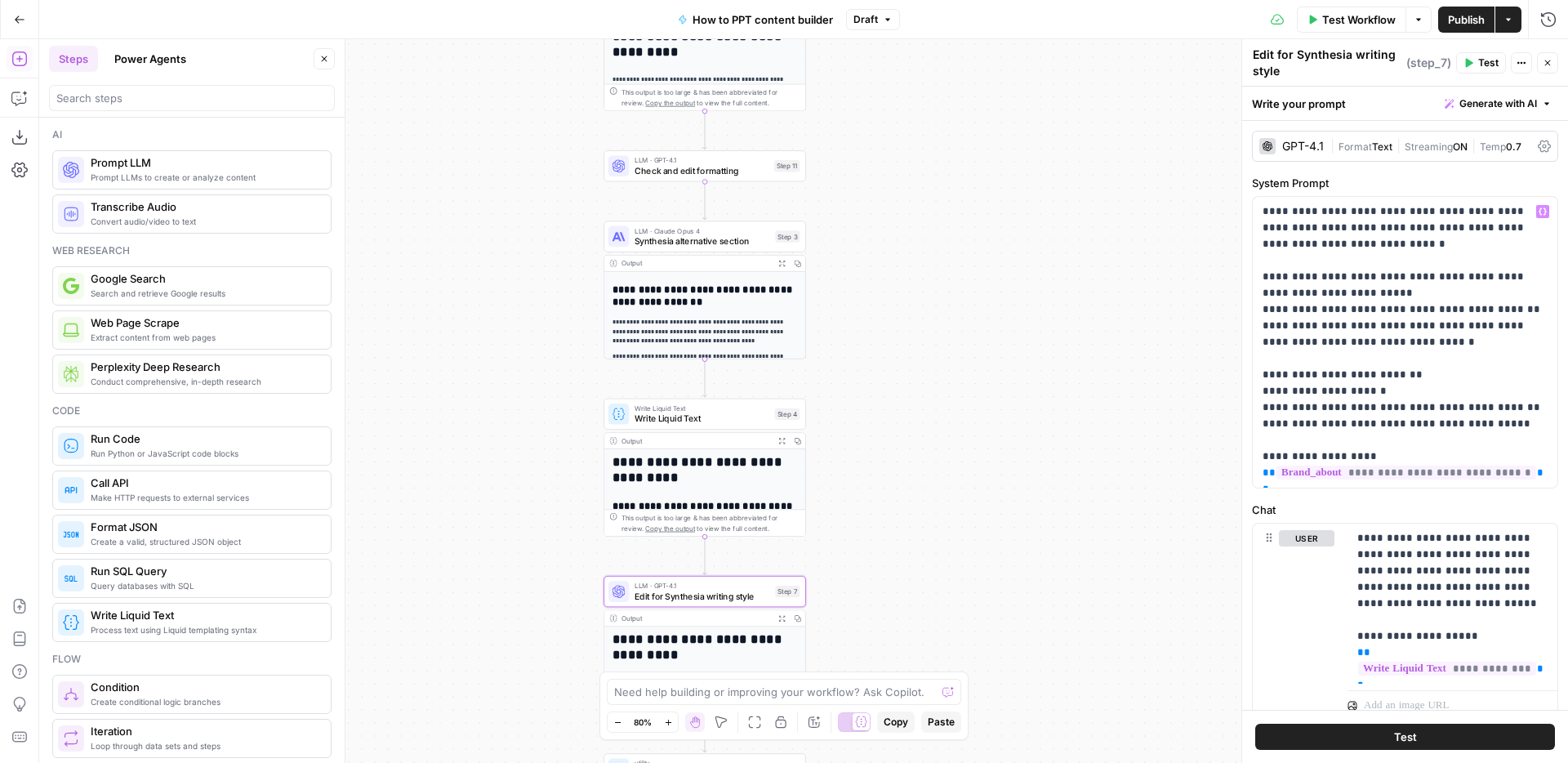 click on "Check and edit formatting" at bounding box center [702, 171] 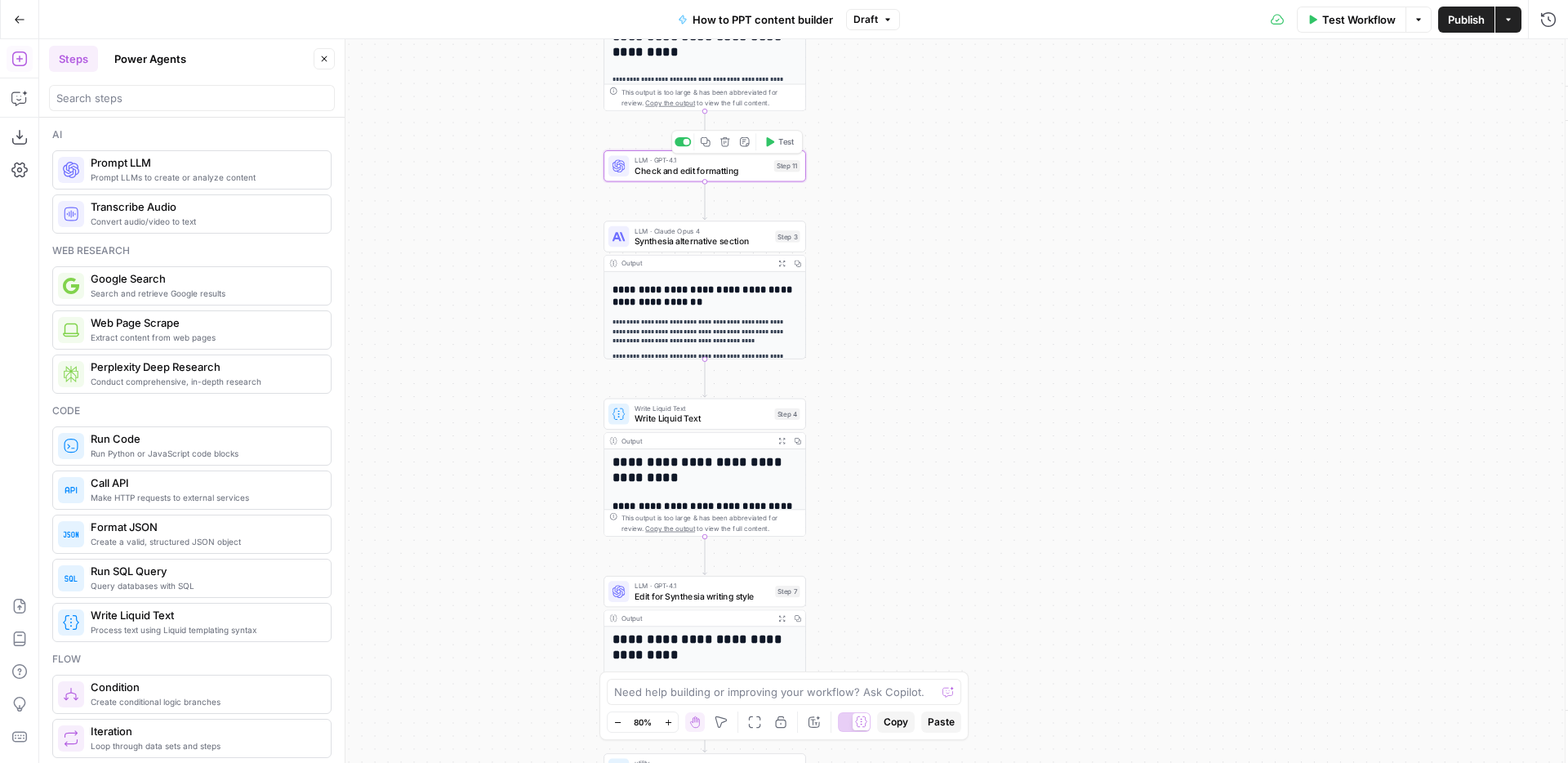 type on "Check and edit formatting" 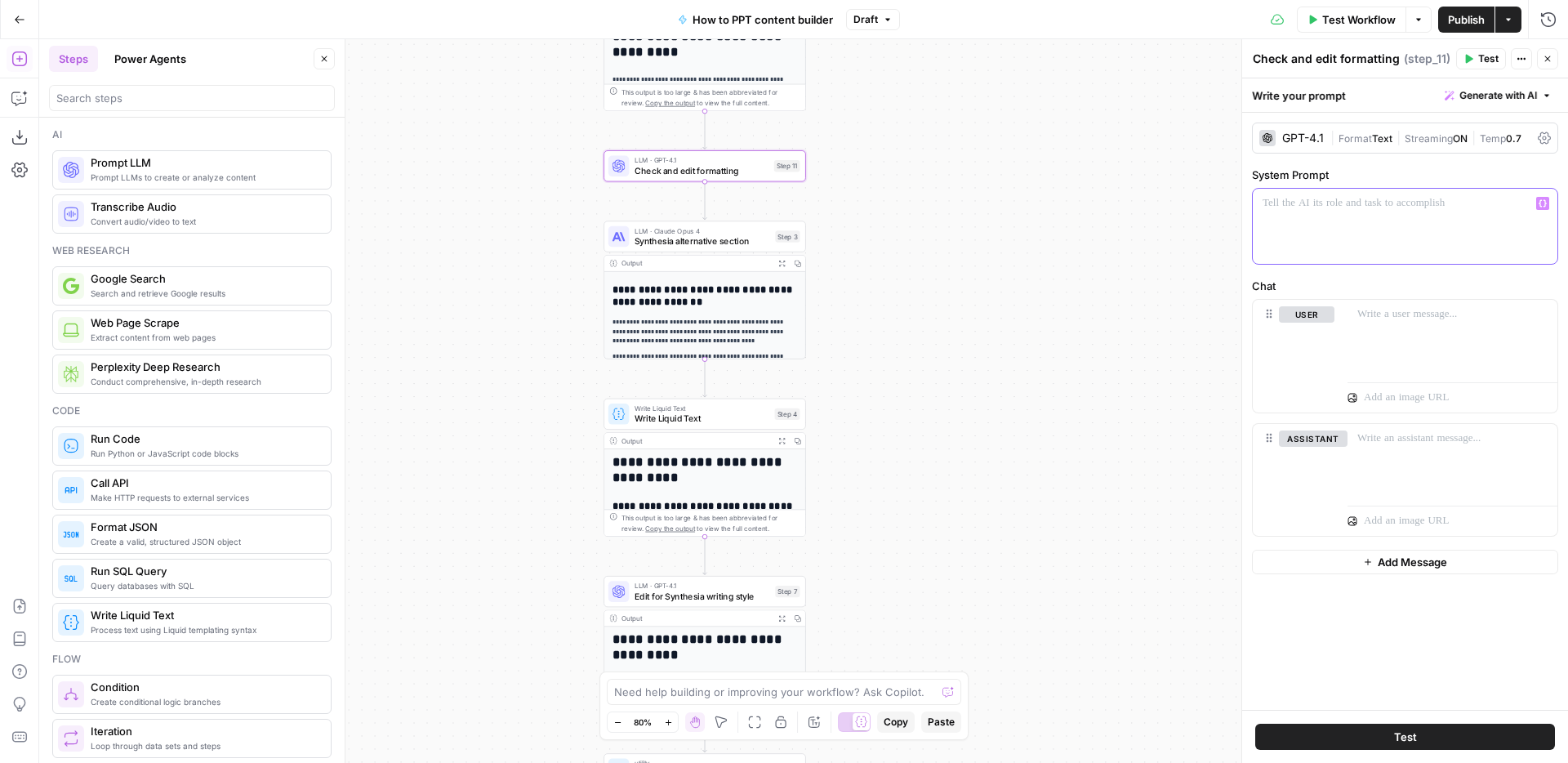 click at bounding box center [1405, 226] 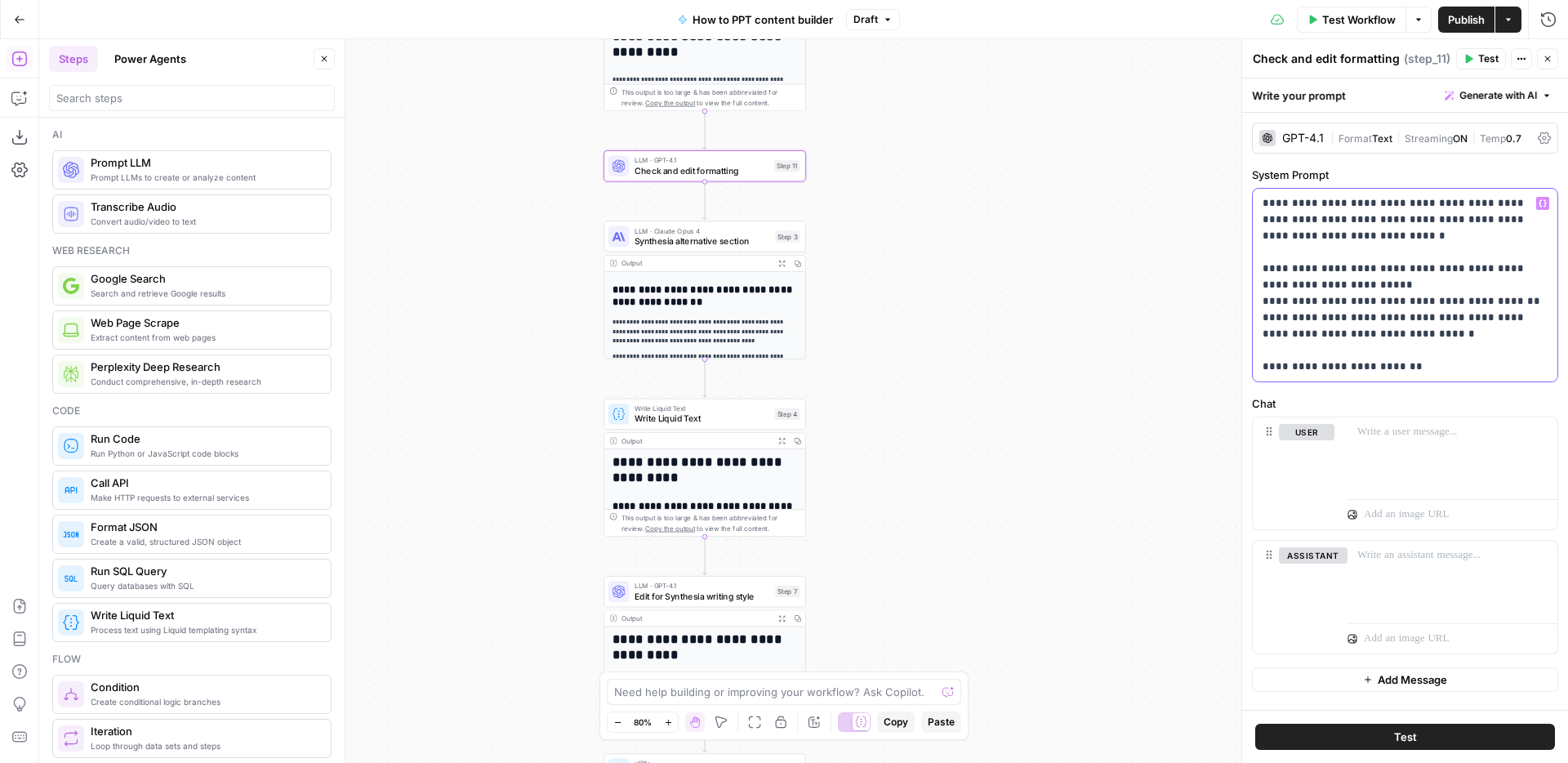 drag, startPoint x: 1302, startPoint y: 215, endPoint x: 1356, endPoint y: 234, distance: 57.245087 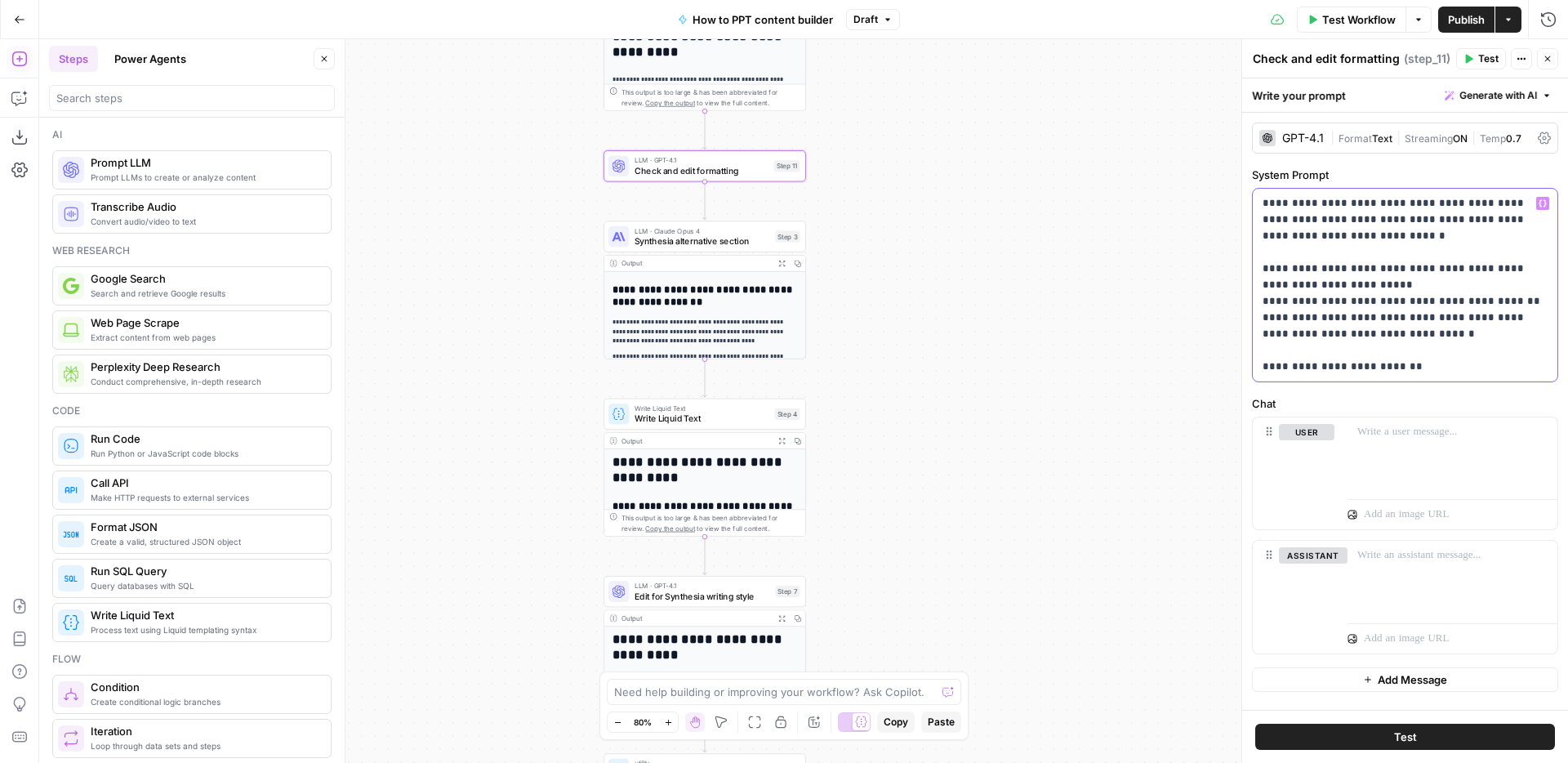 click on "**********" at bounding box center (1405, 285) 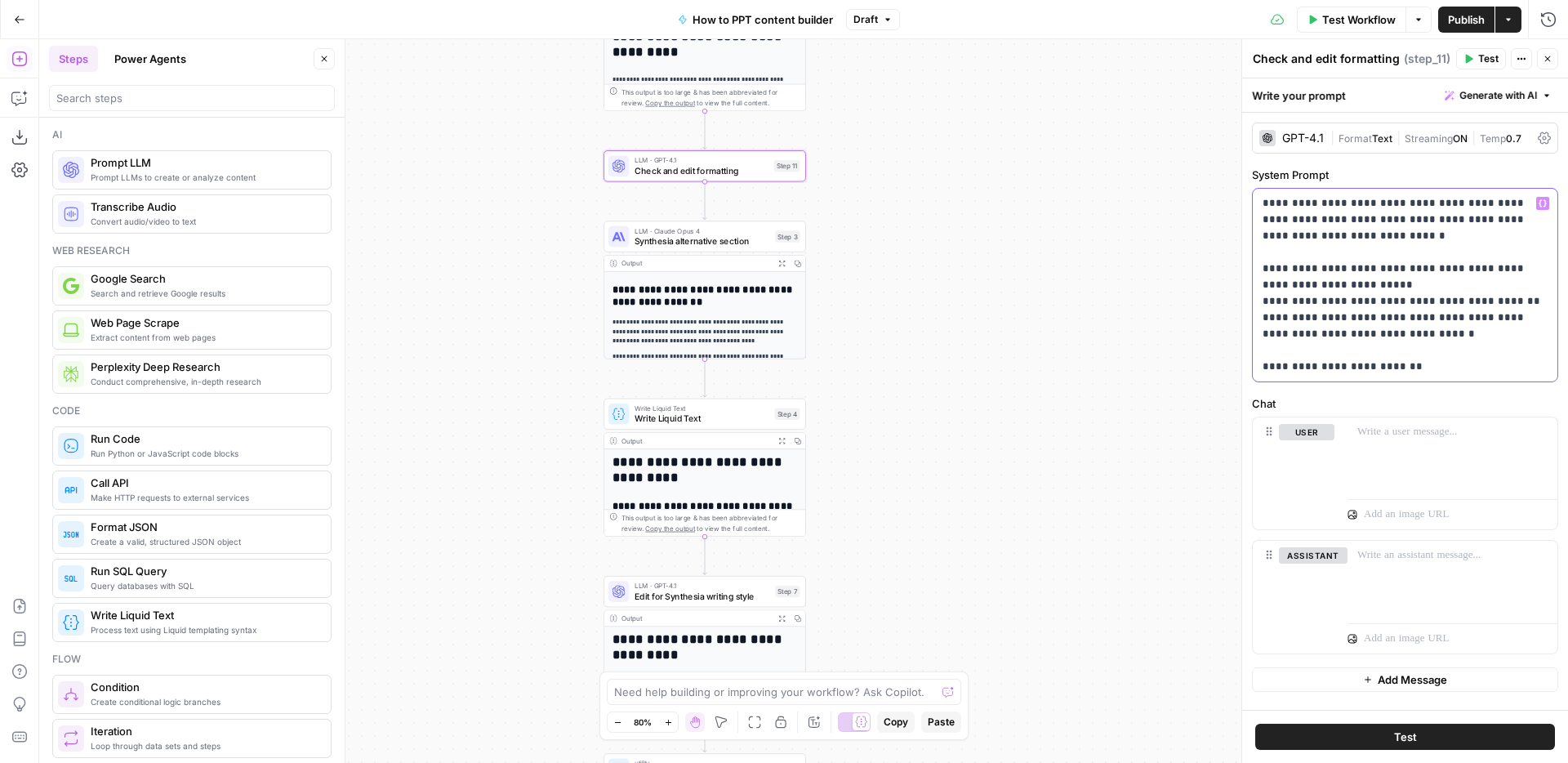 type 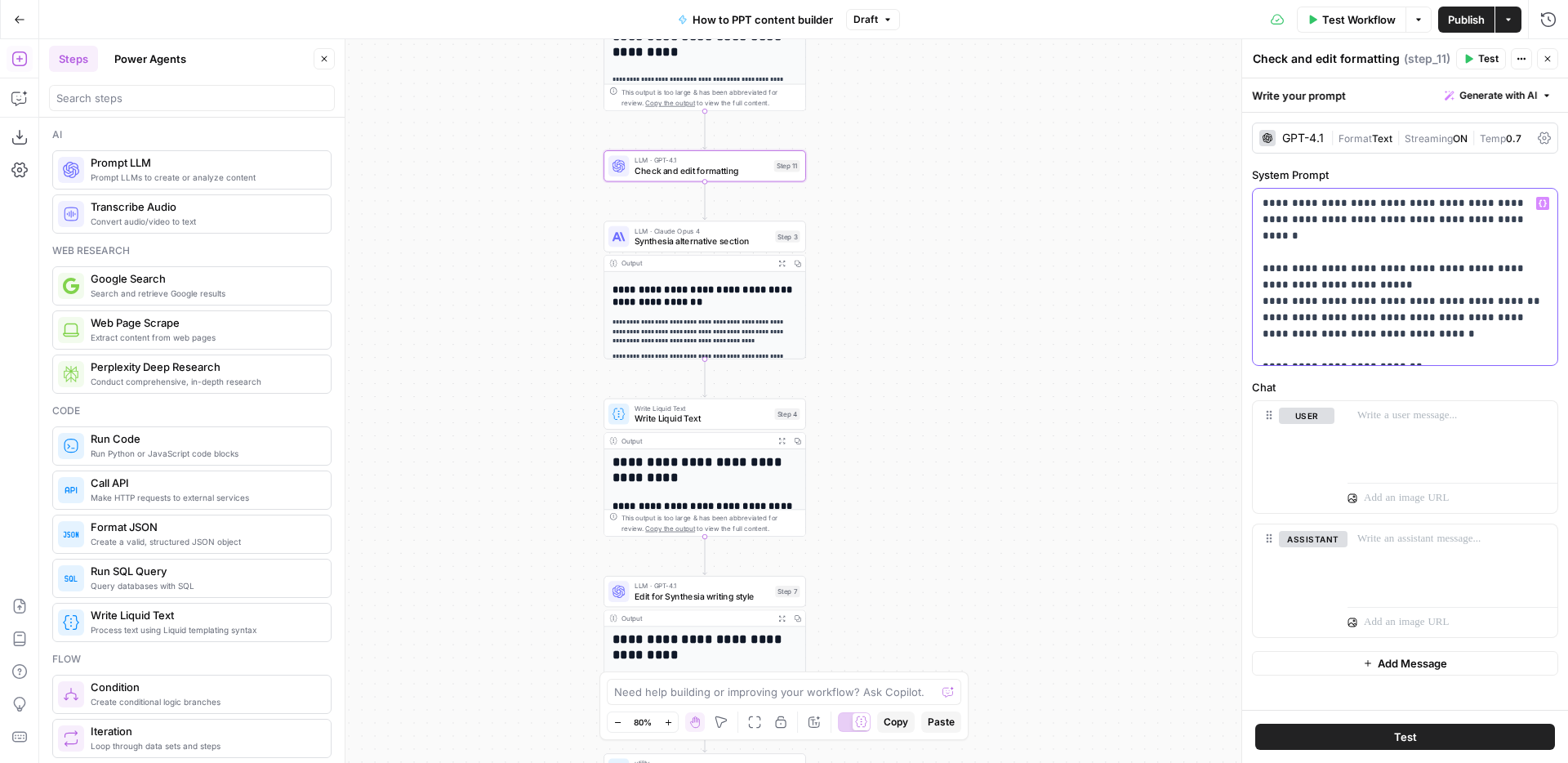 drag, startPoint x: 1410, startPoint y: 352, endPoint x: 1312, endPoint y: 346, distance: 98.183502 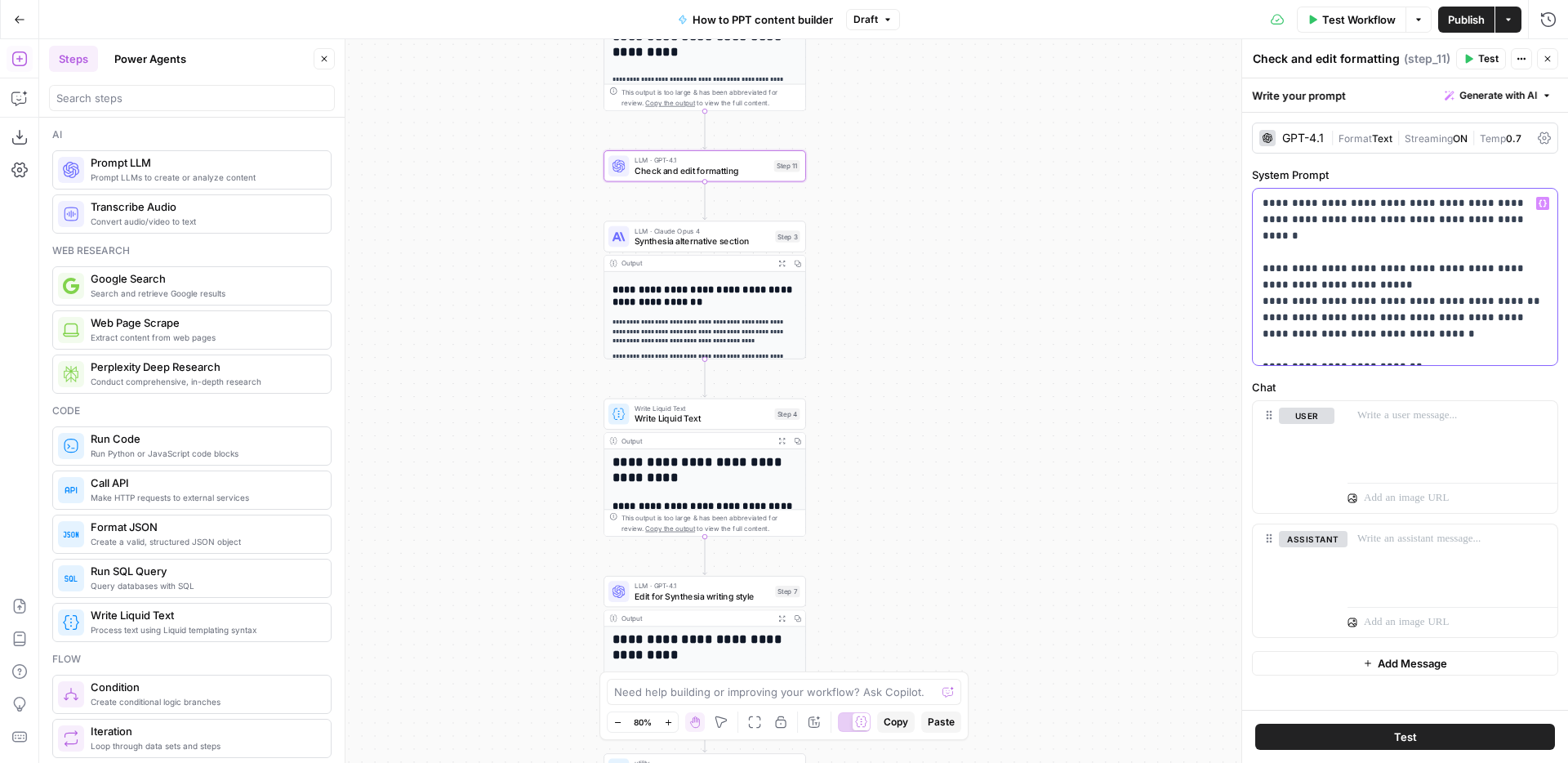 click on "**********" at bounding box center [1405, 277] 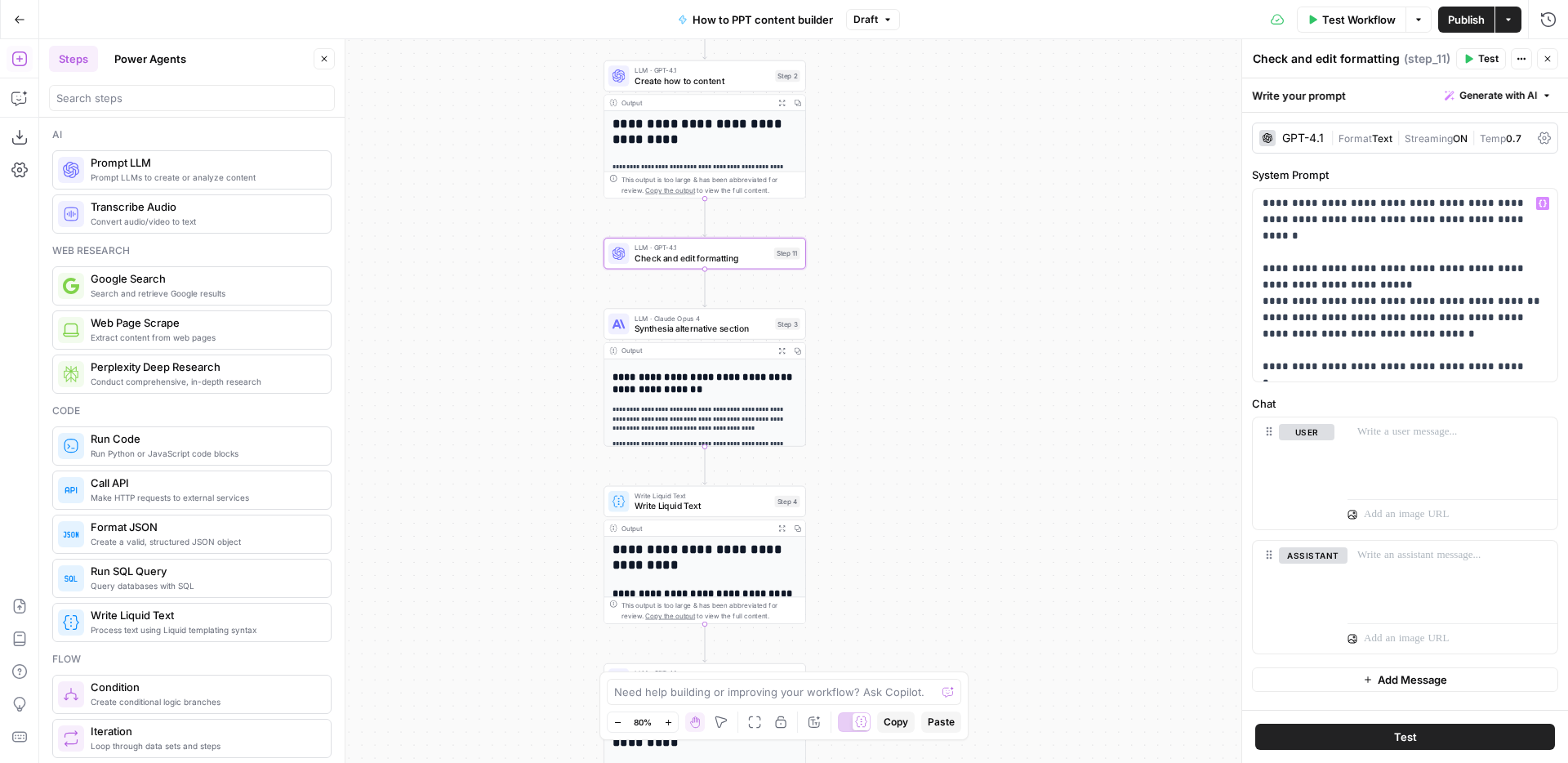 drag, startPoint x: 938, startPoint y: 197, endPoint x: 938, endPoint y: 310, distance: 113 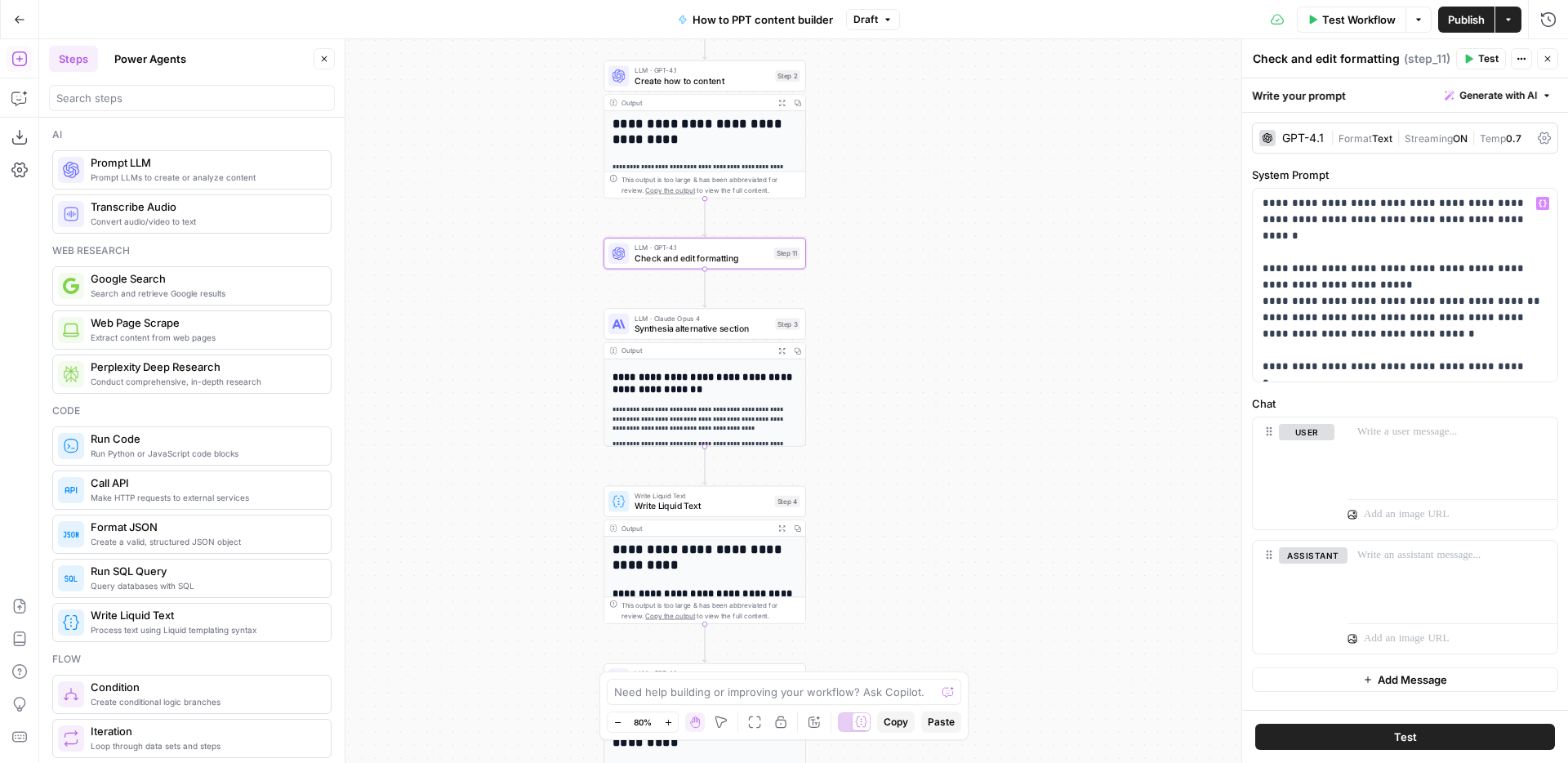 click on "Workflow Set Inputs Inputs Search Knowledge Base Search Knowledge Base Step 1 Output Expand Output Copy 1 2 3 4 5 [    {      "id" :  "vsdid:4315828:rid          :ovSQ4OXkrSUy3AZh3OPMv:cid:43053071" ,      "score" :  0.7479115 ,      "content" :  "### Insert the online video with           an  \" embed \"  code \n\n 1. On YouTube or           Vimeo, find the video that you want to           insert. \n\n 2. Below the video frame,           select Share, and then select Embed. (If           you neglect to select Embed, you'll end           up copying the wrong code.) \n\n 3. Right          -click the iFrame embed code and select           Copy. \n\n If the highlighted text that           you copy begins with  \" http \" , STOP.           It's the wrong code to copy. Return to           step 2 and select Embed. \n\n 4. In           PowerPoint, select the slide that you           want to add a video to." at bounding box center (804, 401) 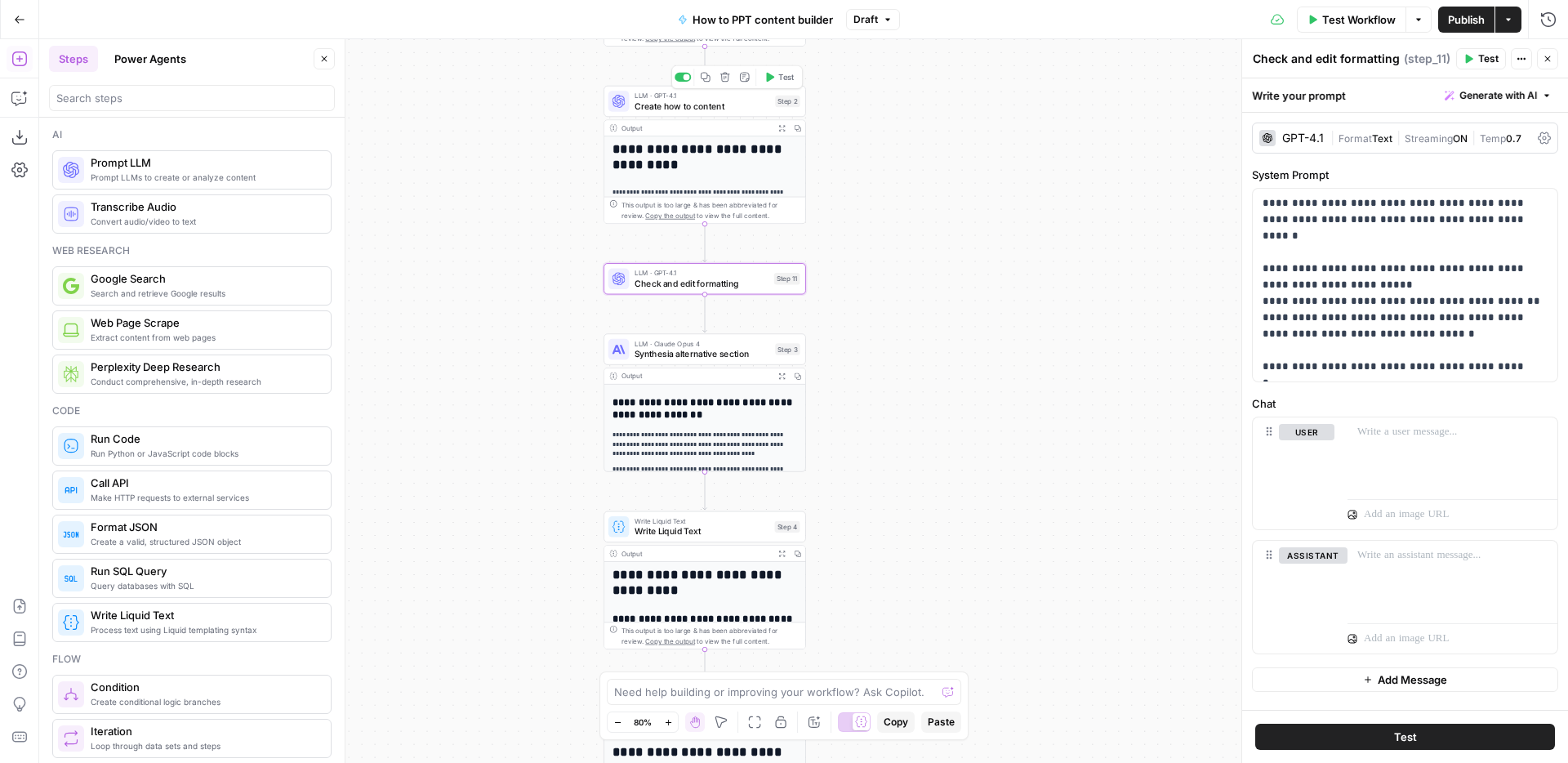 click on "Create how to content" at bounding box center [702, 106] 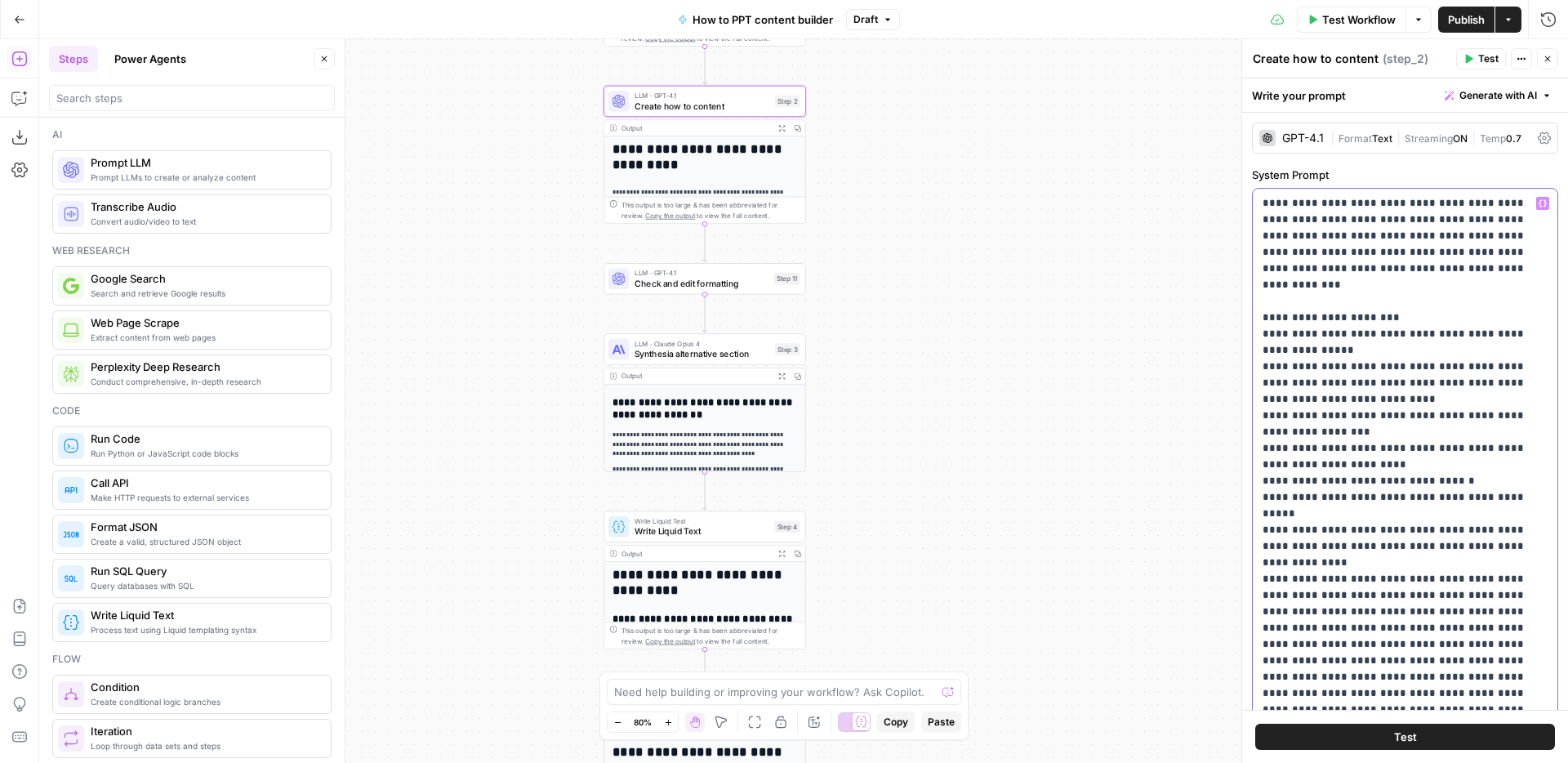 drag, startPoint x: 1264, startPoint y: 317, endPoint x: 1388, endPoint y: 541, distance: 256.031 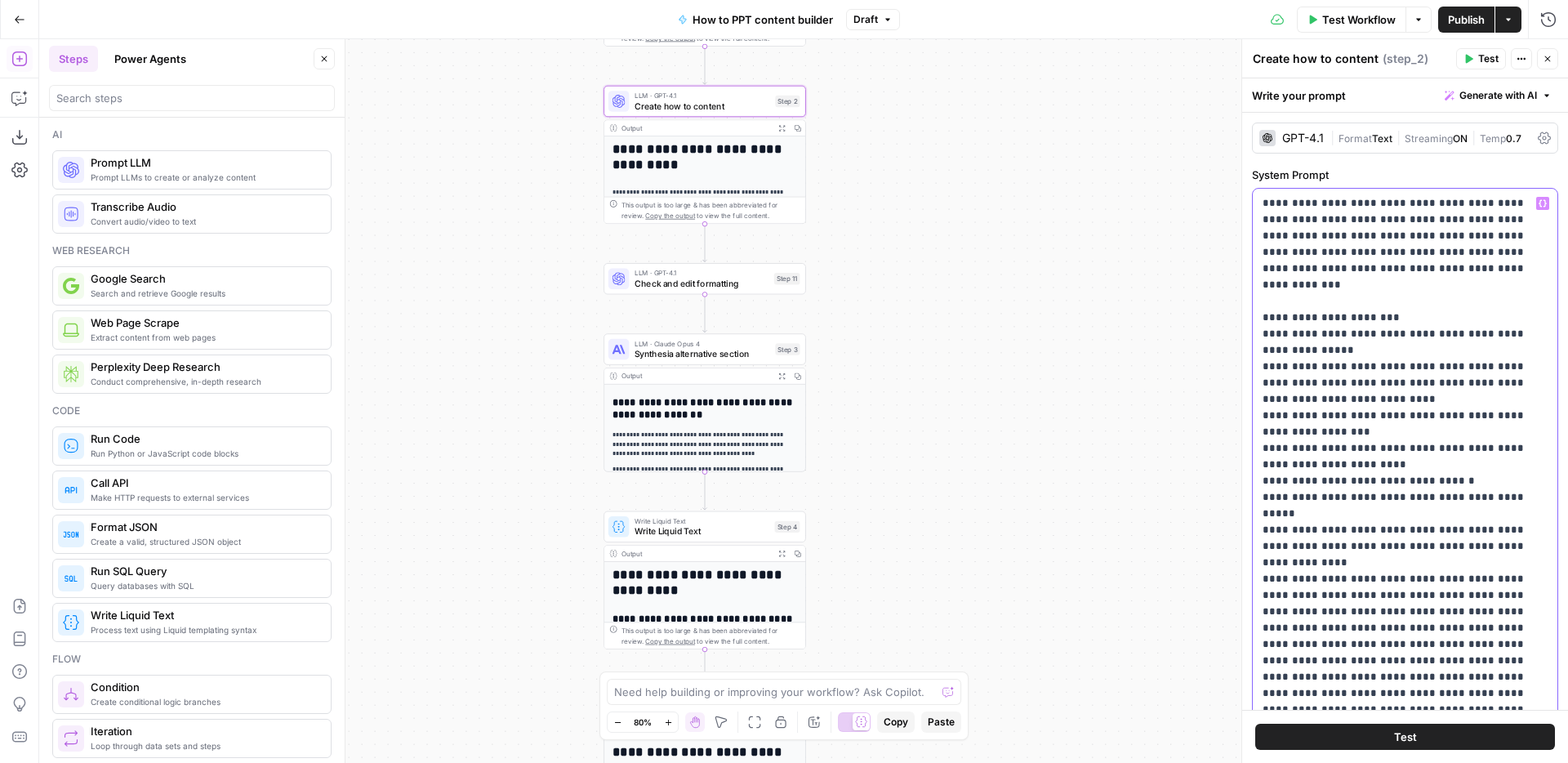 click on "**********" at bounding box center (1405, 506) 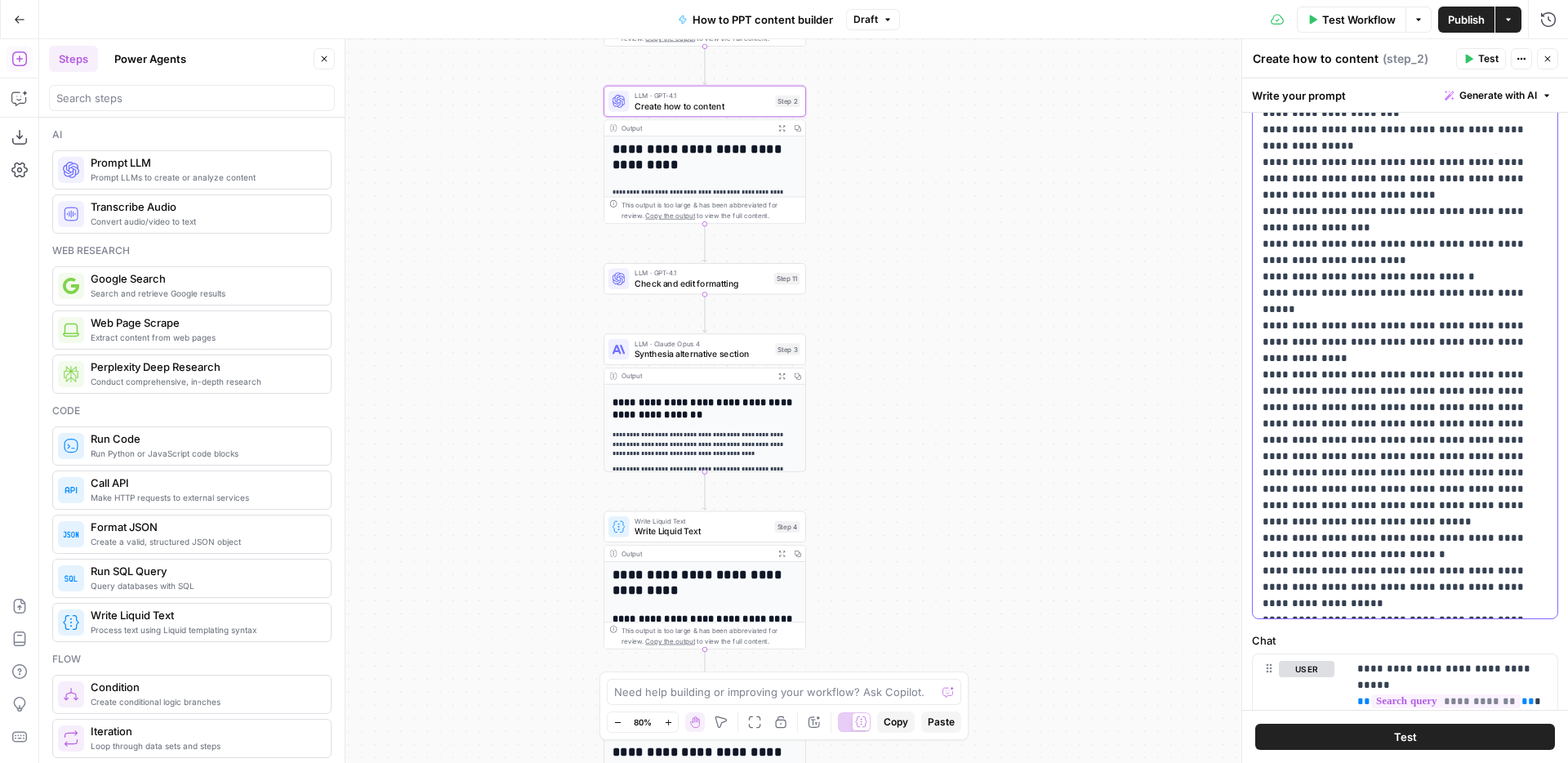 scroll, scrollTop: 208, scrollLeft: 0, axis: vertical 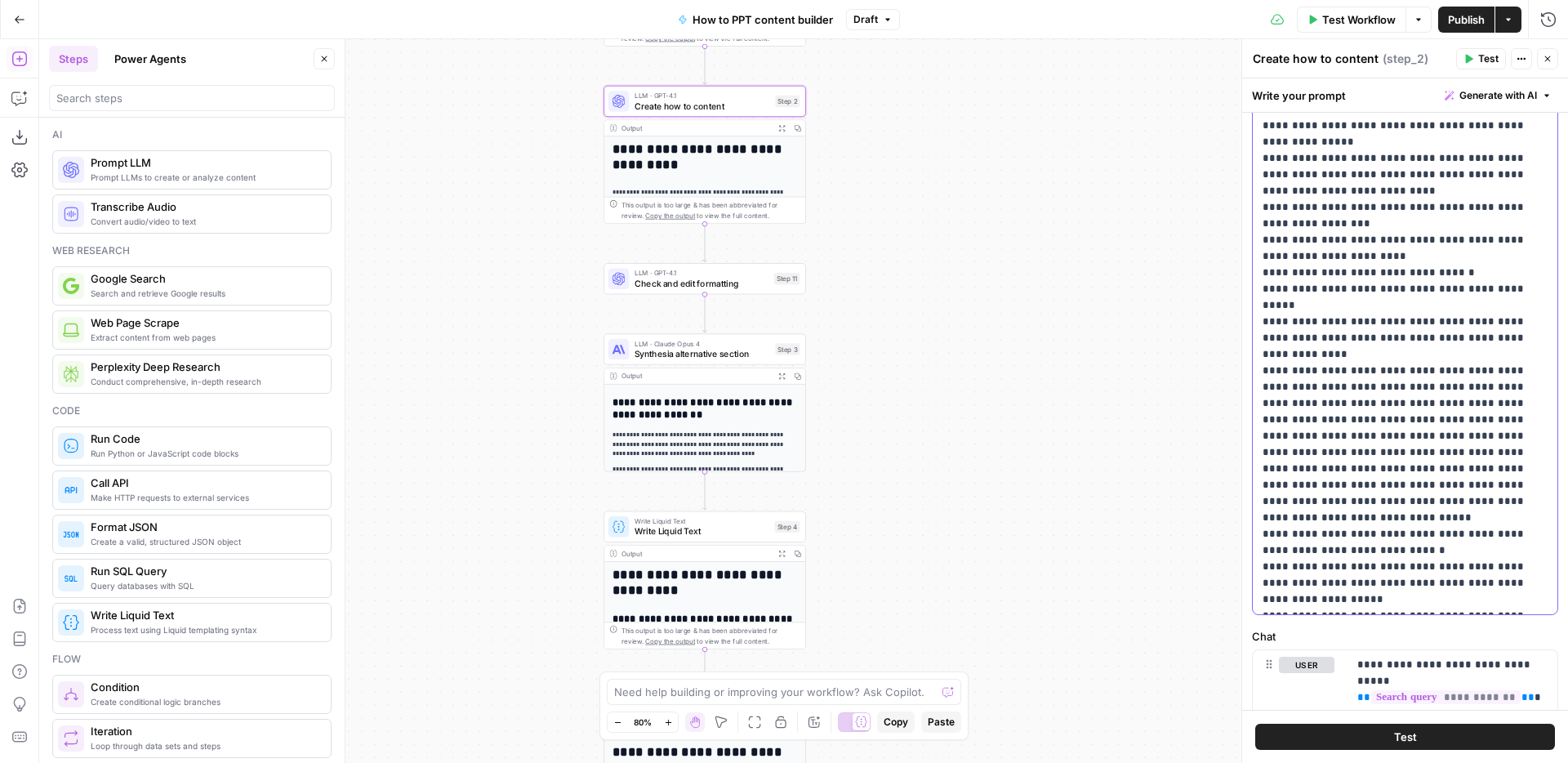 click on "**********" at bounding box center [1405, 297] 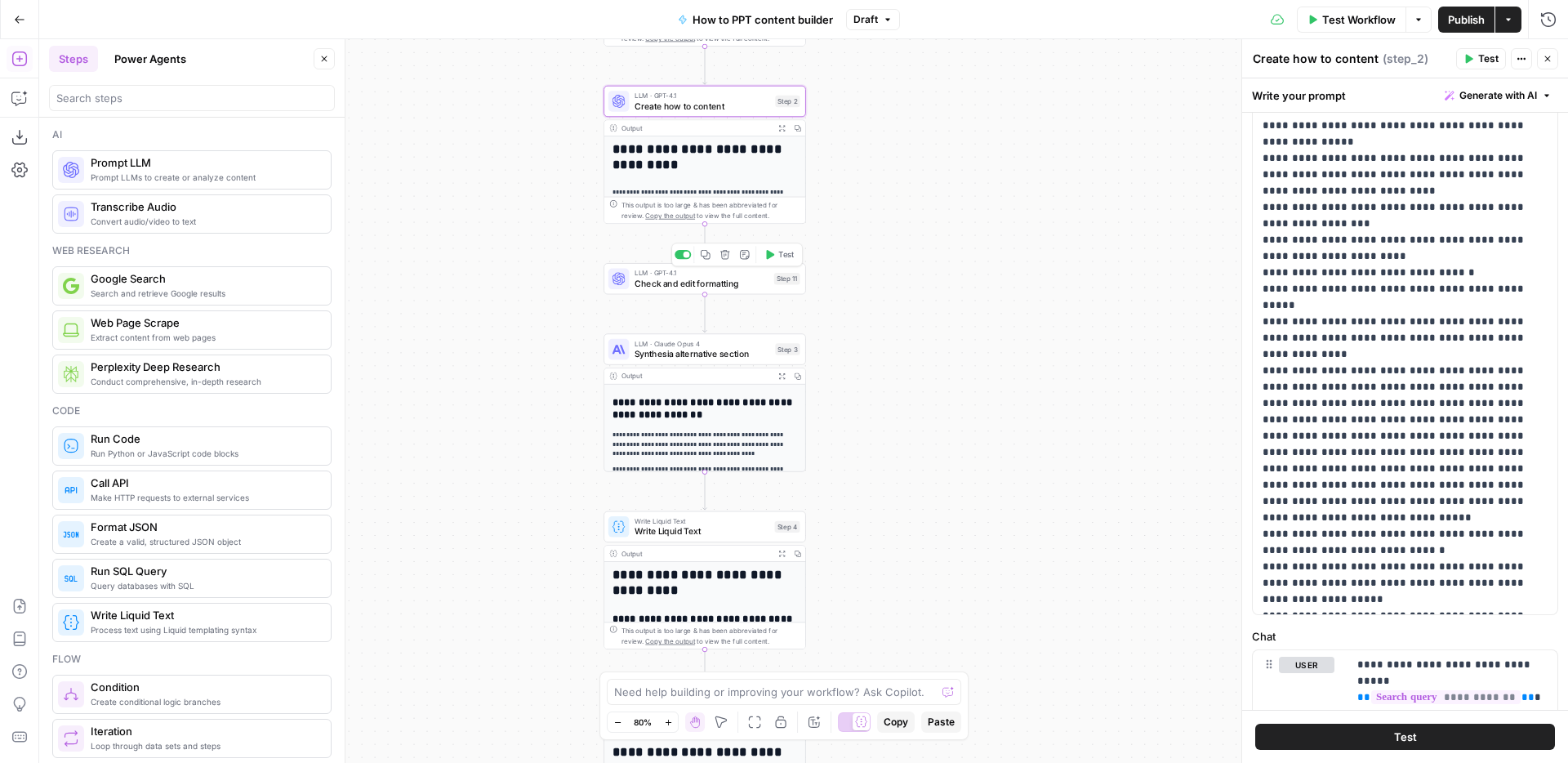 click on "Check and edit formatting" at bounding box center (702, 283) 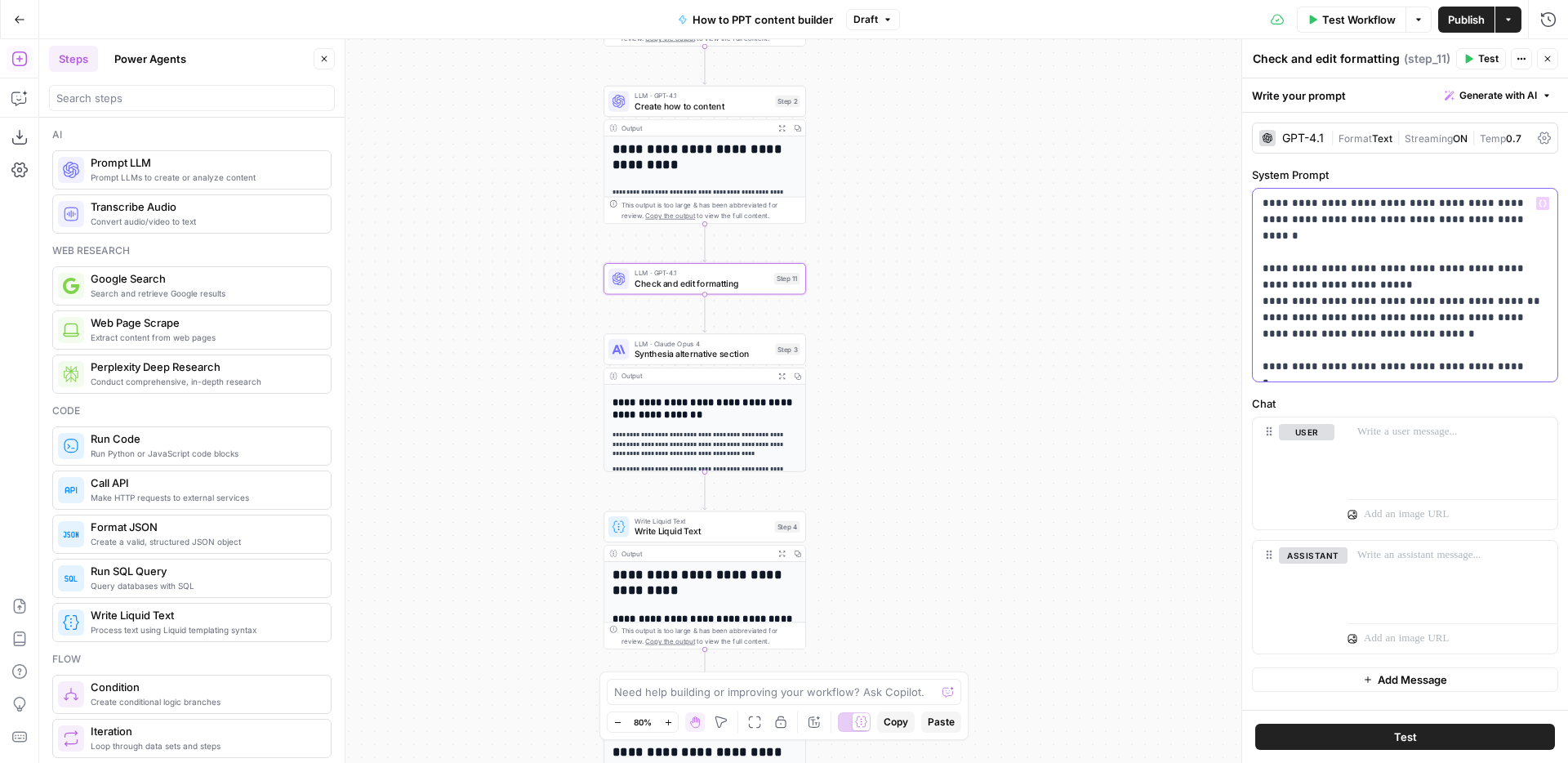 click on "**********" at bounding box center (1405, 285) 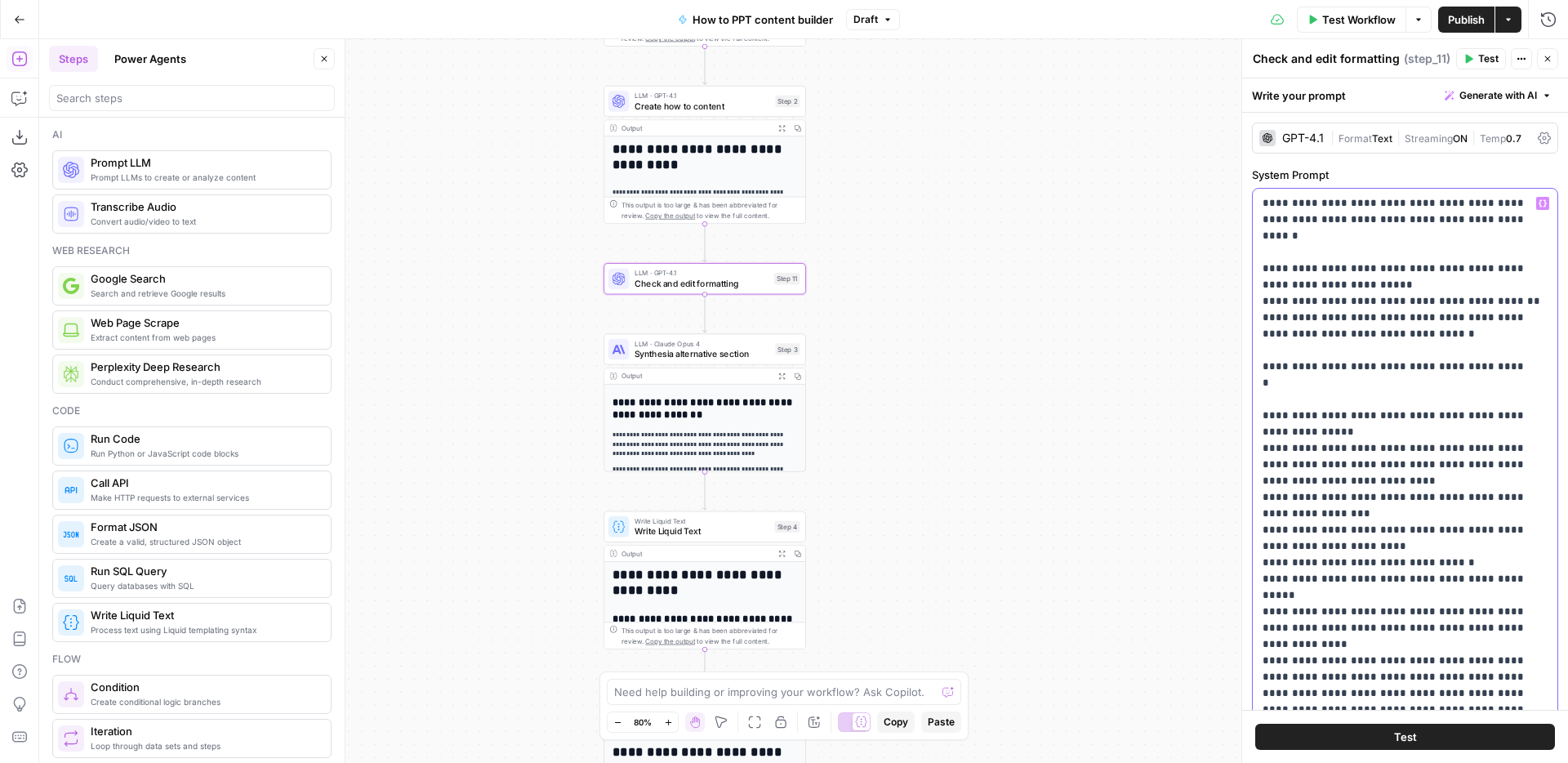 scroll, scrollTop: 22, scrollLeft: 0, axis: vertical 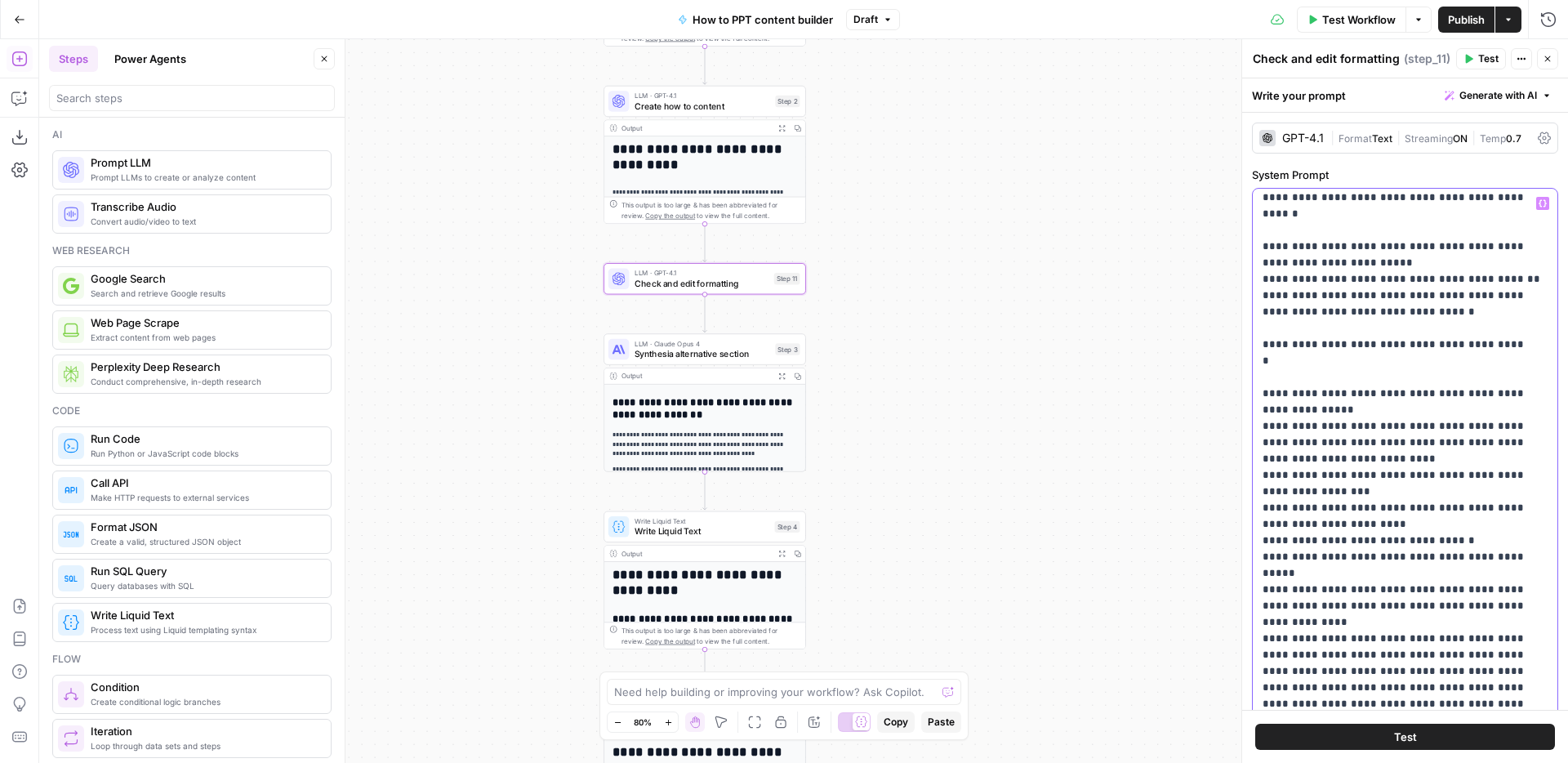 drag, startPoint x: 1325, startPoint y: 443, endPoint x: 1271, endPoint y: 407, distance: 64.89992 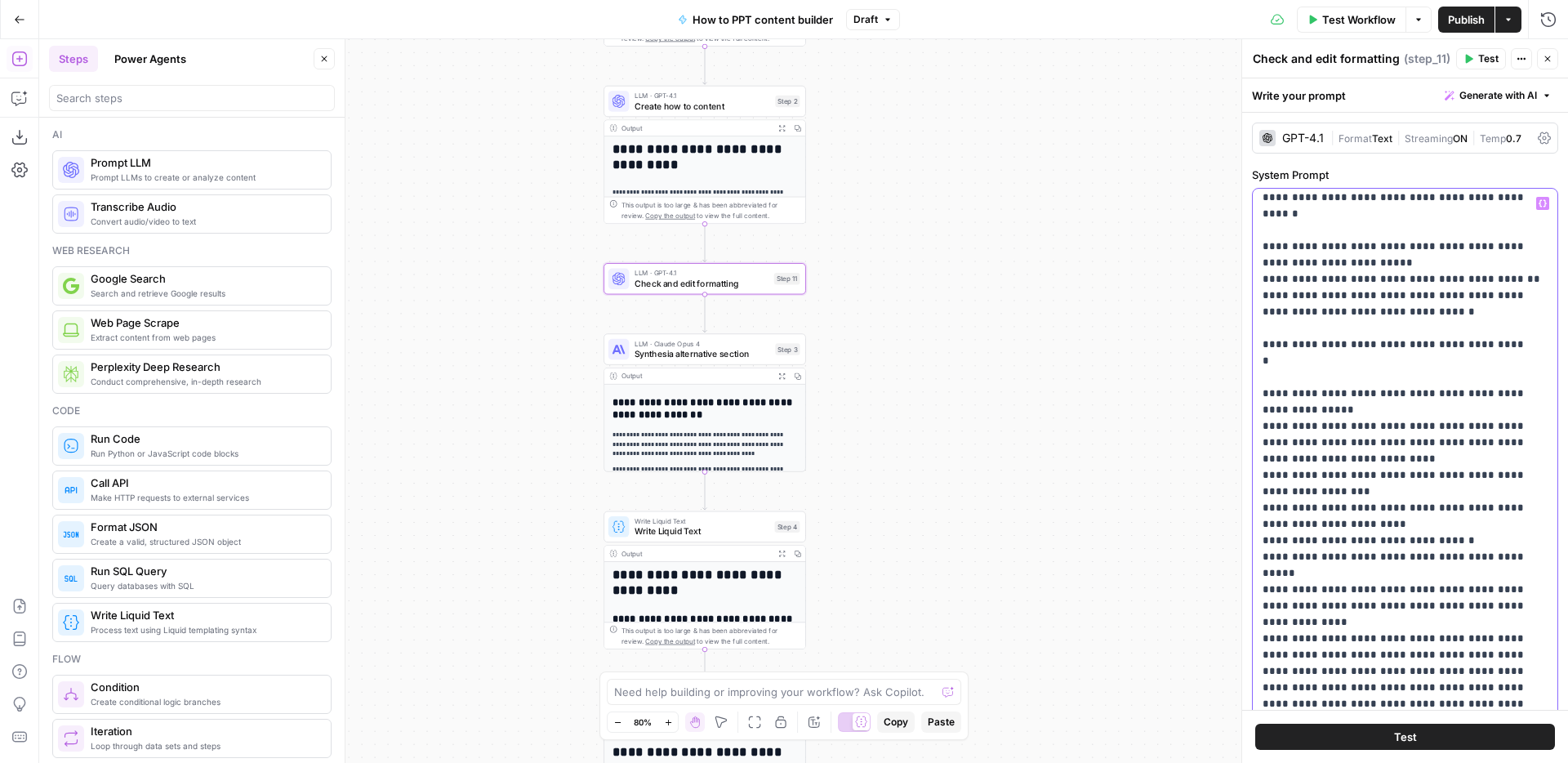 click on "**********" at bounding box center [1405, 524] 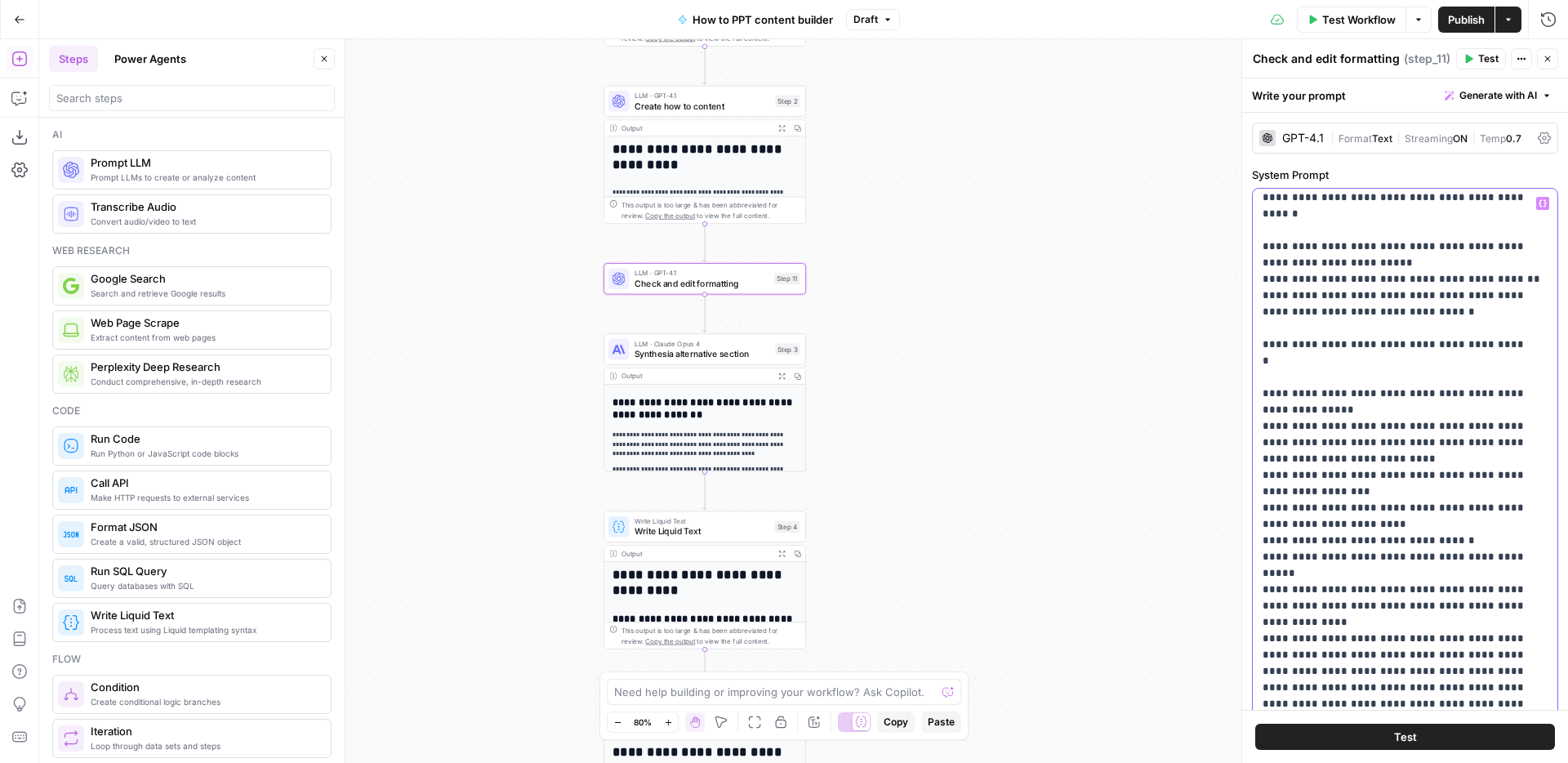 copy on "**********" 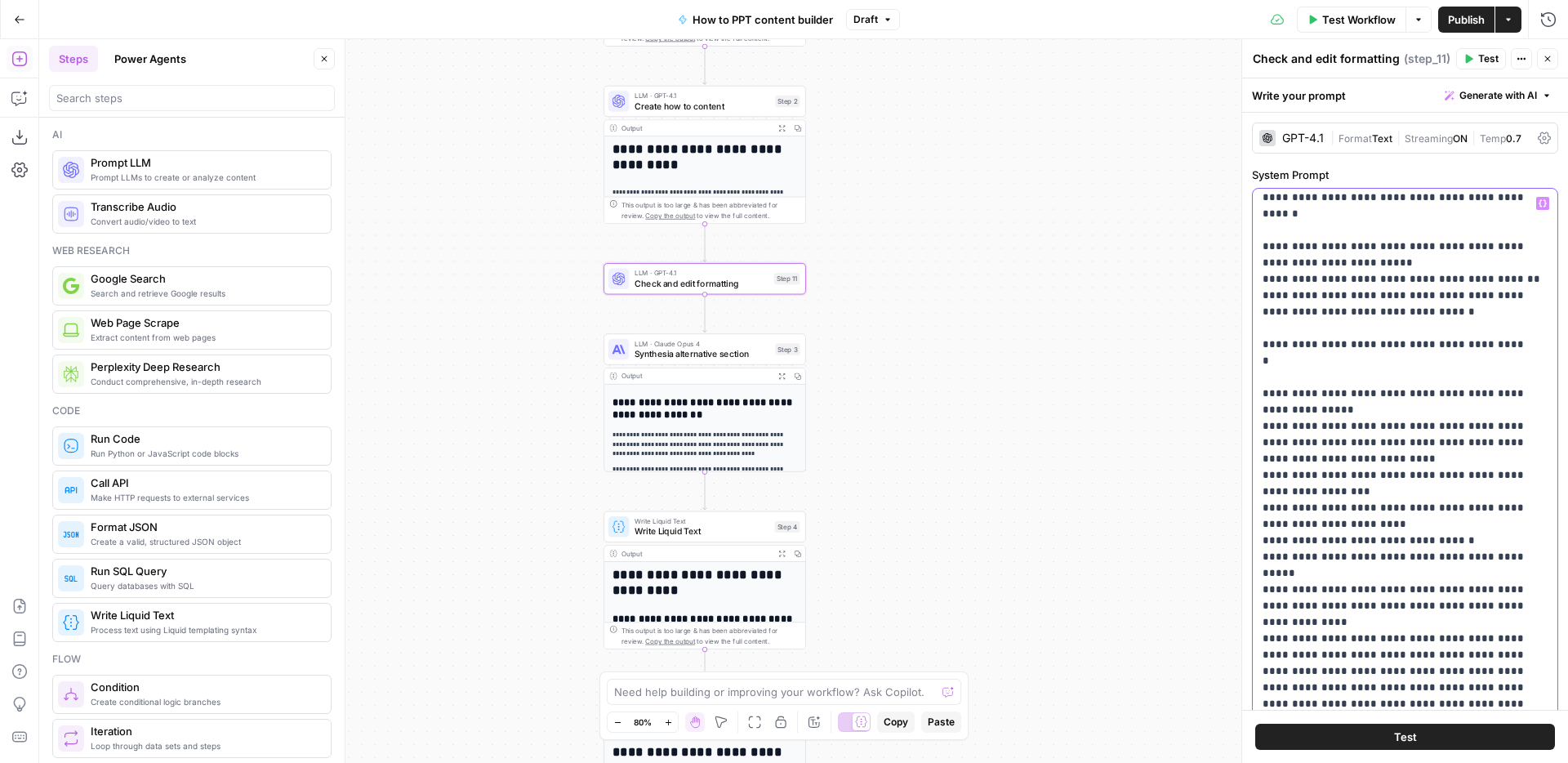 click on "**********" at bounding box center [1405, 524] 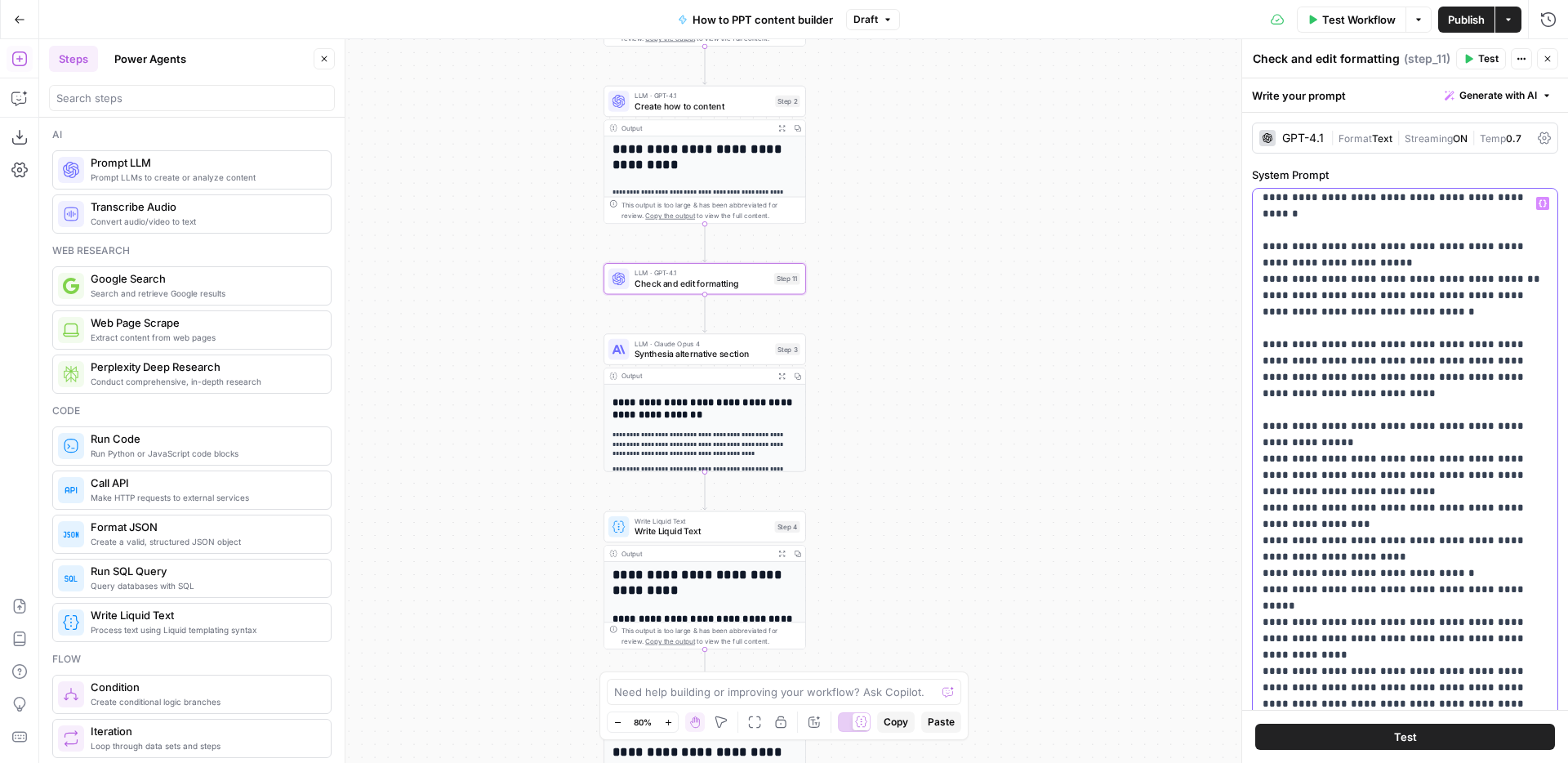 scroll, scrollTop: 0, scrollLeft: 0, axis: both 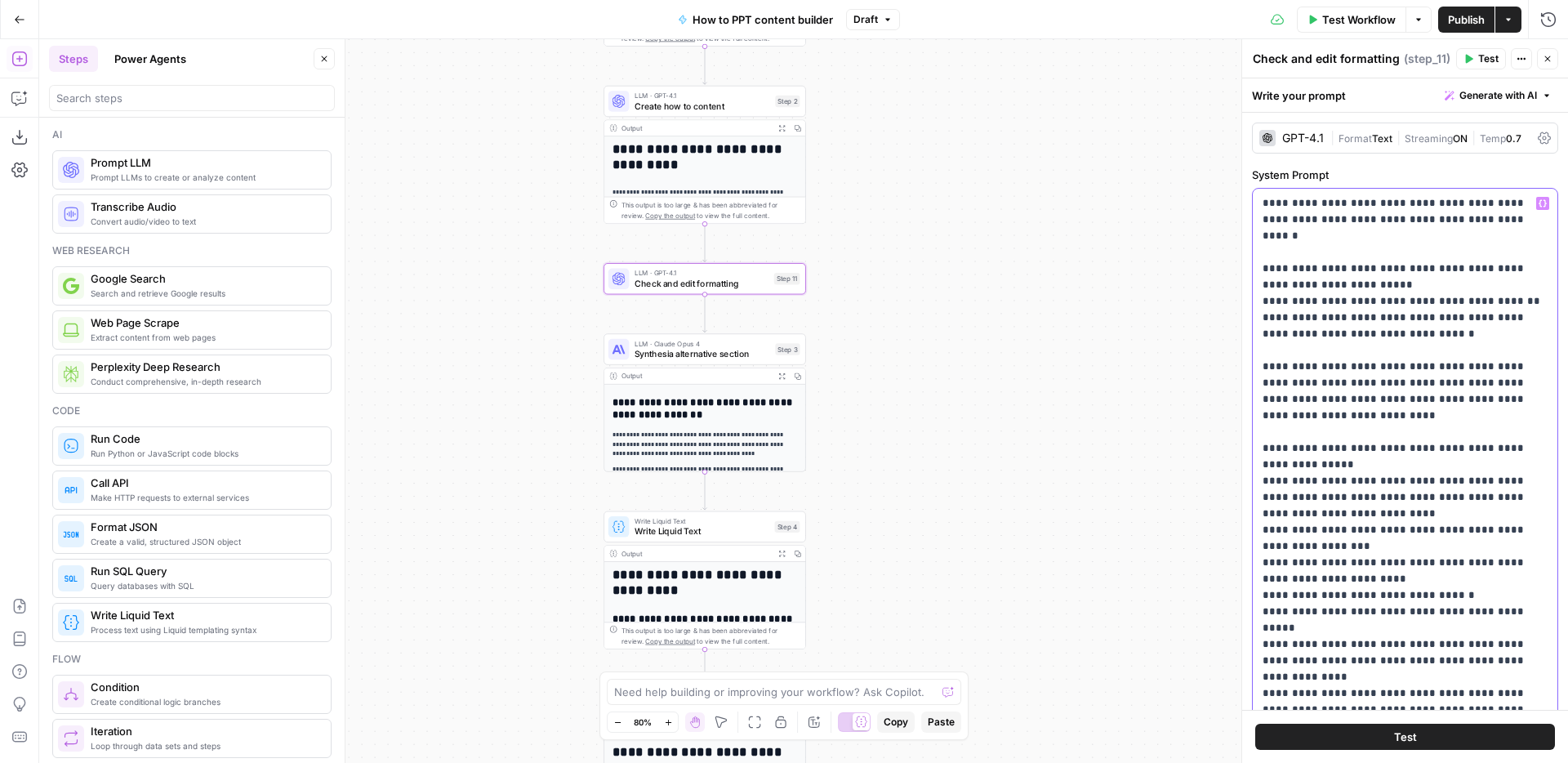 click on "**********" at bounding box center [1405, 563] 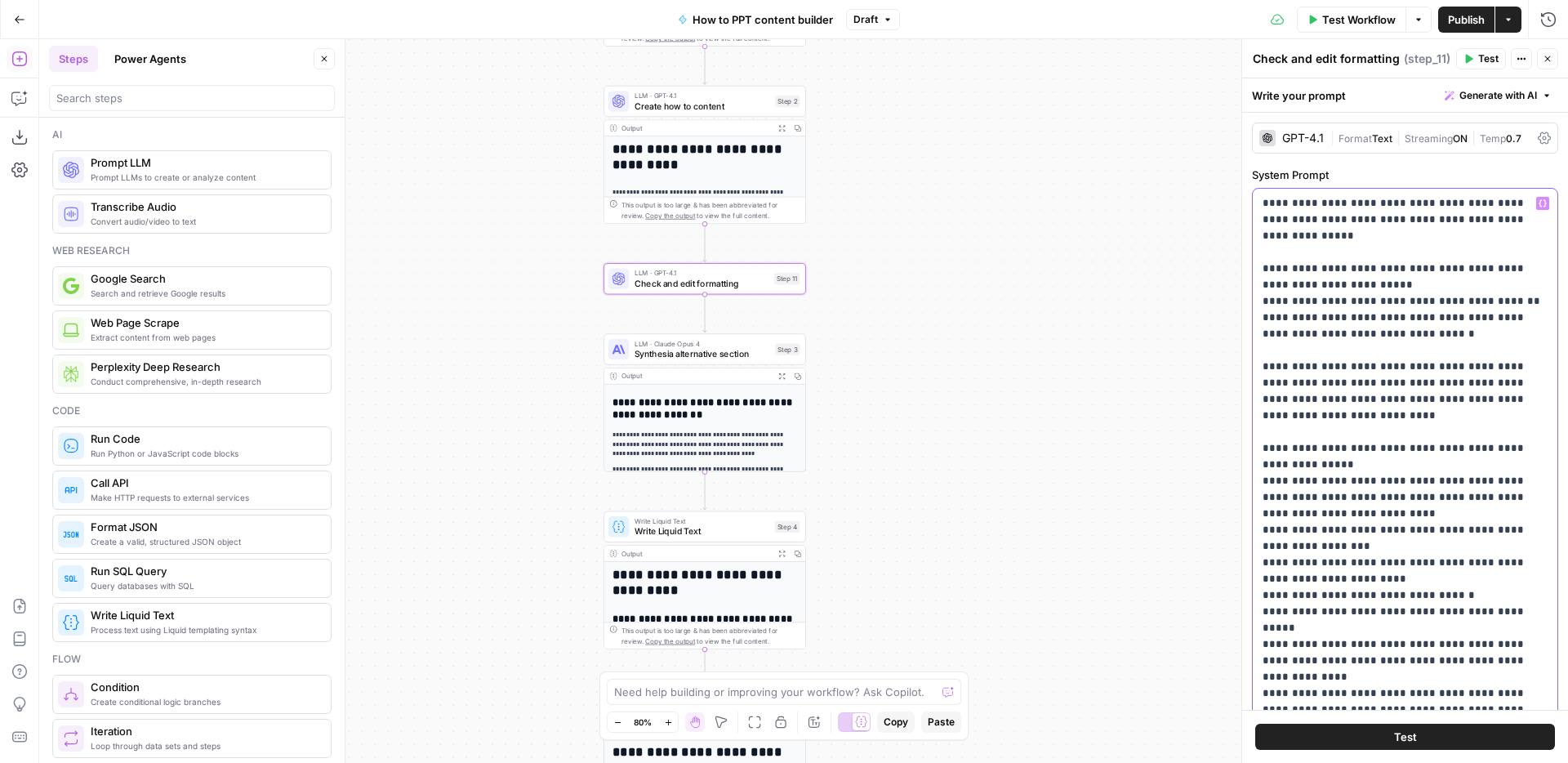 click on "**********" at bounding box center (1405, 563) 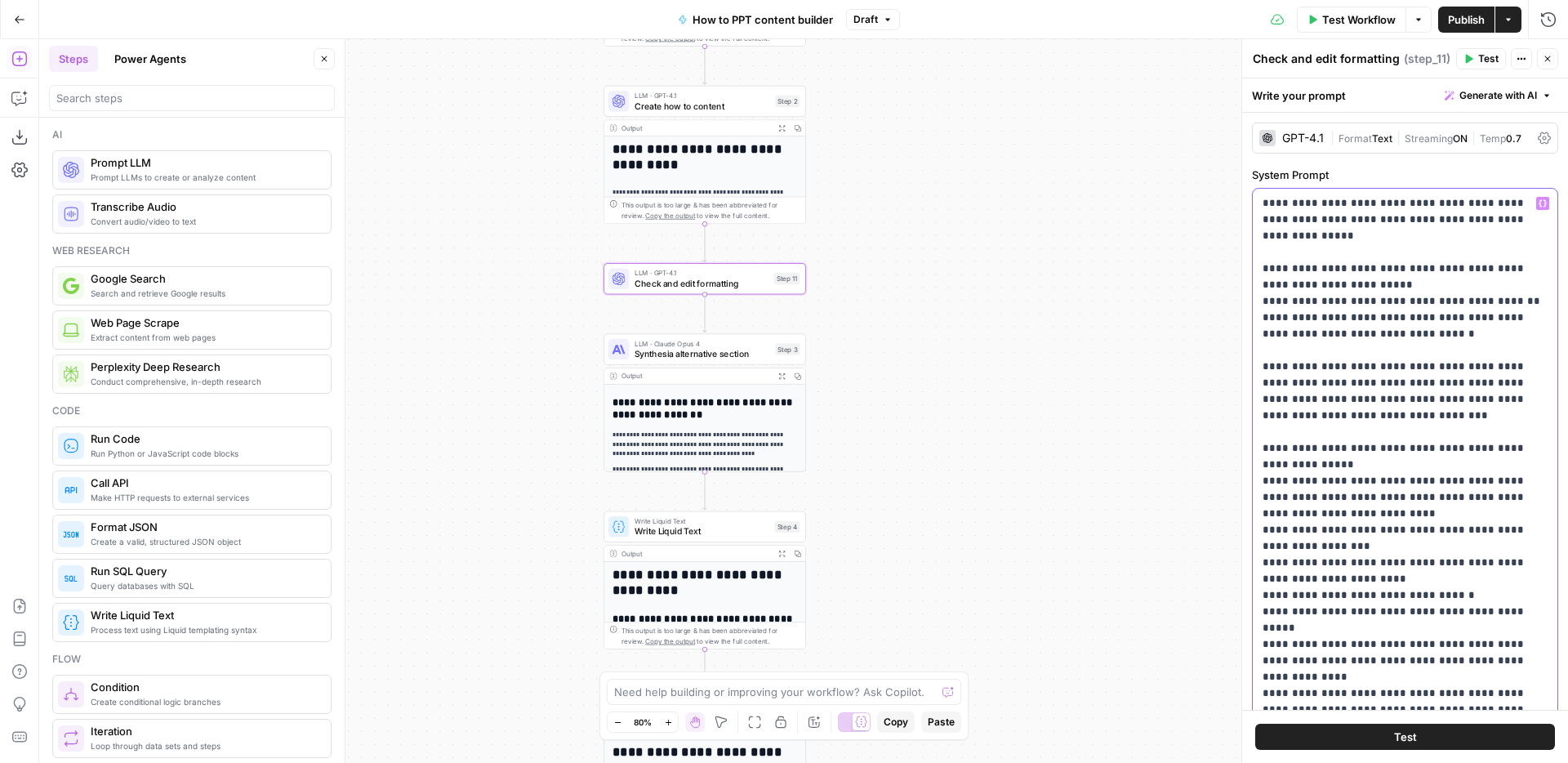 click on "**********" at bounding box center (1405, 563) 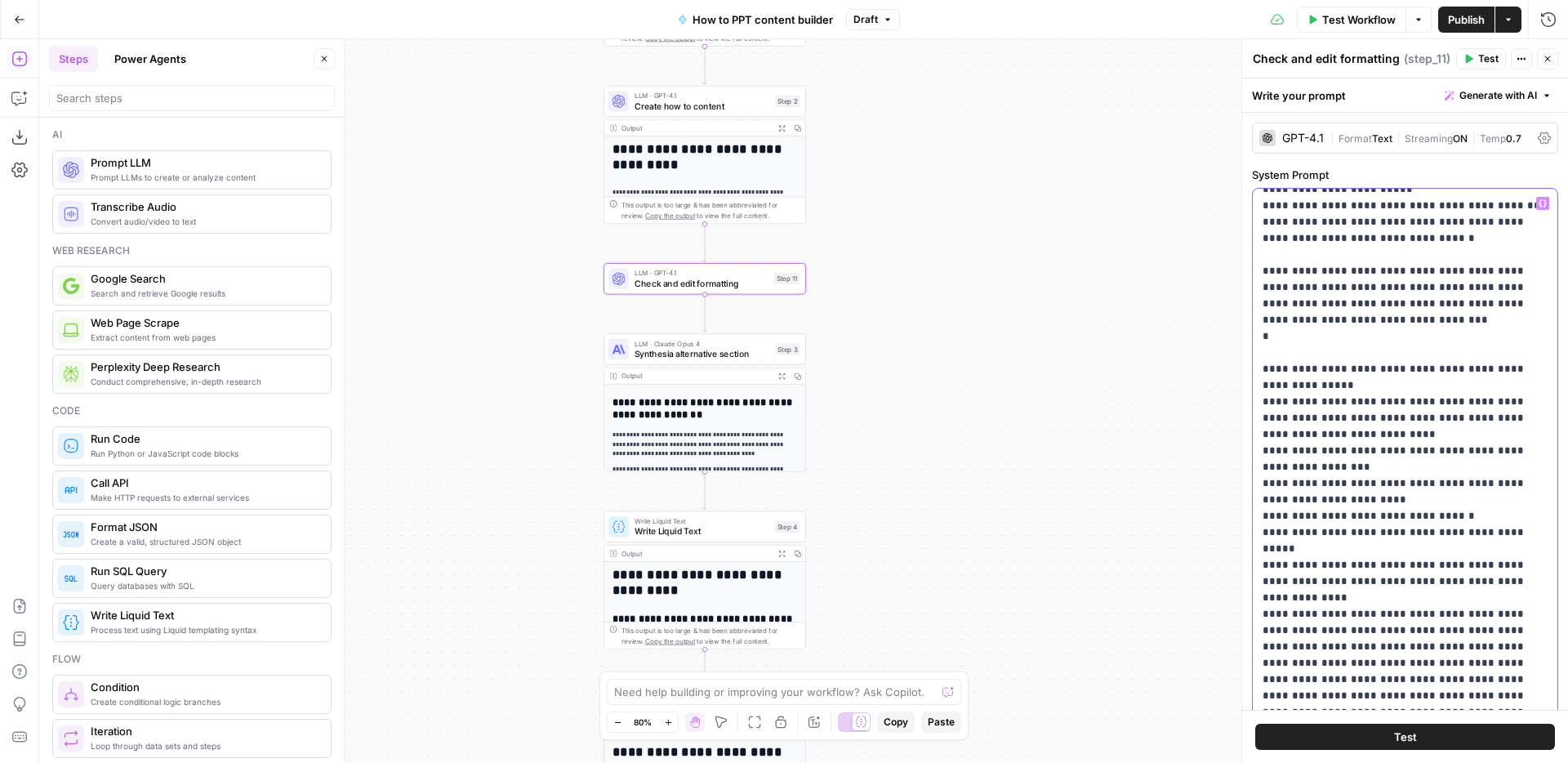 scroll, scrollTop: 99, scrollLeft: 0, axis: vertical 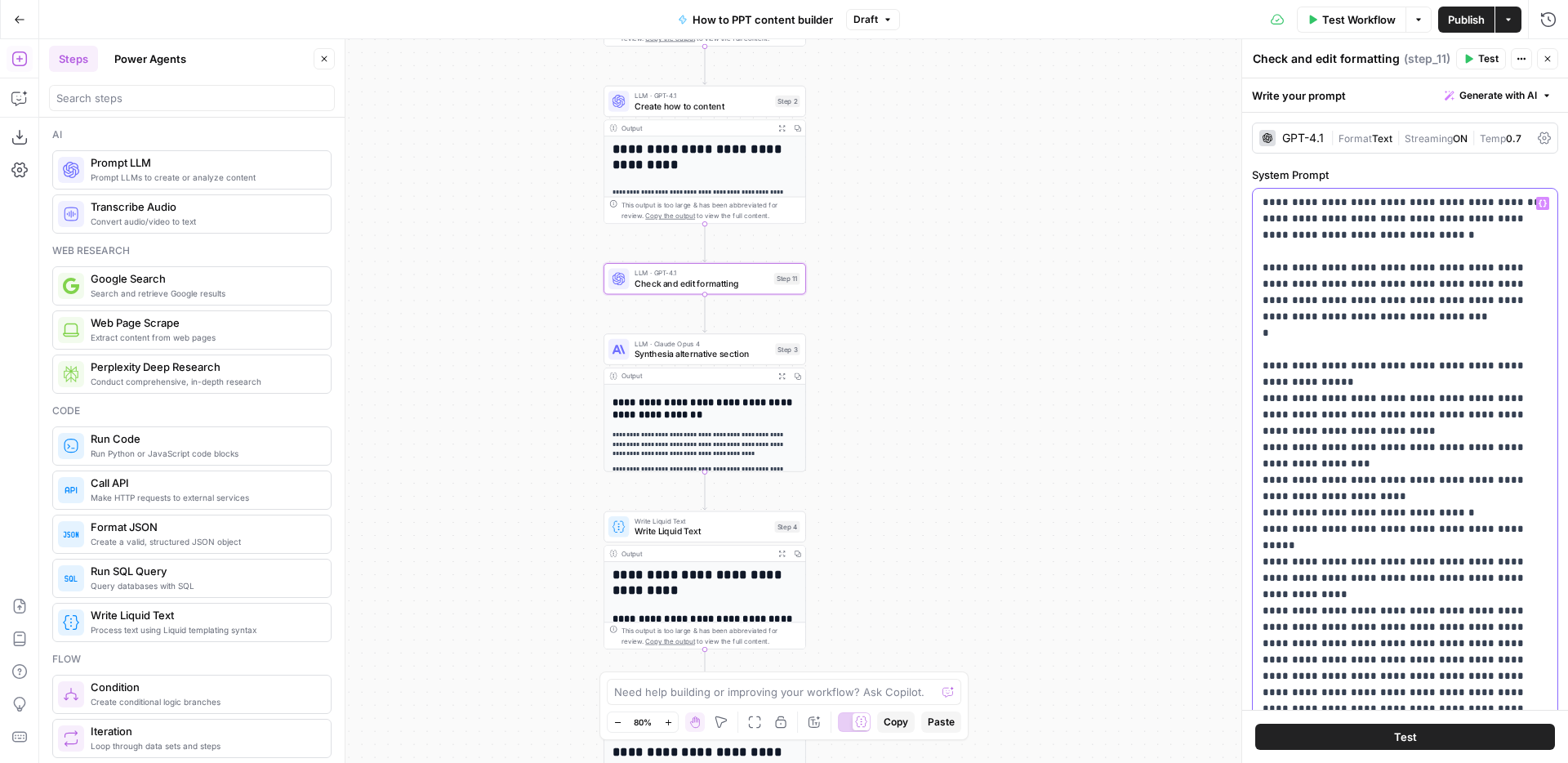 drag, startPoint x: 1341, startPoint y: 477, endPoint x: 1262, endPoint y: 464, distance: 80.06248 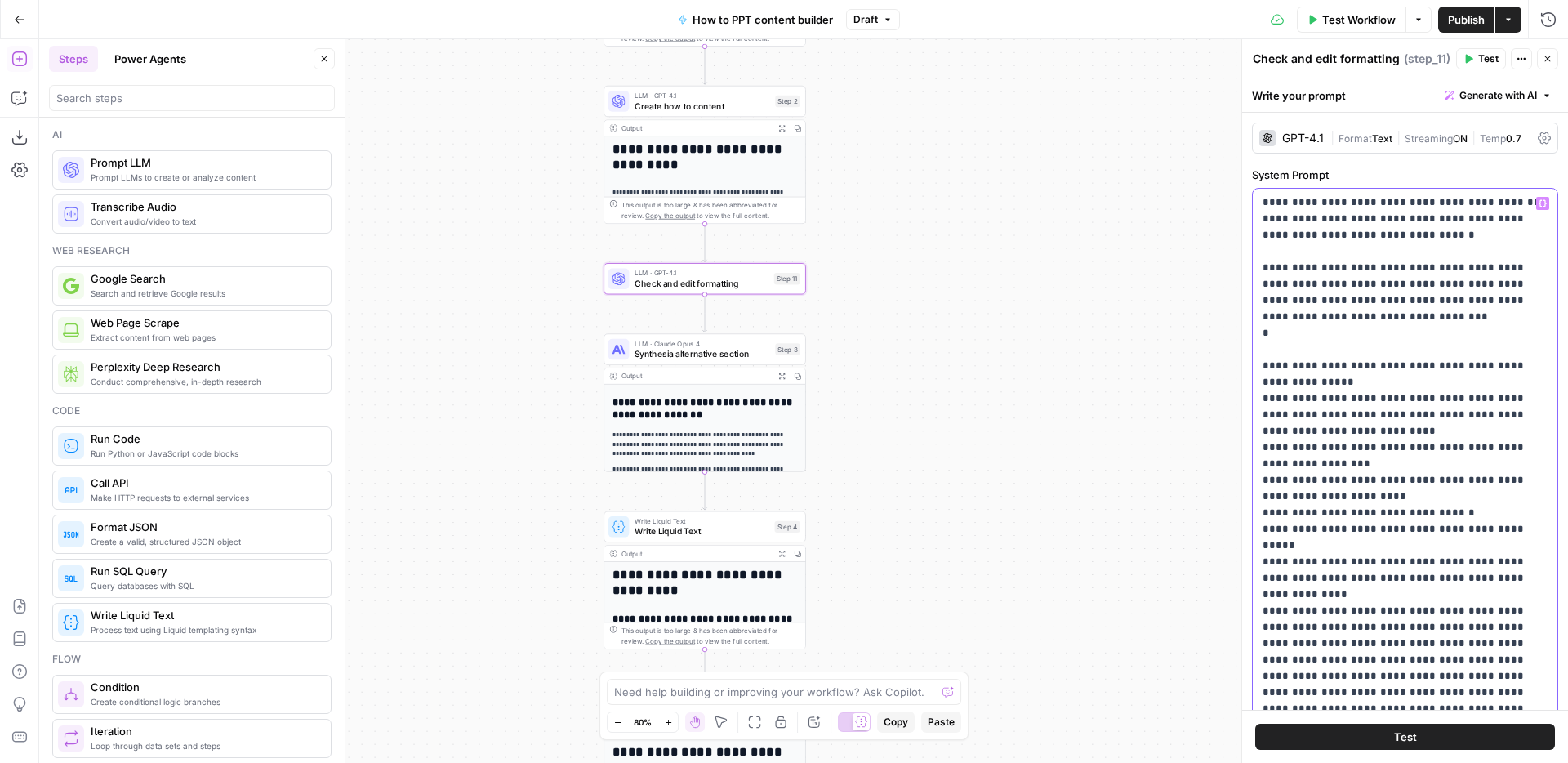 click on "**********" at bounding box center [1405, 521] 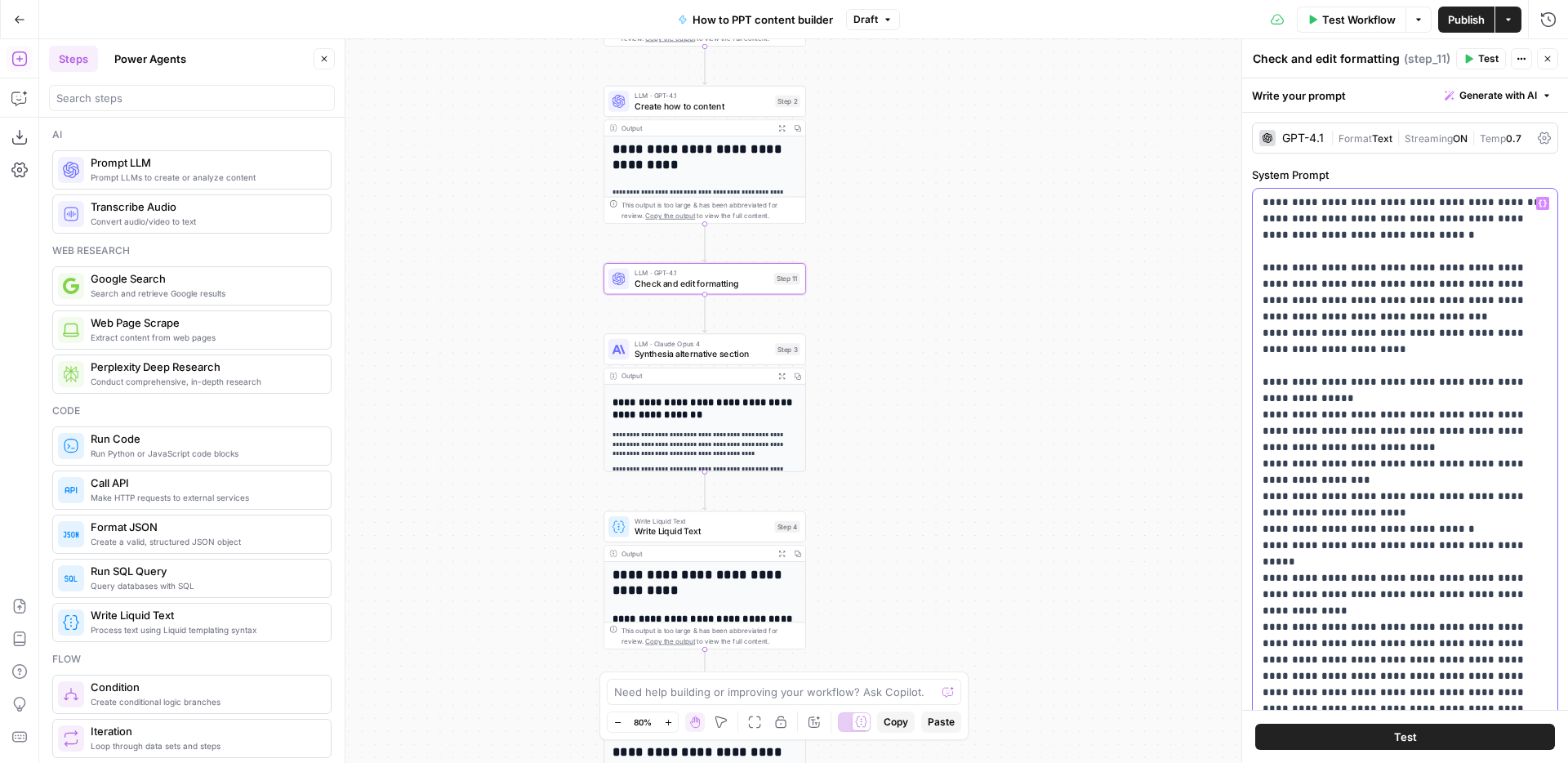 click on "**********" at bounding box center (1405, 480) 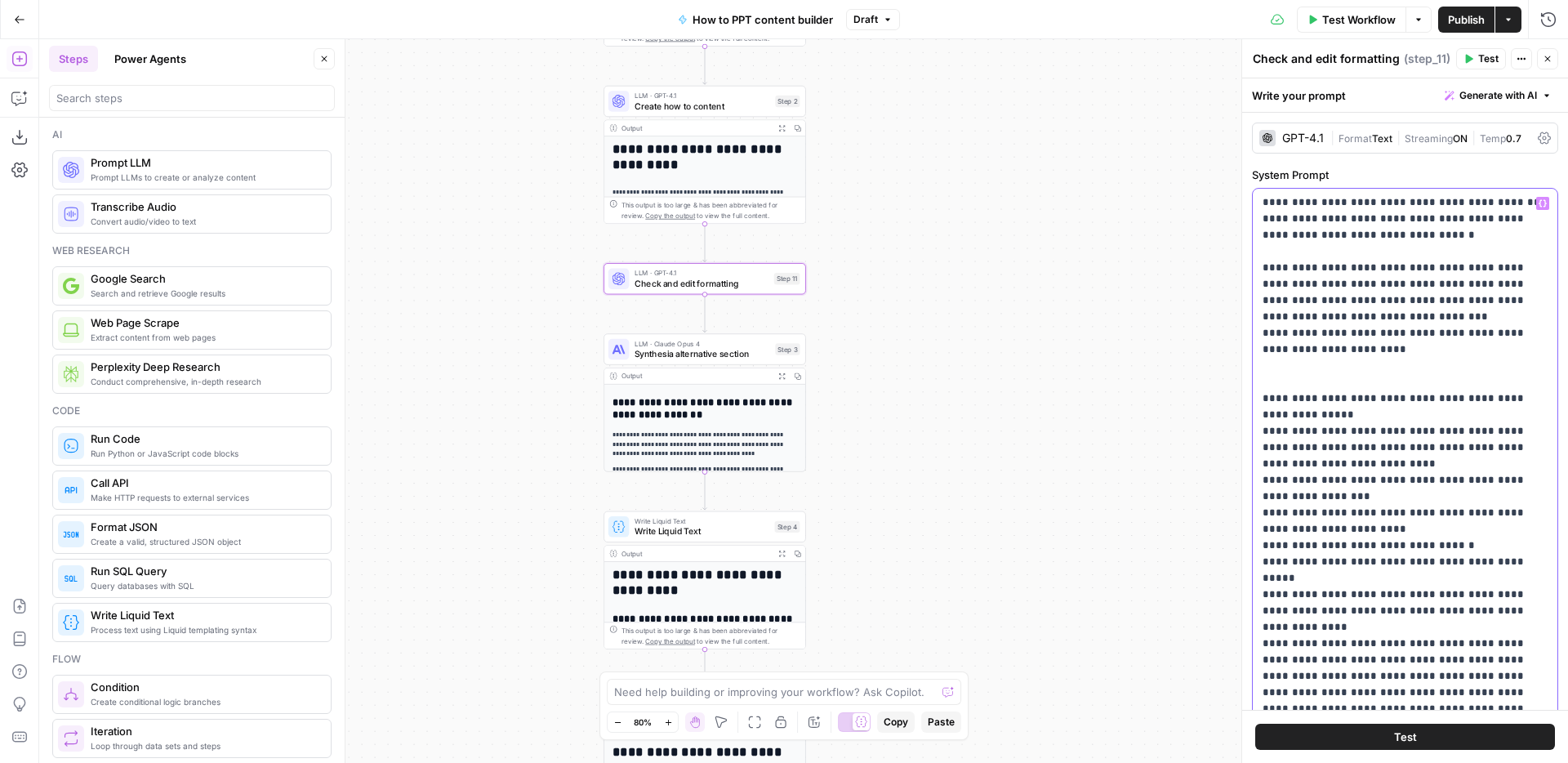 drag, startPoint x: 1535, startPoint y: 546, endPoint x: 1261, endPoint y: 545, distance: 274.0018 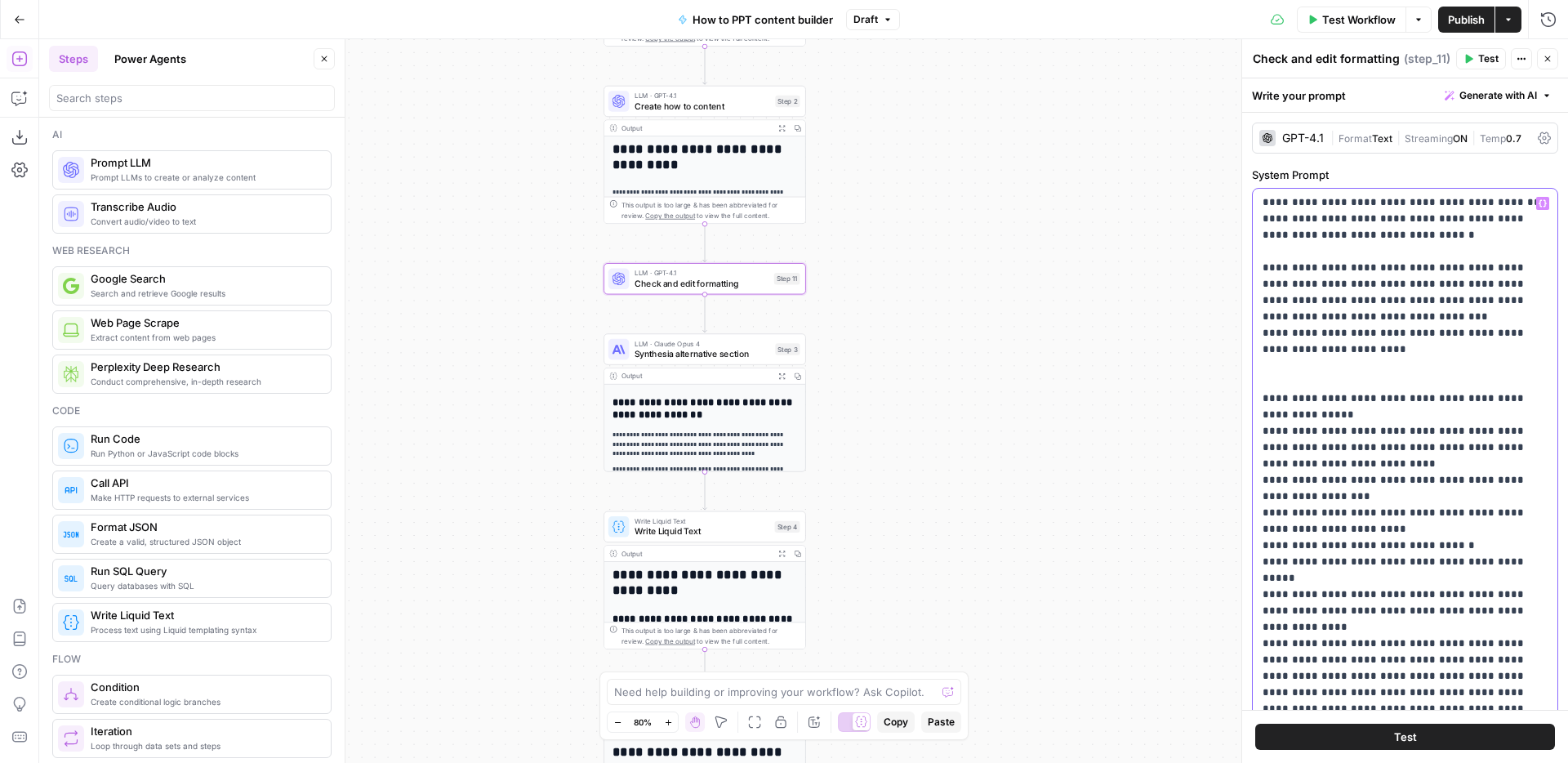 drag, startPoint x: 1501, startPoint y: 578, endPoint x: 1265, endPoint y: 530, distance: 240.8319 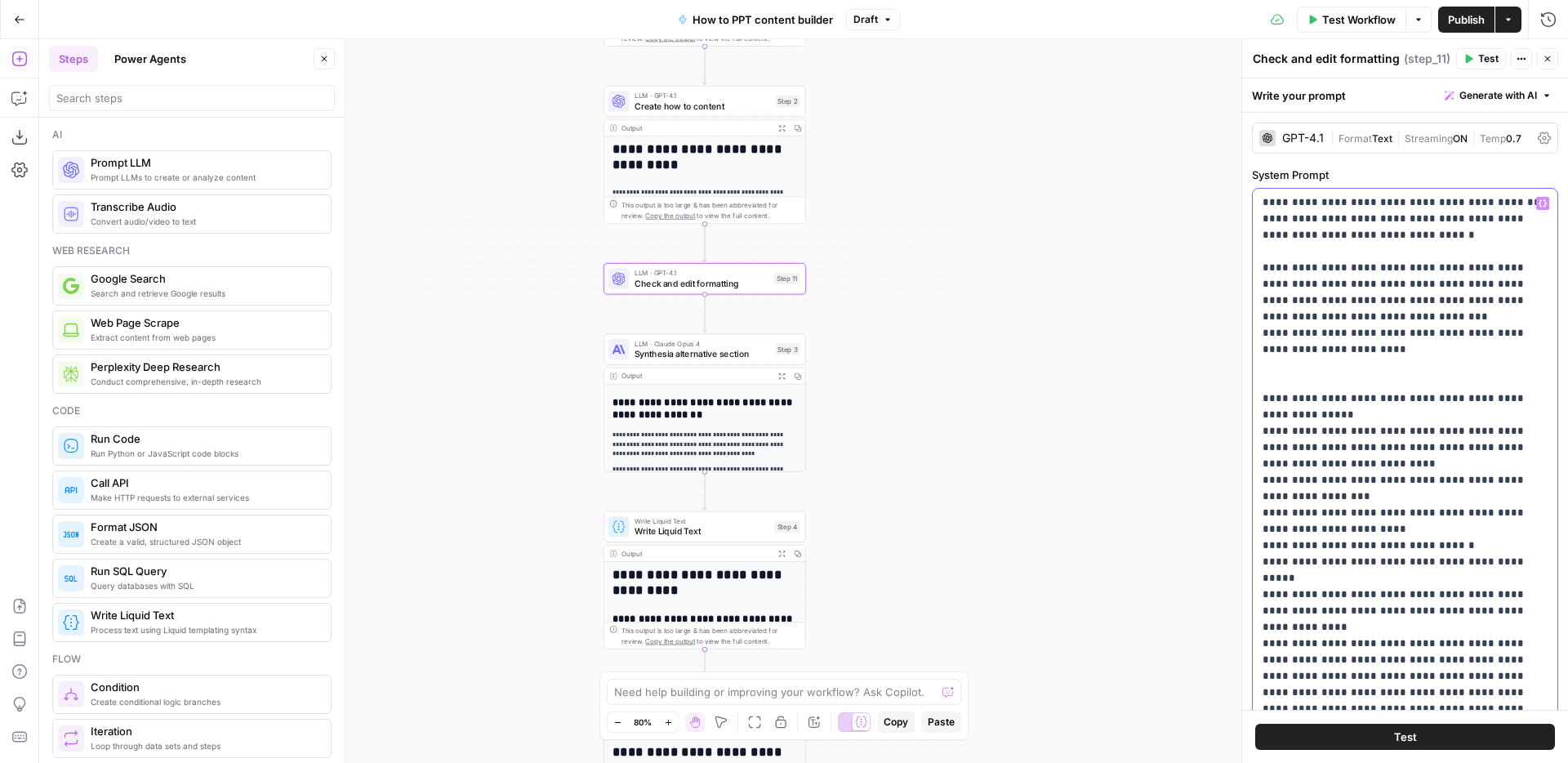 click on "**********" at bounding box center [1405, 489] 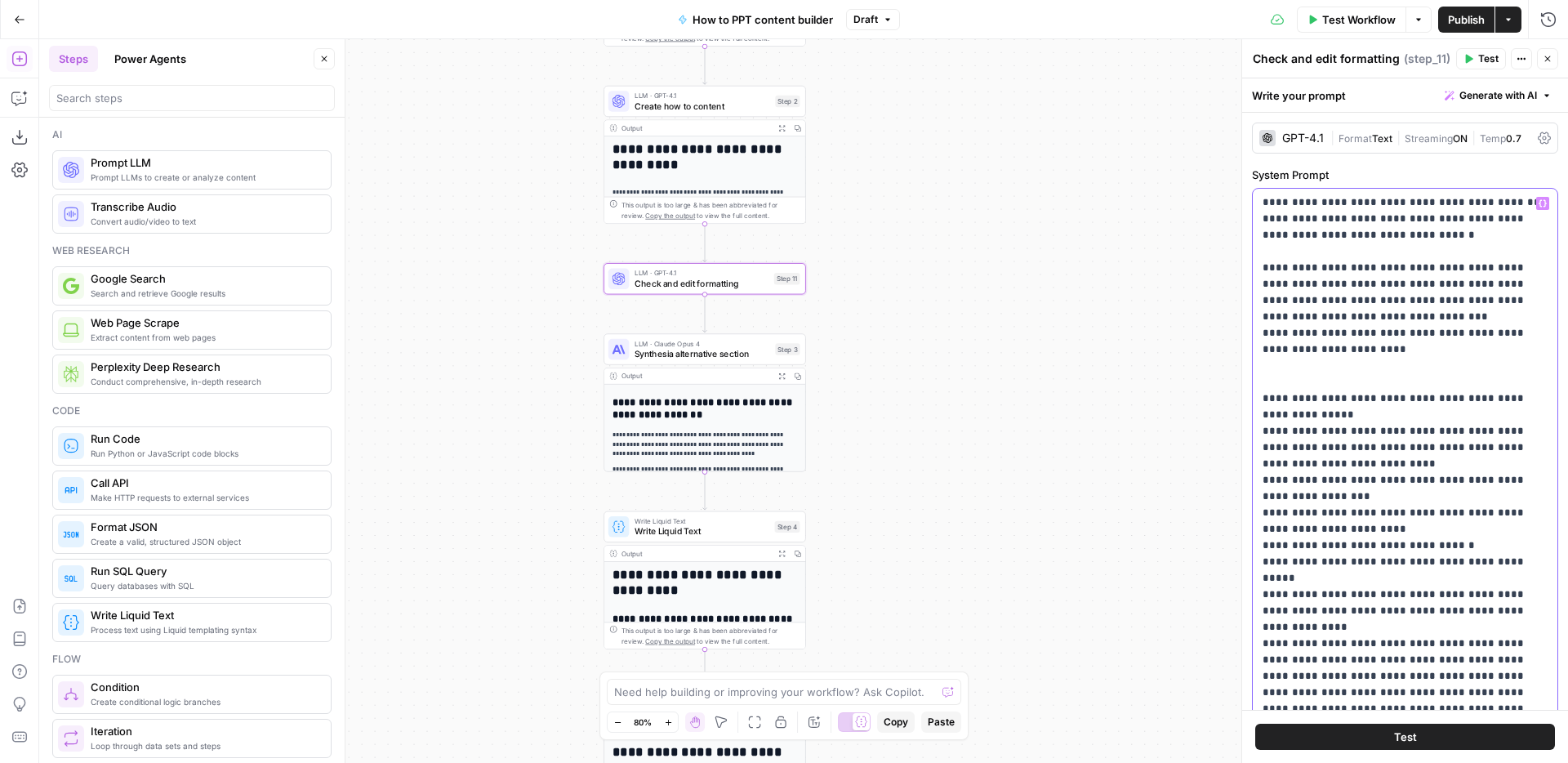 copy on "**********" 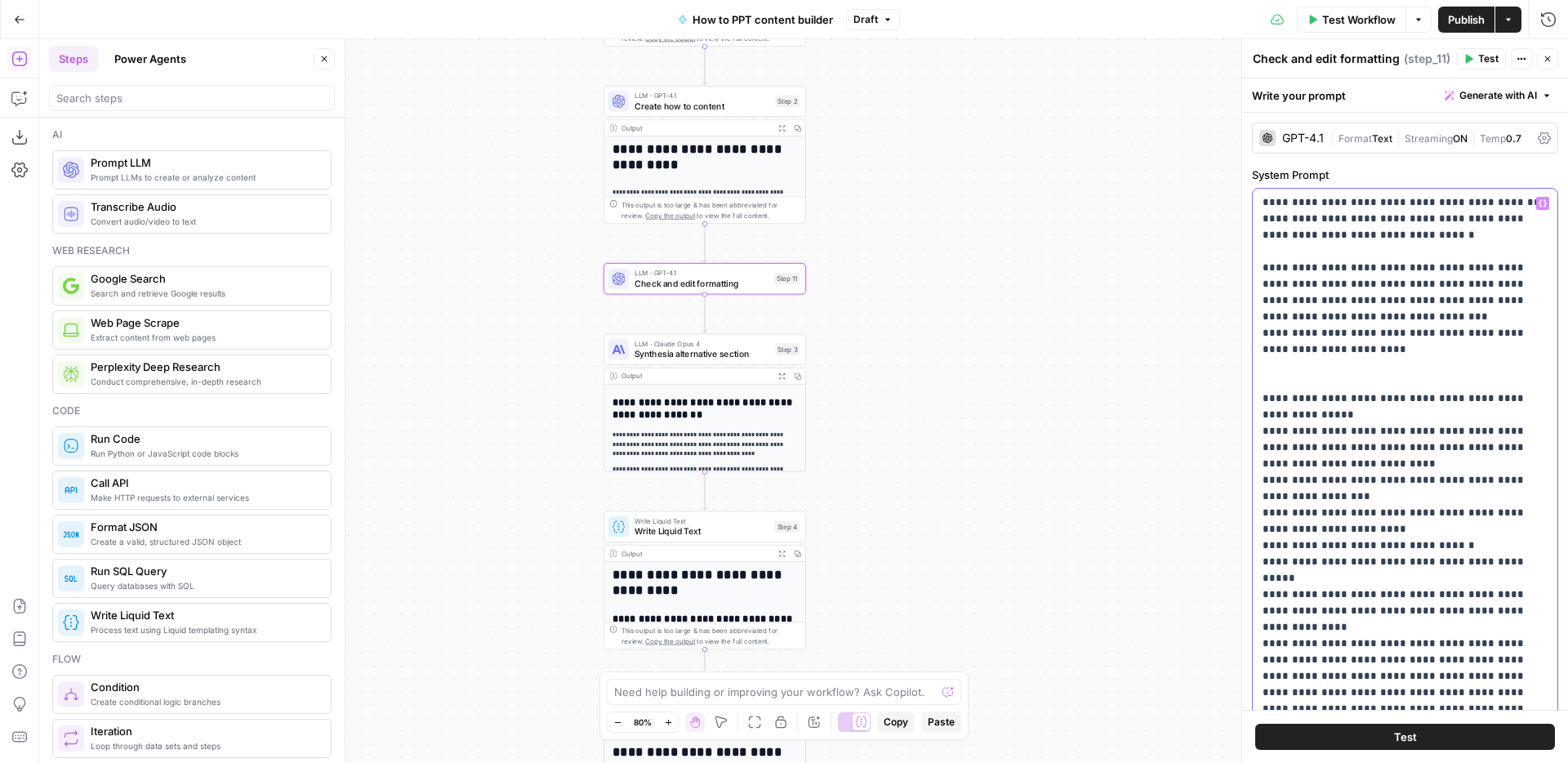 click on "**********" at bounding box center (1405, 489) 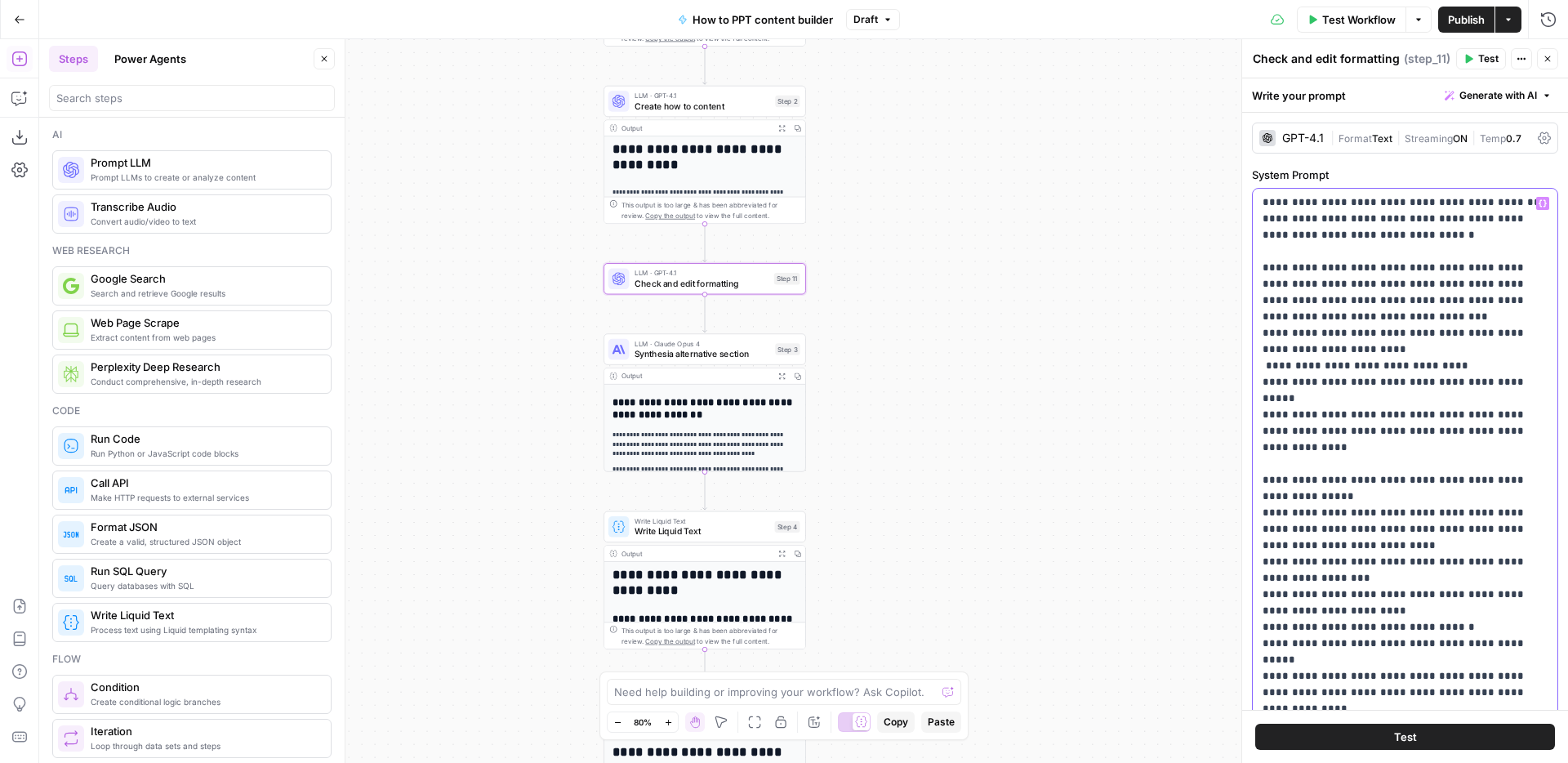 click on "**********" at bounding box center (1405, 513) 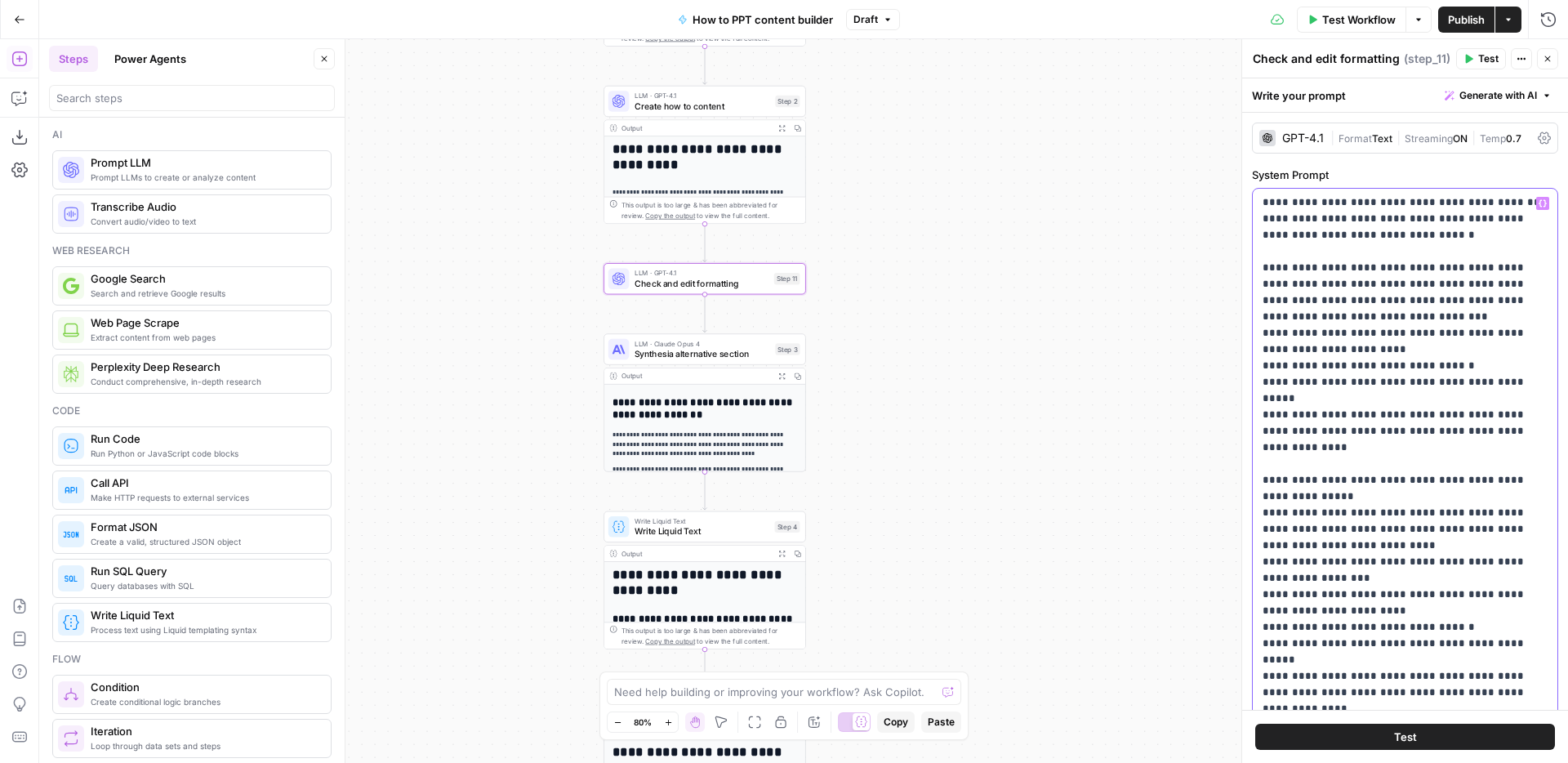 click on "**********" at bounding box center [1405, 513] 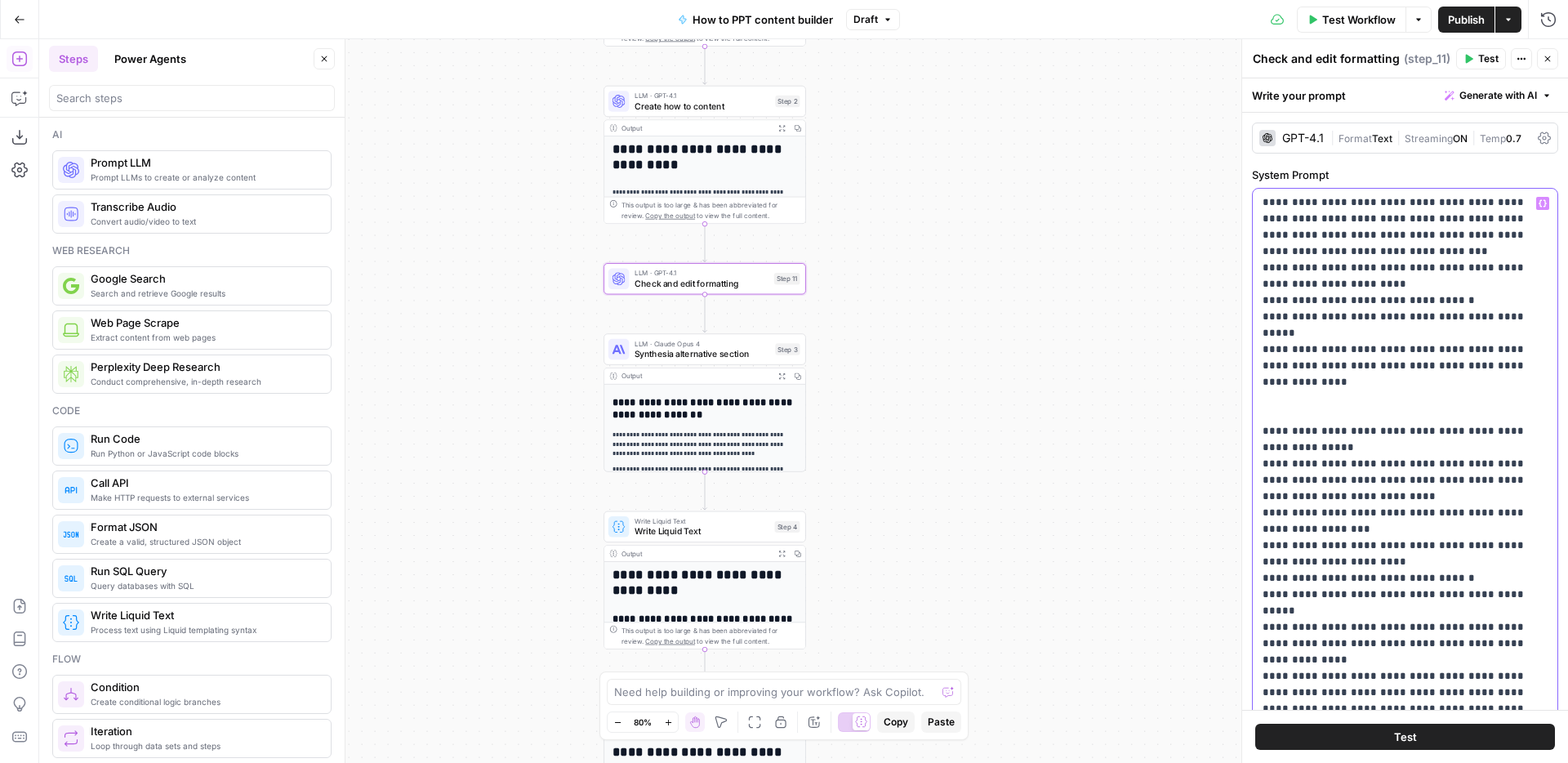 scroll, scrollTop: 197, scrollLeft: 0, axis: vertical 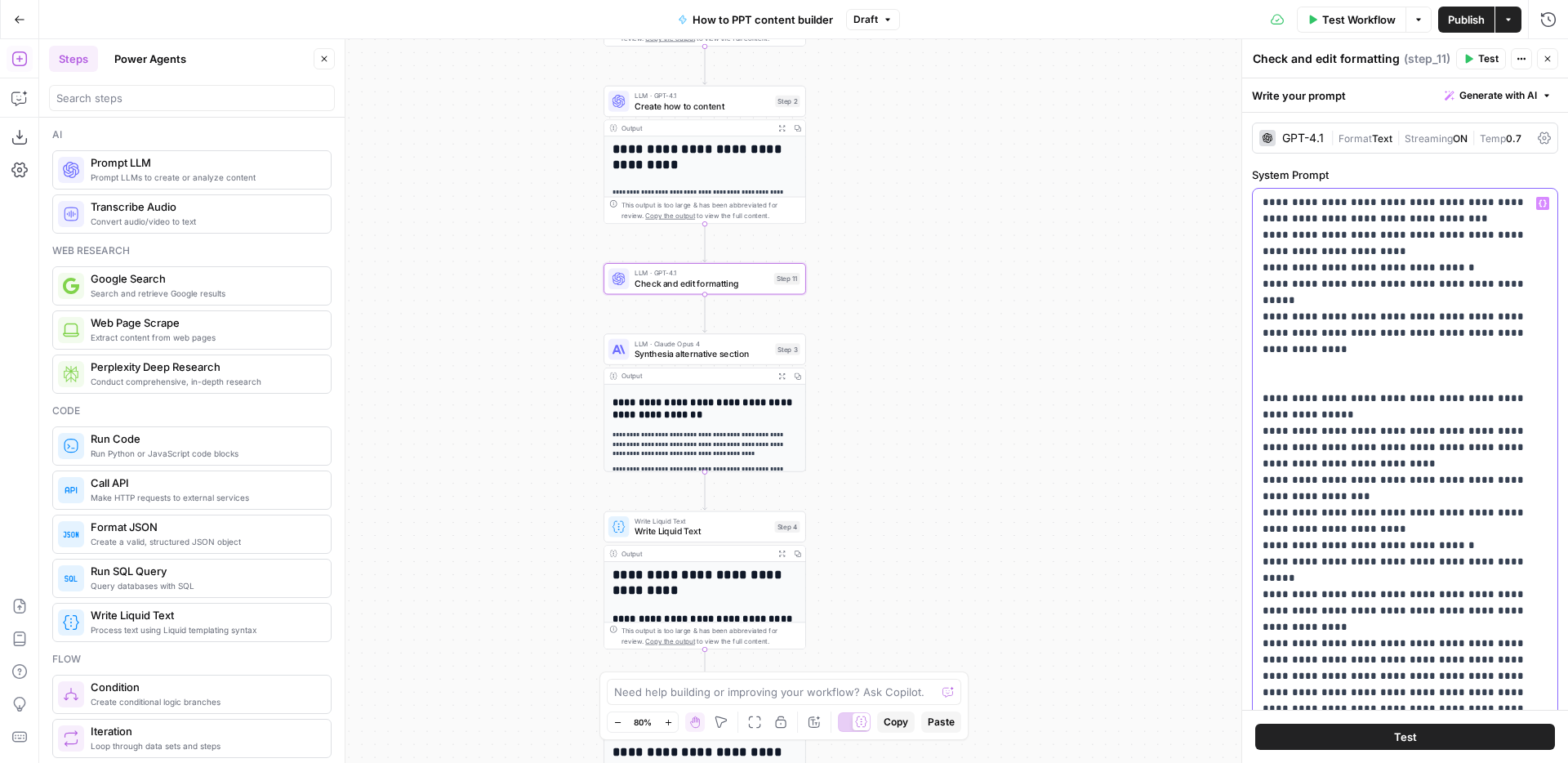 click on "**********" at bounding box center [1405, 423] 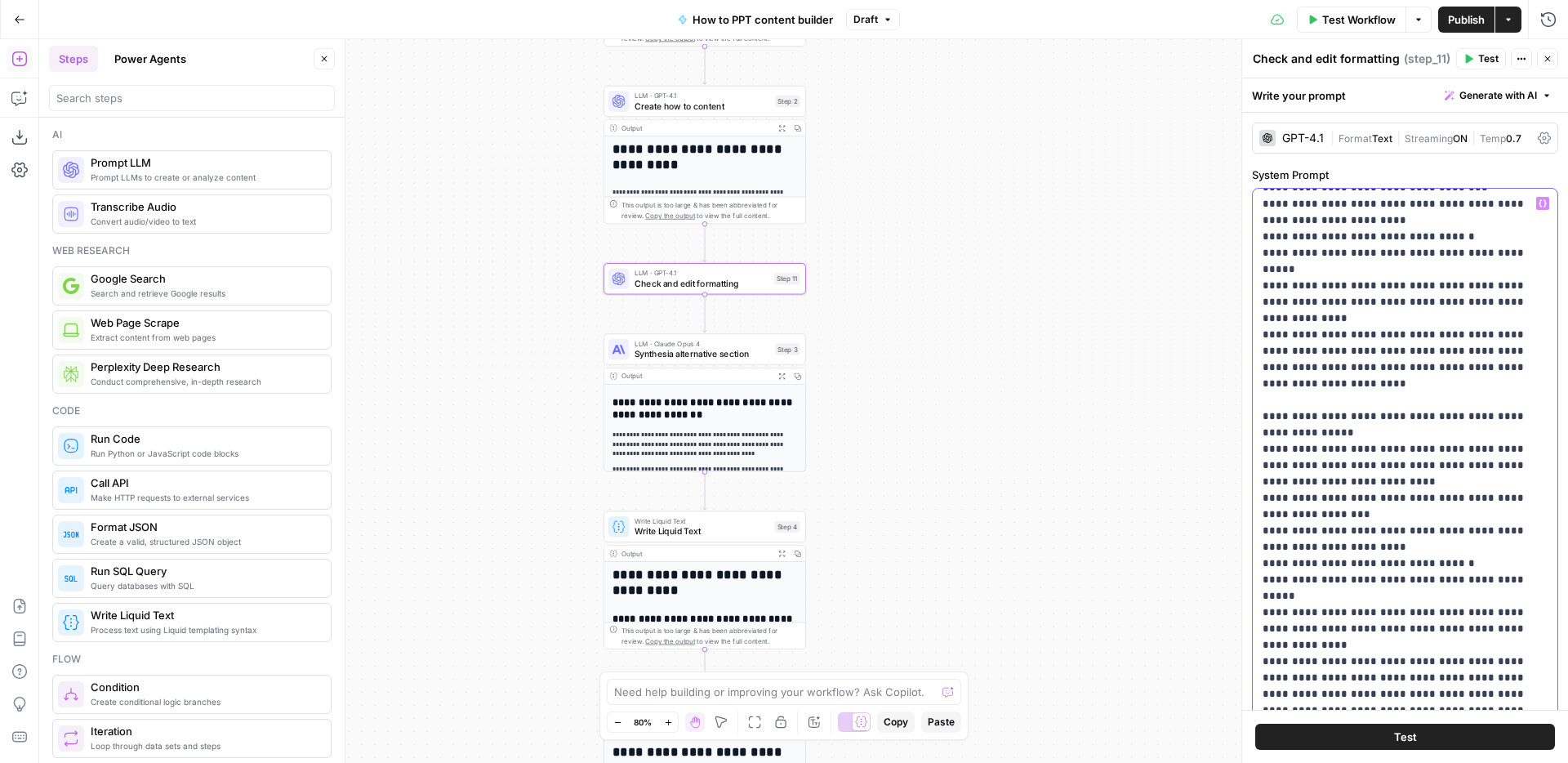 scroll, scrollTop: 230, scrollLeft: 0, axis: vertical 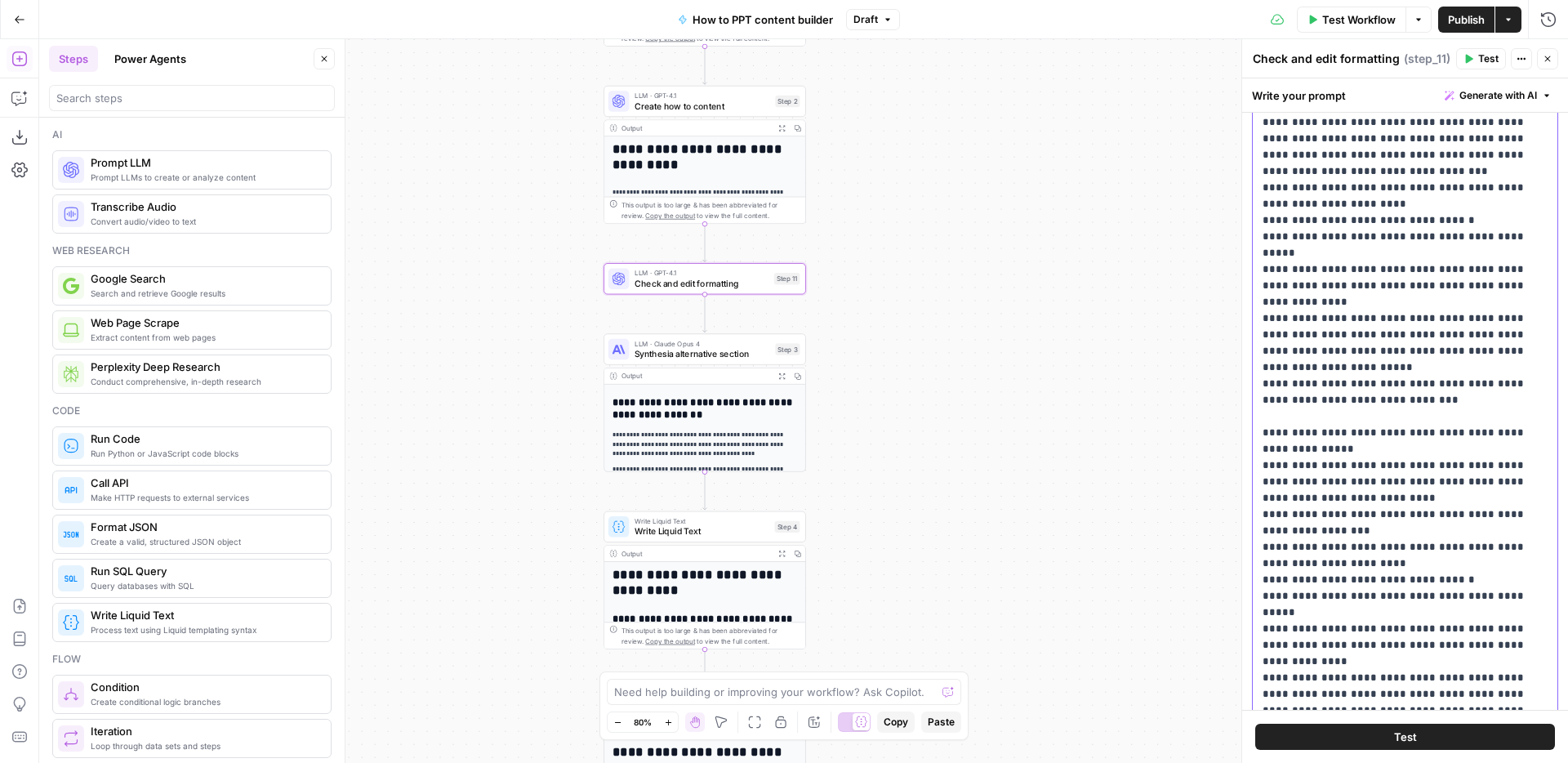 drag, startPoint x: 1255, startPoint y: 364, endPoint x: 1351, endPoint y: 475, distance: 146.7549 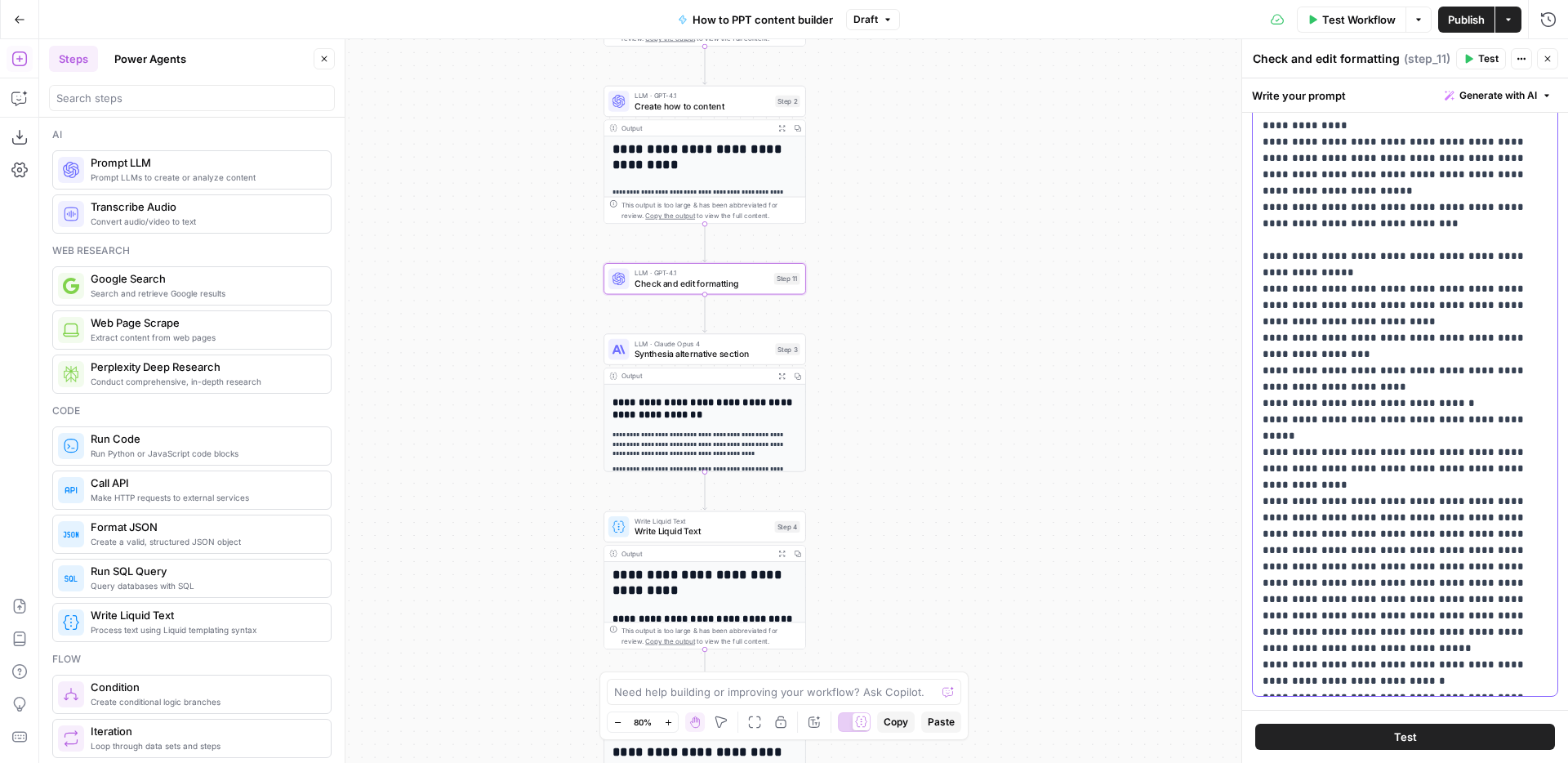 scroll, scrollTop: 213, scrollLeft: 0, axis: vertical 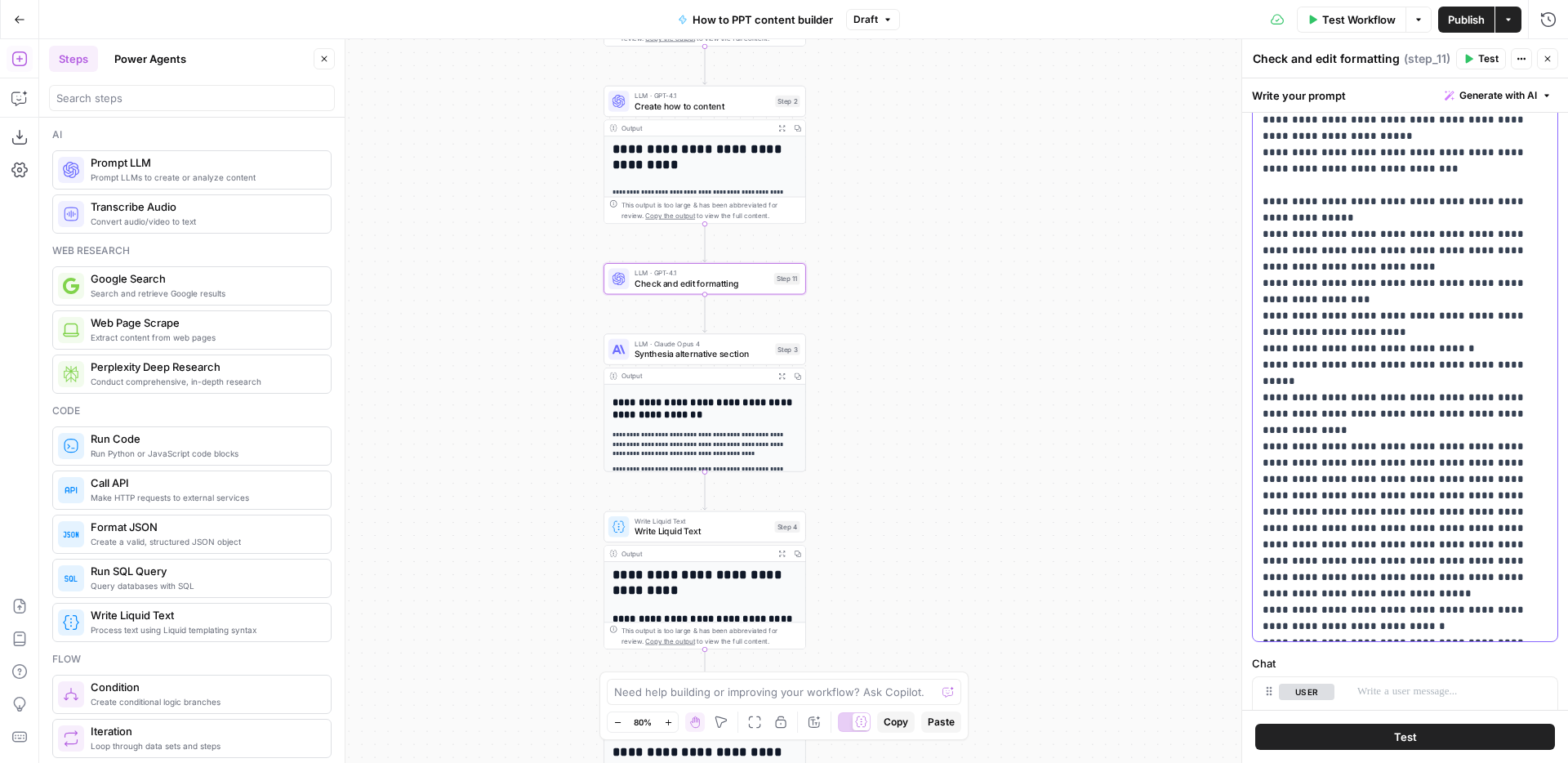 click on "**********" at bounding box center [1405, 177] 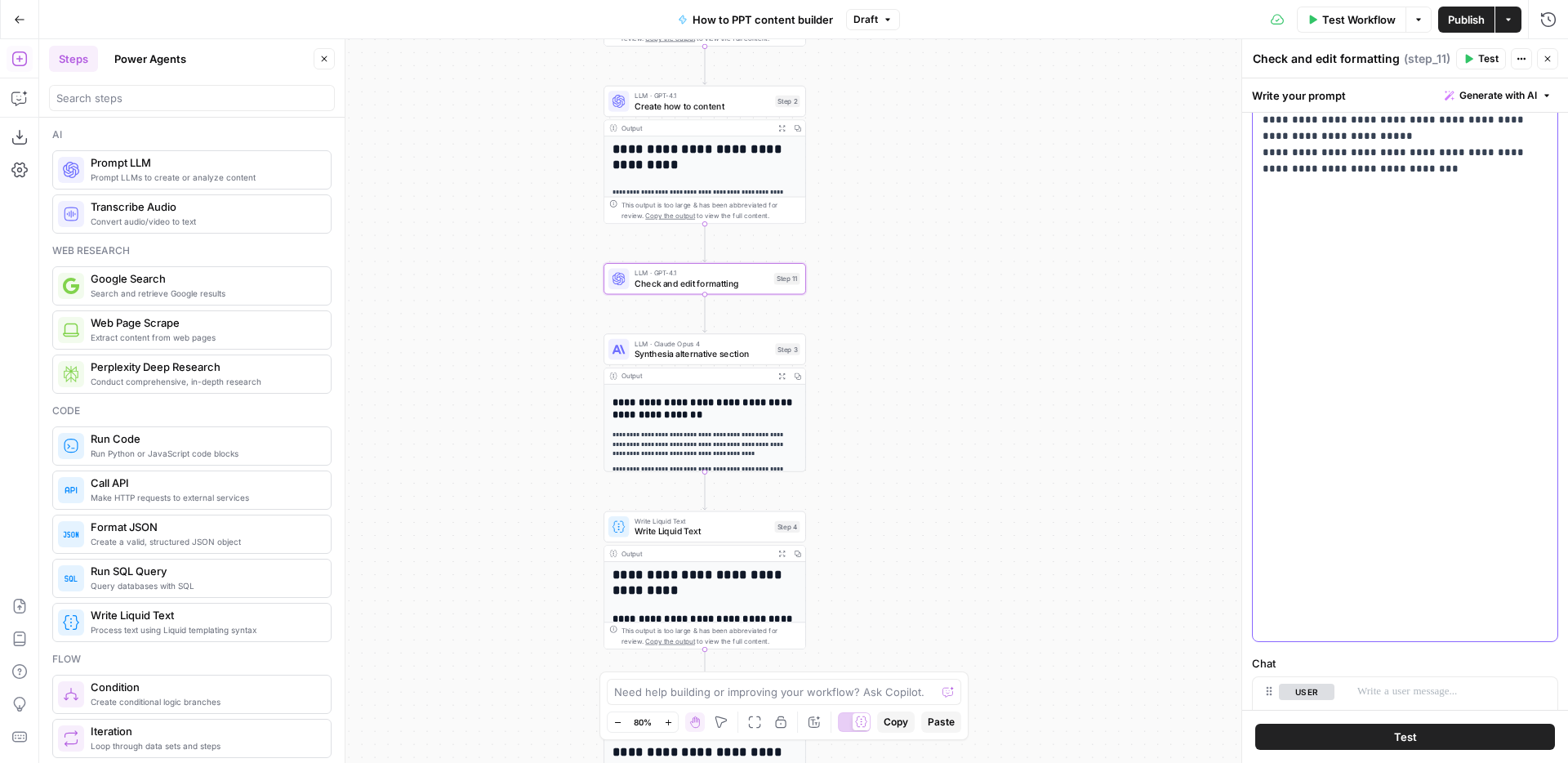scroll, scrollTop: 0, scrollLeft: 0, axis: both 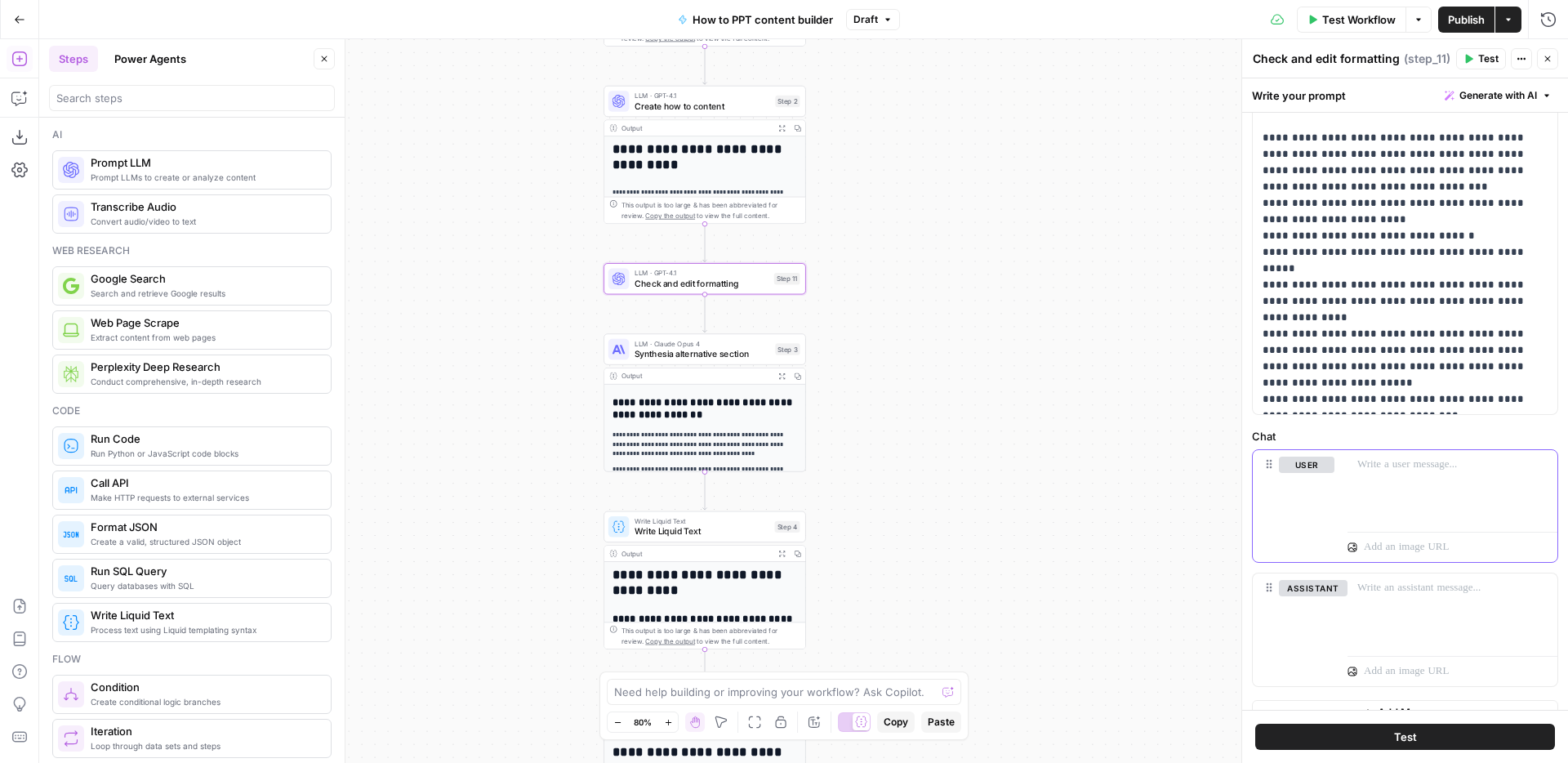 click at bounding box center [1452, 488] 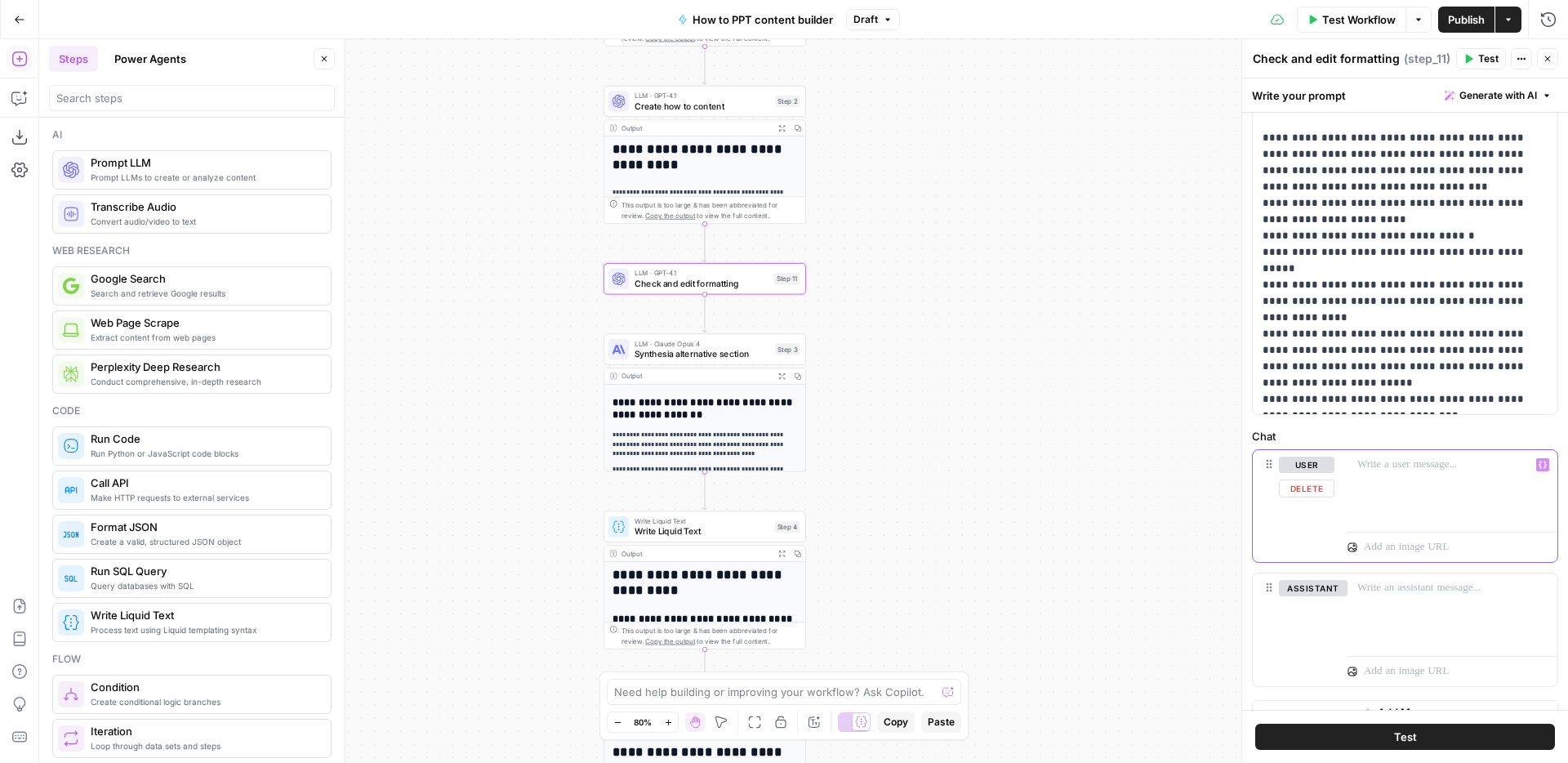 type 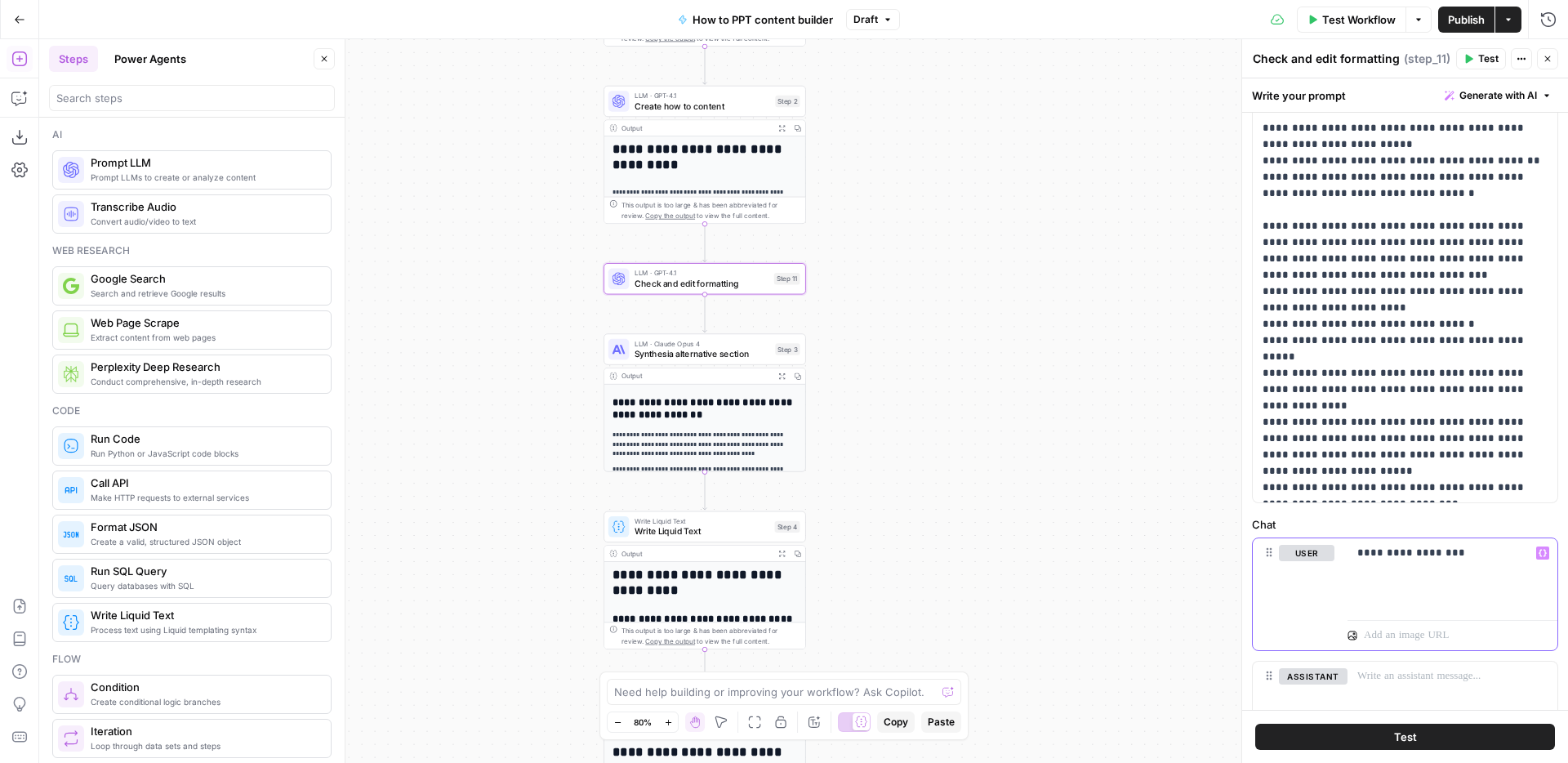 scroll, scrollTop: 134, scrollLeft: 0, axis: vertical 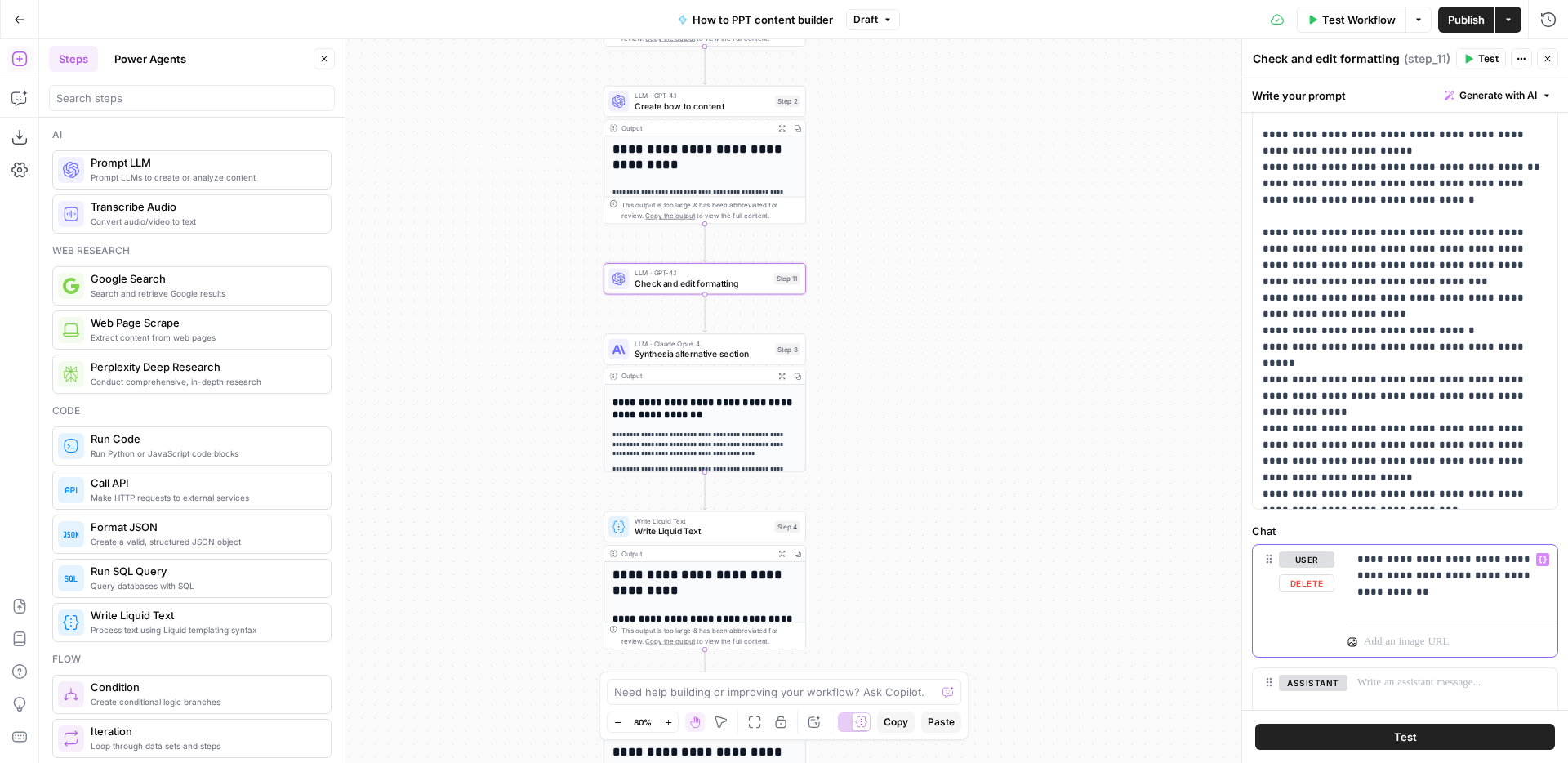 click on "**********" at bounding box center [1452, 582] 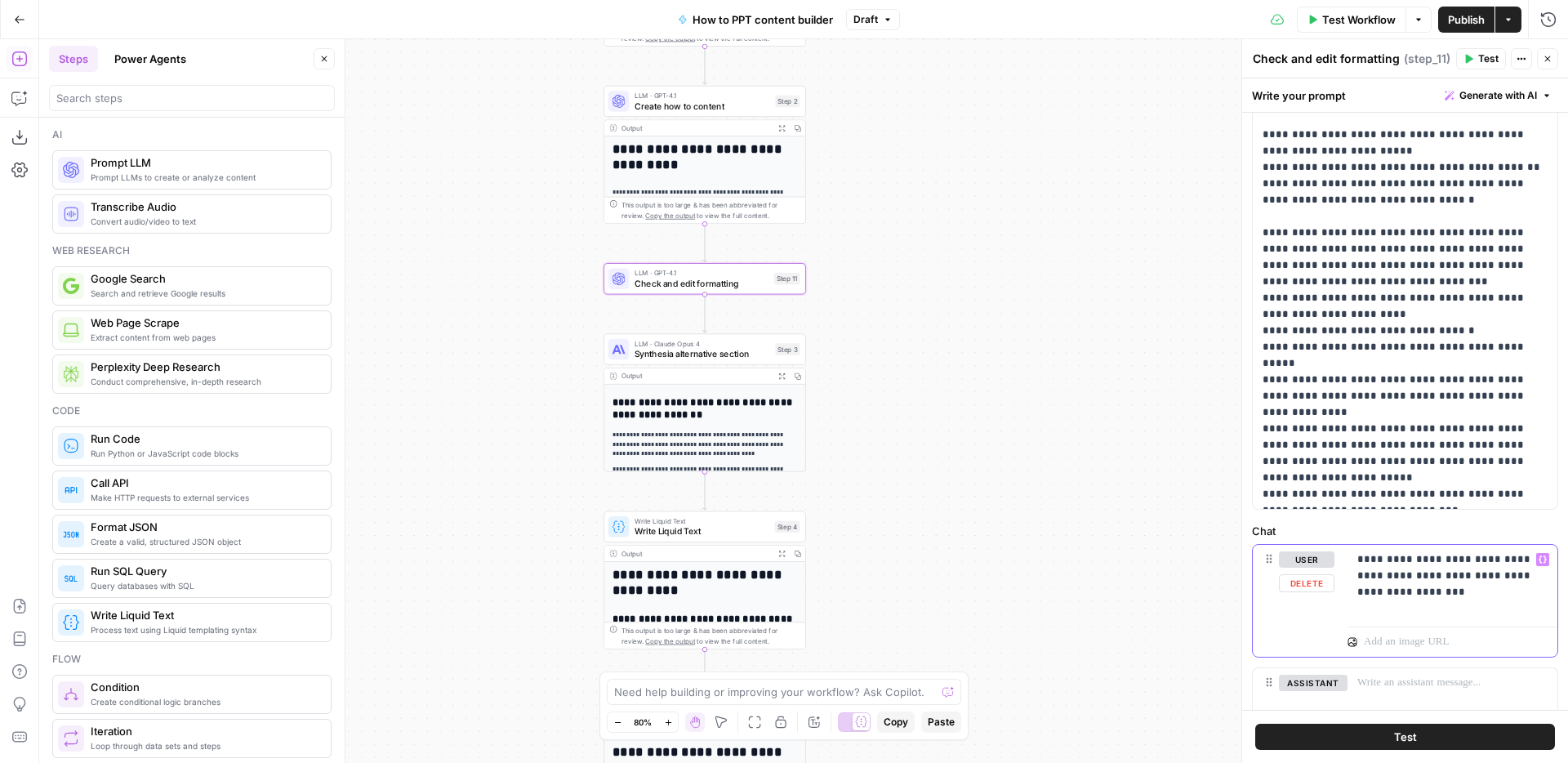 drag, startPoint x: 1416, startPoint y: 557, endPoint x: 1392, endPoint y: 555, distance: 24.08319 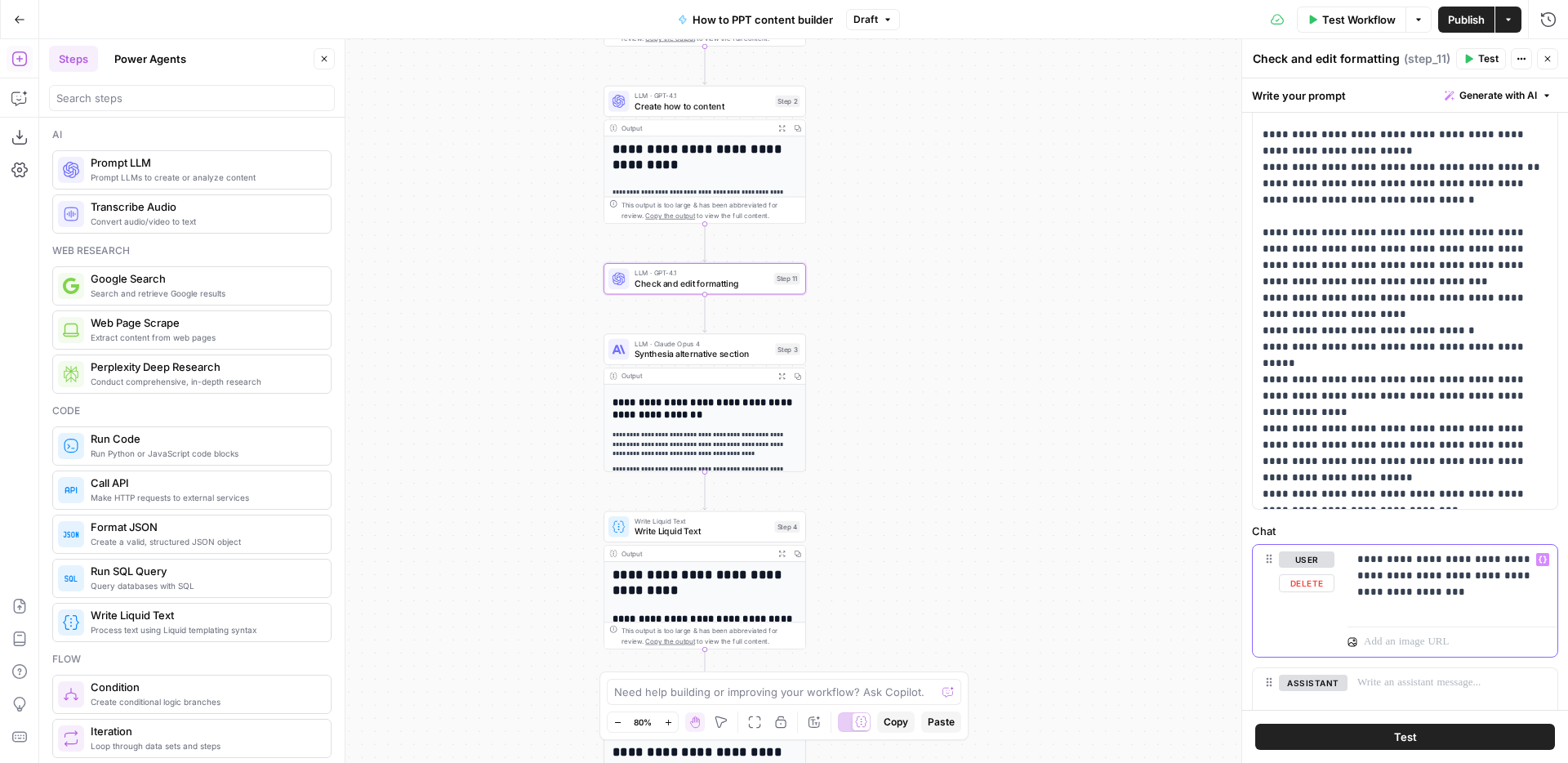 click on "**********" at bounding box center (1452, 576) 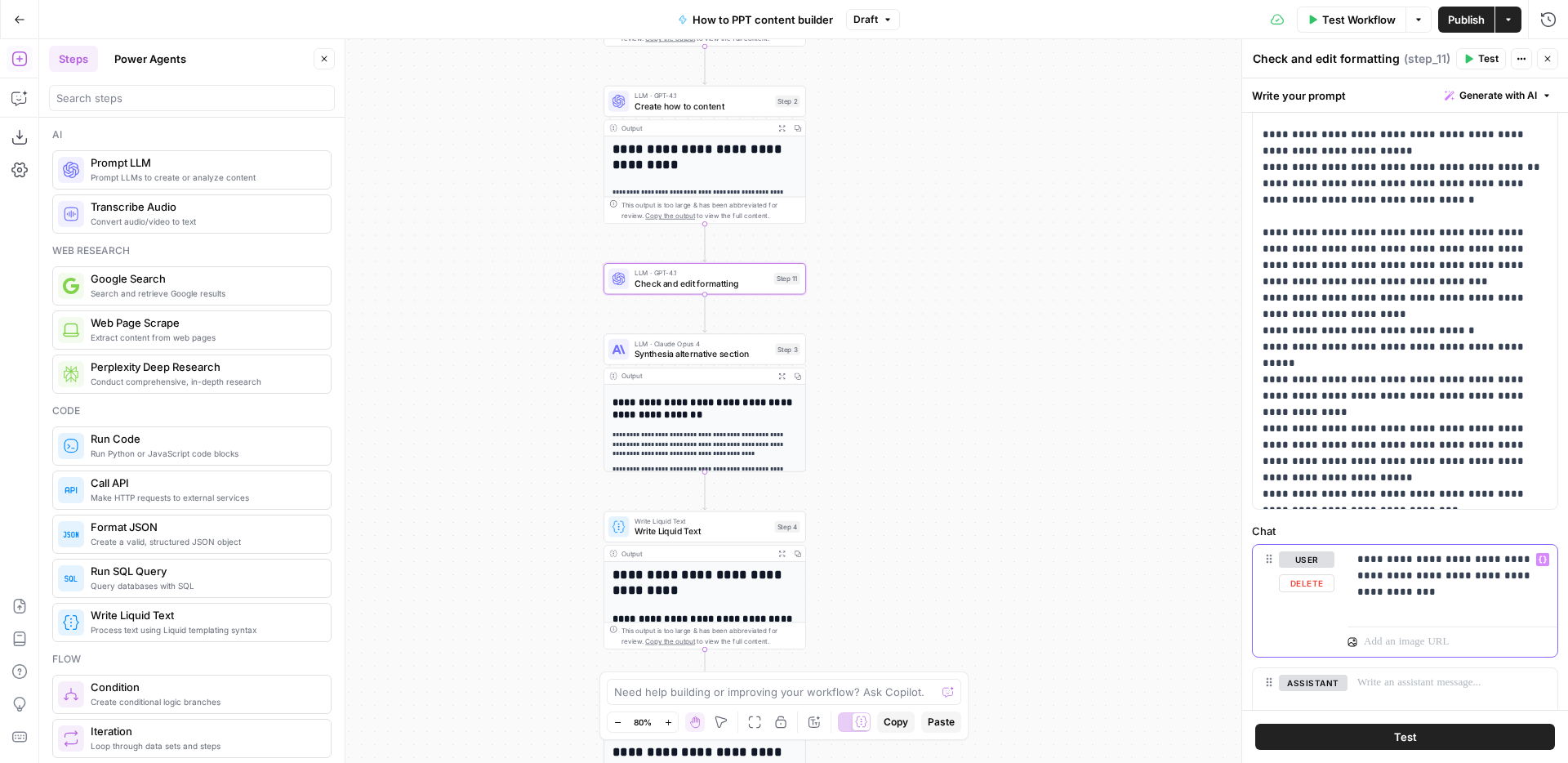 click on "**********" at bounding box center (1452, 568) 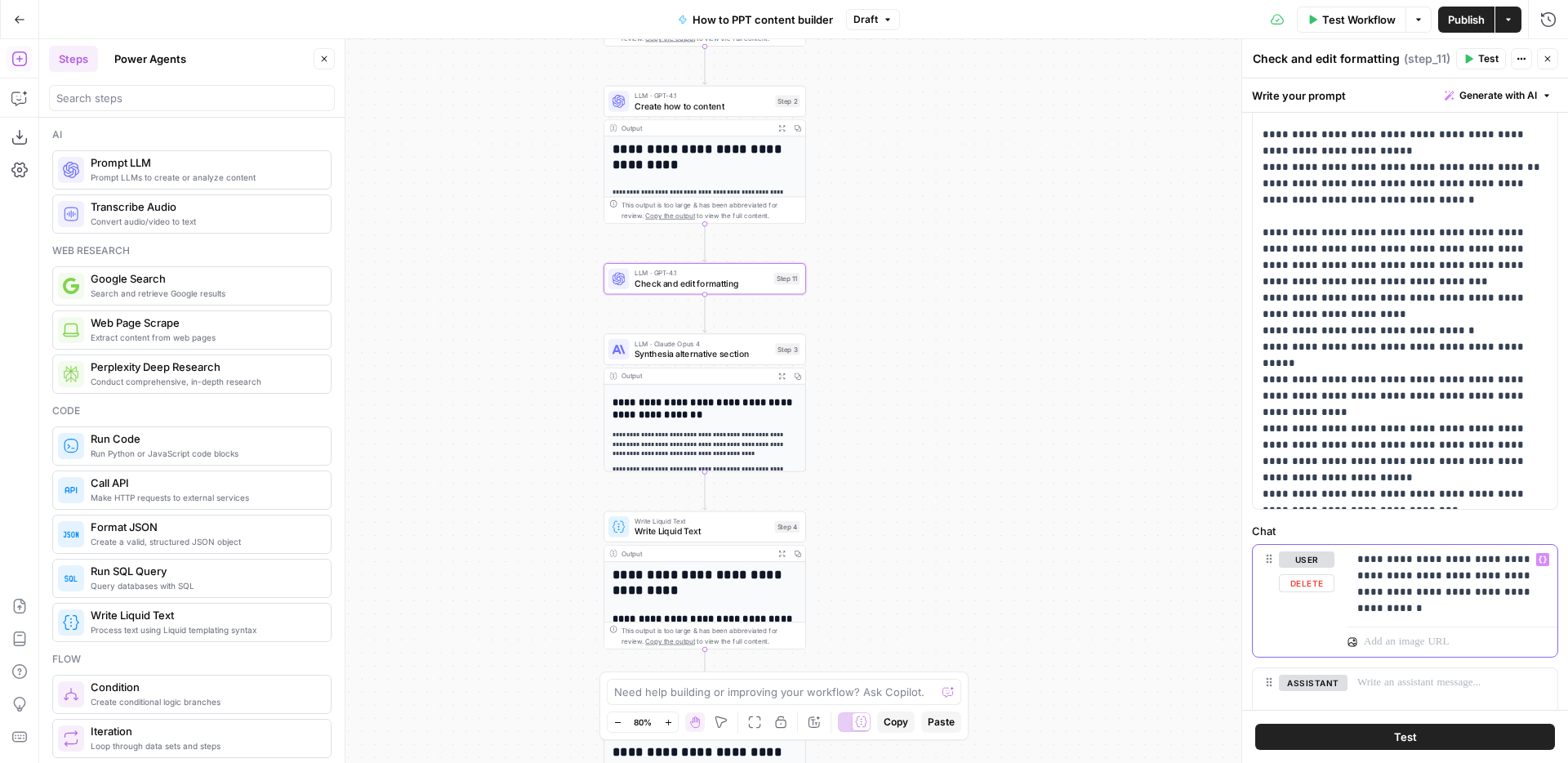 click on "**********" at bounding box center (1452, 576) 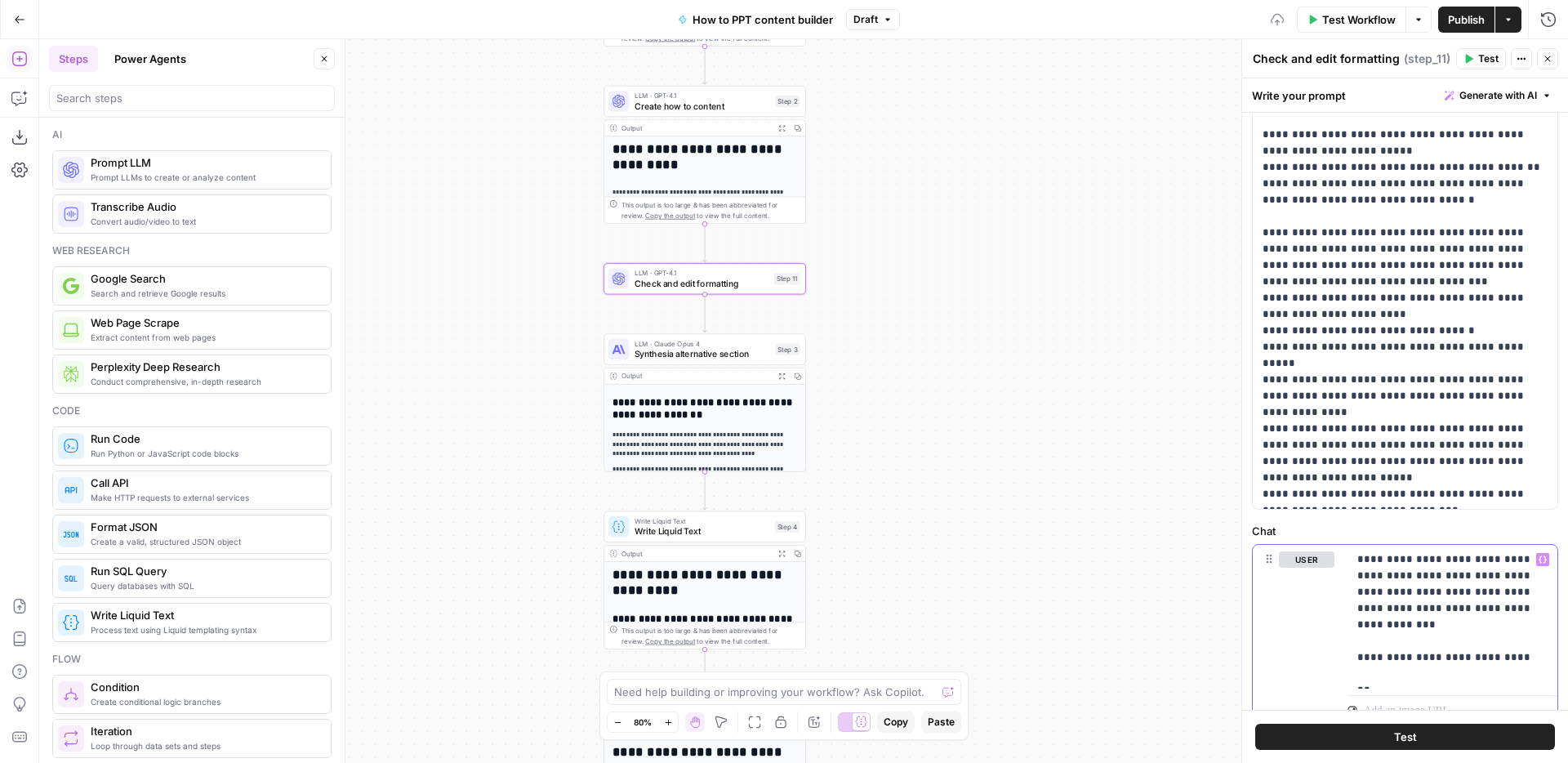click 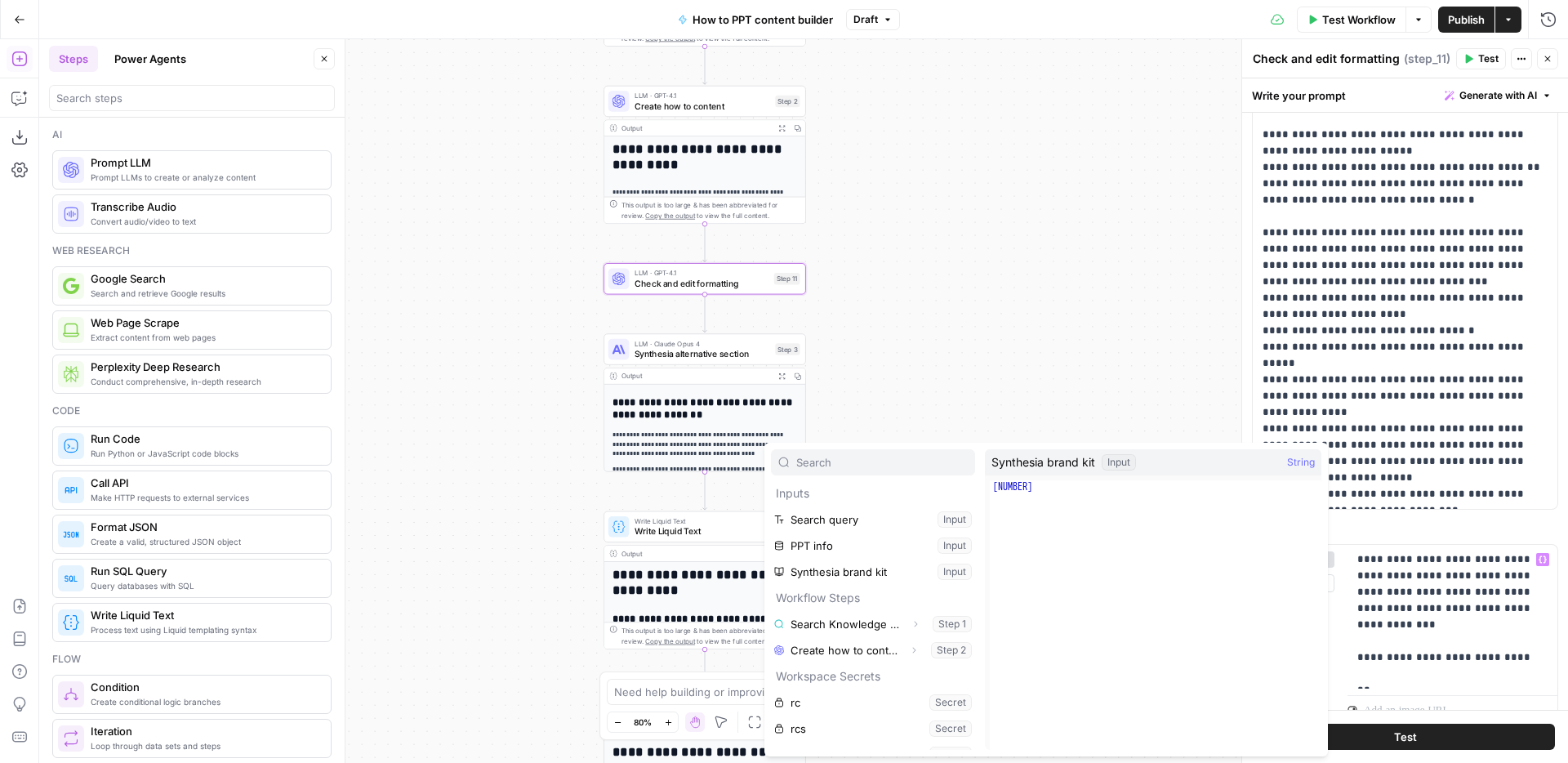scroll, scrollTop: 44, scrollLeft: 0, axis: vertical 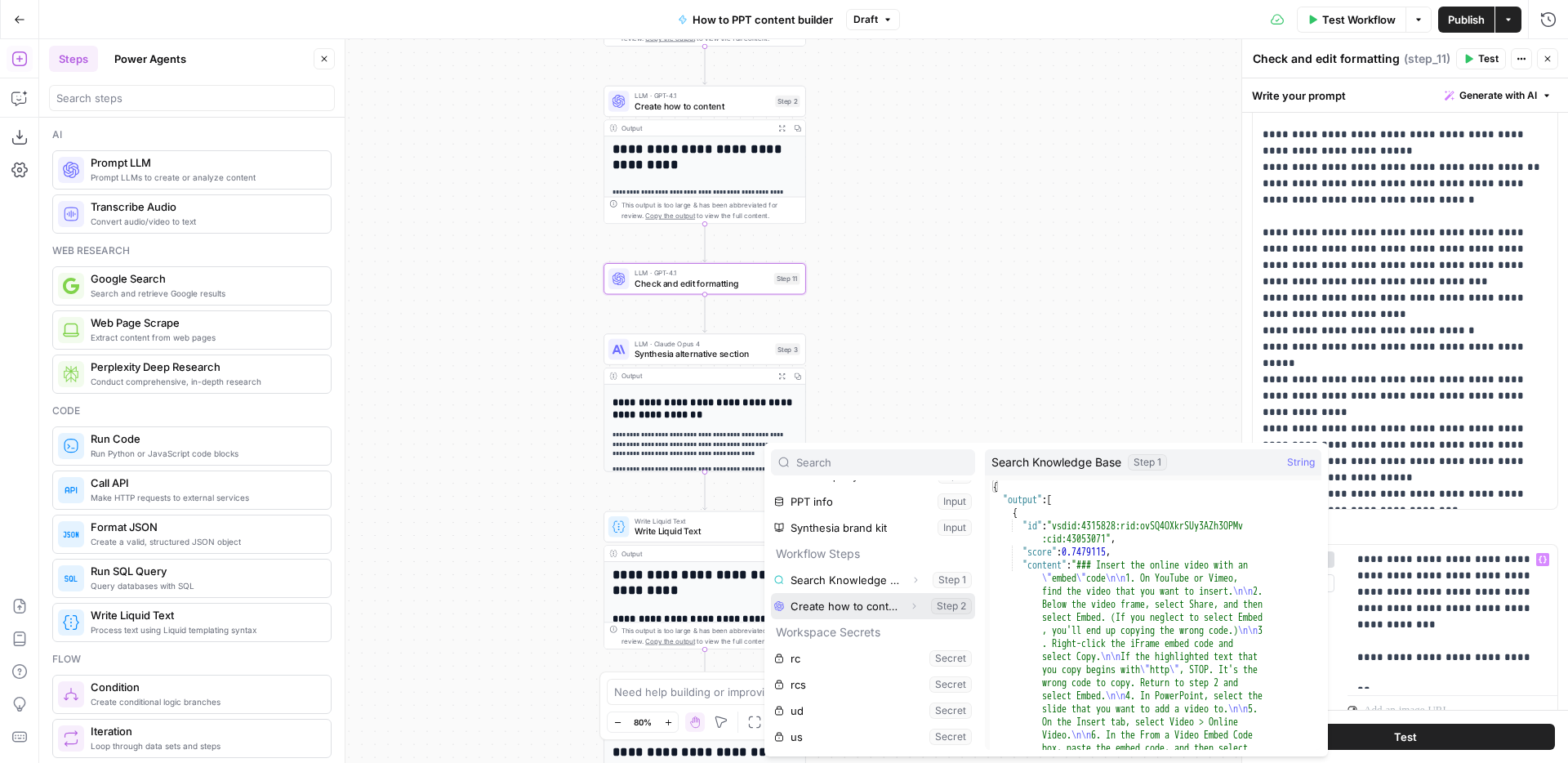 click 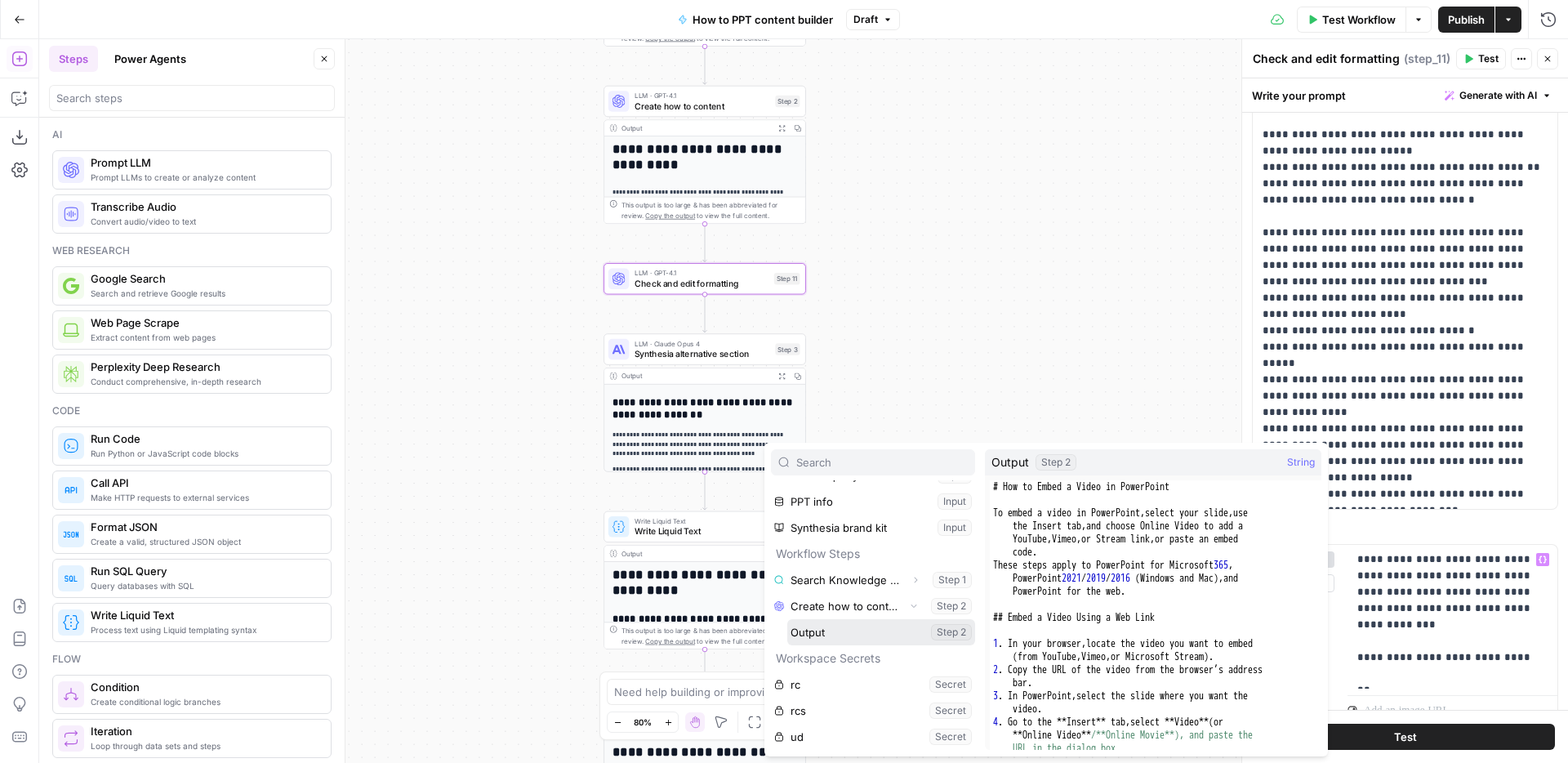 click at bounding box center [881, 632] 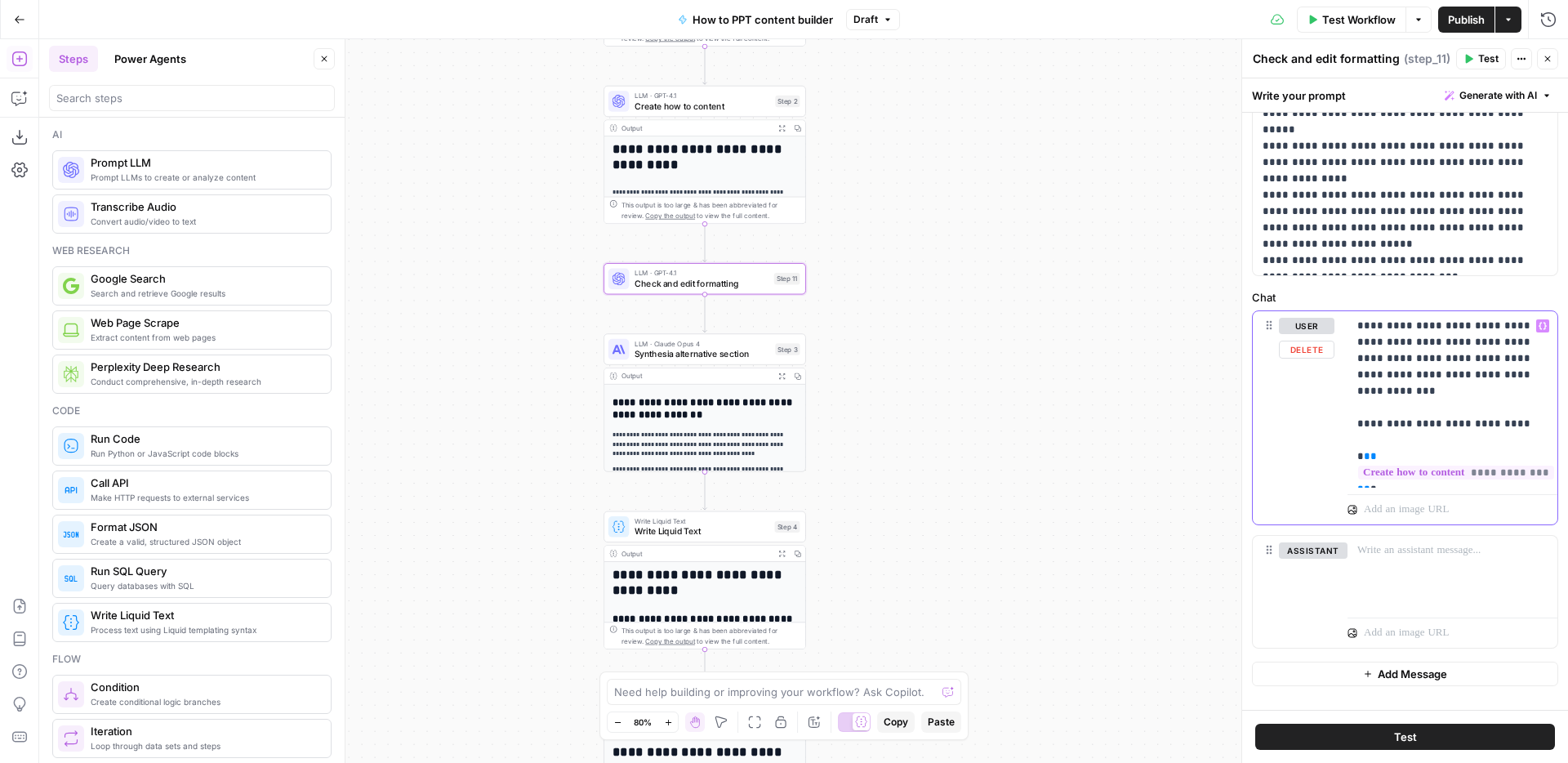 scroll, scrollTop: 373, scrollLeft: 0, axis: vertical 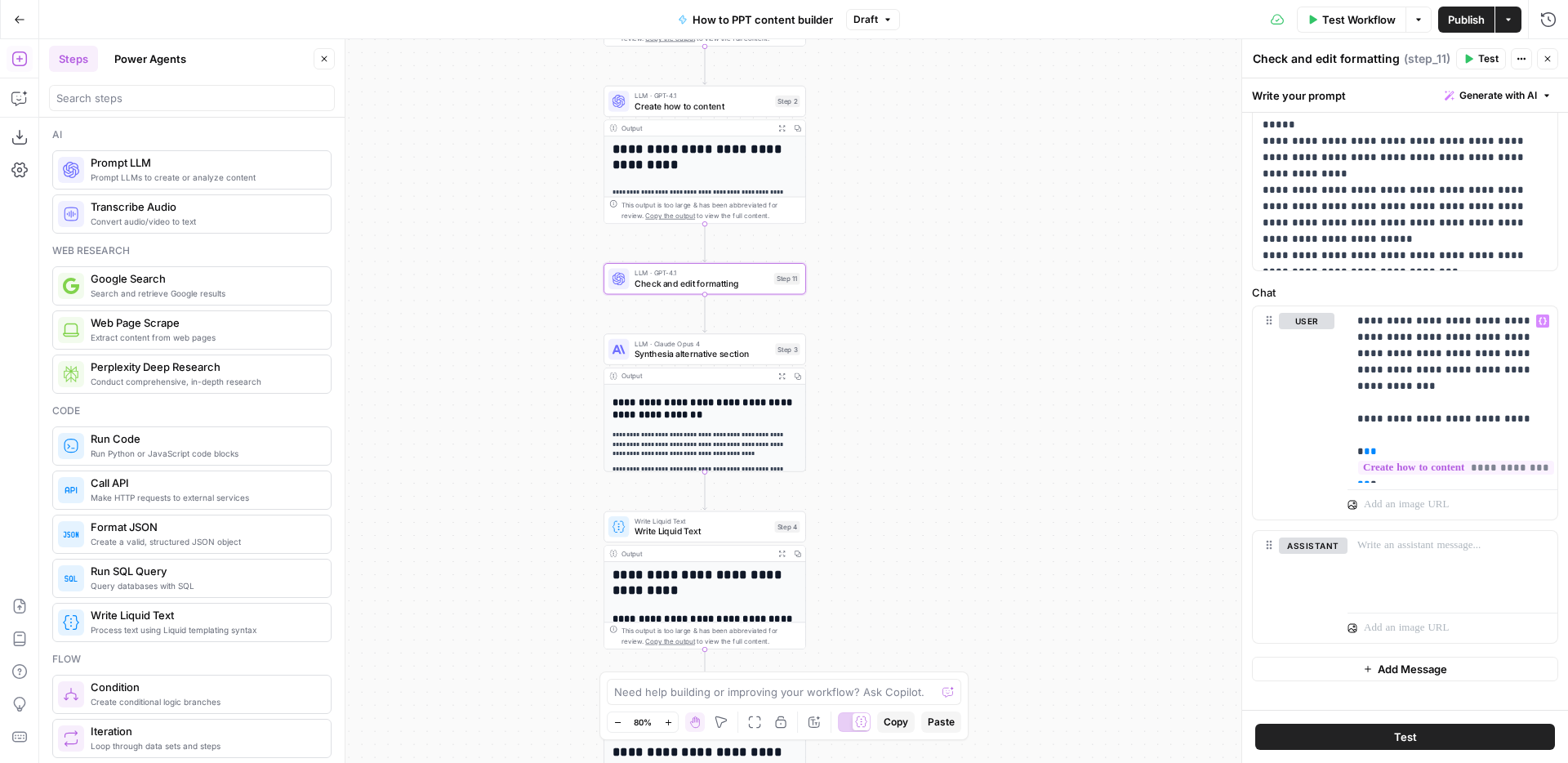 click on "Test" at bounding box center (1405, 737) 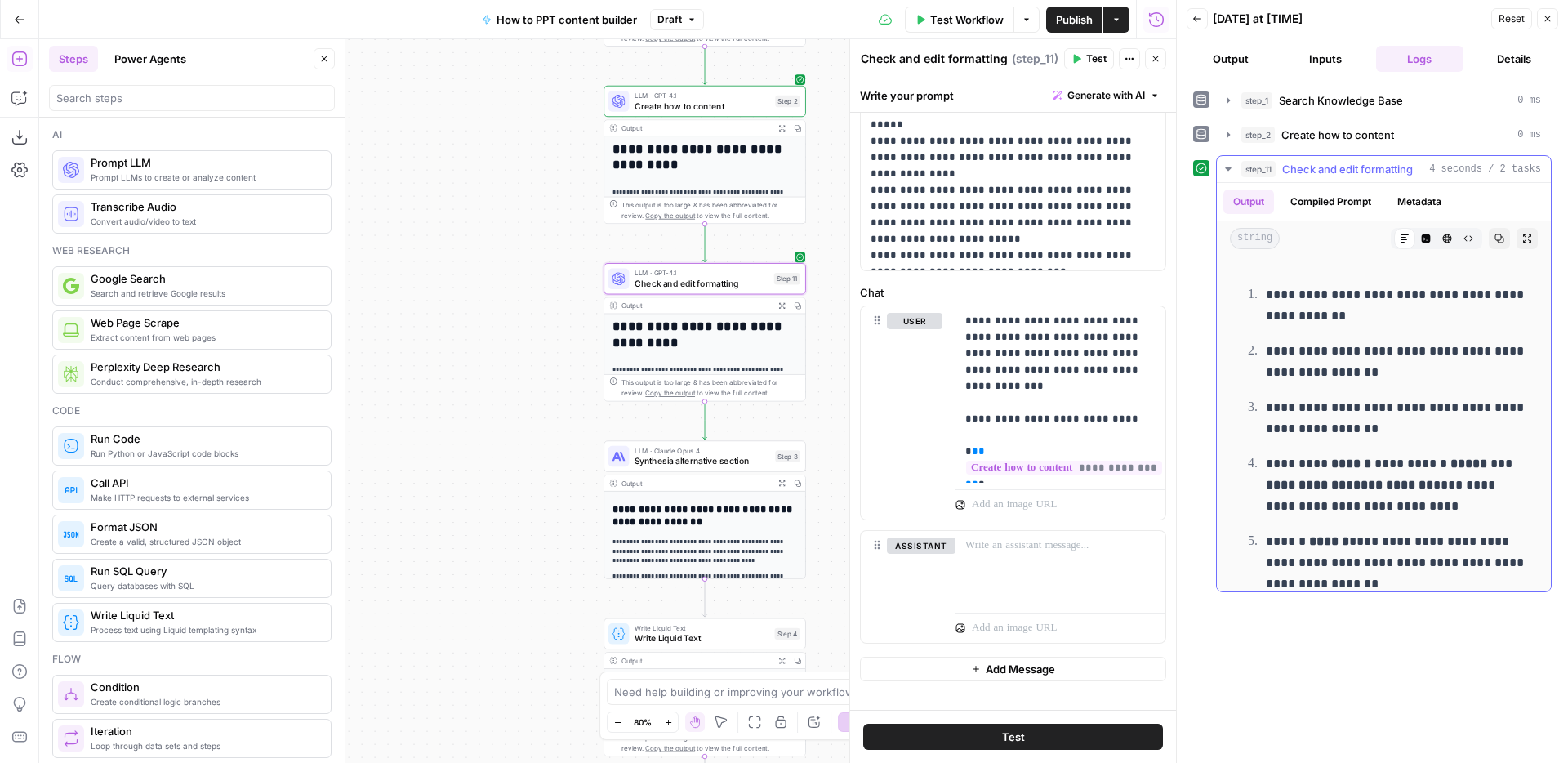 scroll, scrollTop: 0, scrollLeft: 0, axis: both 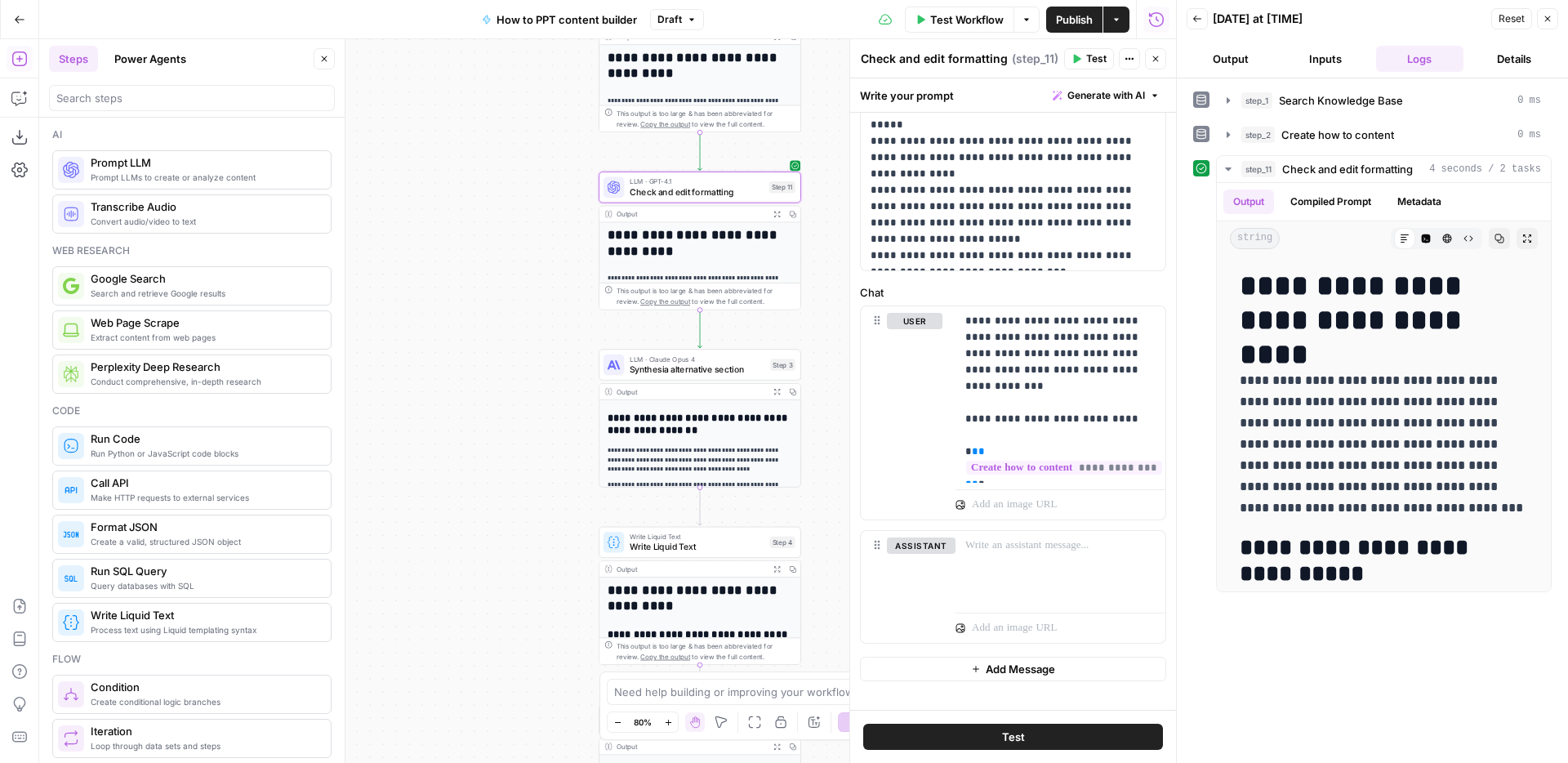 drag, startPoint x: 542, startPoint y: 441, endPoint x: 537, endPoint y: 350, distance: 91.1373 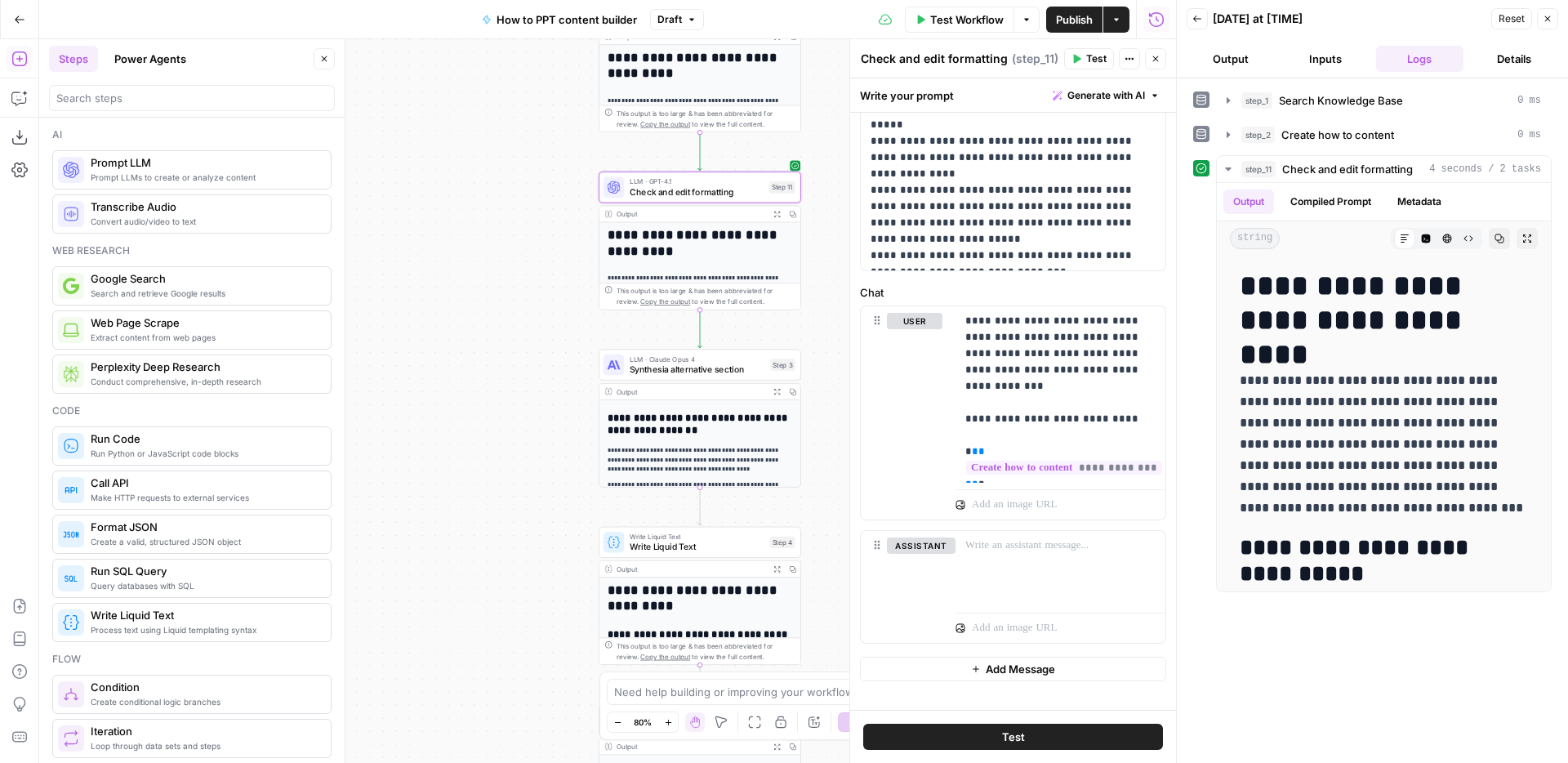 click on "Workflow Set Inputs Inputs Search Knowledge Base Search Knowledge Base Step 1 Output Expand Output Copy 1 2 3 4 5 [    {      "id" :  "vsdid:4315828:rid          :ovSQ4OXkrSUy3AZh3OPMv:cid:43053071" ,      "score" :  0.7479115 ,      "content" :  "### Insert the online video with           an  \" embed \"  code \n\n 1. On YouTube or           Vimeo, find the video that you want to           insert. \n\n 2. Below the video frame,           select Share, and then select Embed. (If           you neglect to select Embed, you'll end           up copying the wrong code.) \n\n 3. Right          -click the iFrame embed code and select           Copy. \n\n If the highlighted text that           you copy begins with  \" http \" , STOP.           It's the wrong code to copy. Return to           step 2 and select Embed. \n\n 4. In           PowerPoint, select the slide that you           want to add a video to." at bounding box center [608, 401] 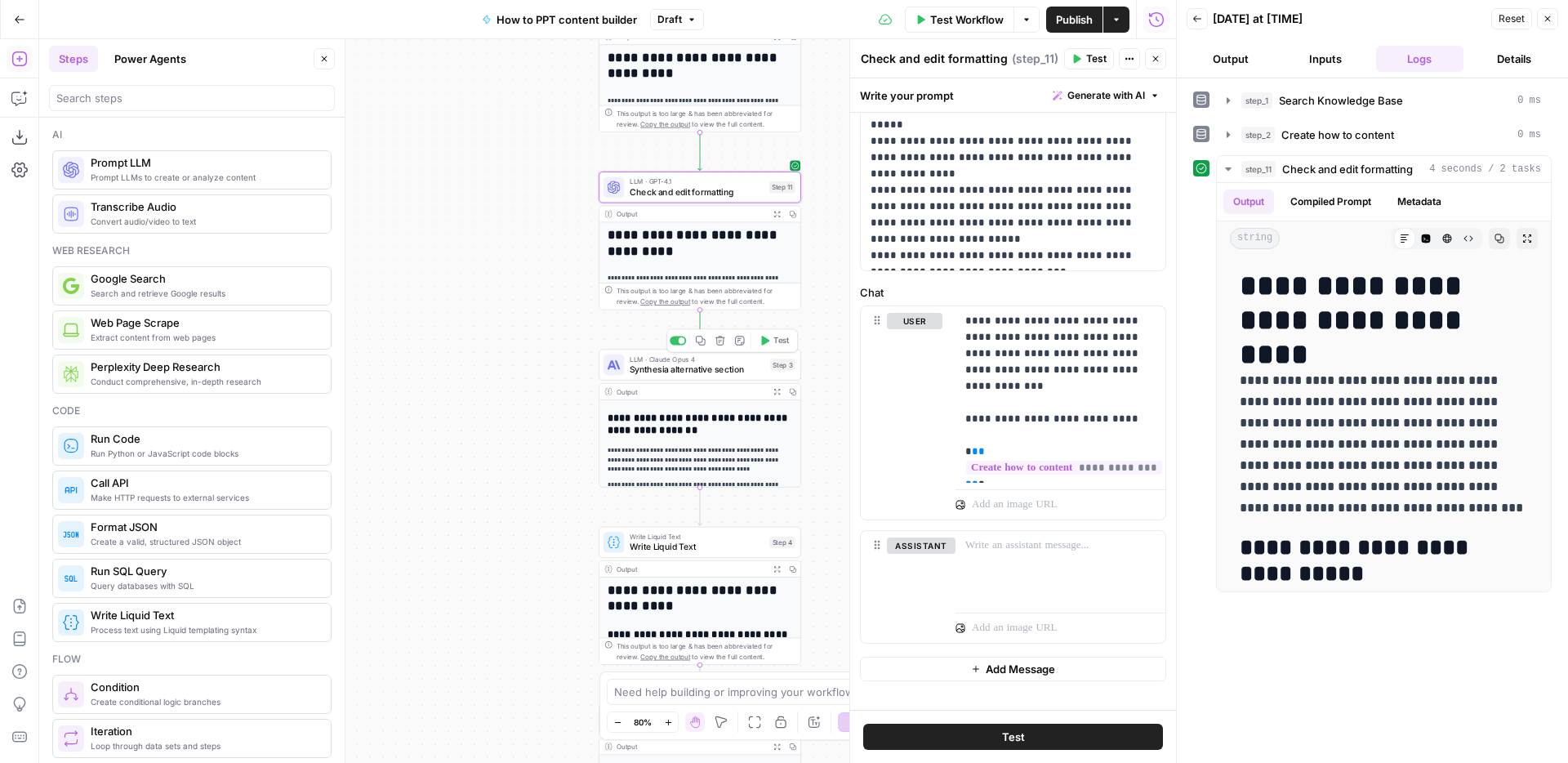 click on "LLM · Claude Opus 4 Synthesia alternative section Step 3 Copy step Delete step Add Note Test" at bounding box center (700, 364) 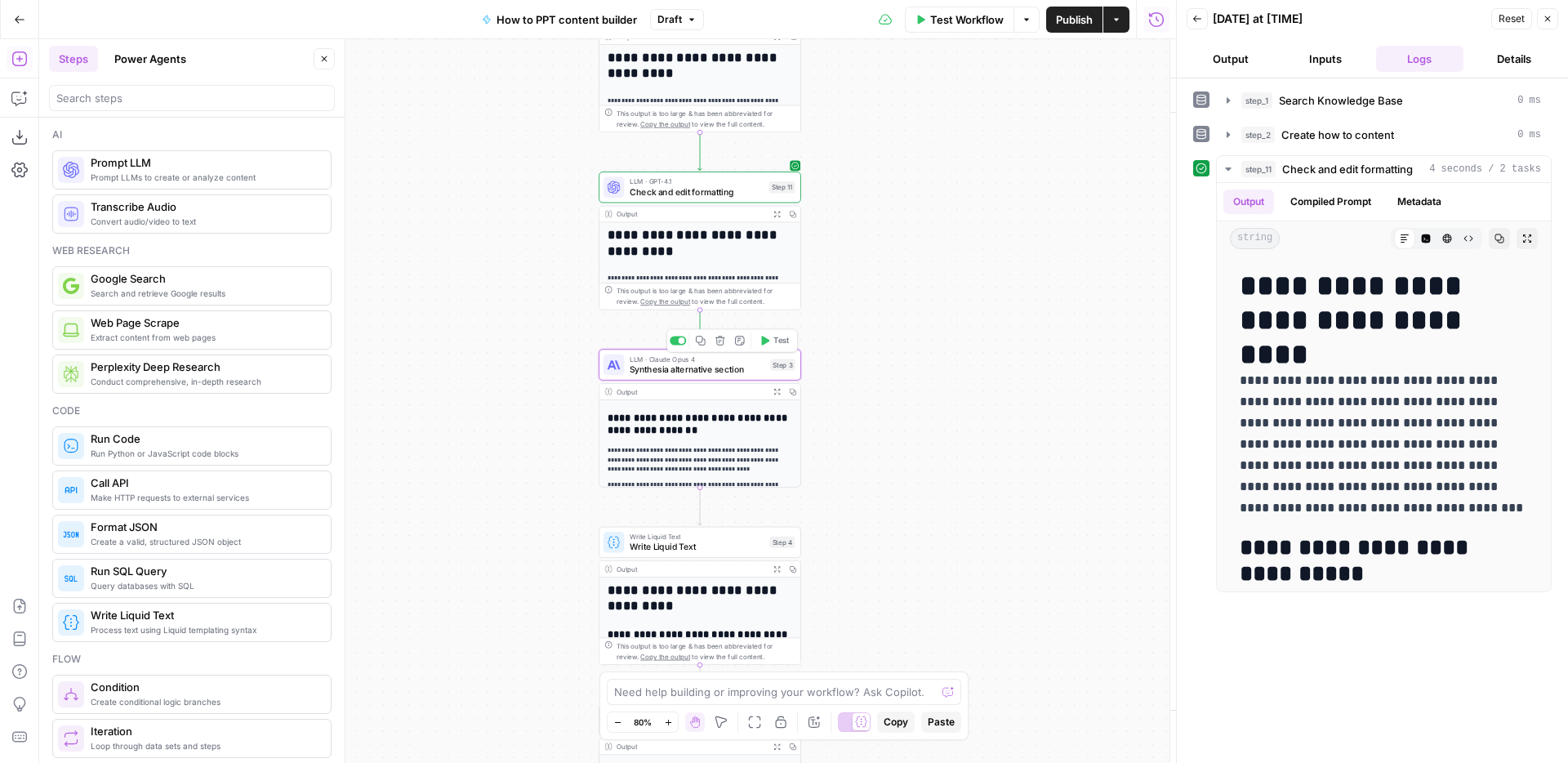 type on "Synthesia alternative section" 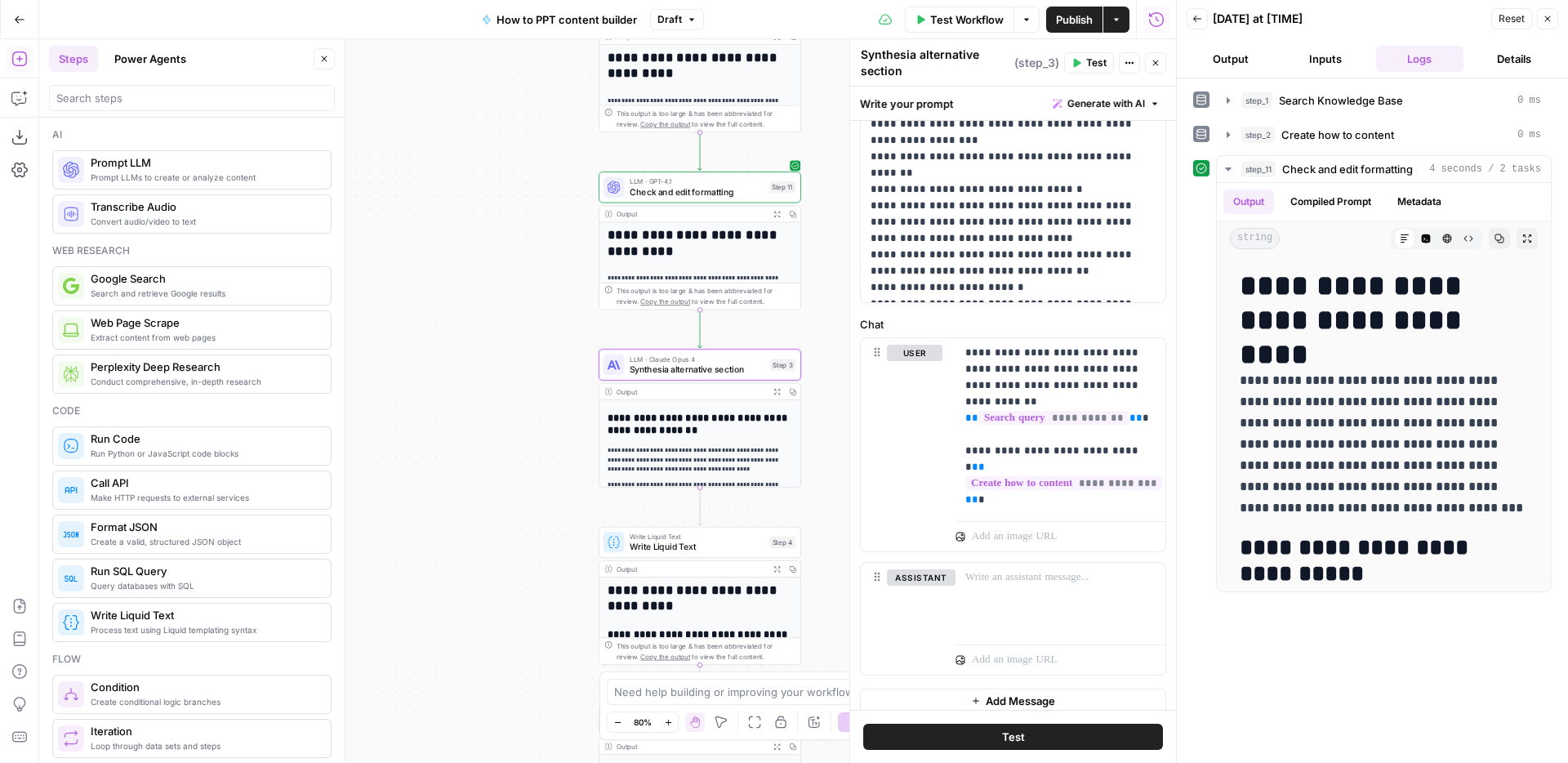 scroll, scrollTop: 286, scrollLeft: 0, axis: vertical 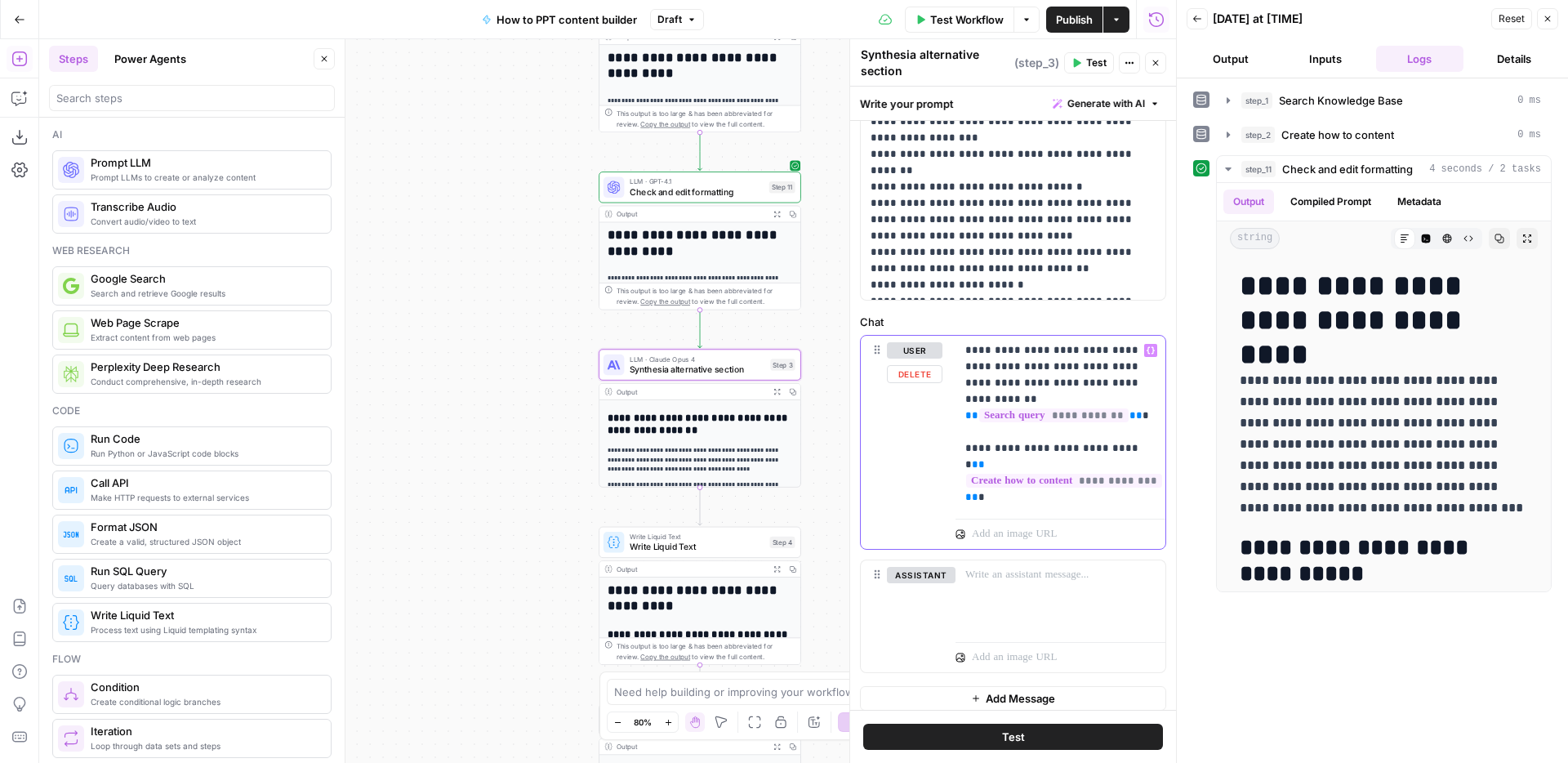 click on "**********" at bounding box center (1060, 424) 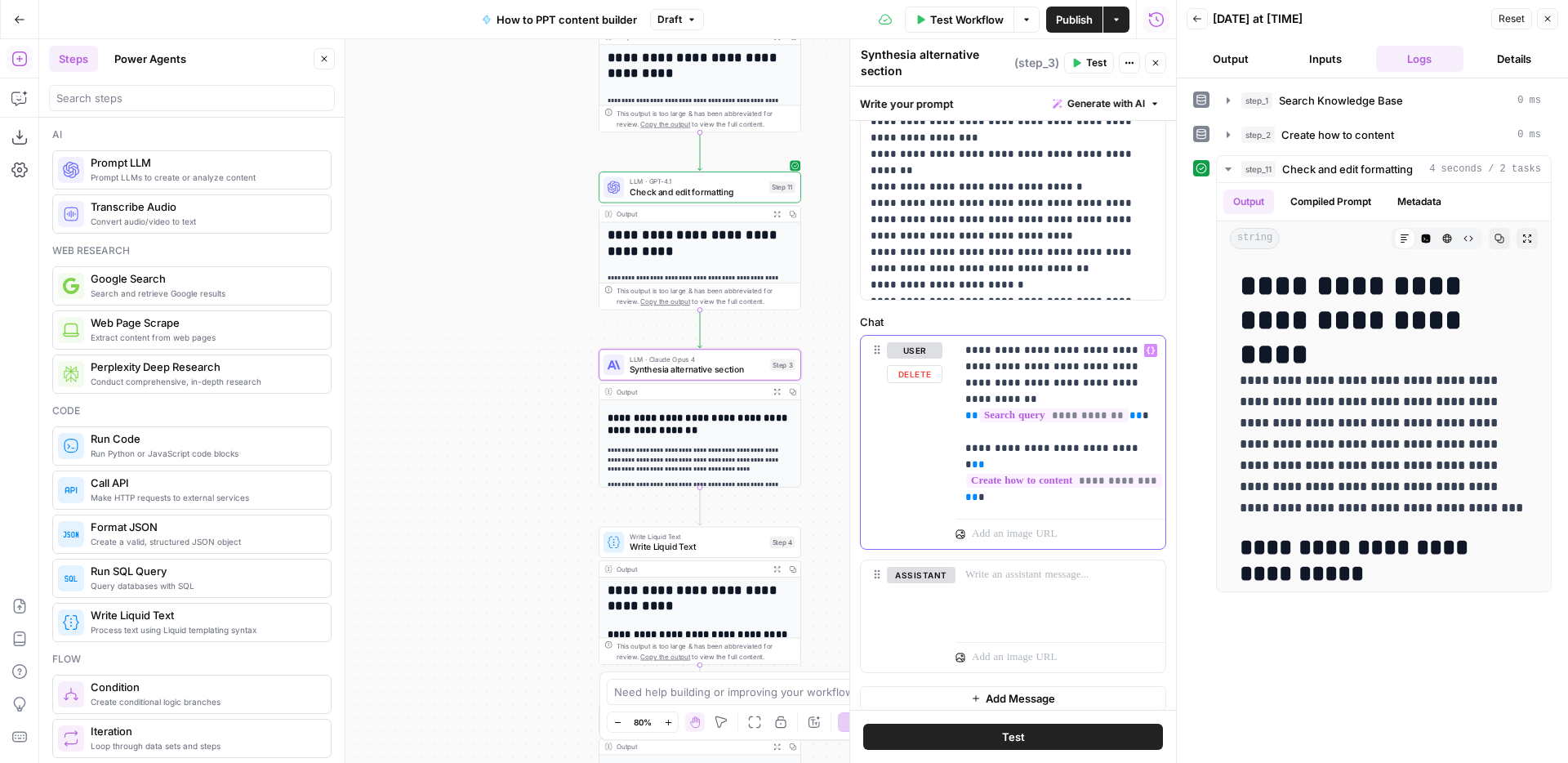 click on "**" at bounding box center [972, 497] 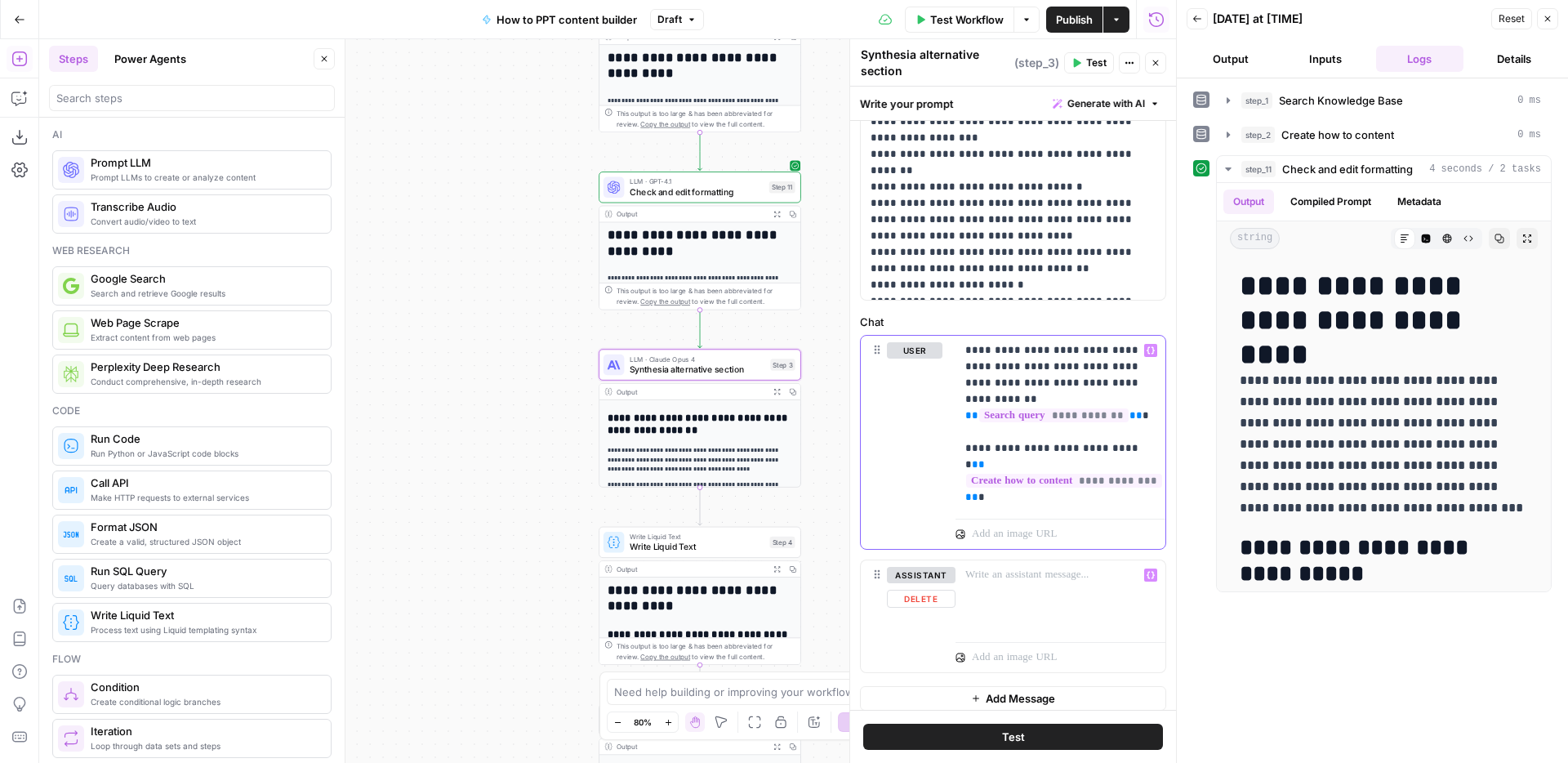 type 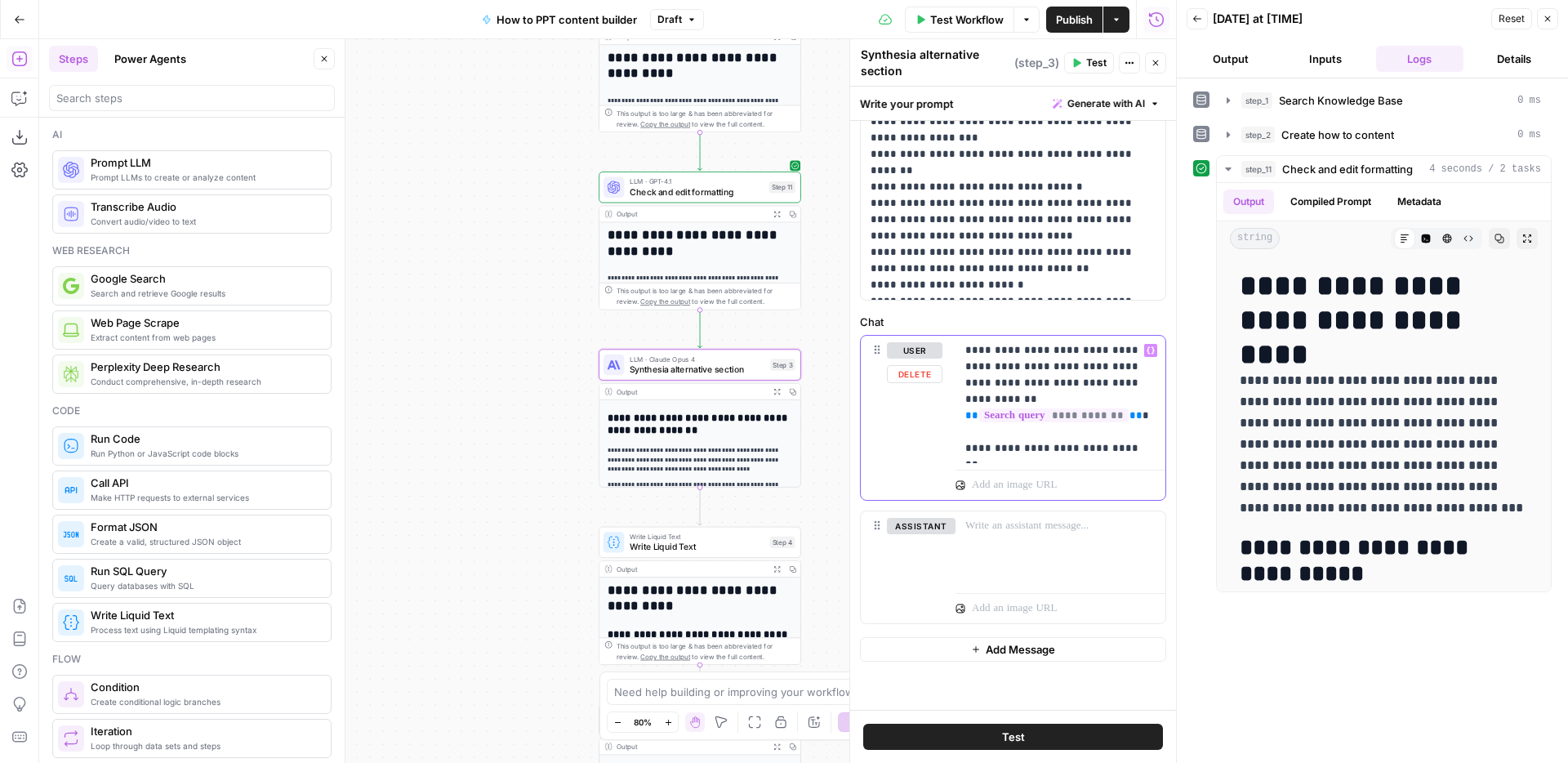 click 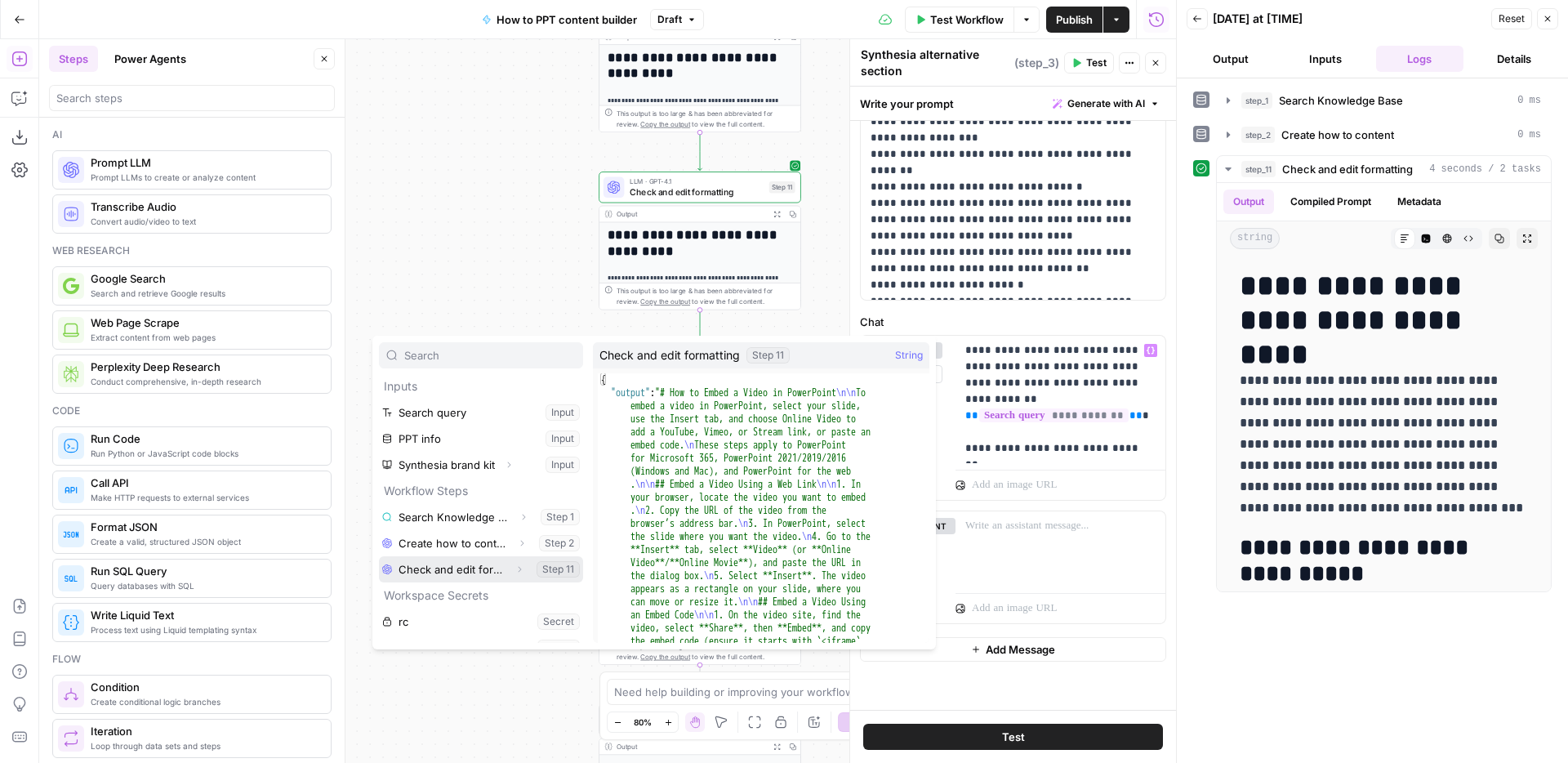 click 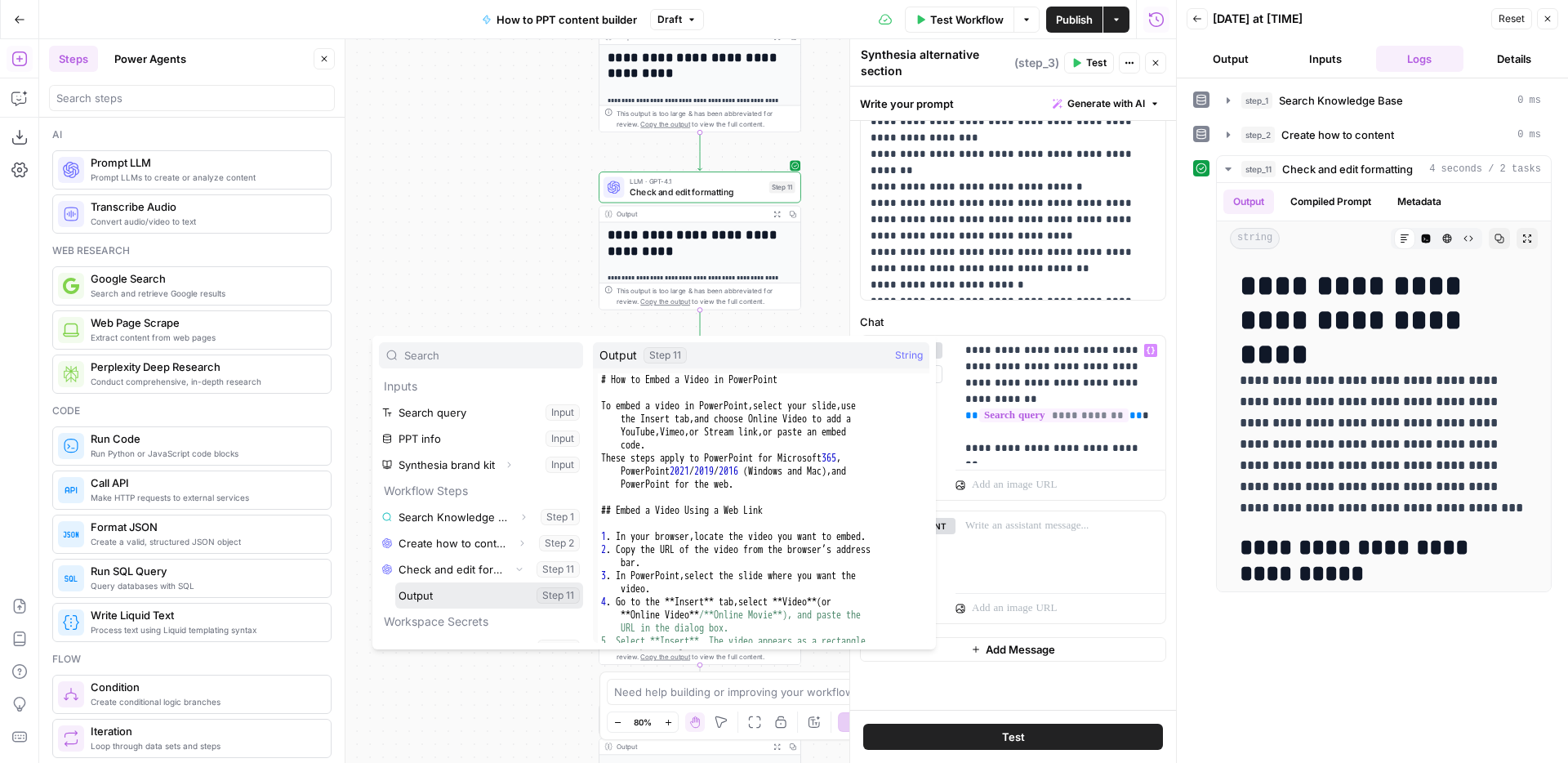 click at bounding box center (489, 596) 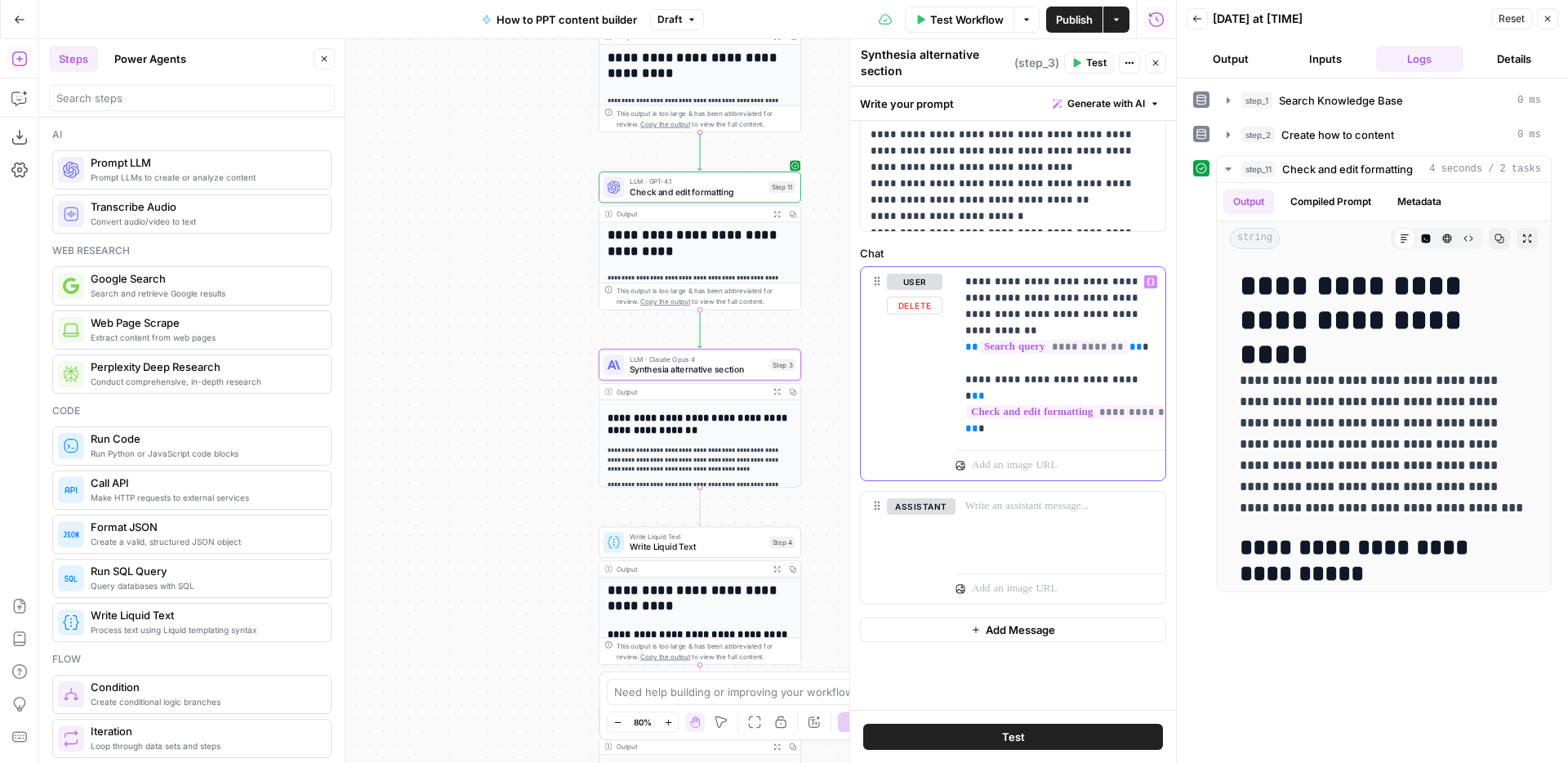 scroll, scrollTop: 362, scrollLeft: 0, axis: vertical 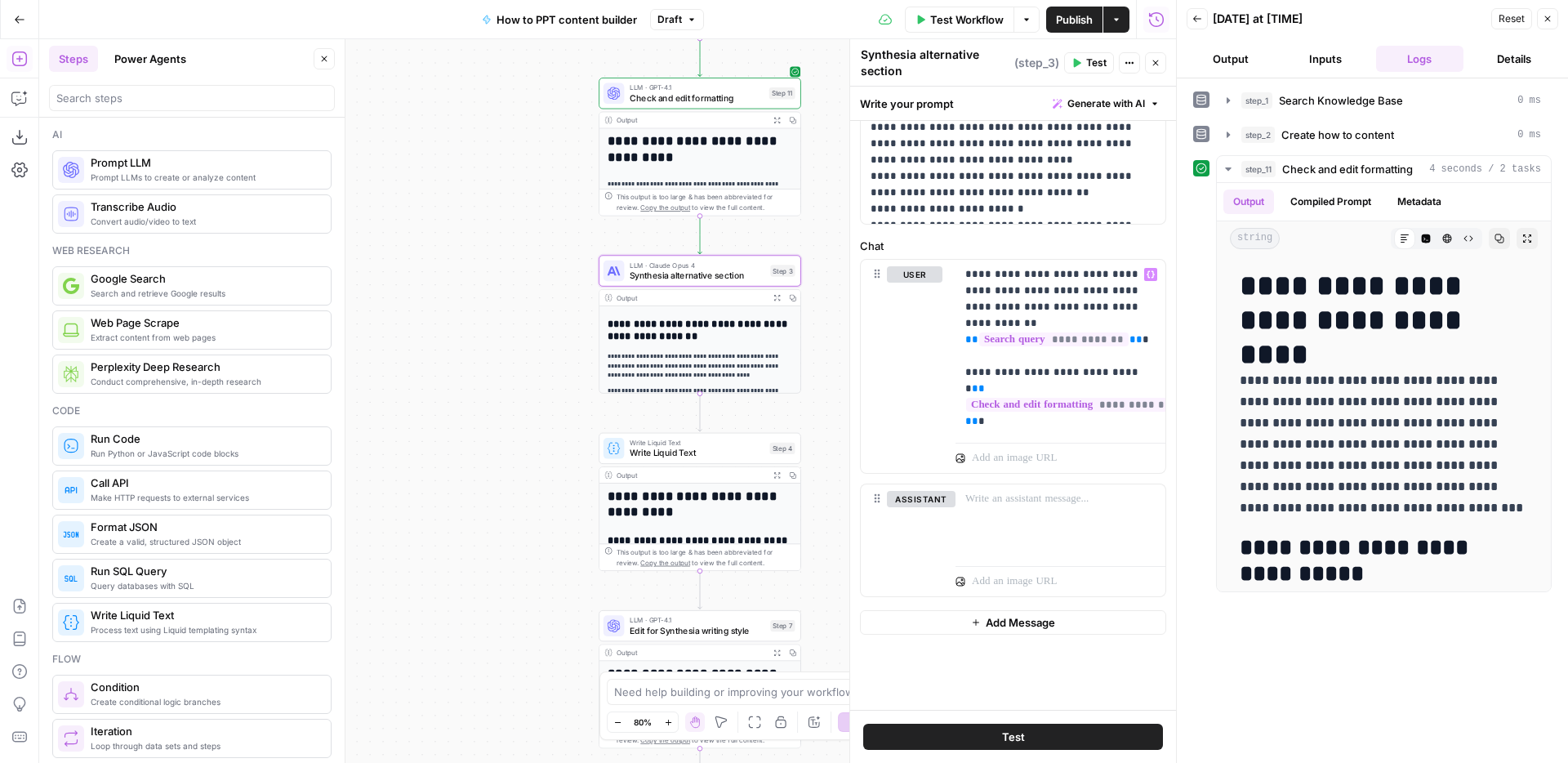 drag, startPoint x: 506, startPoint y: 552, endPoint x: 506, endPoint y: 408, distance: 144 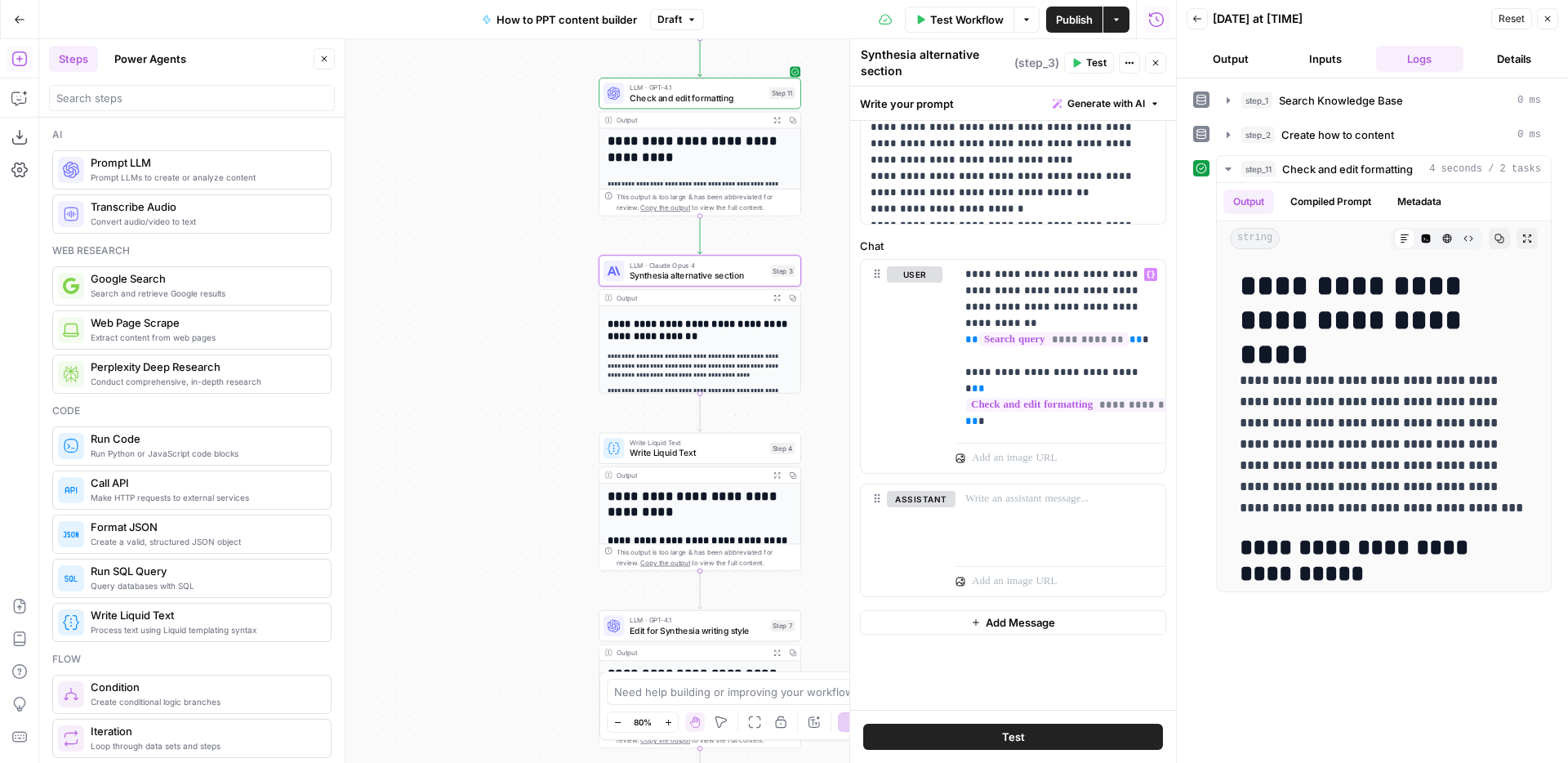 click on "Workflow Set Inputs Inputs Search Knowledge Base Search Knowledge Base Step 1 Output Expand Output Copy 1 2 3 4 5 [    {      "id" :  "vsdid:4315828:rid          :ovSQ4OXkrSUy3AZh3OPMv:cid:43053071" ,      "score" :  0.7479115 ,      "content" :  "### Insert the online video with           an  \" embed \"  code \n\n 1. On YouTube or           Vimeo, find the video that you want to           insert. \n\n 2. Below the video frame,           select Share, and then select Embed. (If           you neglect to select Embed, you'll end           up copying the wrong code.) \n\n 3. Right          -click the iFrame embed code and select           Copy. \n\n If the highlighted text that           you copy begins with  \" http \" , STOP.           It's the wrong code to copy. Return to           step 2 and select Embed. \n\n 4. In           PowerPoint, select the slide that you           want to add a video to." at bounding box center (608, 401) 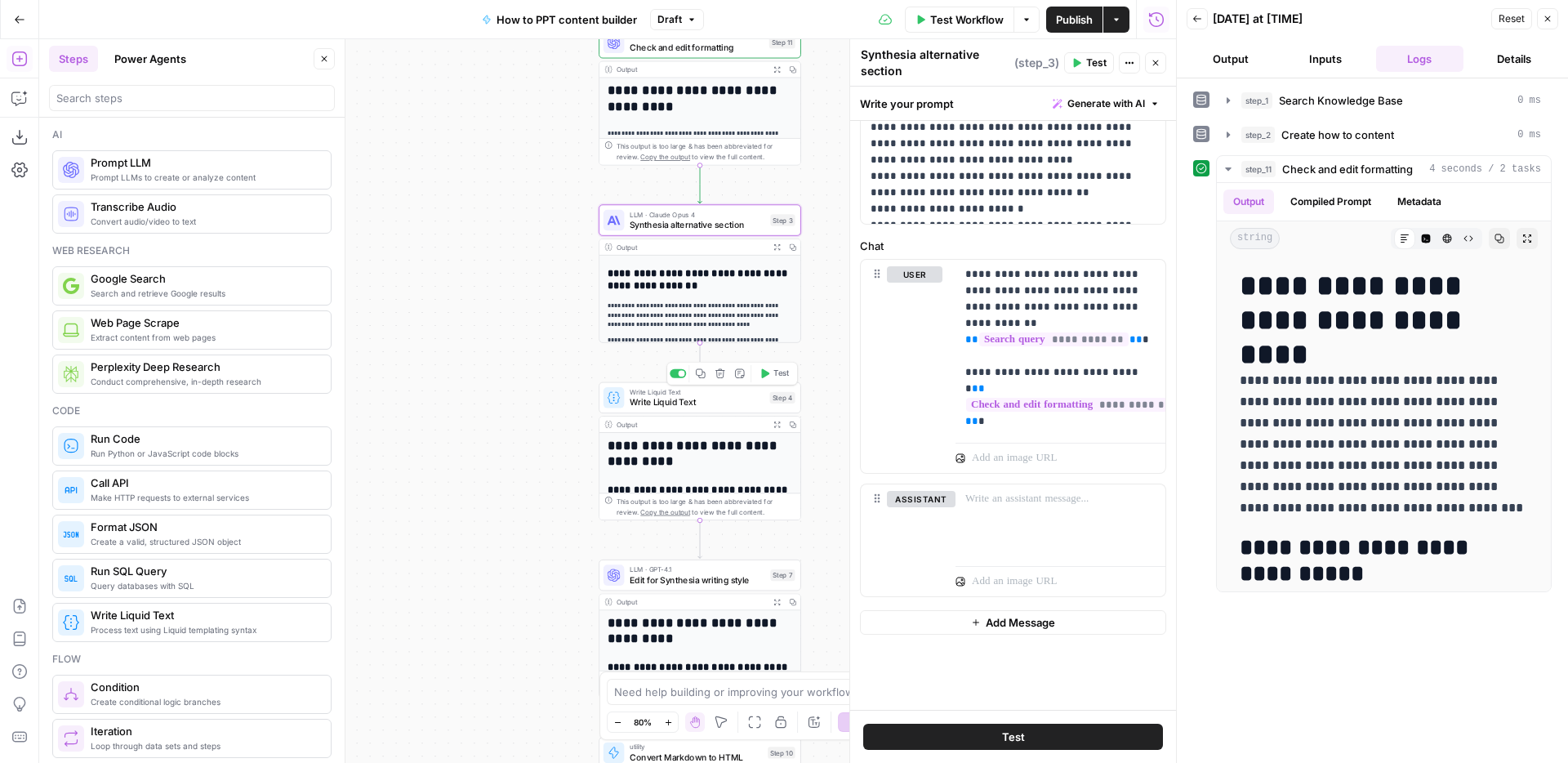 click on "Write Liquid Text" at bounding box center [697, 402] 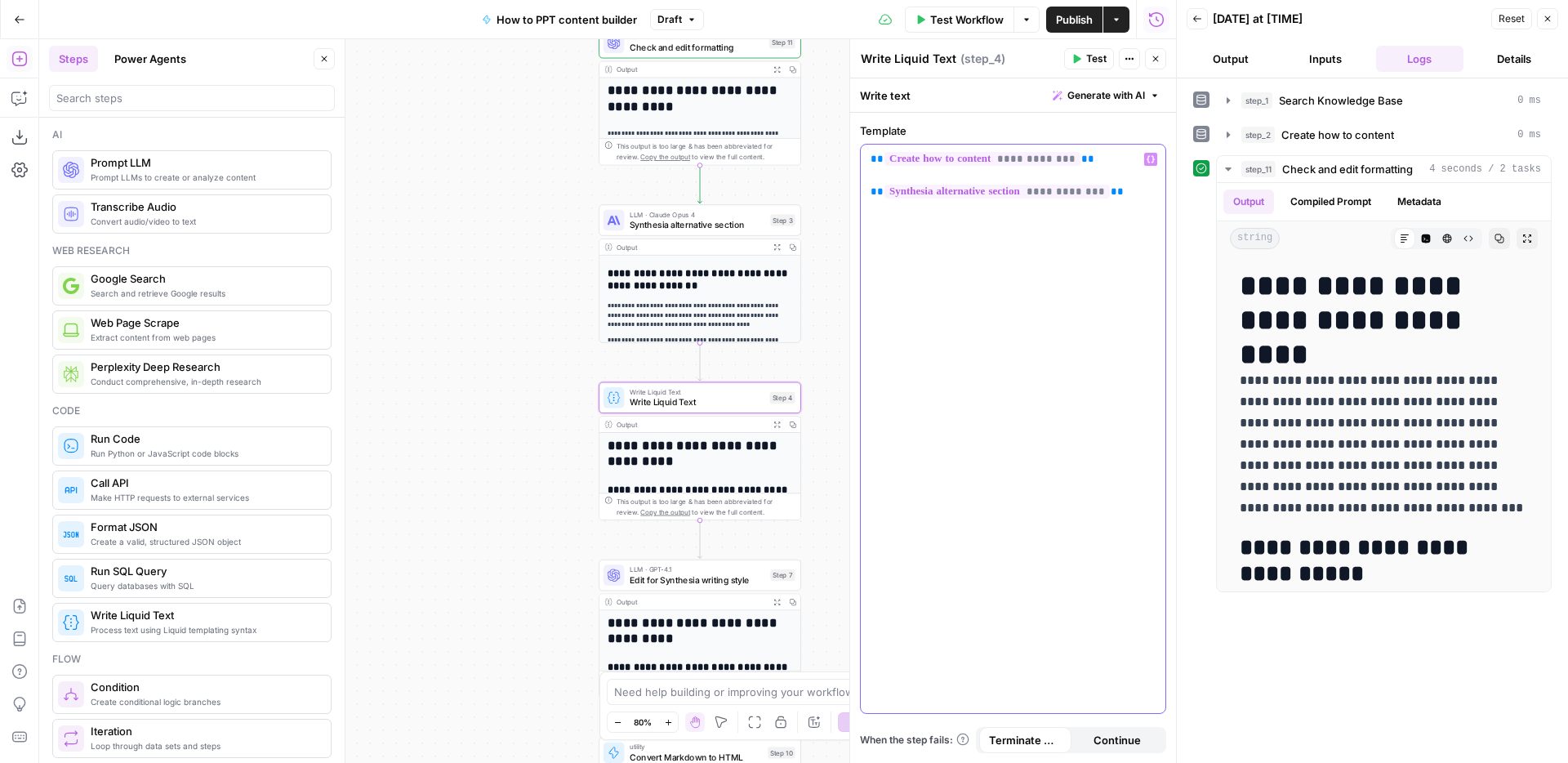 drag, startPoint x: 1112, startPoint y: 162, endPoint x: 857, endPoint y: 154, distance: 255.1255 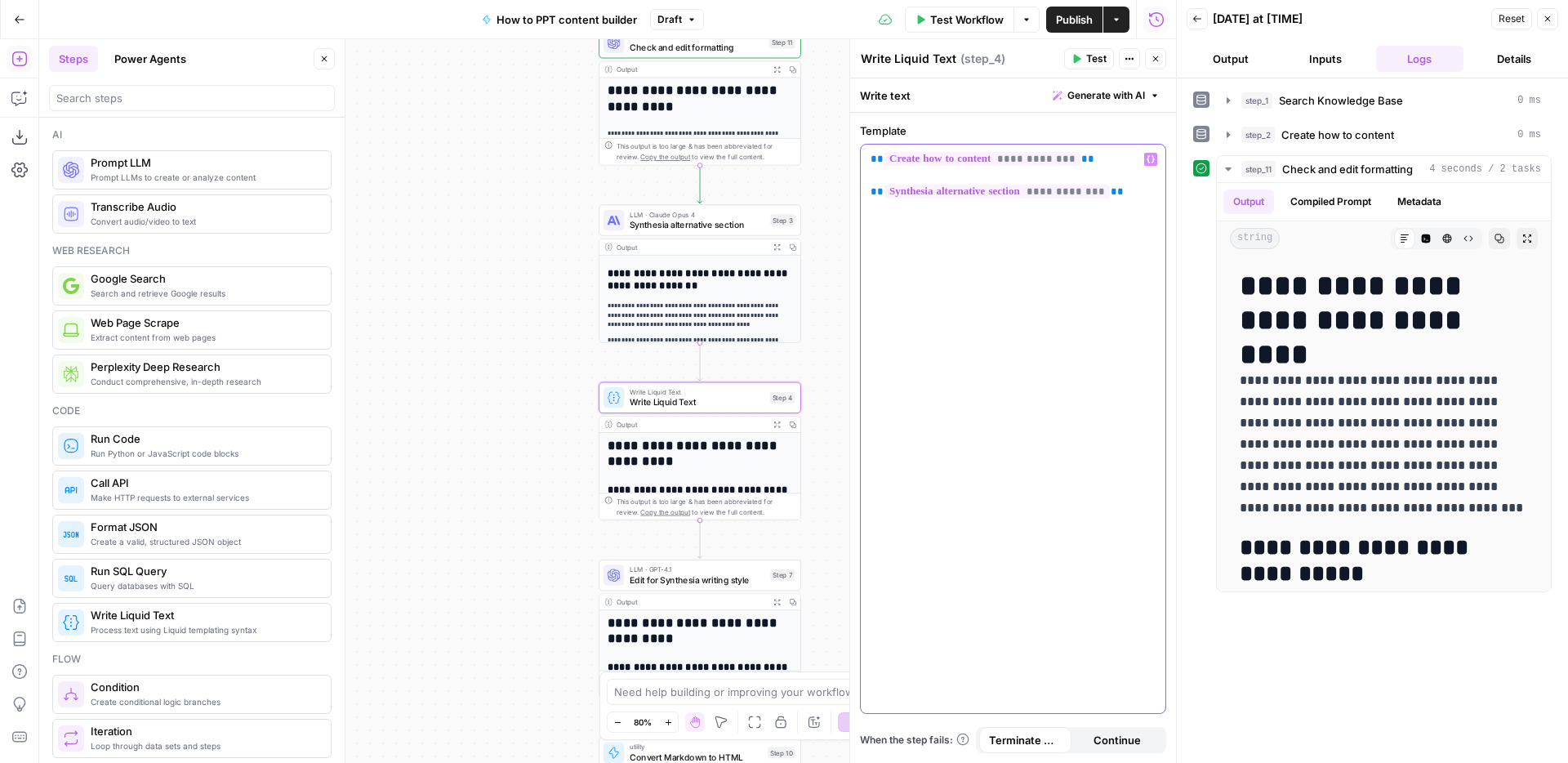 click on "**********" at bounding box center [1013, 401] 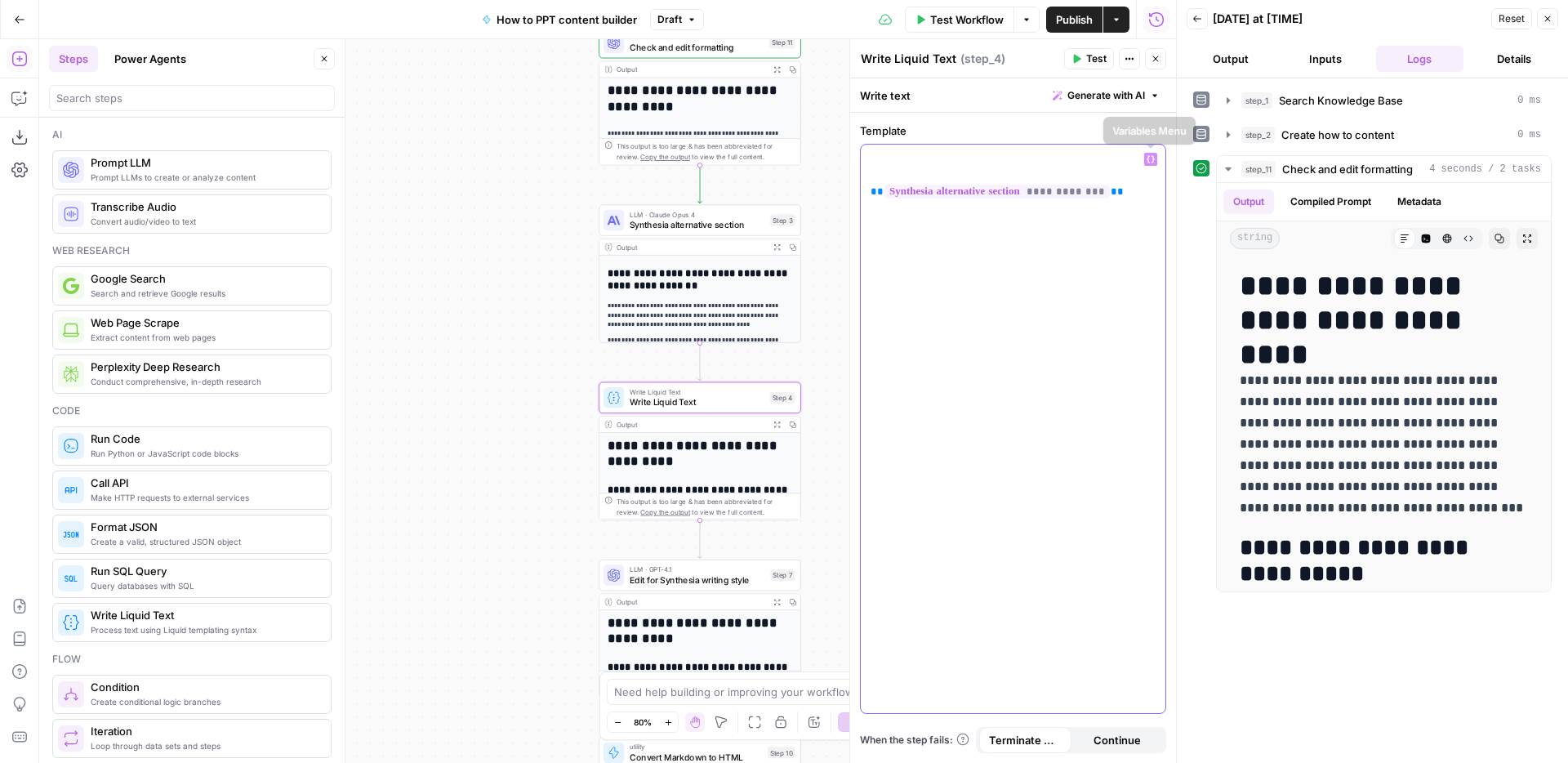 click 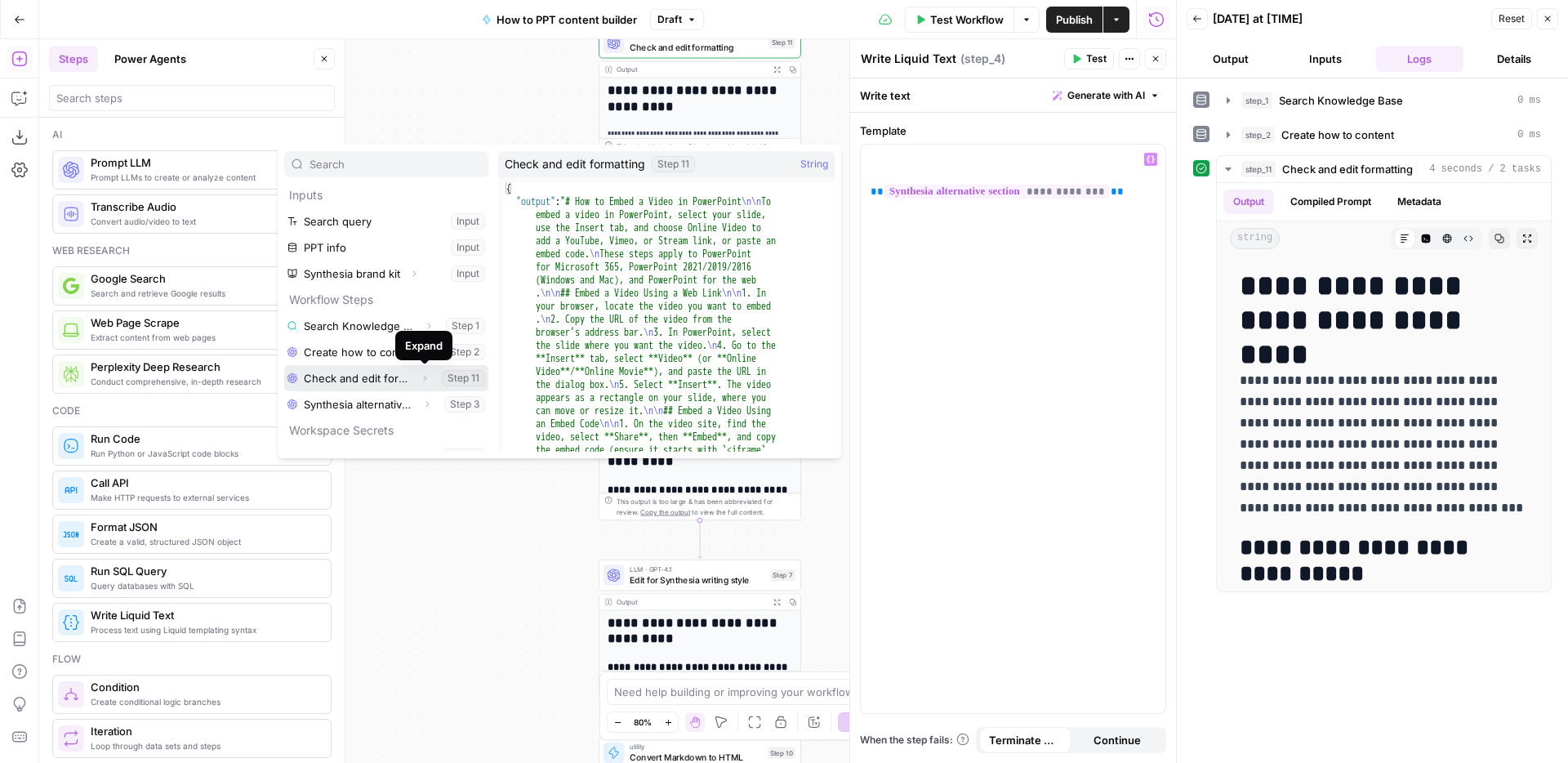 click 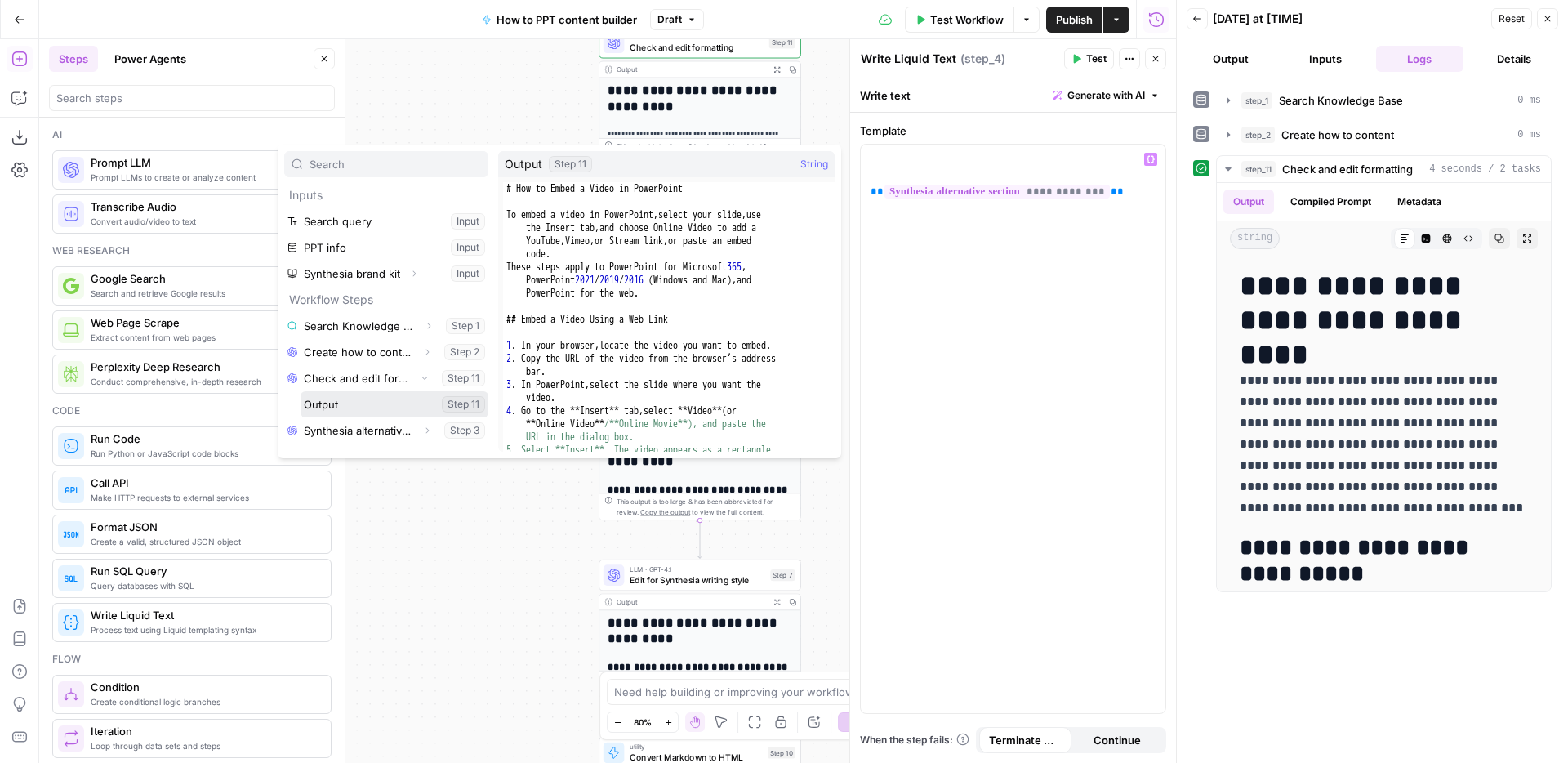 click at bounding box center [394, 404] 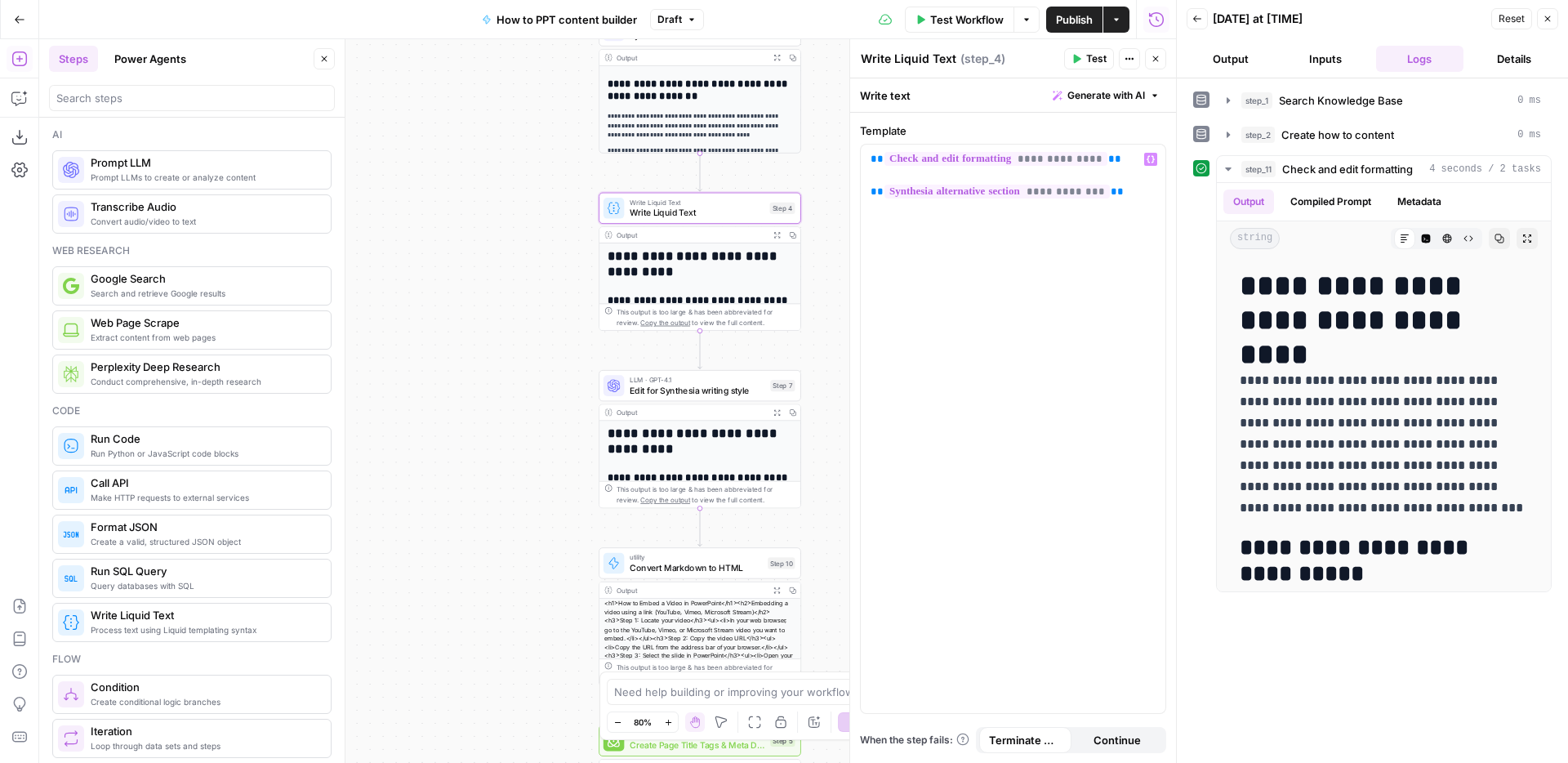 drag, startPoint x: 526, startPoint y: 536, endPoint x: 526, endPoint y: 346, distance: 190 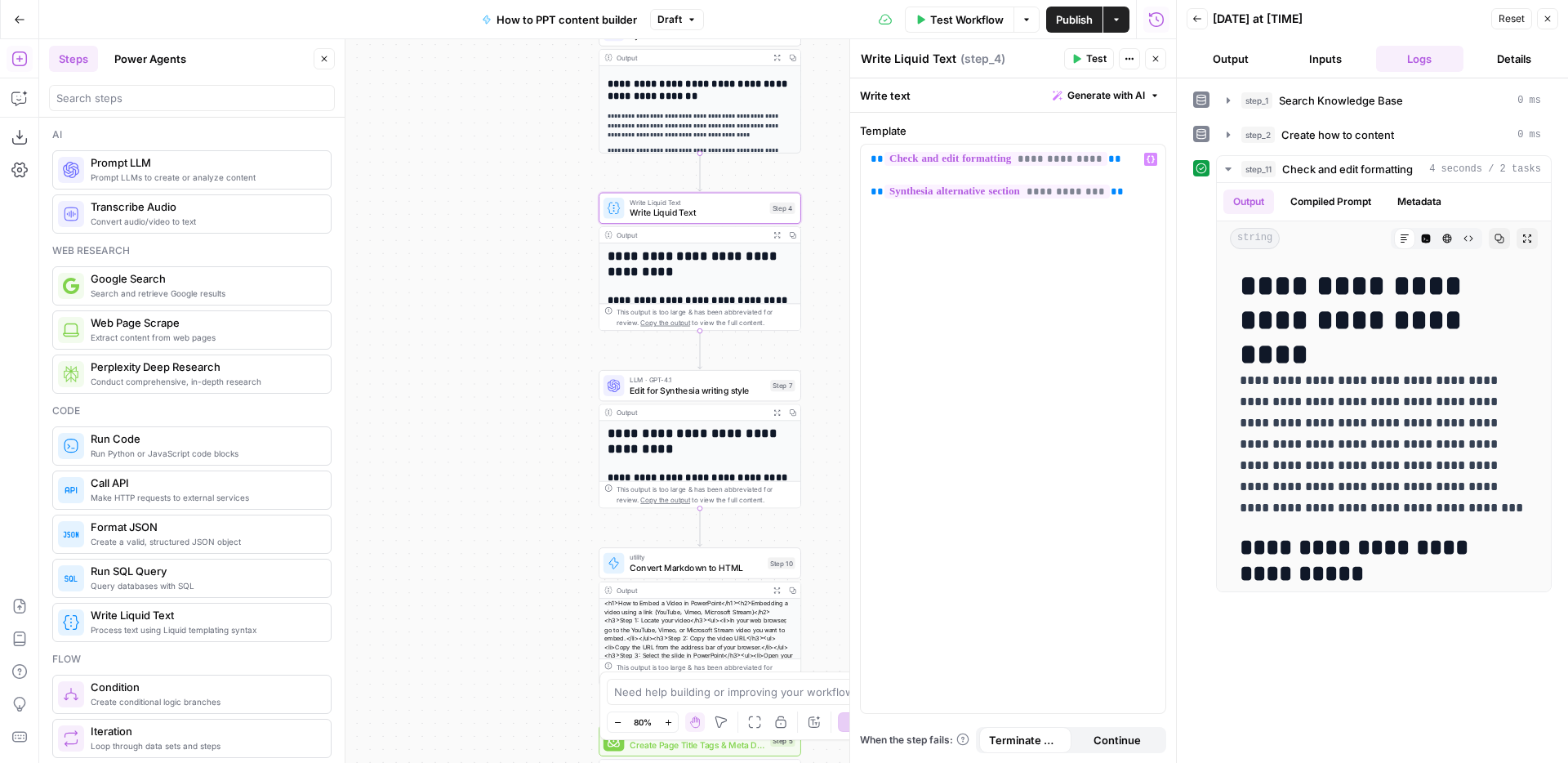 click on "Workflow Set Inputs Inputs Search Knowledge Base Search Knowledge Base Step 1 Output Expand Output Copy 1 2 3 4 5 [    {      "id" :  "vsdid:4315828:rid          :ovSQ4OXkrSUy3AZh3OPMv:cid:43053071" ,      "score" :  0.7479115 ,      "content" :  "### Insert the online video with           an  \" embed \"  code \n\n 1. On YouTube or           Vimeo, find the video that you want to           insert. \n\n 2. Below the video frame,           select Share, and then select Embed. (If           you neglect to select Embed, you'll end           up copying the wrong code.) \n\n 3. Right          -click the iFrame embed code and select           Copy. \n\n If the highlighted text that           you copy begins with  \" http \" , STOP.           It's the wrong code to copy. Return to           step 2 and select Embed. \n\n 4. In           PowerPoint, select the slide that you           want to add a video to." at bounding box center [608, 401] 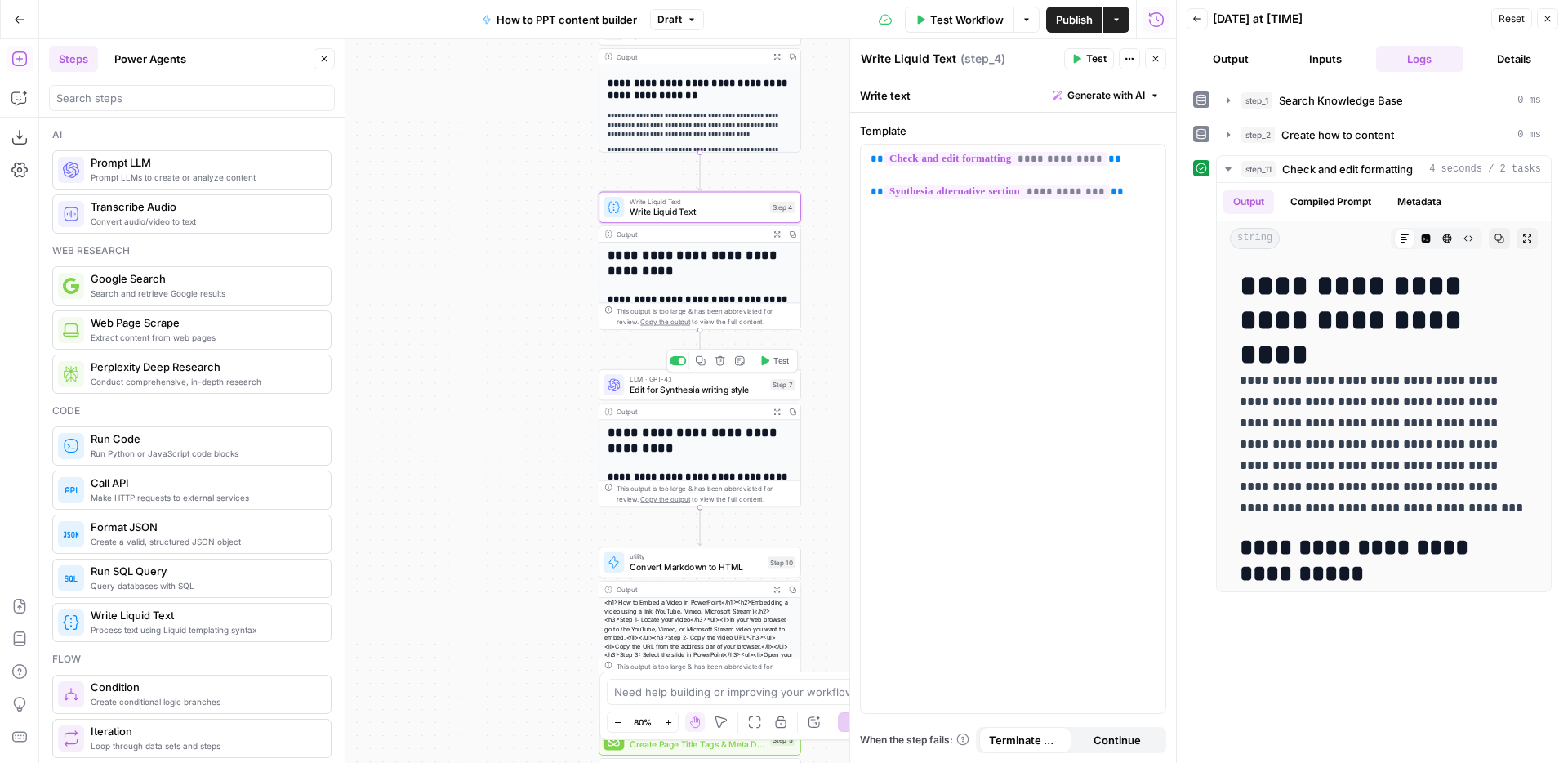 click on "Edit for Synthesia writing style" at bounding box center (697, 390) 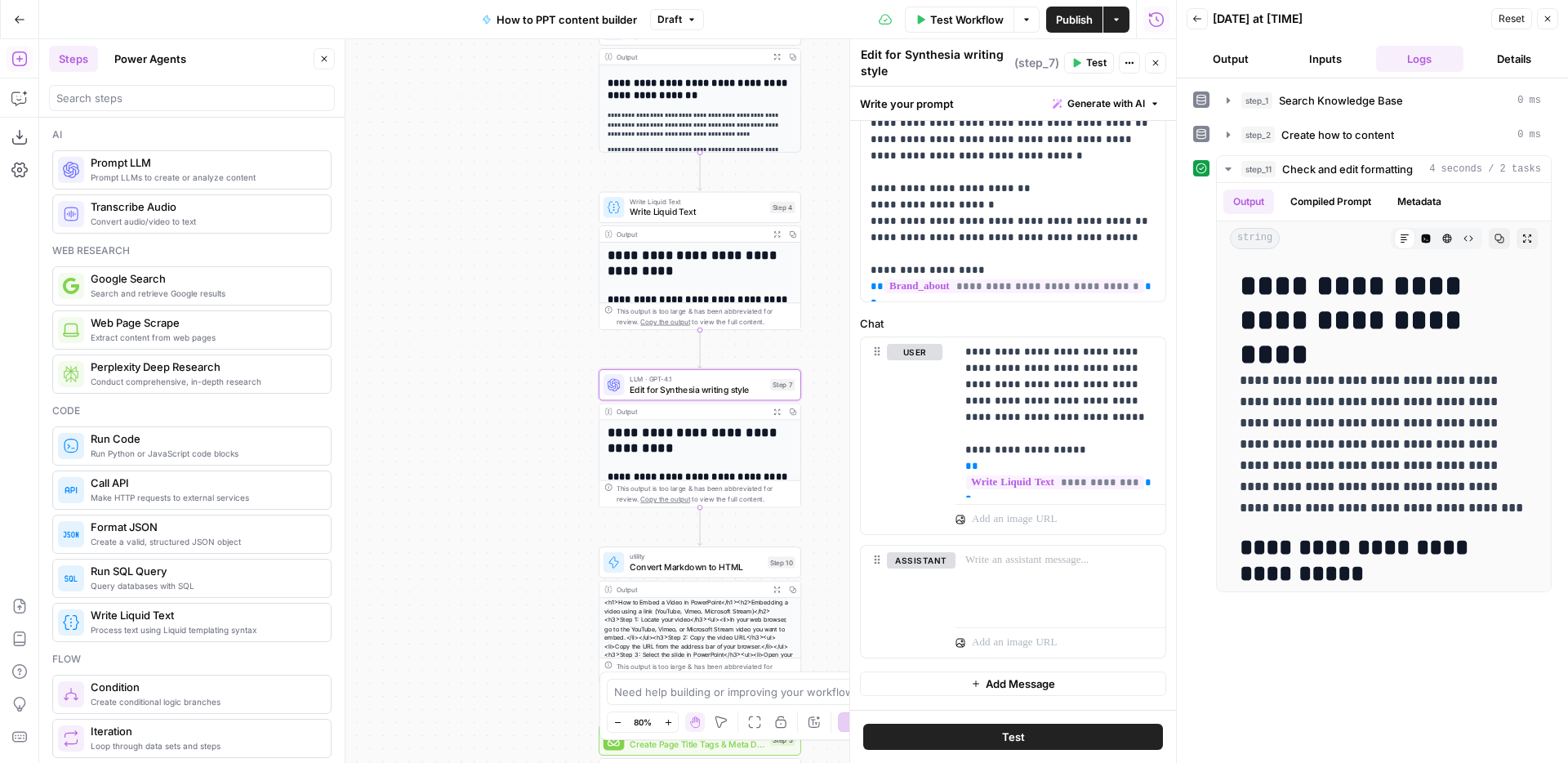 scroll, scrollTop: 248, scrollLeft: 0, axis: vertical 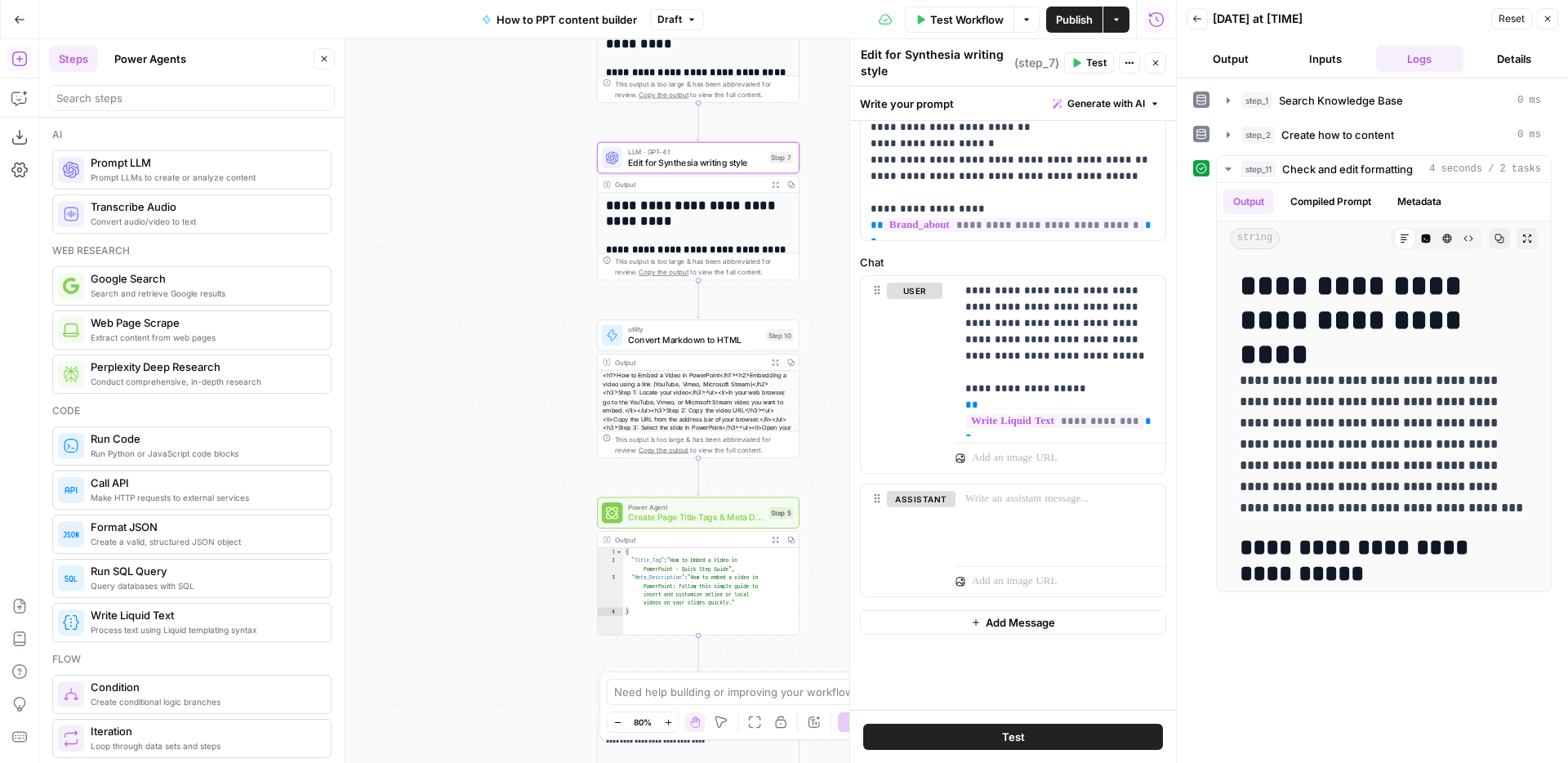 drag, startPoint x: 486, startPoint y: 474, endPoint x: 481, endPoint y: 150, distance: 324.03858 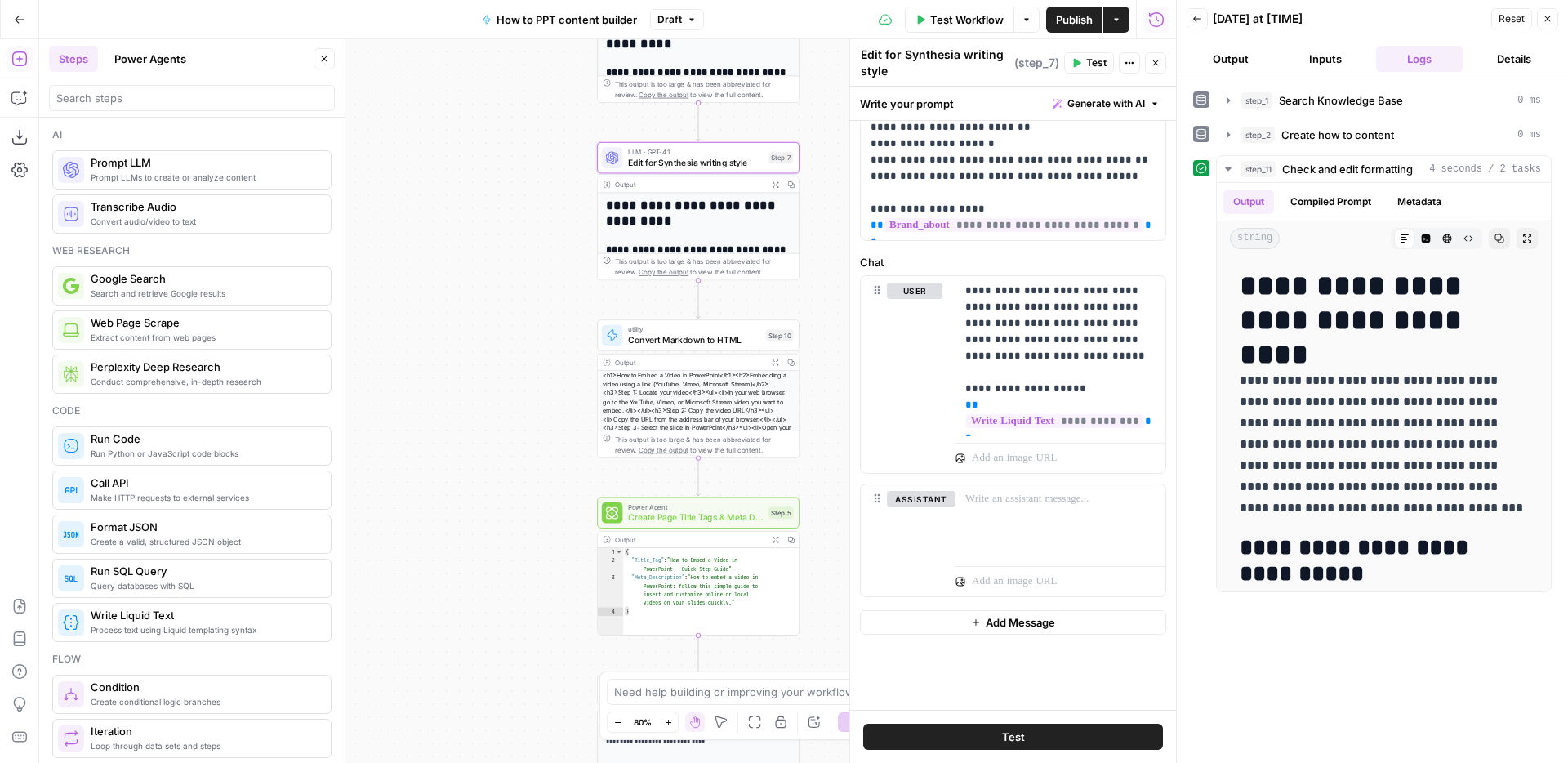click on "Workflow Set Inputs Inputs Search Knowledge Base Search Knowledge Base Step 1 Output Expand Output Copy 1 2 3 4 5 [    {      "id" :  "vsdid:4315828:rid          :ovSQ4OXkrSUy3AZh3OPMv:cid:43053071" ,      "score" :  0.7479115 ,      "content" :  "### Insert the online video with           an  \" embed \"  code \n\n 1. On YouTube or           Vimeo, find the video that you want to           insert. \n\n 2. Below the video frame,           select Share, and then select Embed. (If           you neglect to select Embed, you'll end           up copying the wrong code.) \n\n 3. Right          -click the iFrame embed code and select           Copy. \n\n If the highlighted text that           you copy begins with  \" http \" , STOP.           It's the wrong code to copy. Return to           step 2 and select Embed. \n\n 4. In           PowerPoint, select the slide that you           want to add a video to." at bounding box center [608, 401] 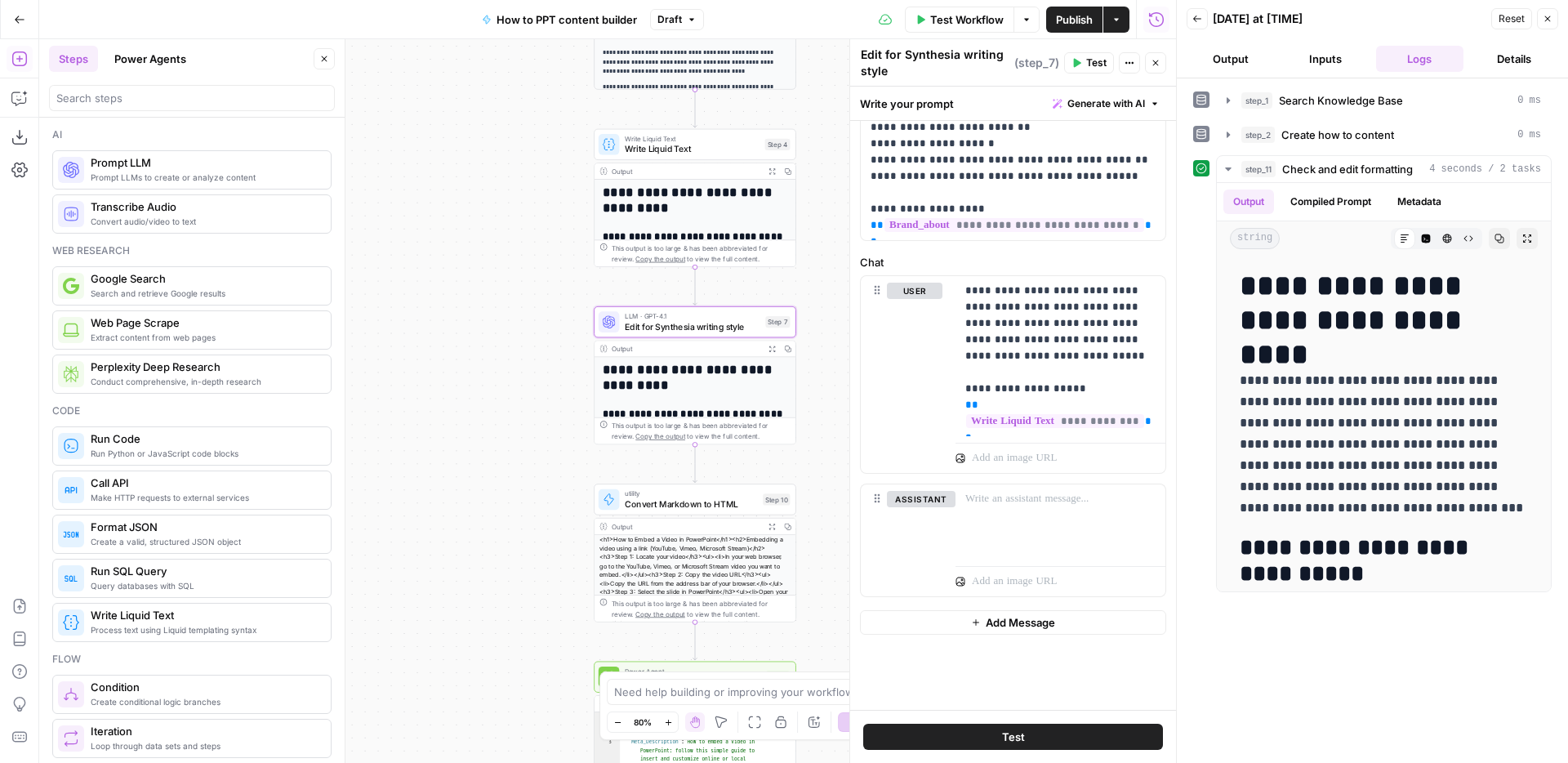 drag, startPoint x: 507, startPoint y: 448, endPoint x: 515, endPoint y: 856, distance: 408.07842 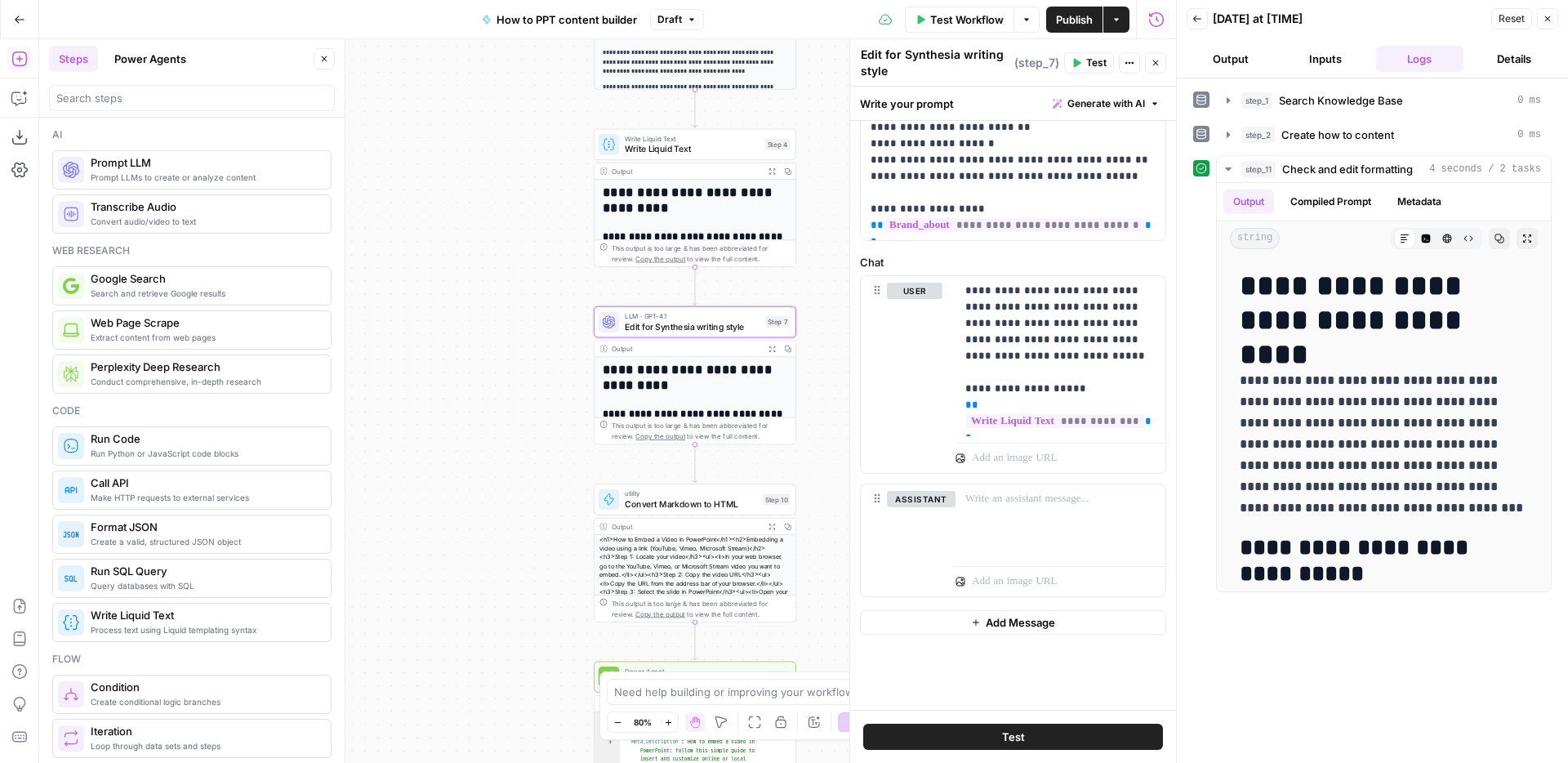 click on "Synthesia New Home Browse Your Data Monitoring Settings Recent Grids New grid How to PPT articles Listicles for Synthesia Inclusion Analysis Articles Recent Workflows New Workflow How to PPT content builder How to PPT content builder (no knowledge base) Localize Articles AirOps Academy What's new?
5
Help + Support Go Back How to PPT content builder Draft Test Workflow Options Publish Actions Run History Add Steps Copilot Download as JSON Settings Import JSON AirOps Academy Help Give Feedback Shortcuts Workflow Set Inputs Inputs Search Knowledge Base Search Knowledge Base Step 1 Output Expand Output Copy 1 2 3 4 5 [    {      "id" :  "vsdid:4315828:rid          :ovSQ4OXkrSUy3AZh3OPMv:cid:43053071" ,      "score" :  0.7479115 ,      "content" :  "### Insert the online video with           an  \" embed \"  code \n\n 1. On YouTube or           Vimeo, find the video that you want to           insert. \n\n \n\n 3. Right" at bounding box center (784, 382) 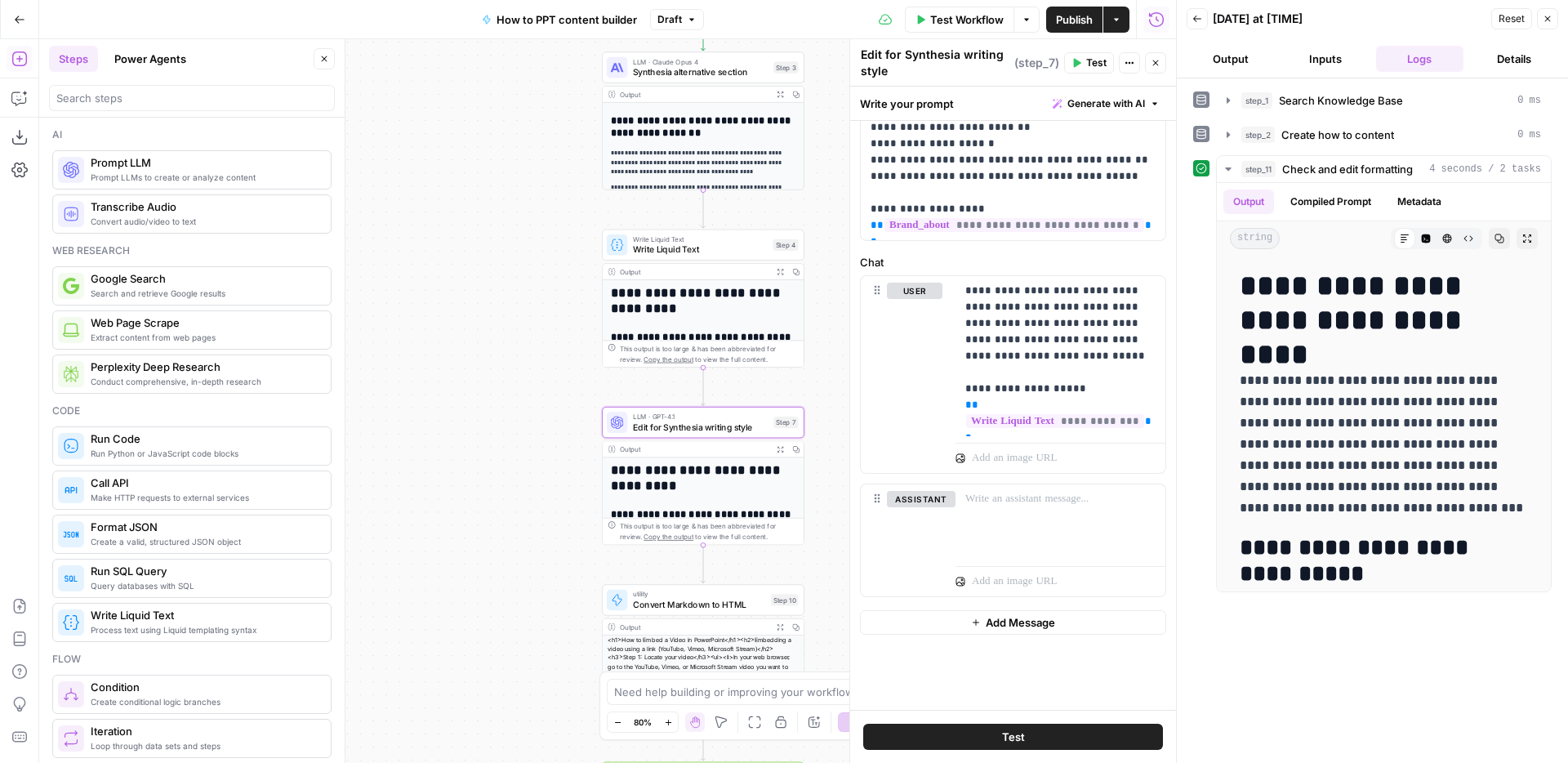 drag, startPoint x: 558, startPoint y: 610, endPoint x: 558, endPoint y: 527, distance: 83 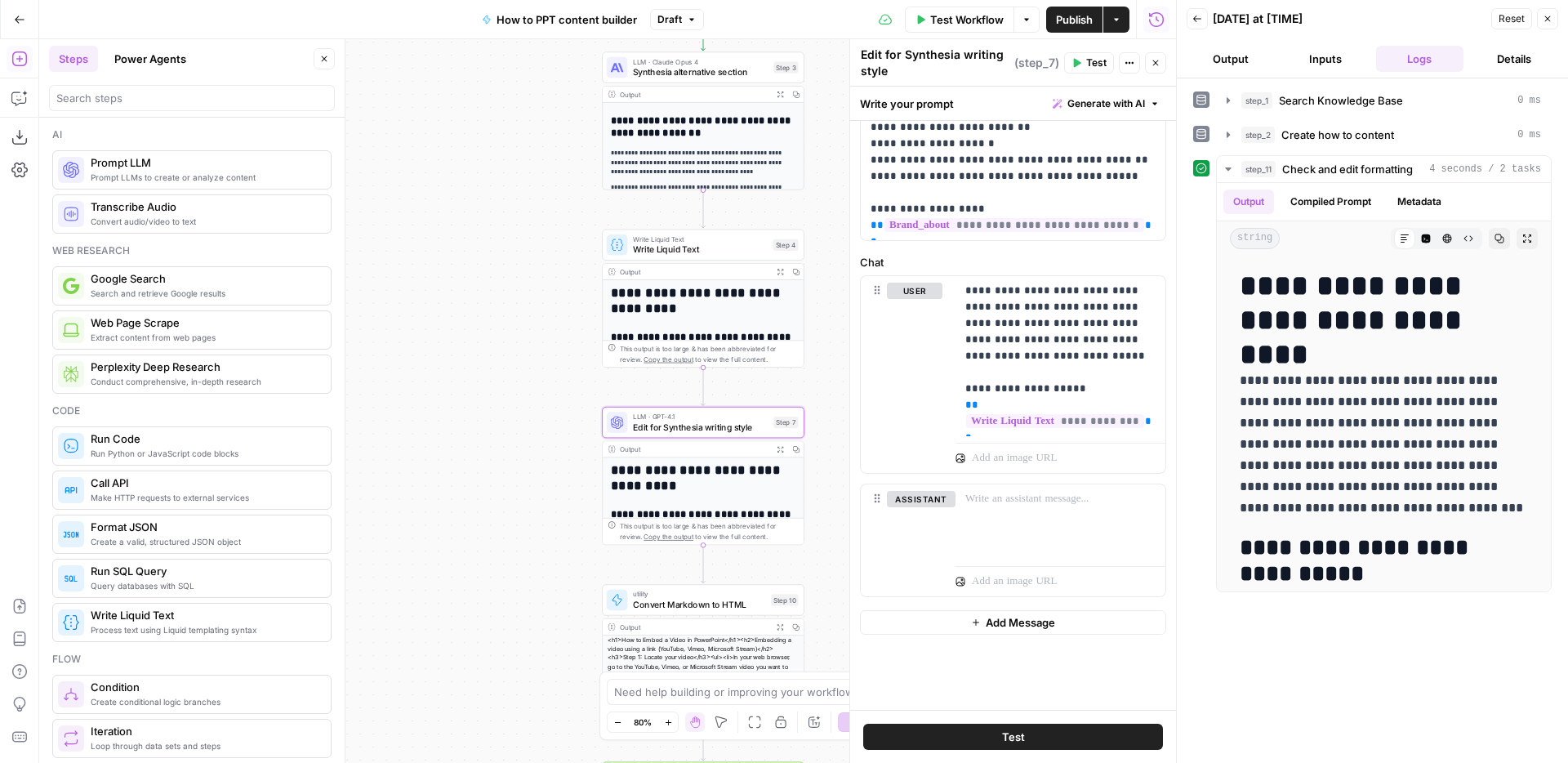 click on "Workflow Set Inputs Inputs Search Knowledge Base Search Knowledge Base Step 1 Output Expand Output Copy 1 2 3 4 5 [    {      "id" :  "vsdid:4315828:rid          :ovSQ4OXkrSUy3AZh3OPMv:cid:43053071" ,      "score" :  0.7479115 ,      "content" :  "### Insert the online video with           an  \" embed \"  code \n\n 1. On YouTube or           Vimeo, find the video that you want to           insert. \n\n 2. Below the video frame,           select Share, and then select Embed. (If           you neglect to select Embed, you'll end           up copying the wrong code.) \n\n 3. Right          -click the iFrame embed code and select           Copy. \n\n If the highlighted text that           you copy begins with  \" http \" , STOP.           It's the wrong code to copy. Return to           step 2 and select Embed. \n\n 4. In           PowerPoint, select the slide that you           want to add a video to." at bounding box center (608, 401) 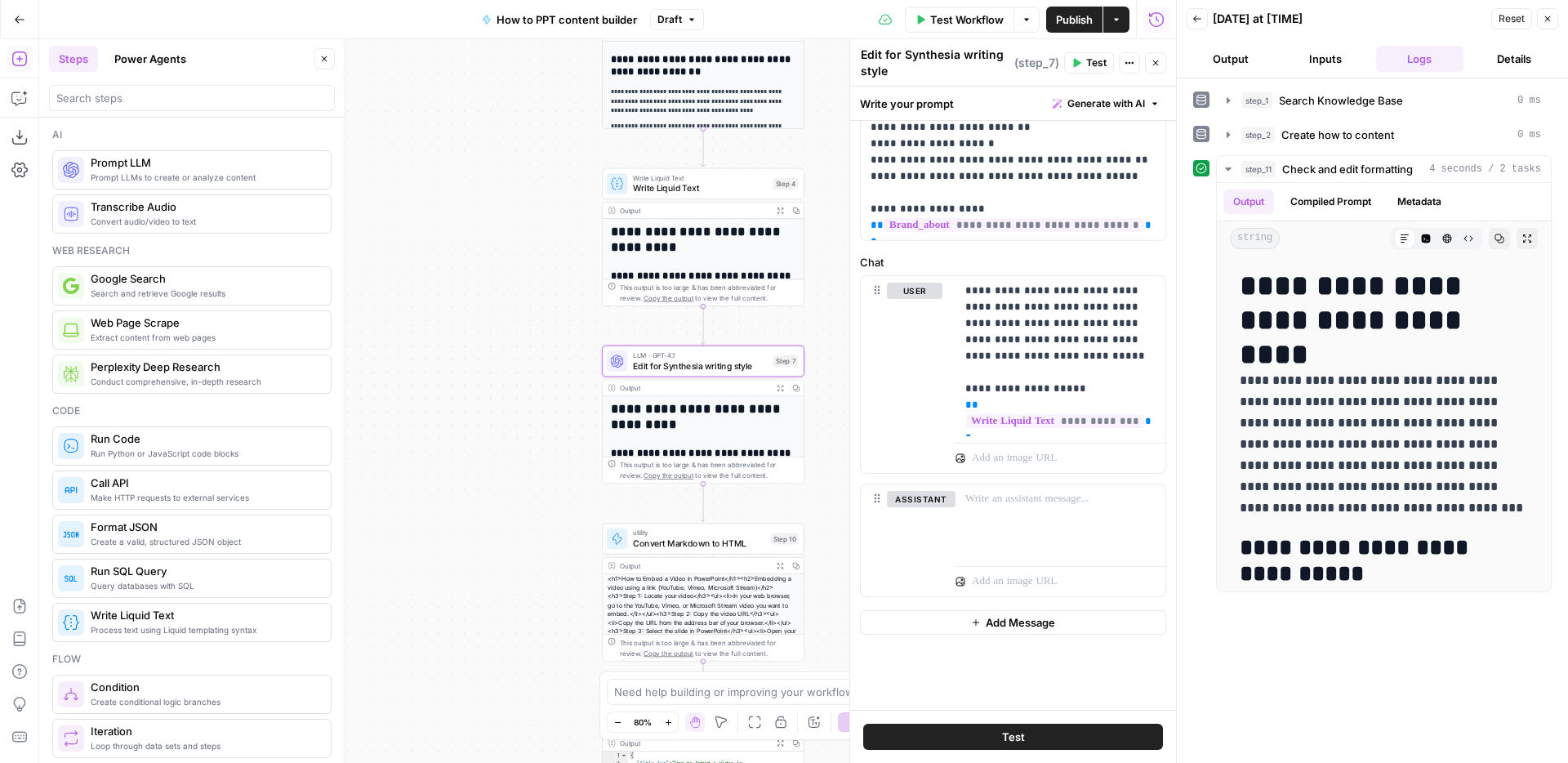 click on "Publish" at bounding box center (1074, 20) 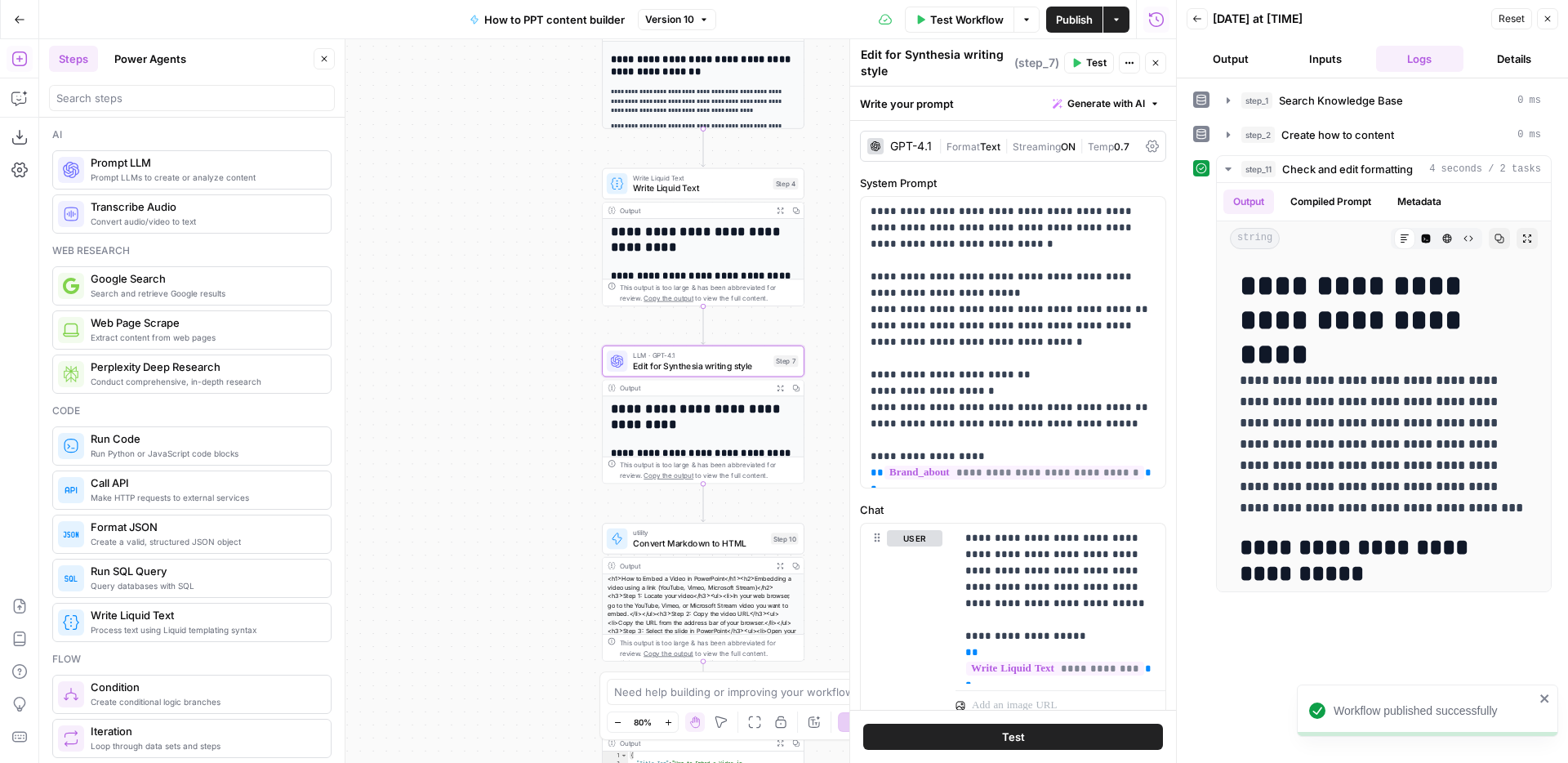 scroll, scrollTop: 0, scrollLeft: 0, axis: both 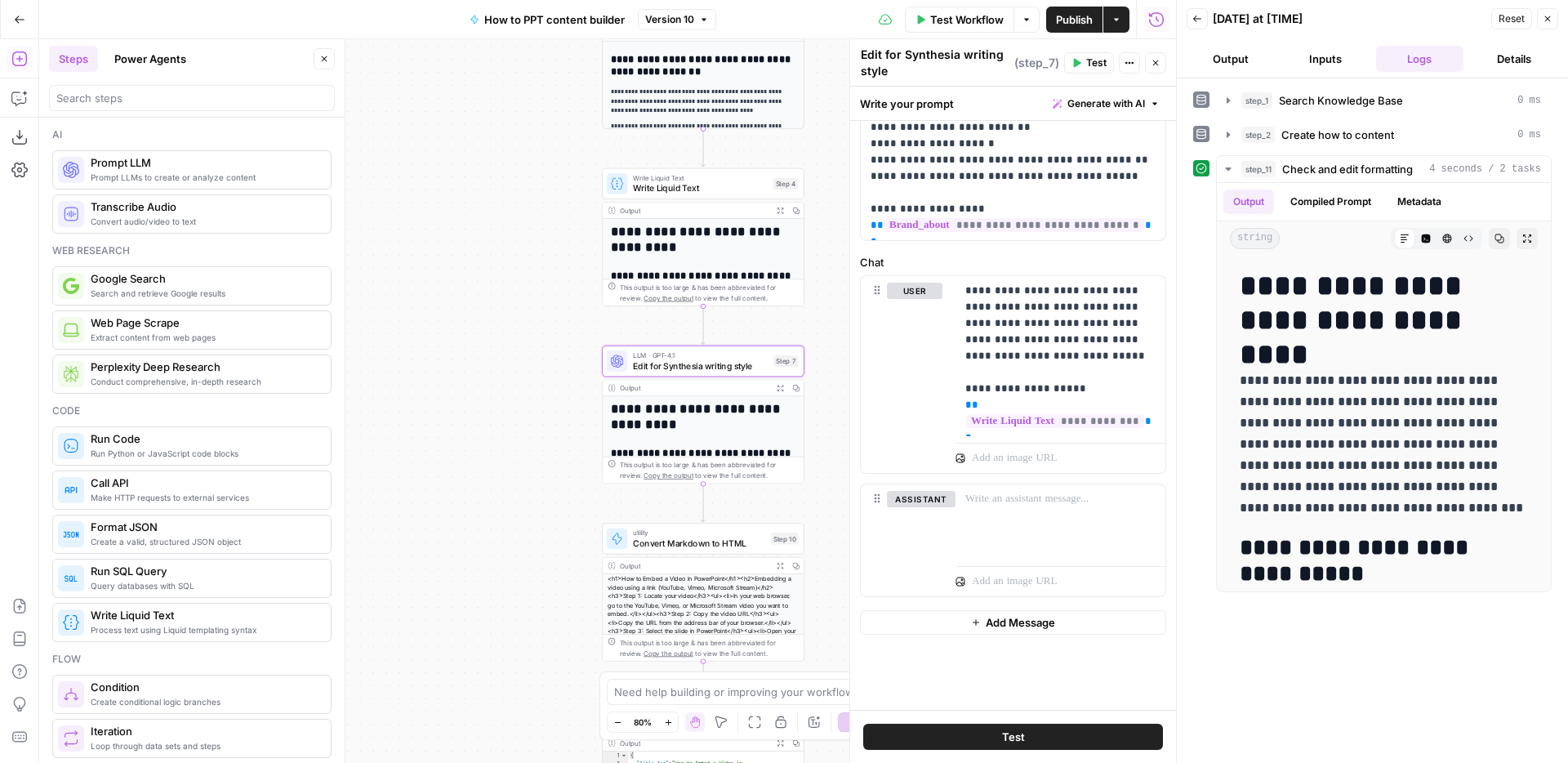 click on "Publish" at bounding box center [1074, 20] 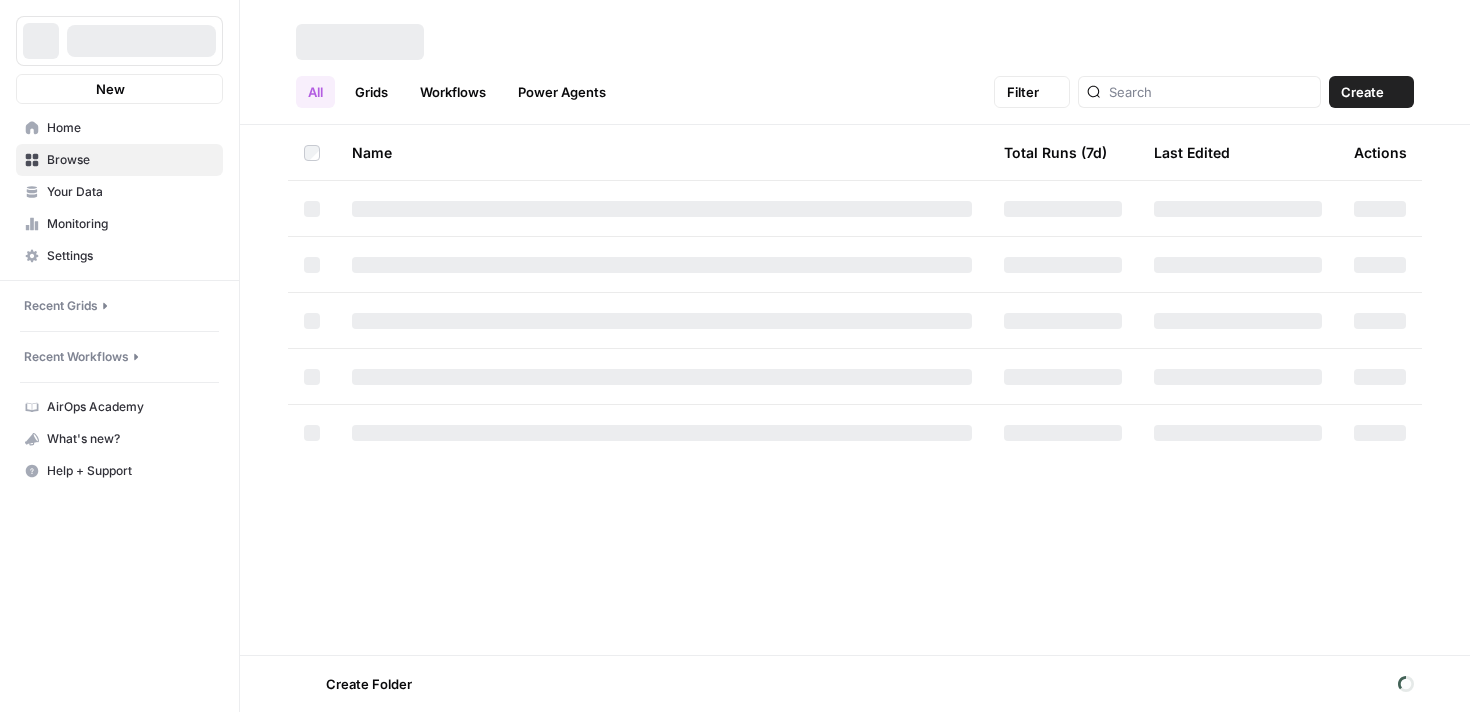 scroll, scrollTop: 0, scrollLeft: 0, axis: both 